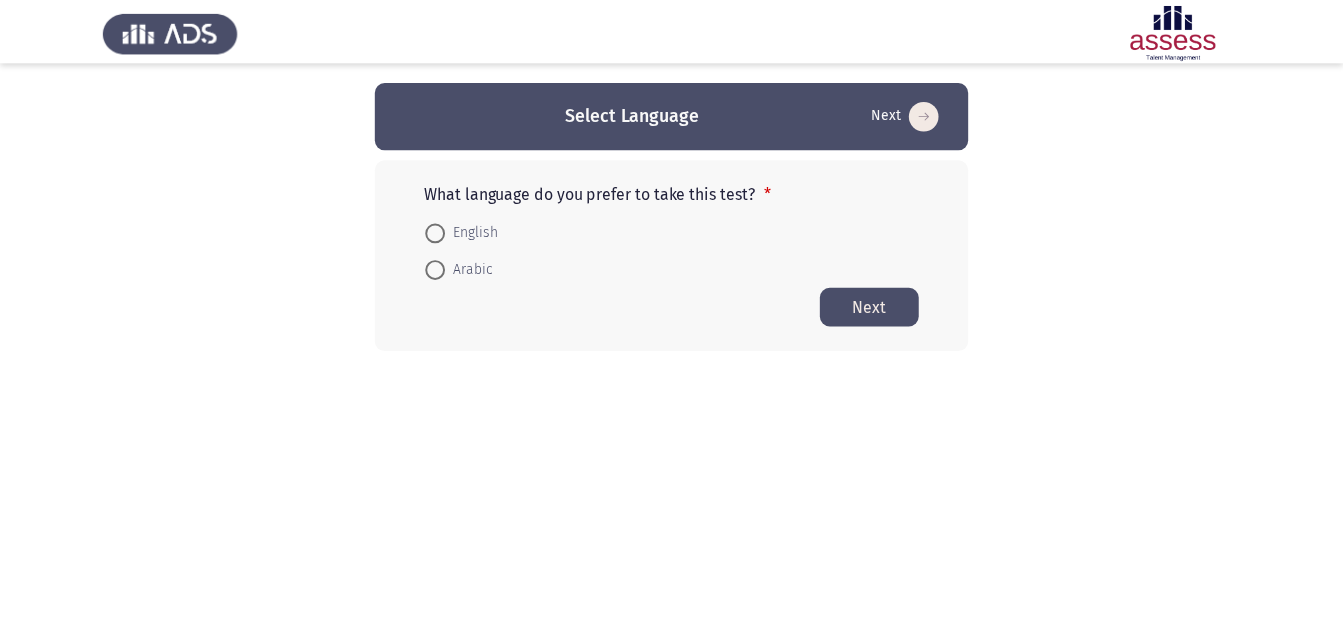 scroll, scrollTop: 0, scrollLeft: 0, axis: both 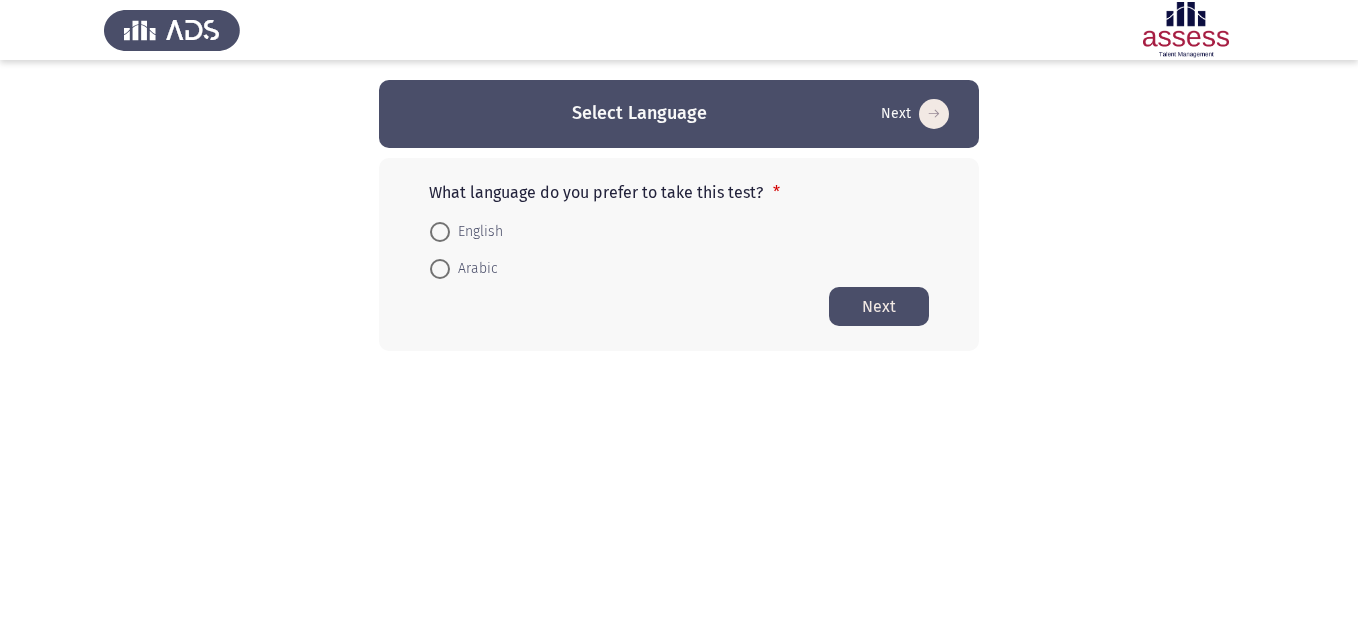 click at bounding box center [440, 269] 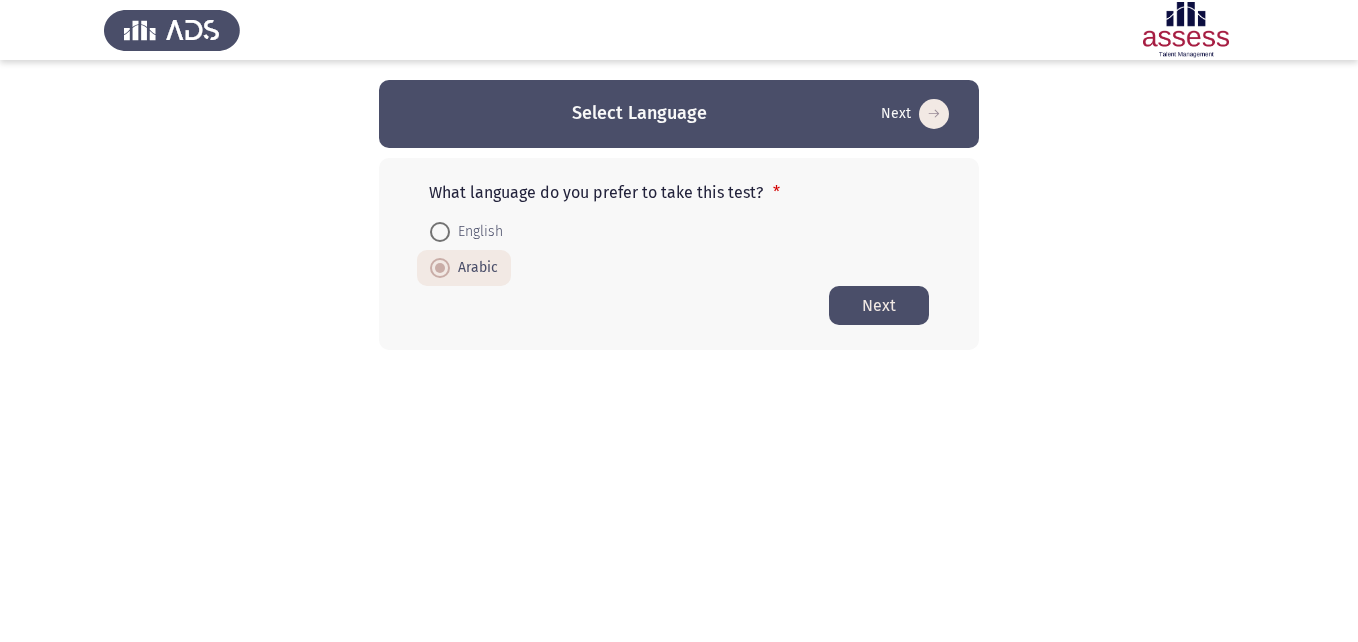 click on "Next" 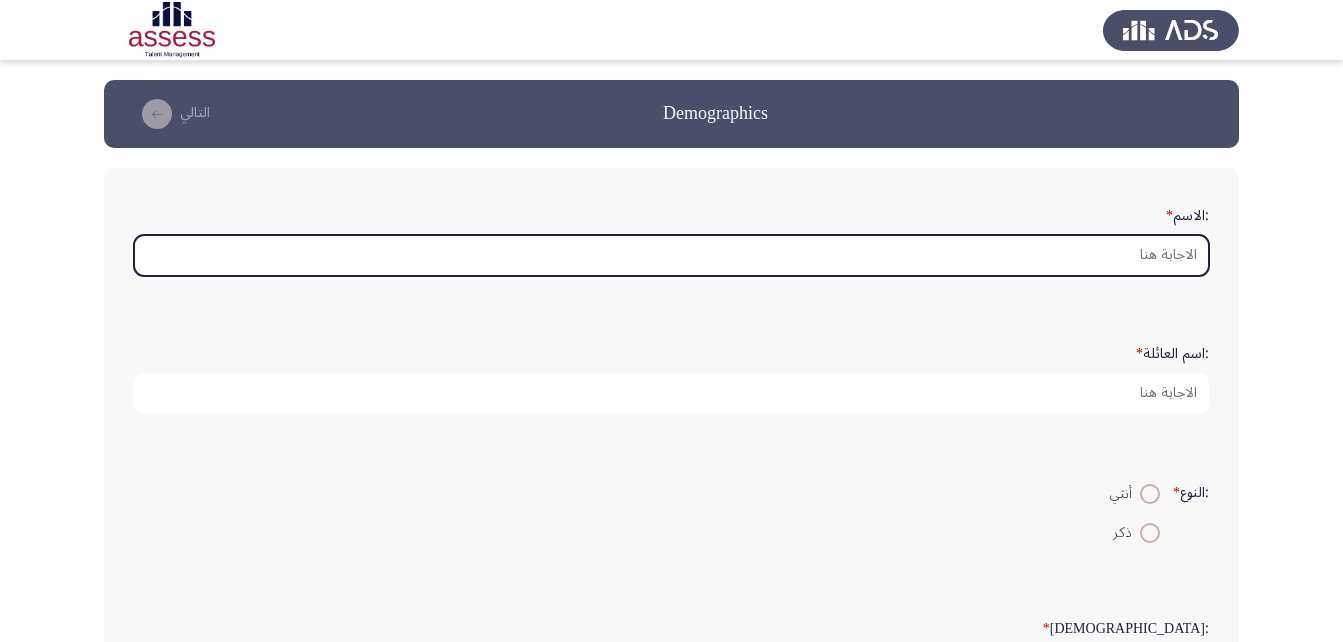 click on ":الاسم   *" at bounding box center [671, 255] 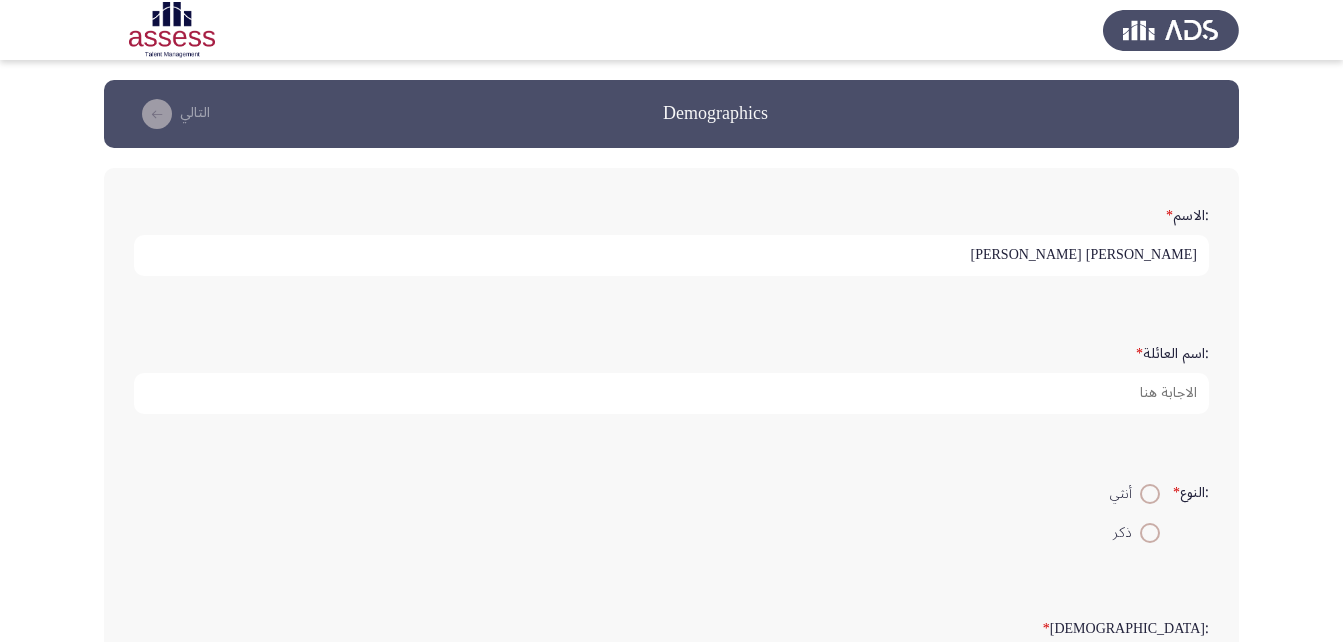 type on "[PERSON_NAME] [PERSON_NAME]" 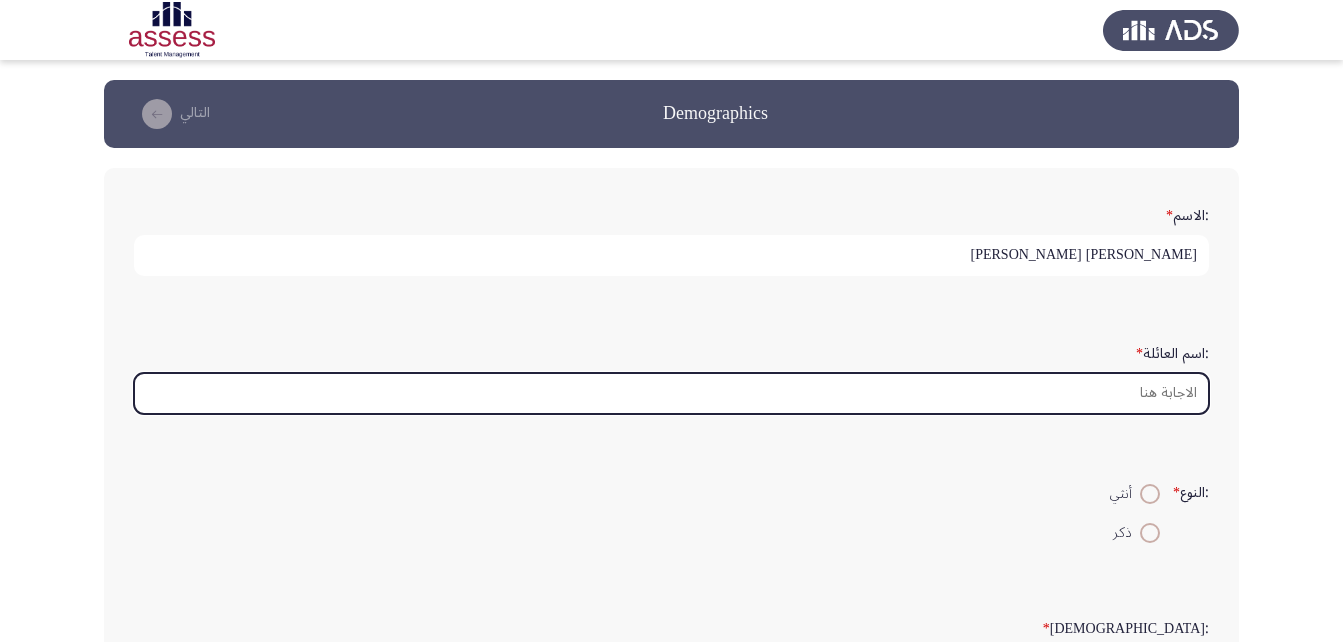 click on ":اسم العائلة   *" at bounding box center (671, 393) 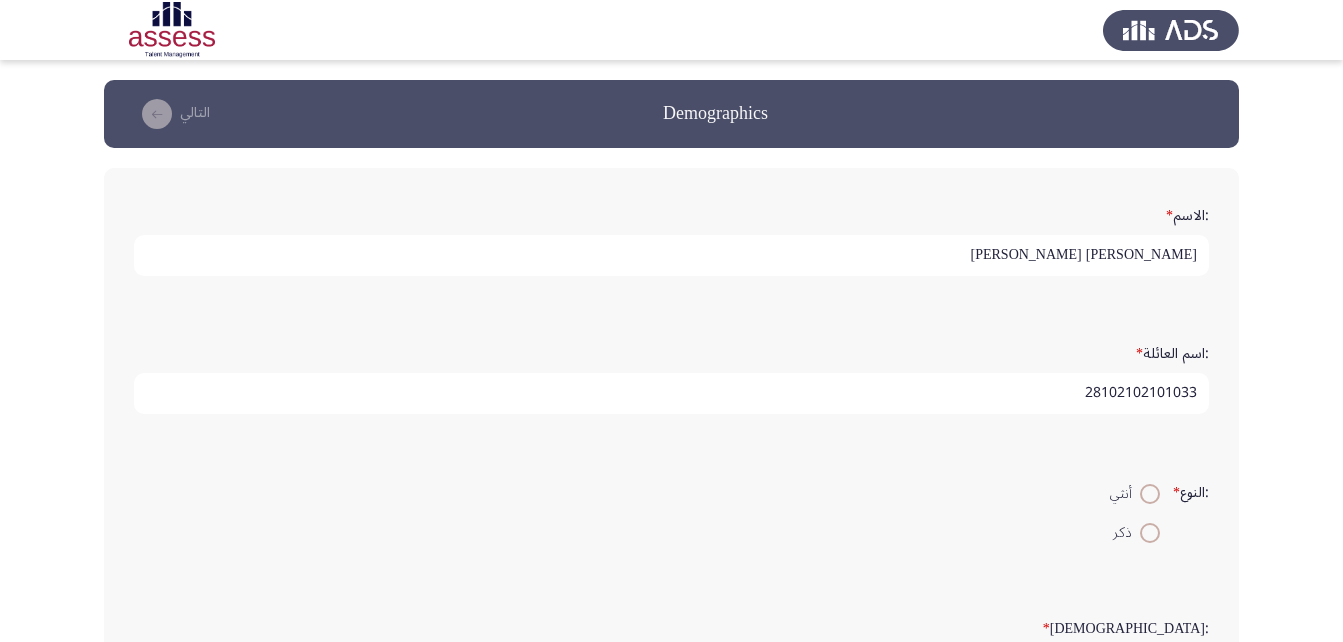 type on "28102102101033" 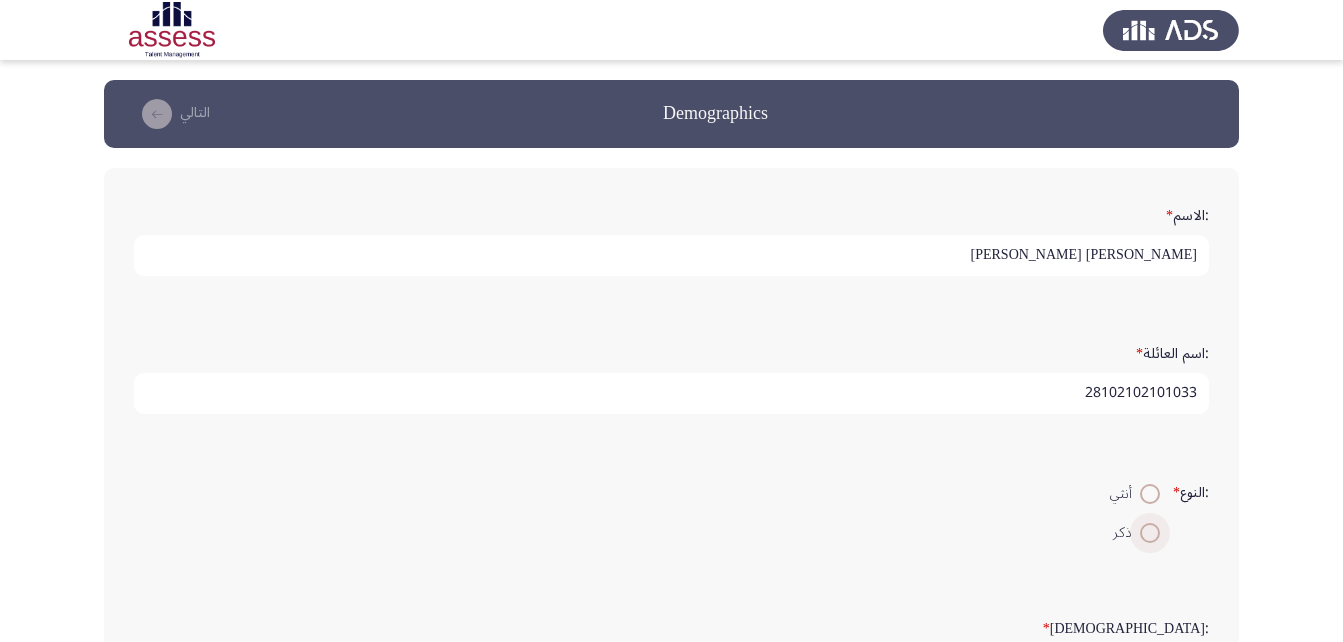 click at bounding box center [1150, 533] 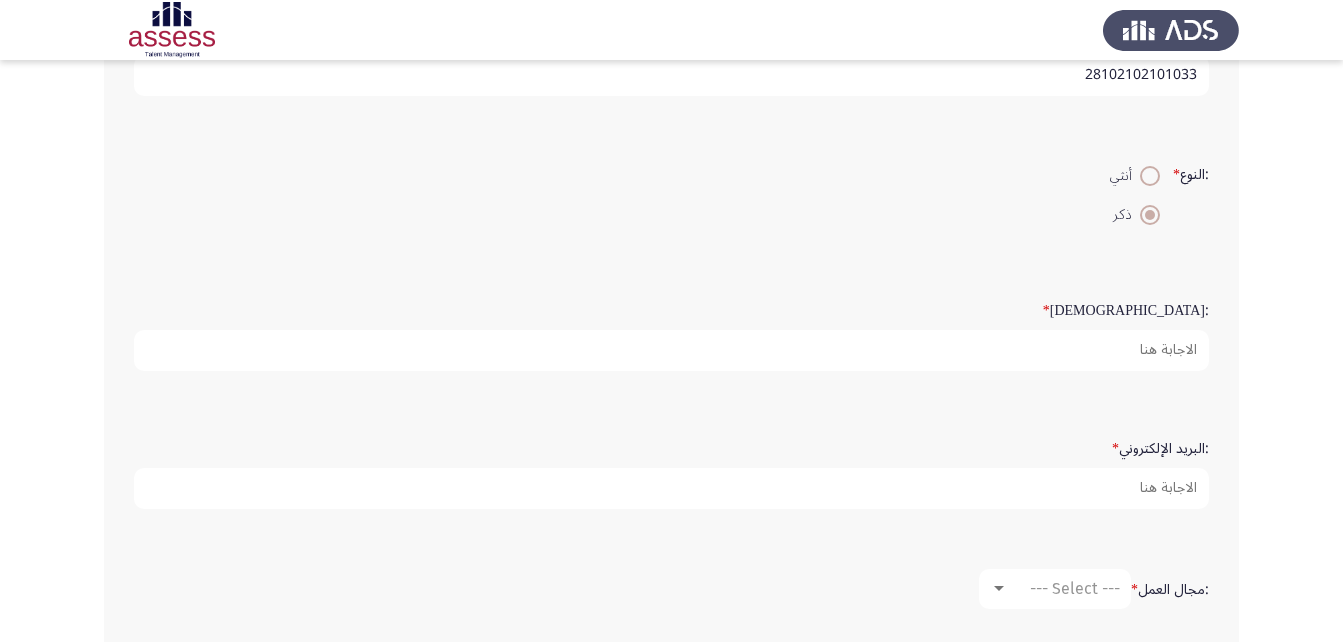 scroll, scrollTop: 353, scrollLeft: 0, axis: vertical 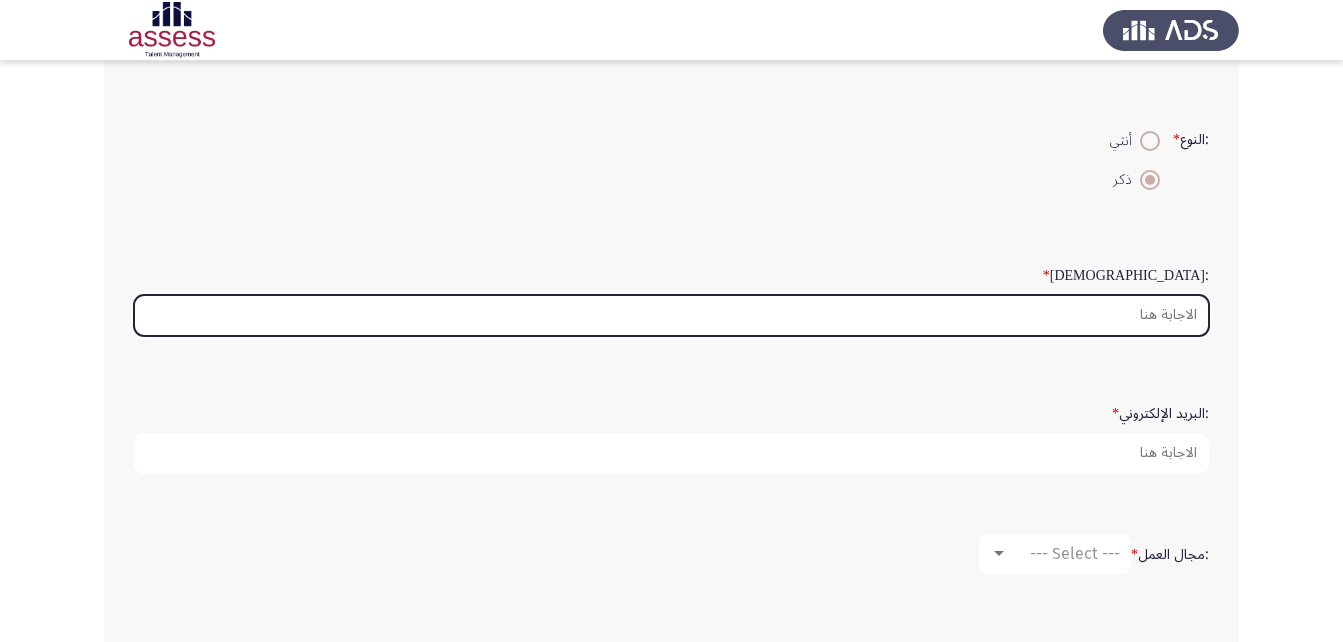 click on ":السن   *" at bounding box center (671, 315) 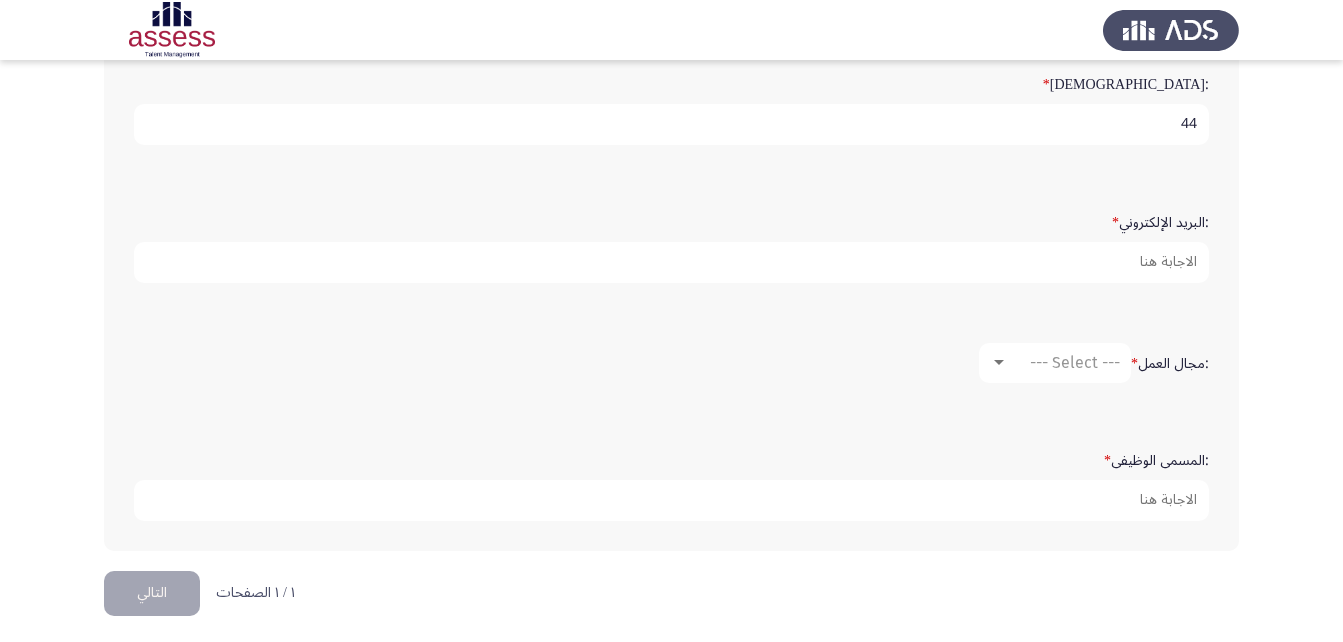scroll, scrollTop: 553, scrollLeft: 0, axis: vertical 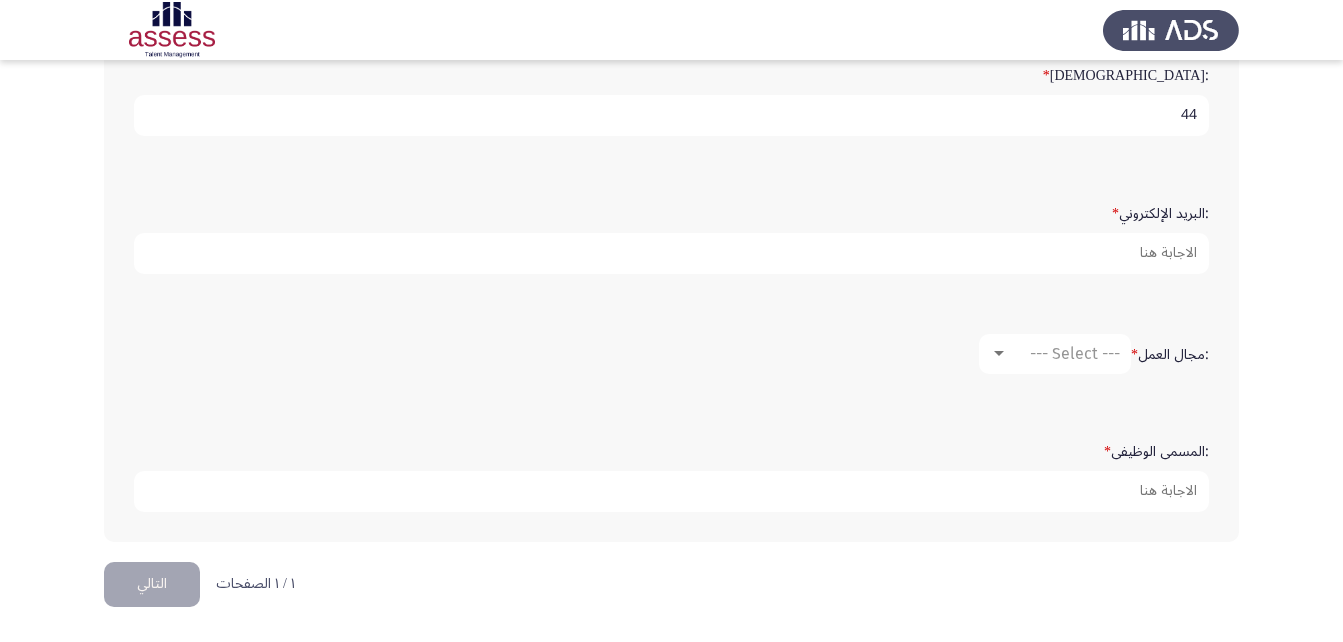 type on "44" 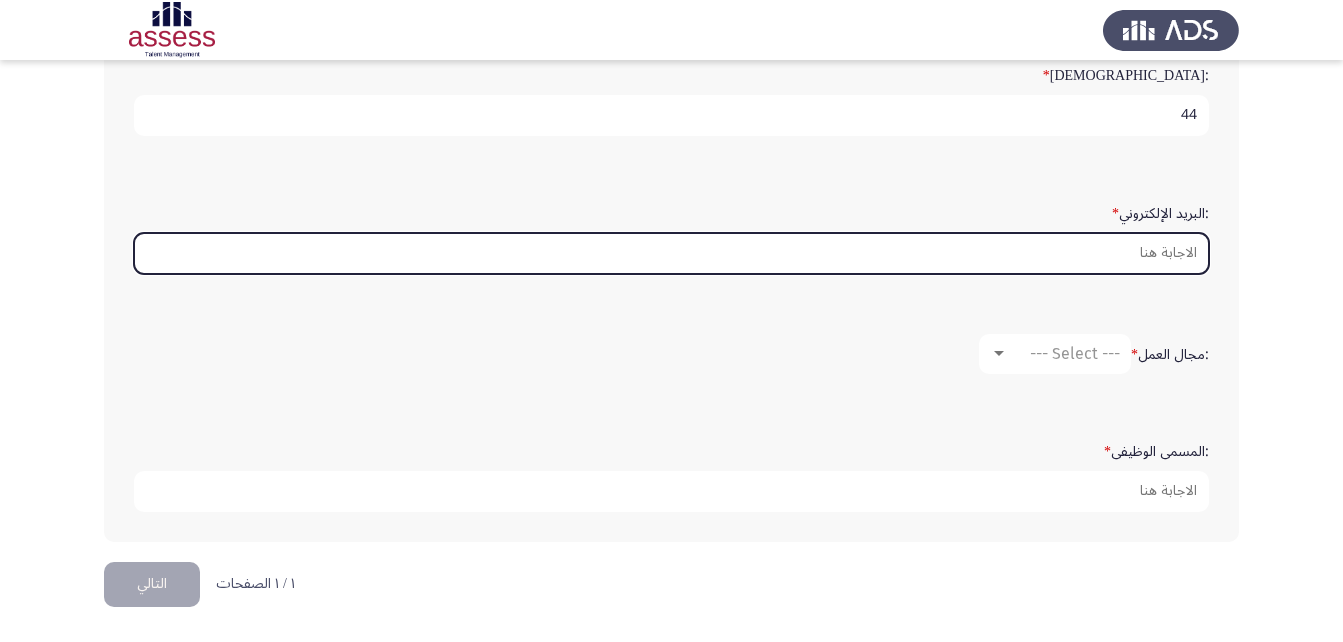click on ":البريد الإلكتروني   *" at bounding box center [671, 253] 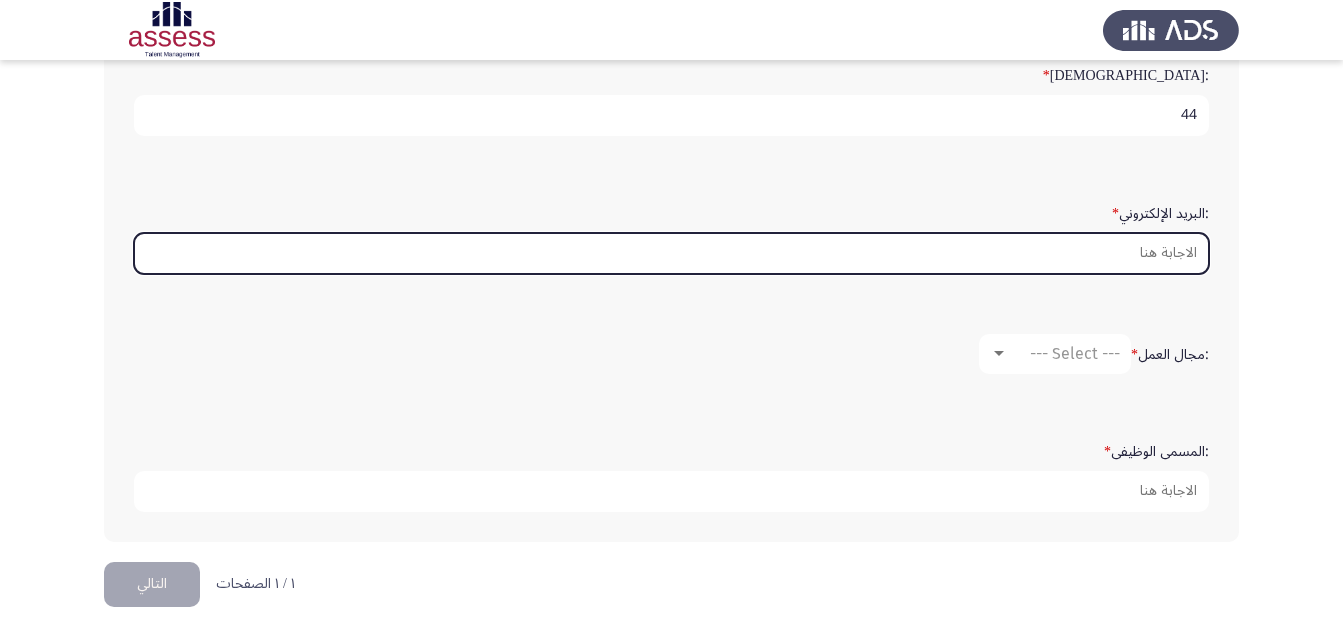 type on "س" 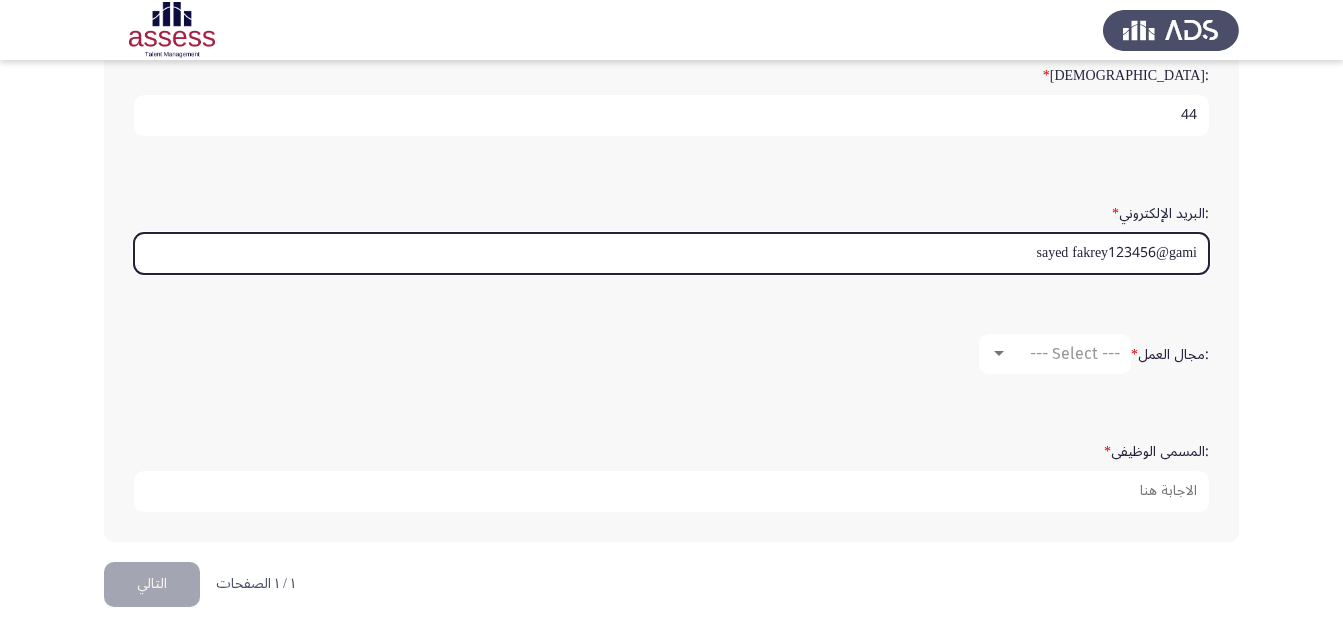 type on "sayed fakrey123456@gami" 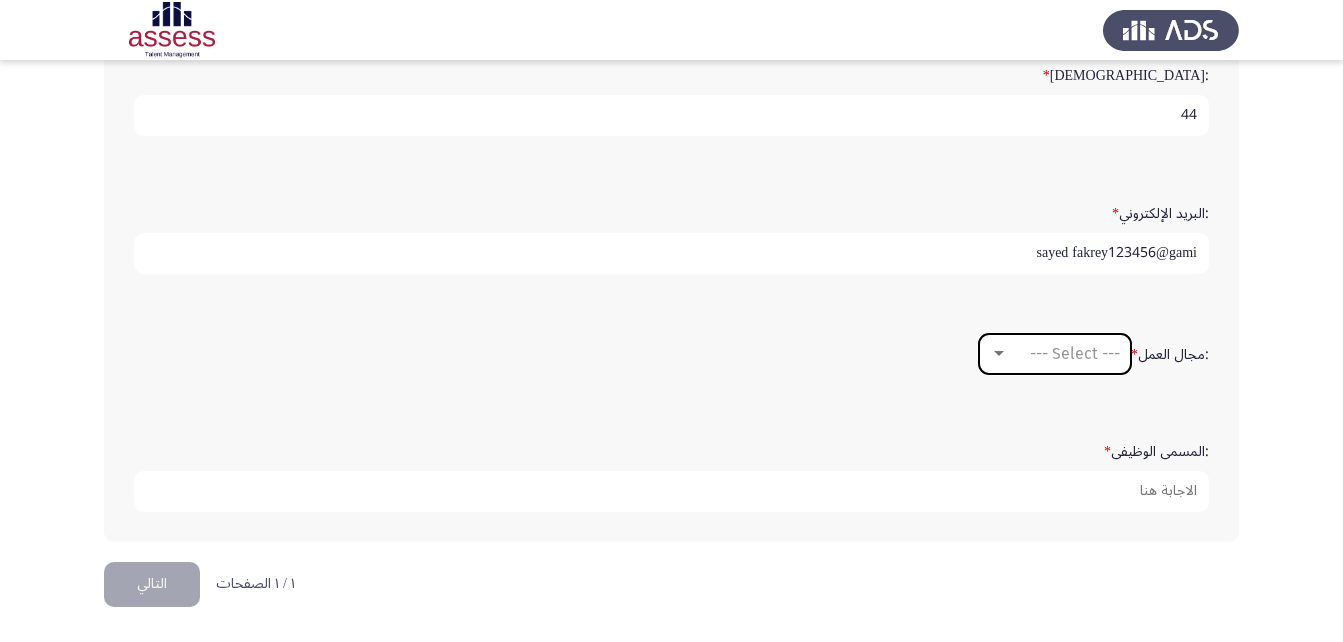 click on "--- Select ---" at bounding box center (1075, 353) 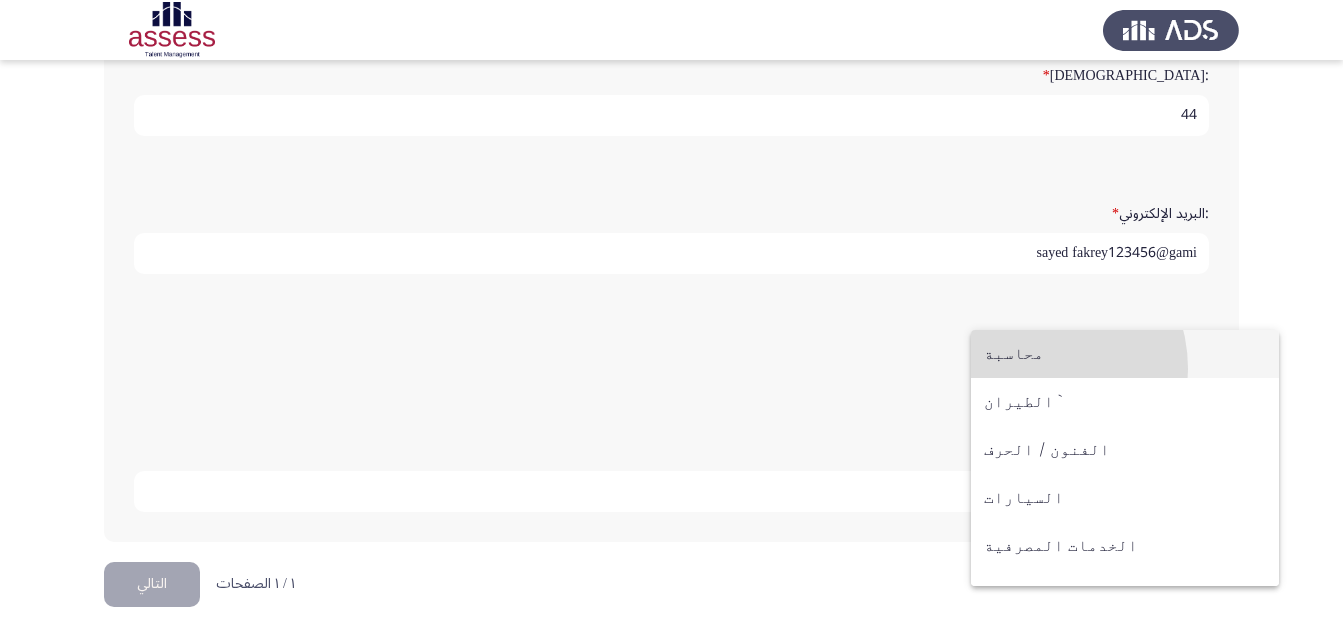 click on "محاسبة" at bounding box center [1125, 354] 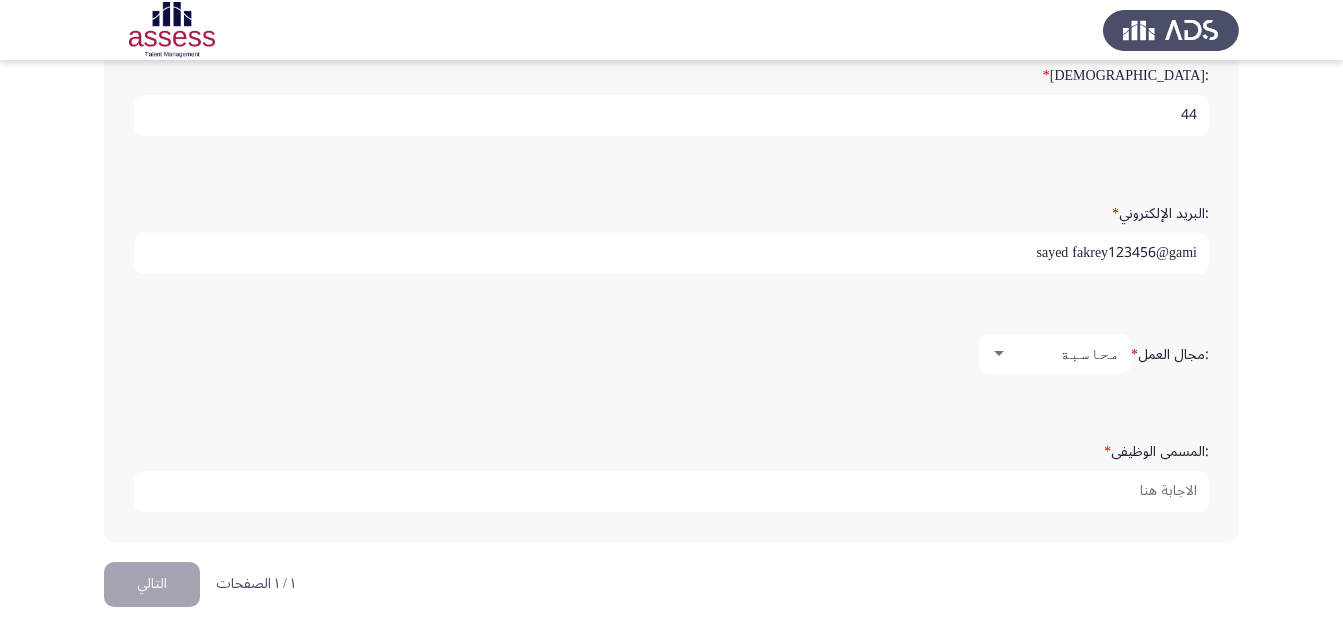 click on ":المسمى الوظيفى   *" 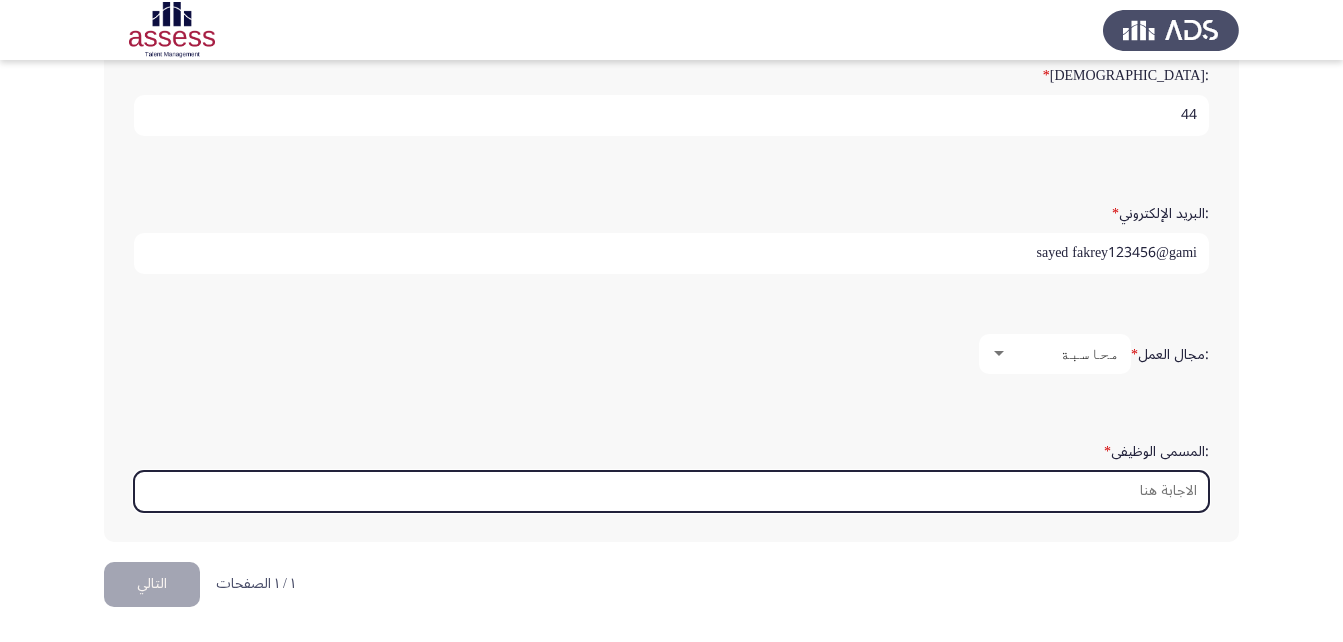 click on ":المسمى الوظيفى   *" at bounding box center [671, 491] 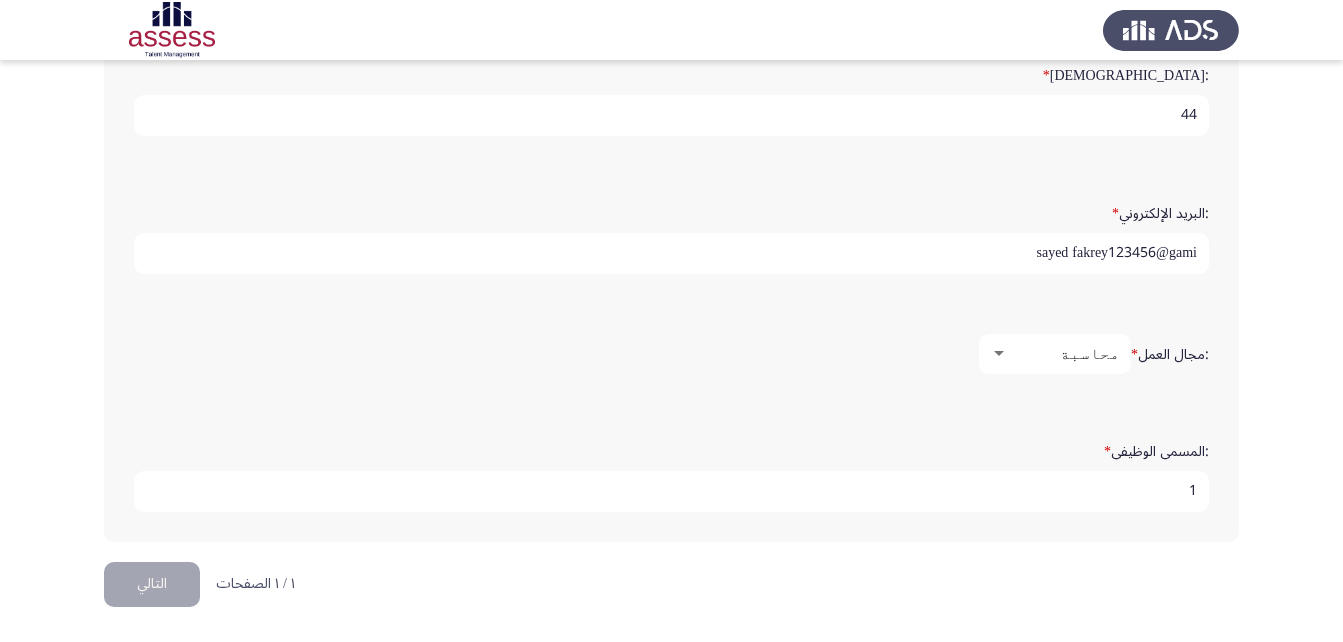 type on "1" 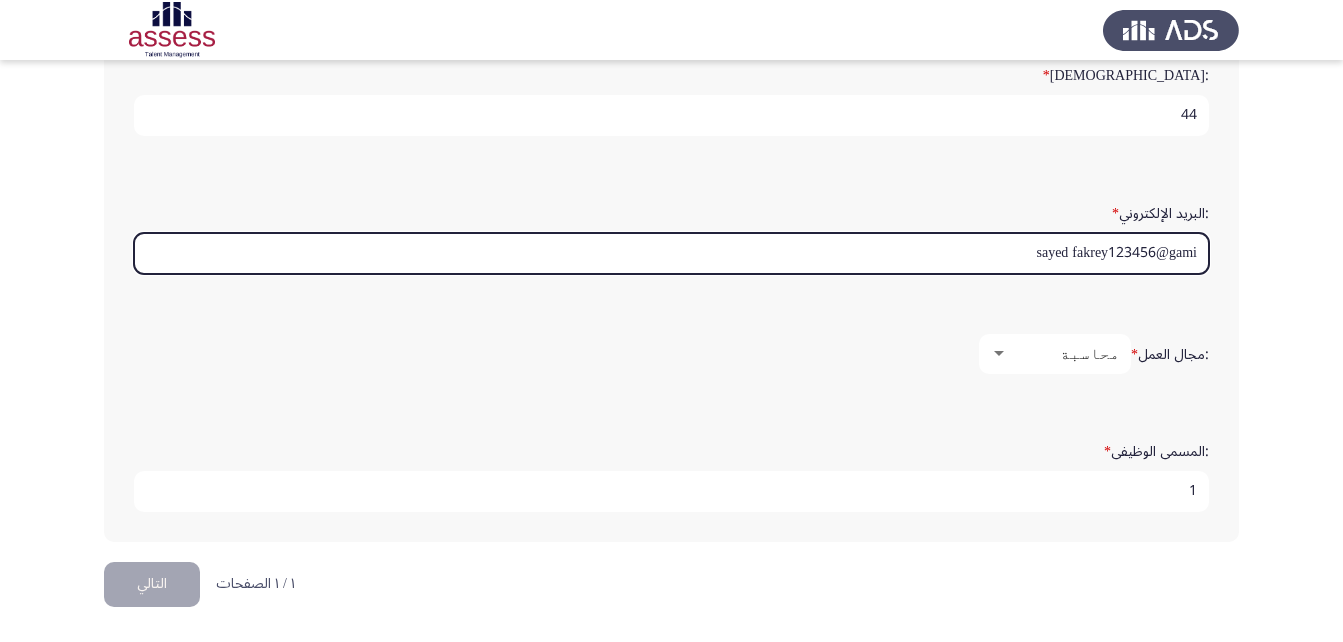 click on "sayed fakrey123456@gami" at bounding box center [671, 253] 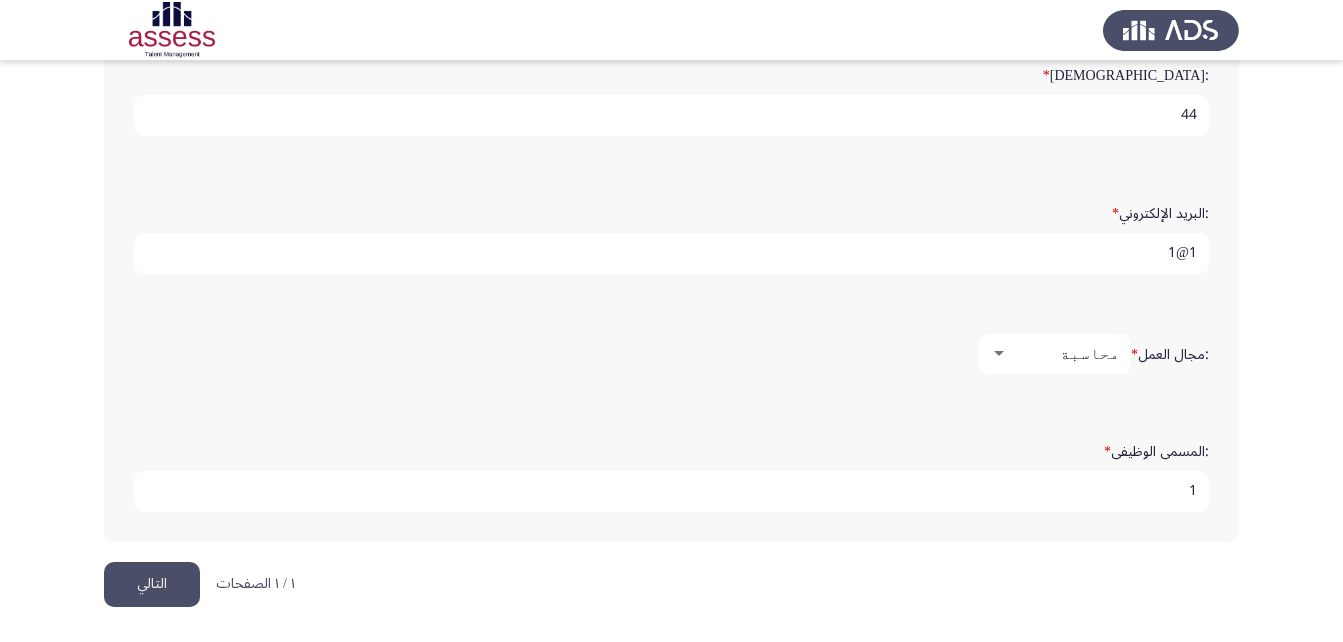 type on "1@1" 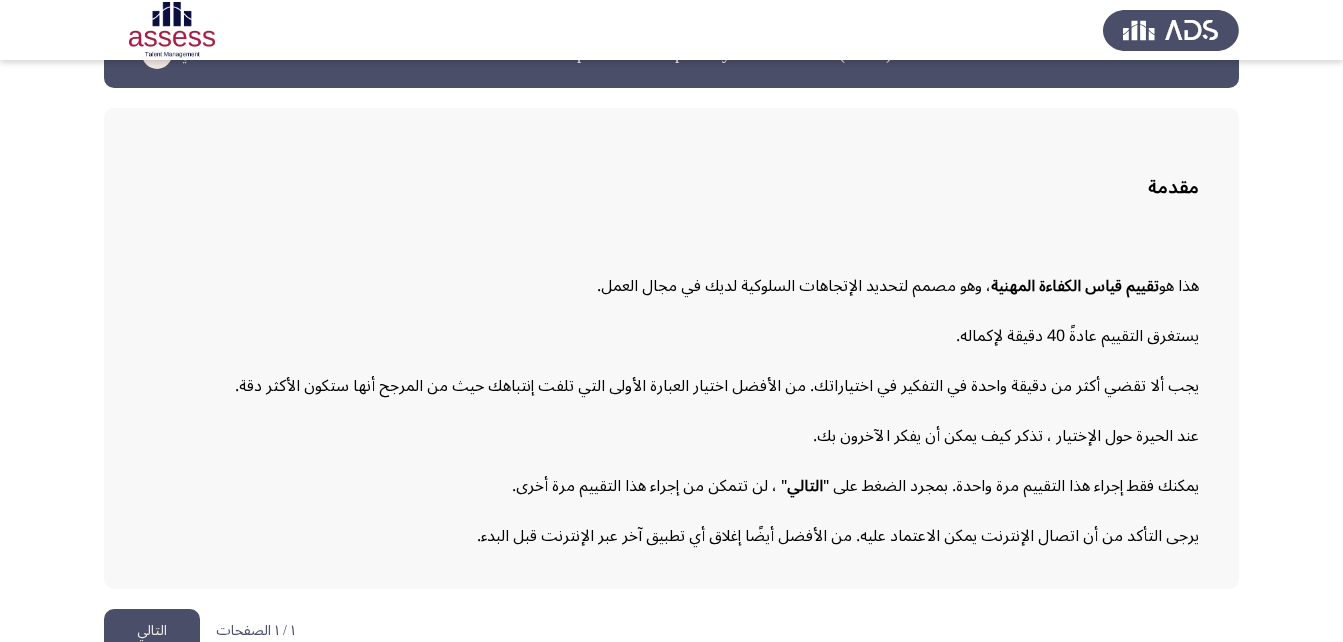 scroll, scrollTop: 92, scrollLeft: 0, axis: vertical 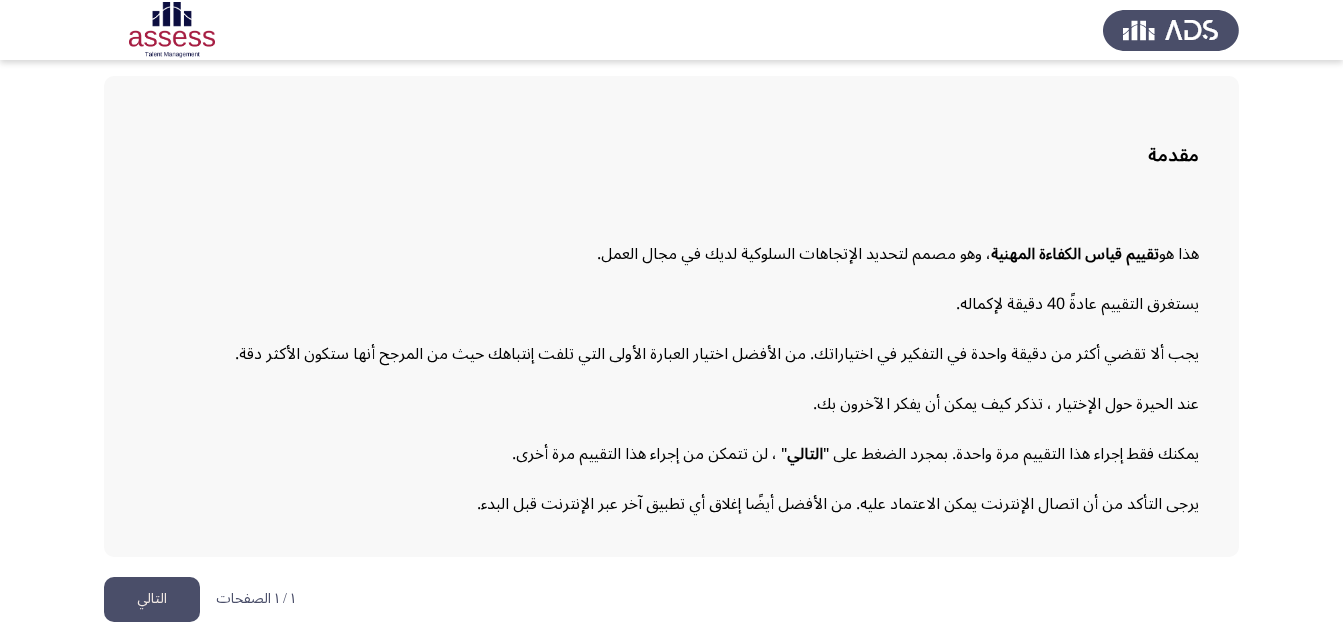 click on "التالي" 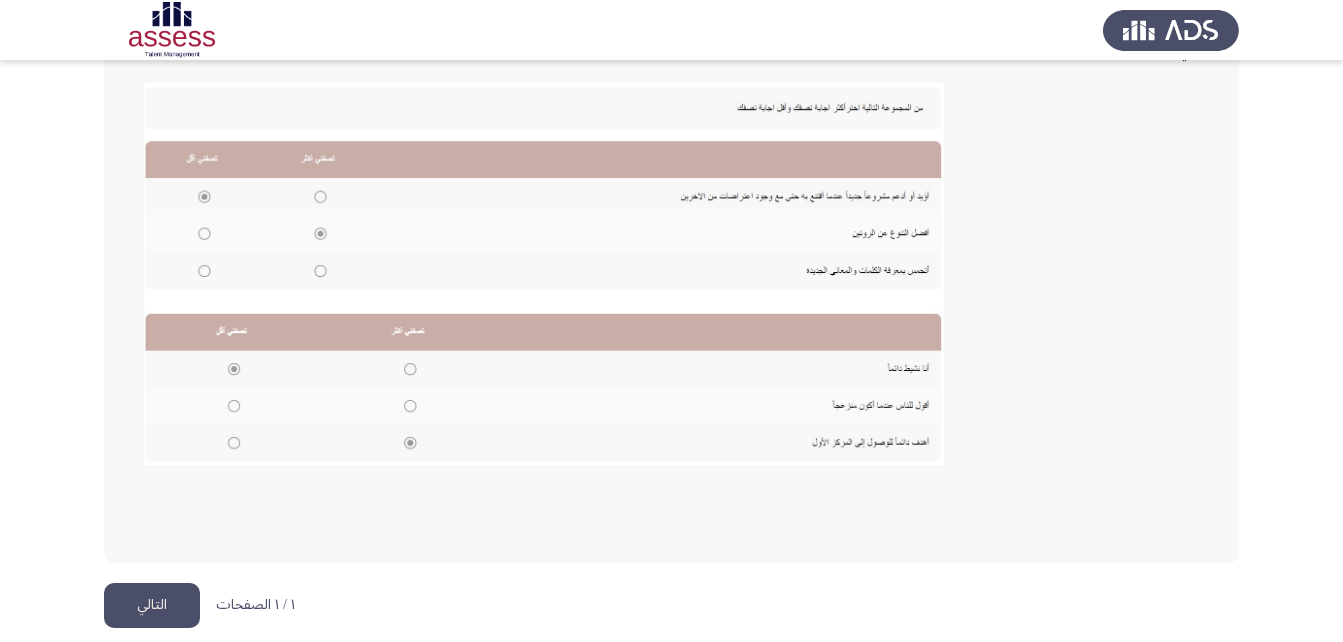 scroll, scrollTop: 434, scrollLeft: 0, axis: vertical 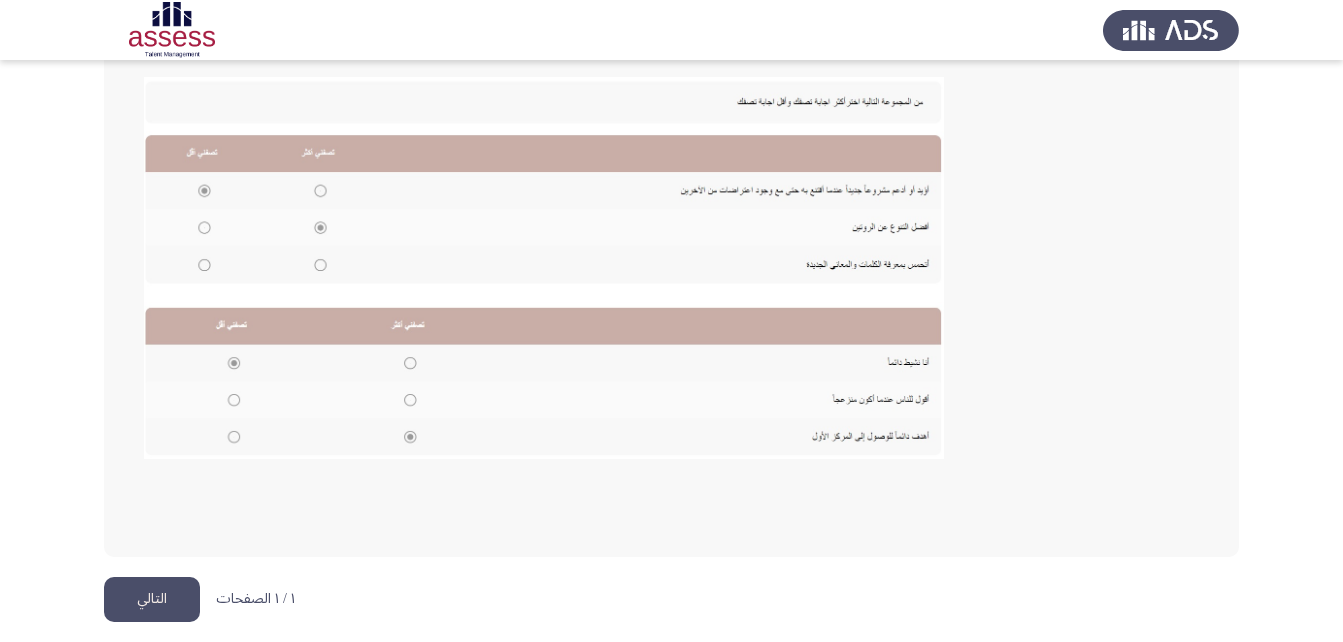 click on "التالي" 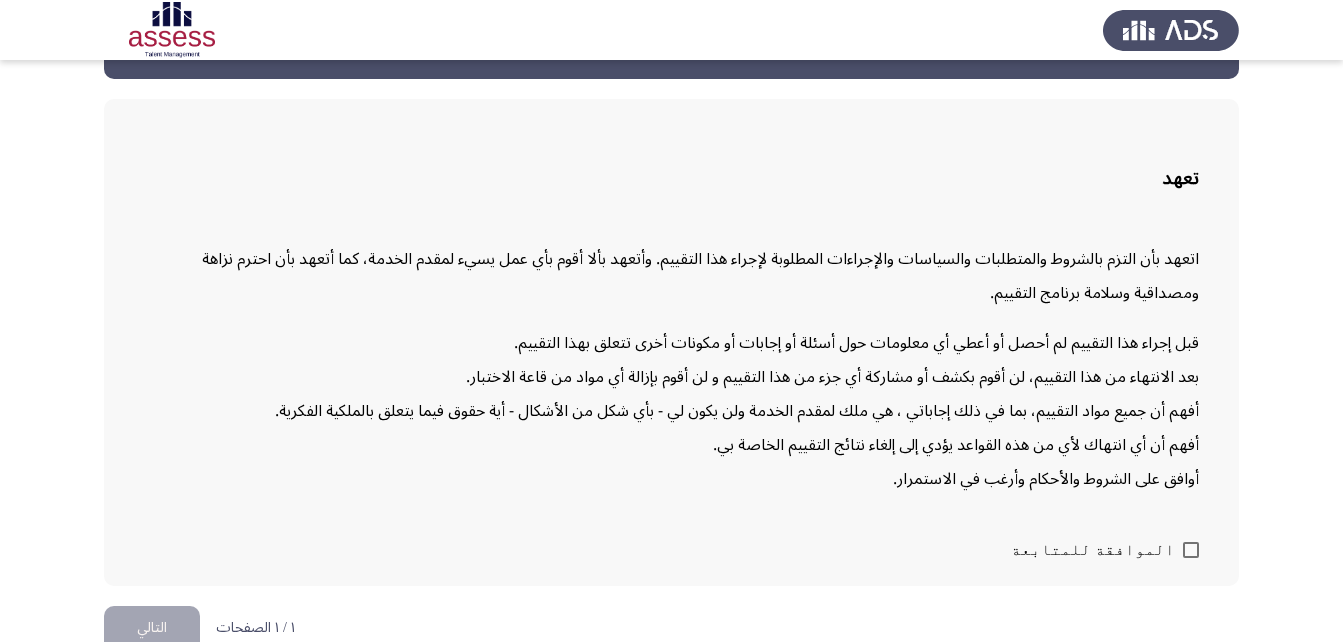 scroll, scrollTop: 98, scrollLeft: 0, axis: vertical 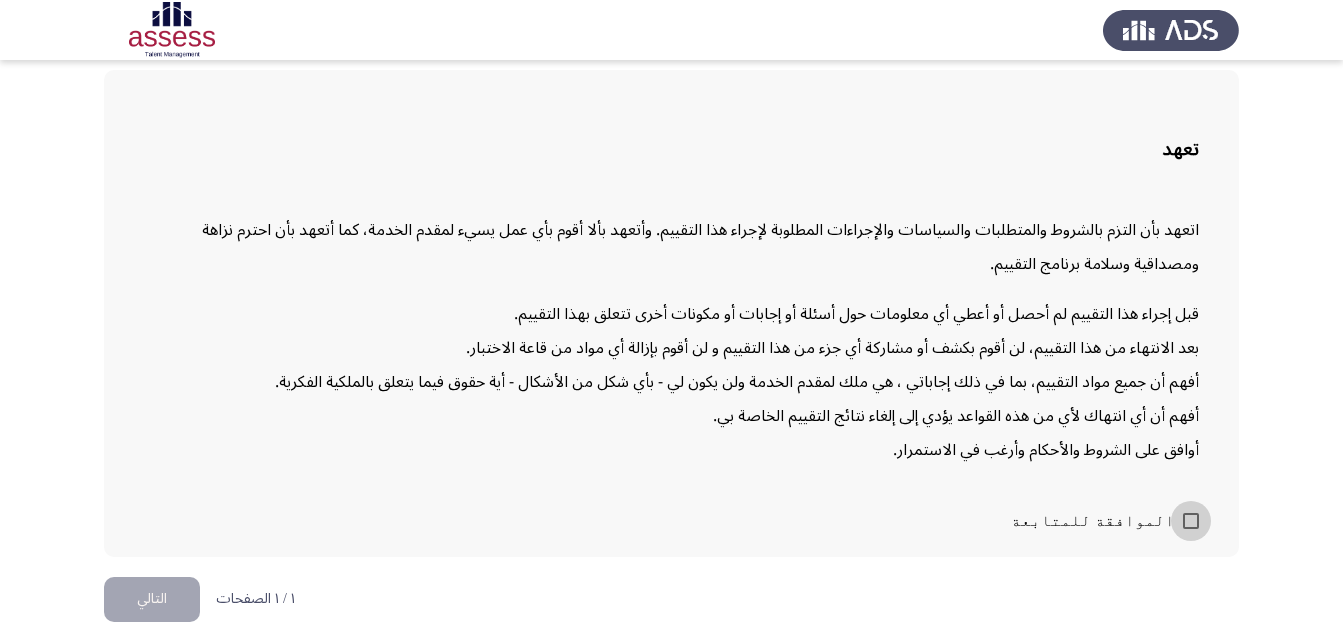 click at bounding box center (1191, 521) 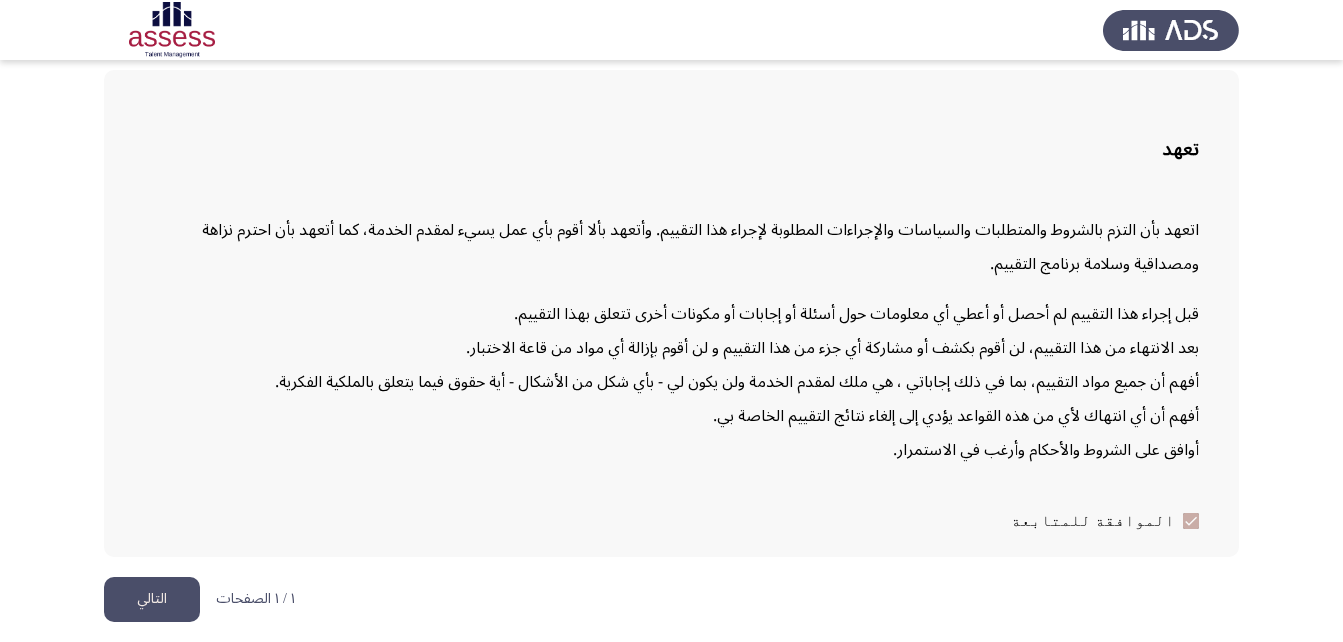 click on "التالي" 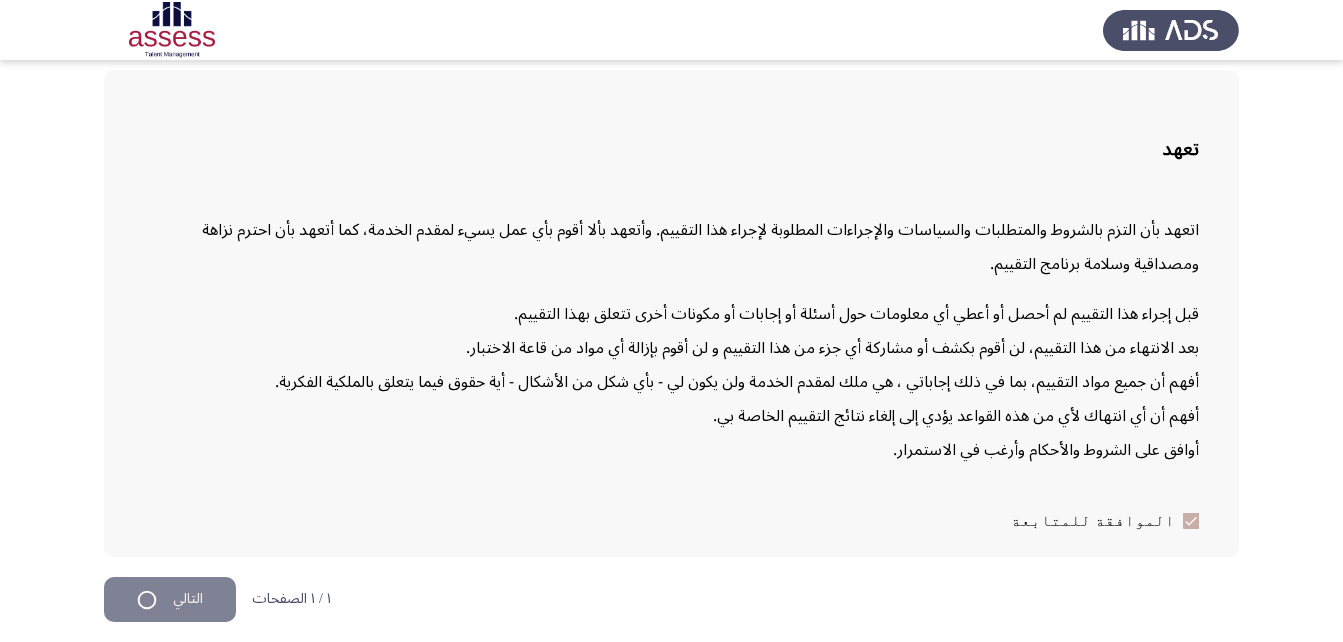 scroll, scrollTop: 0, scrollLeft: 0, axis: both 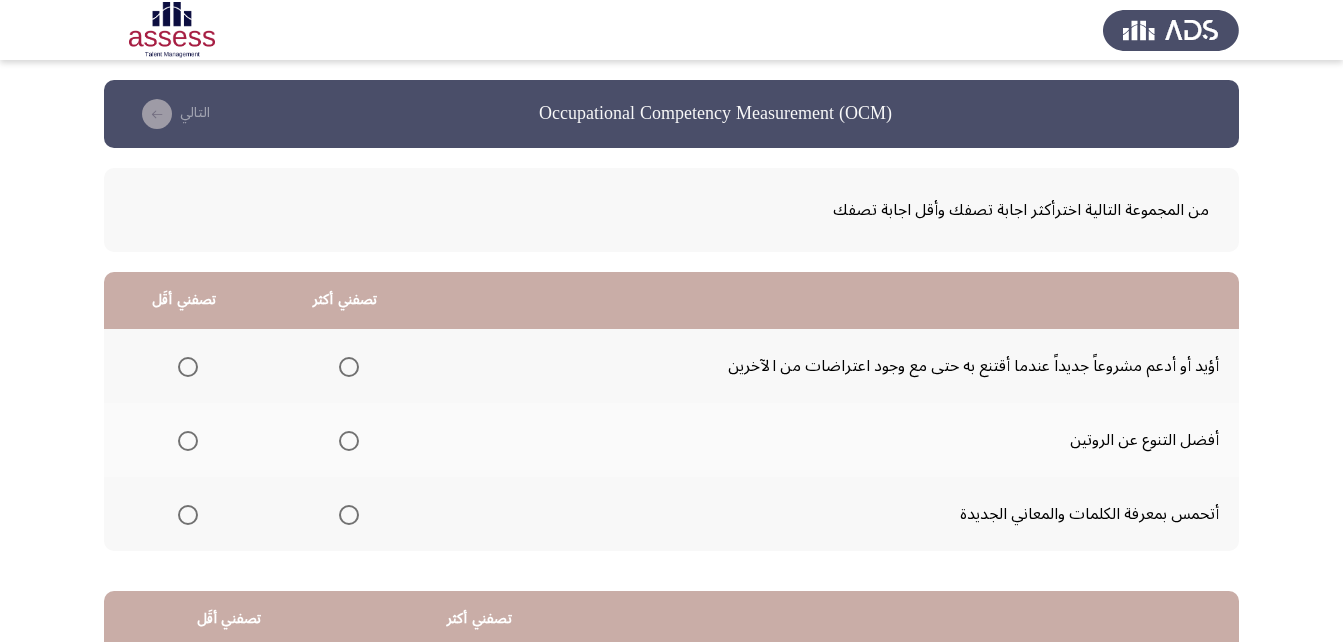 click at bounding box center [349, 515] 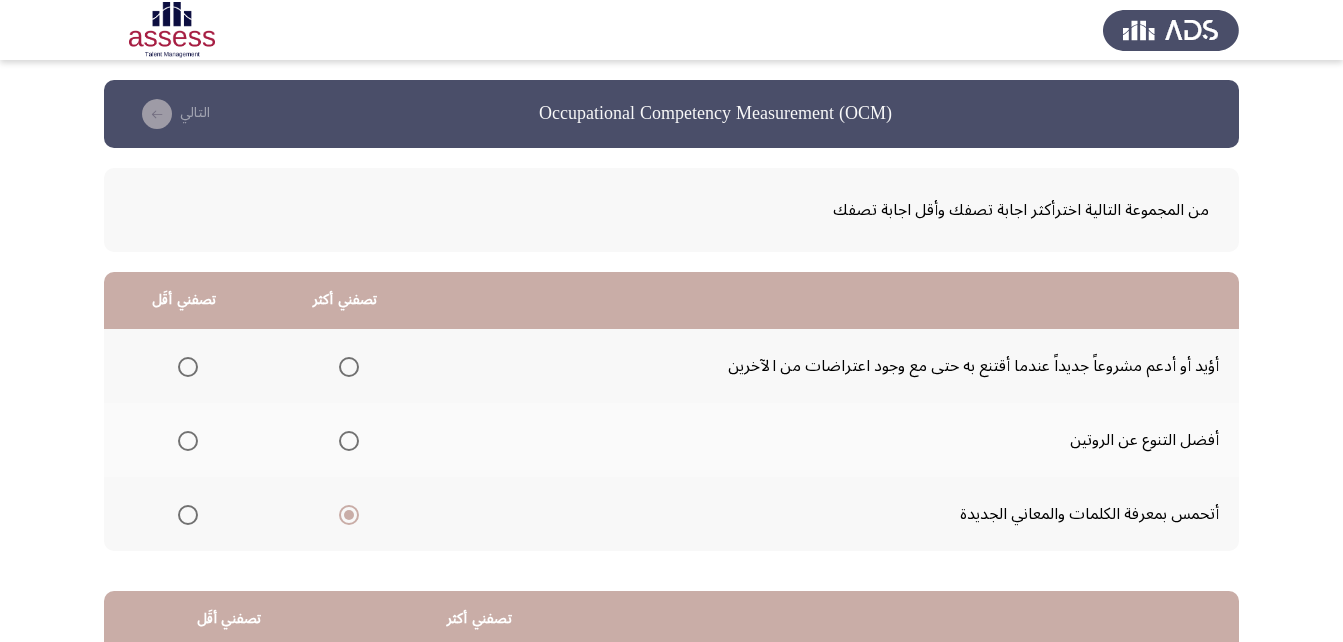 click at bounding box center [188, 367] 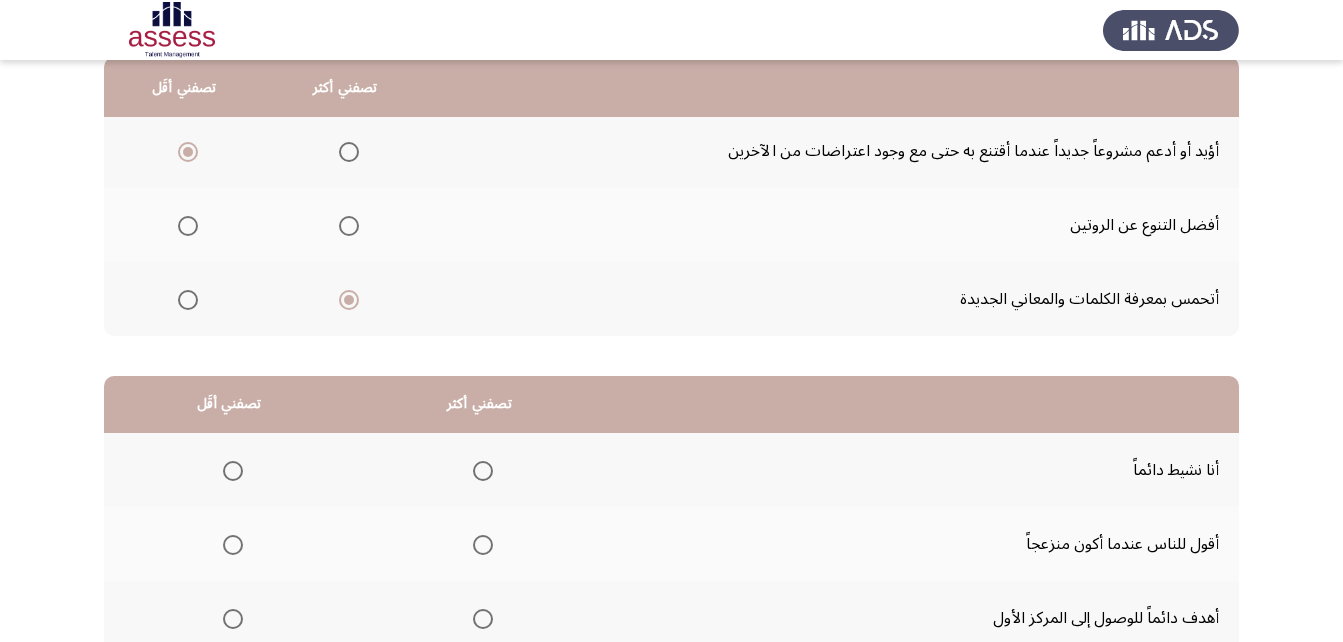 scroll, scrollTop: 300, scrollLeft: 0, axis: vertical 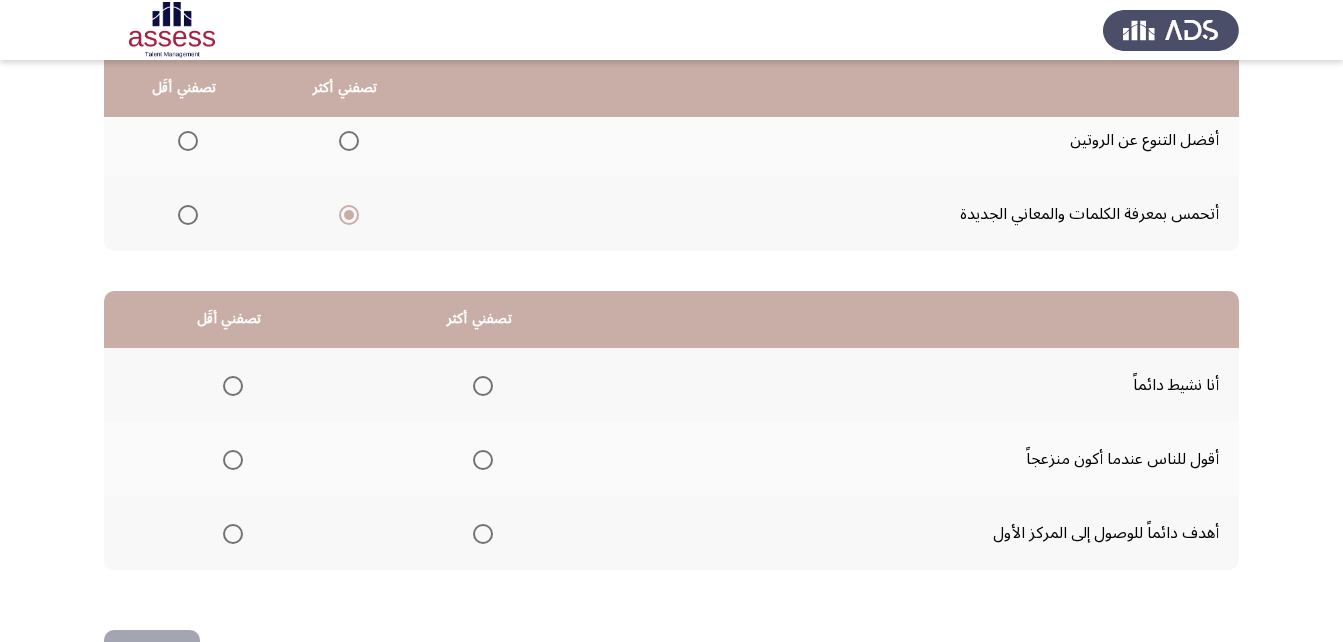 click at bounding box center (483, 534) 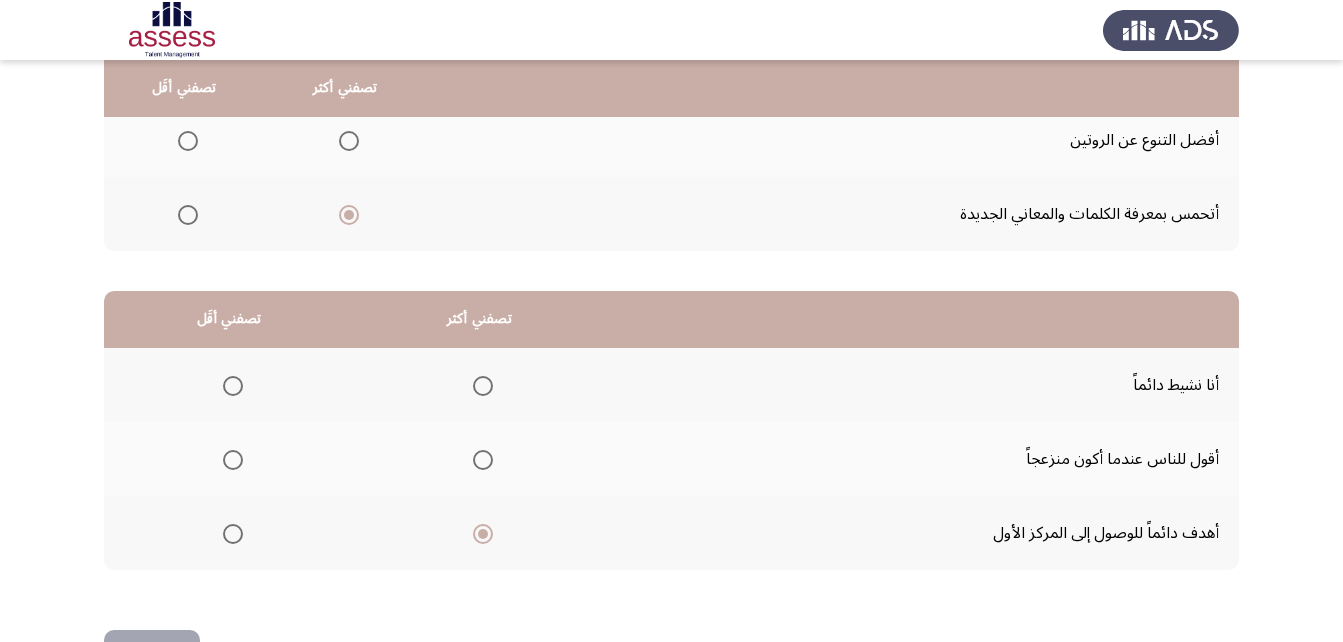 click at bounding box center (233, 460) 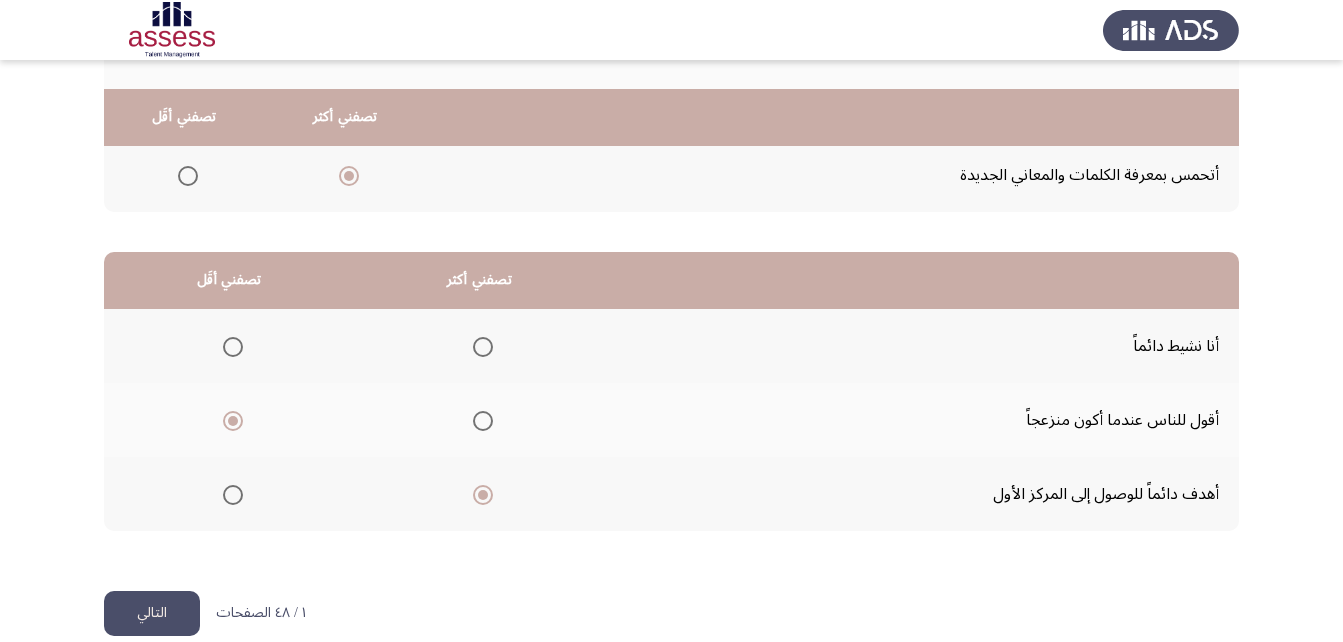 scroll, scrollTop: 368, scrollLeft: 0, axis: vertical 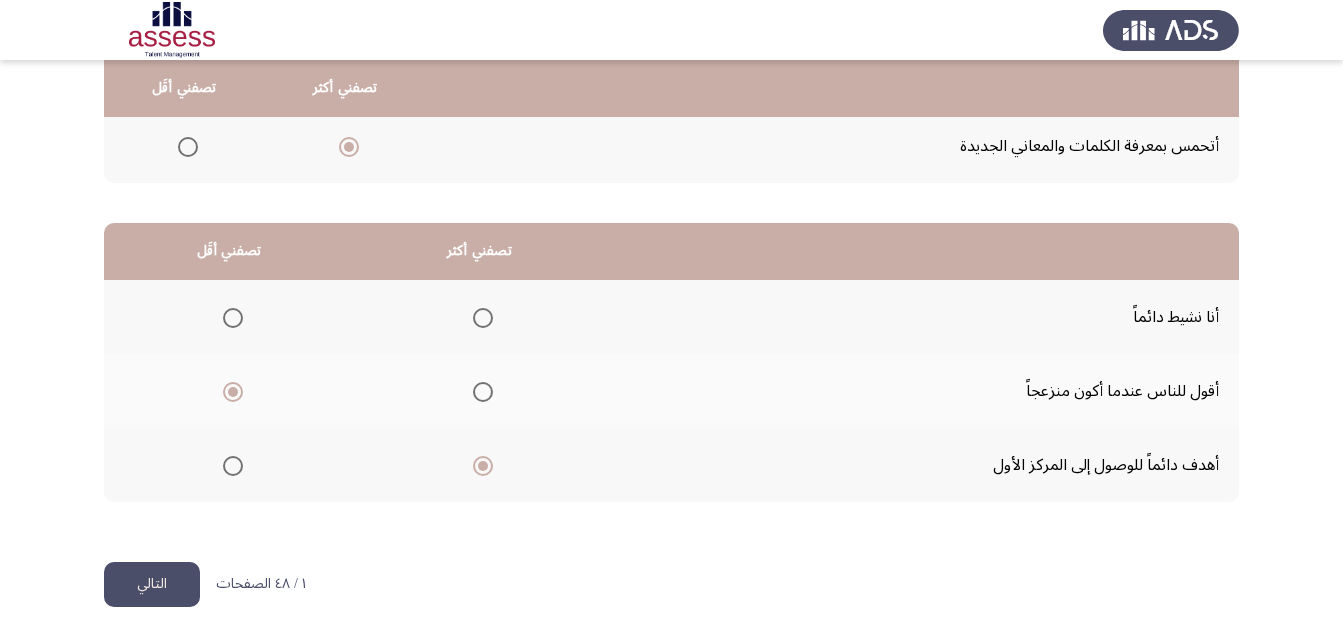 click on "التالي" 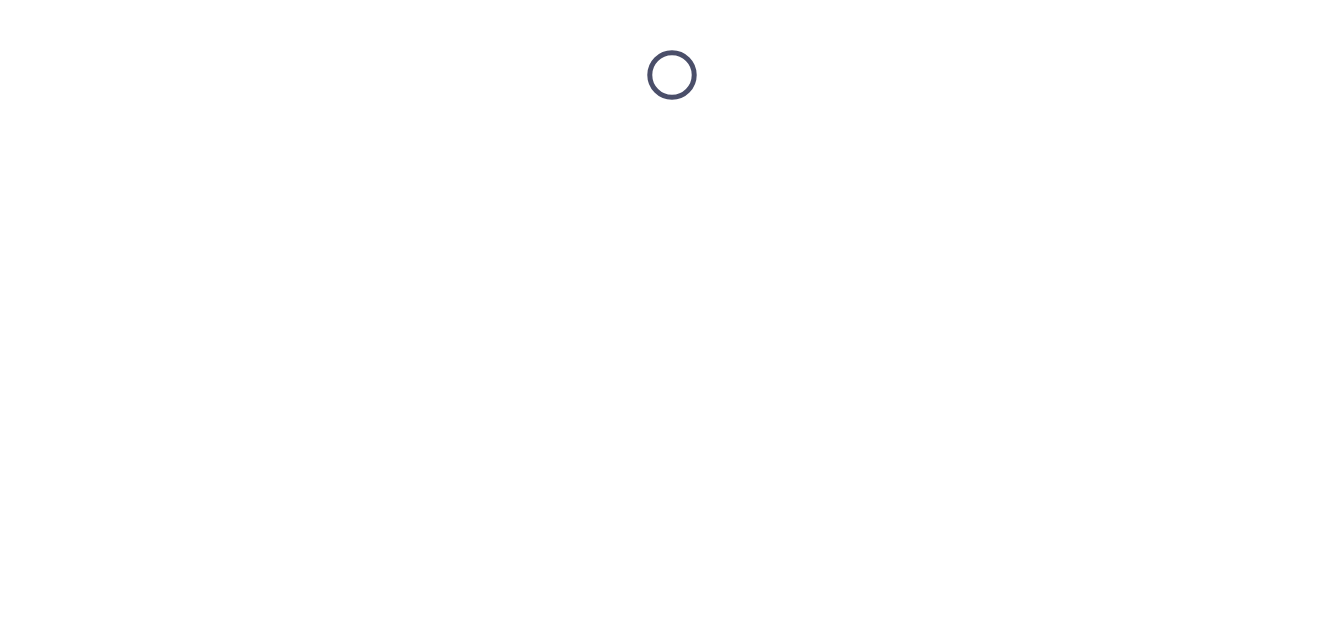 scroll, scrollTop: 0, scrollLeft: 0, axis: both 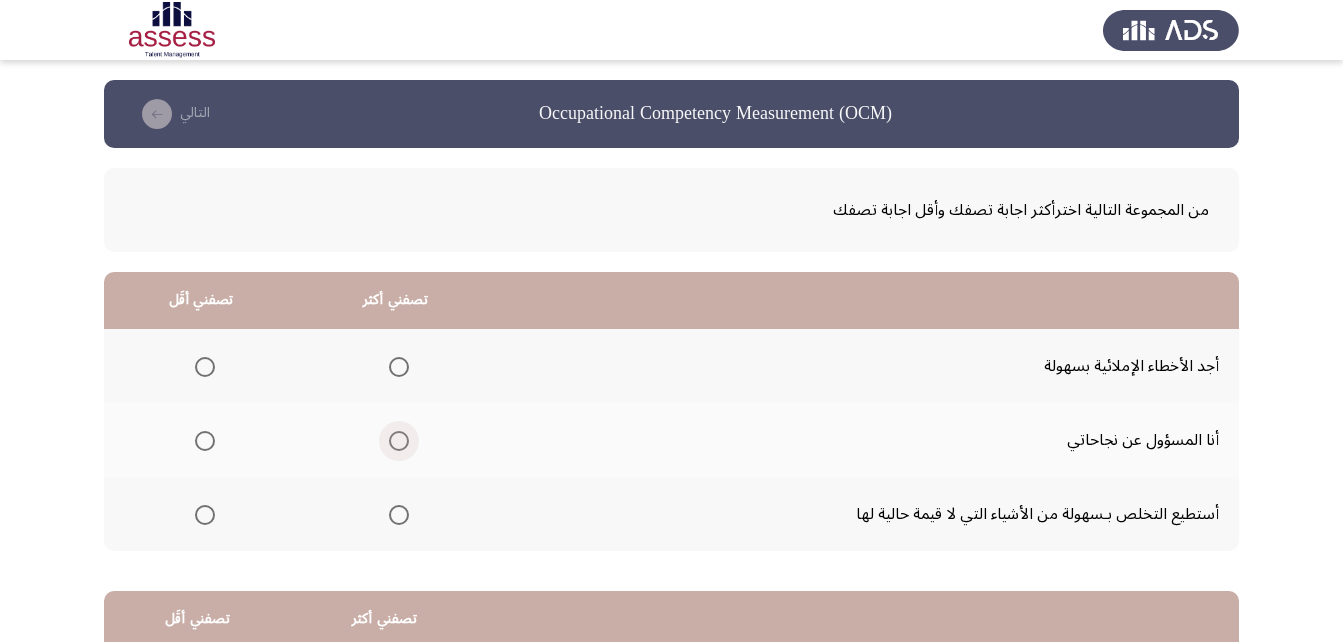 click at bounding box center [399, 441] 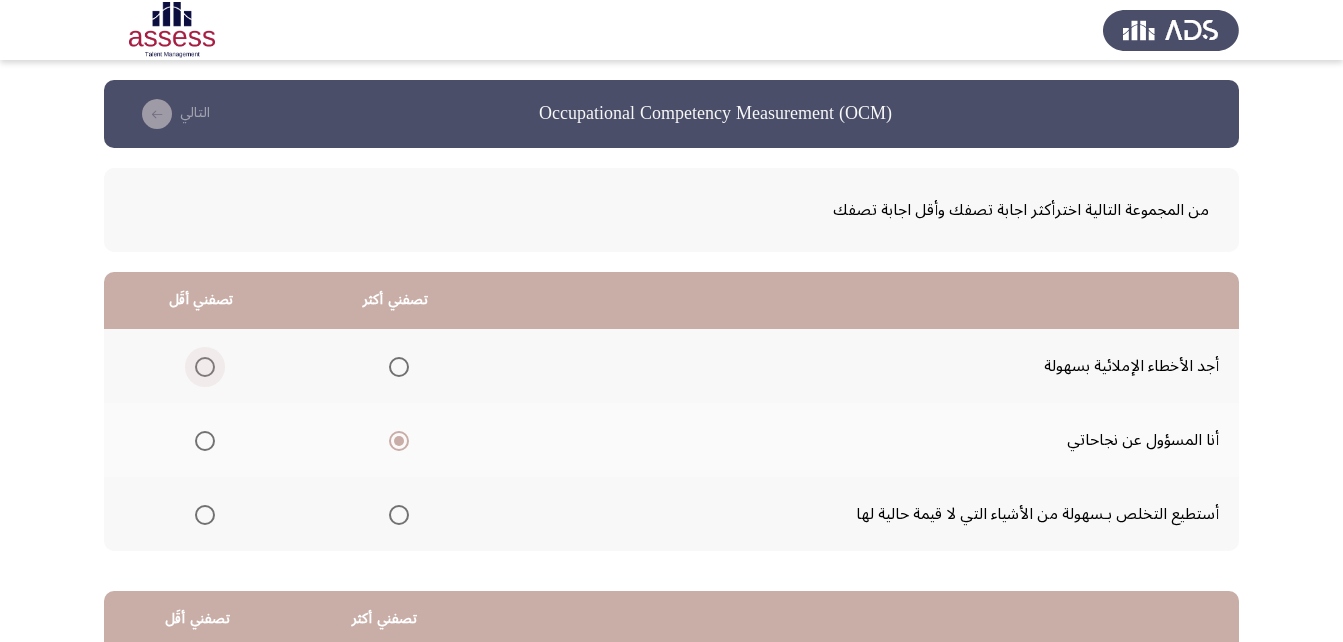 click at bounding box center (205, 367) 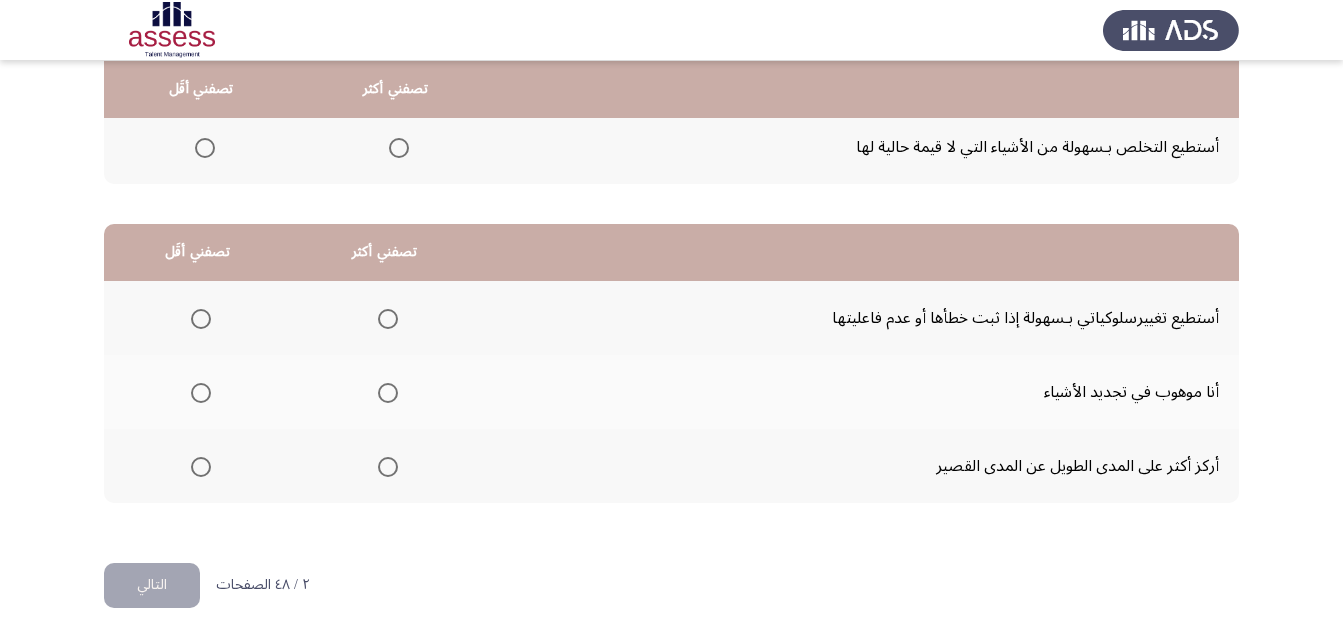 scroll, scrollTop: 368, scrollLeft: 0, axis: vertical 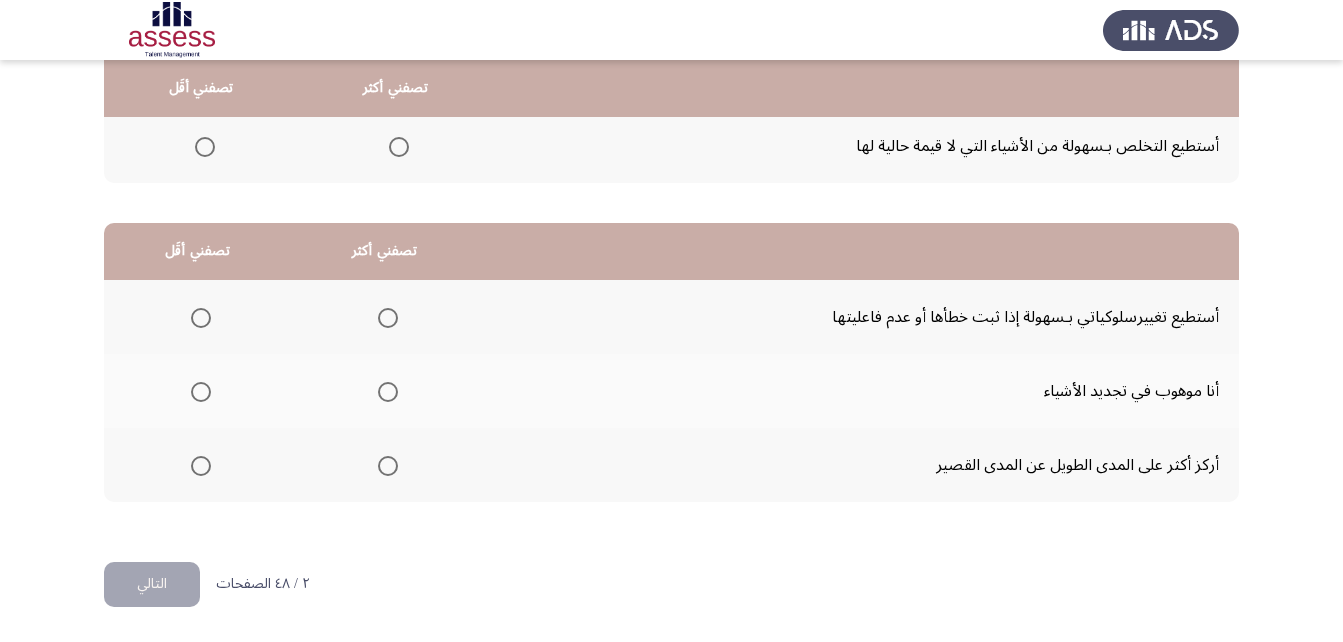 click at bounding box center (388, 318) 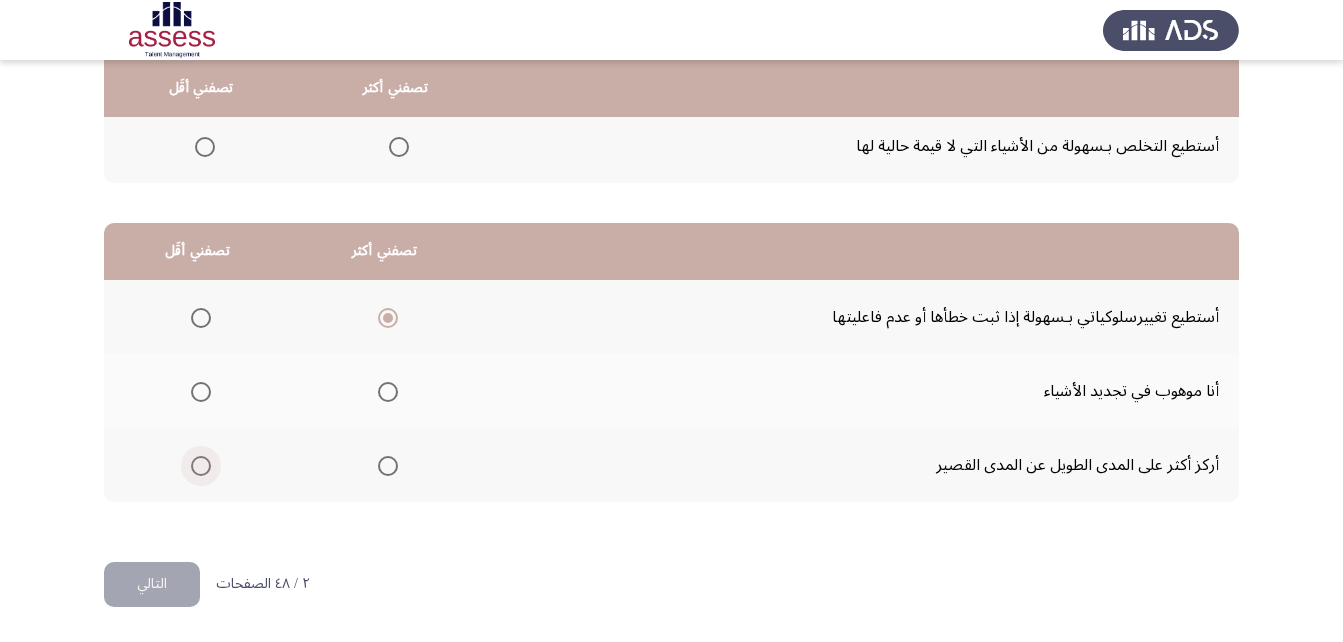 click at bounding box center (201, 466) 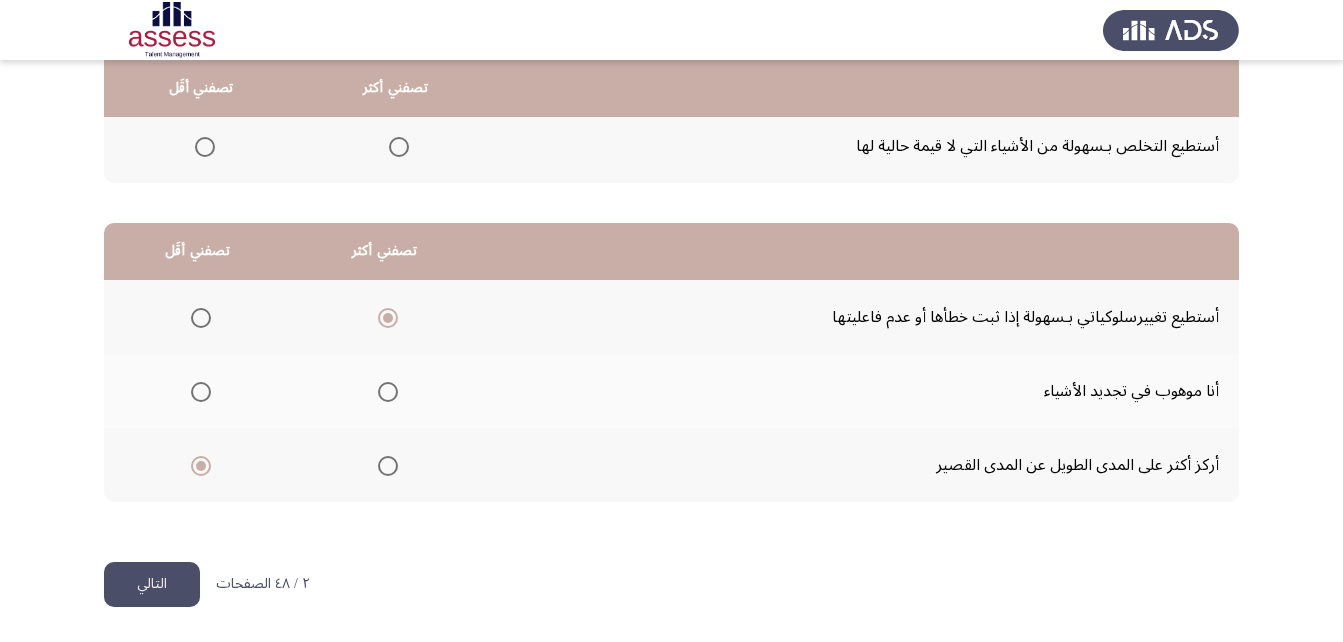 click on "التالي" 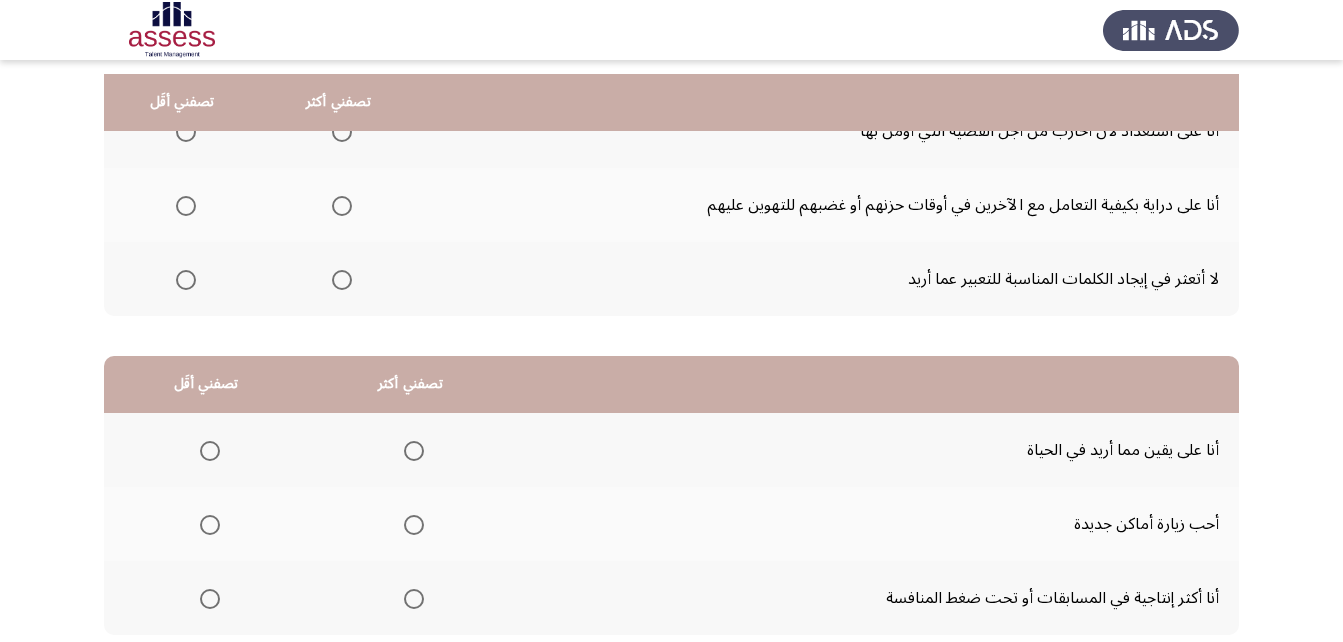 scroll, scrollTop: 200, scrollLeft: 0, axis: vertical 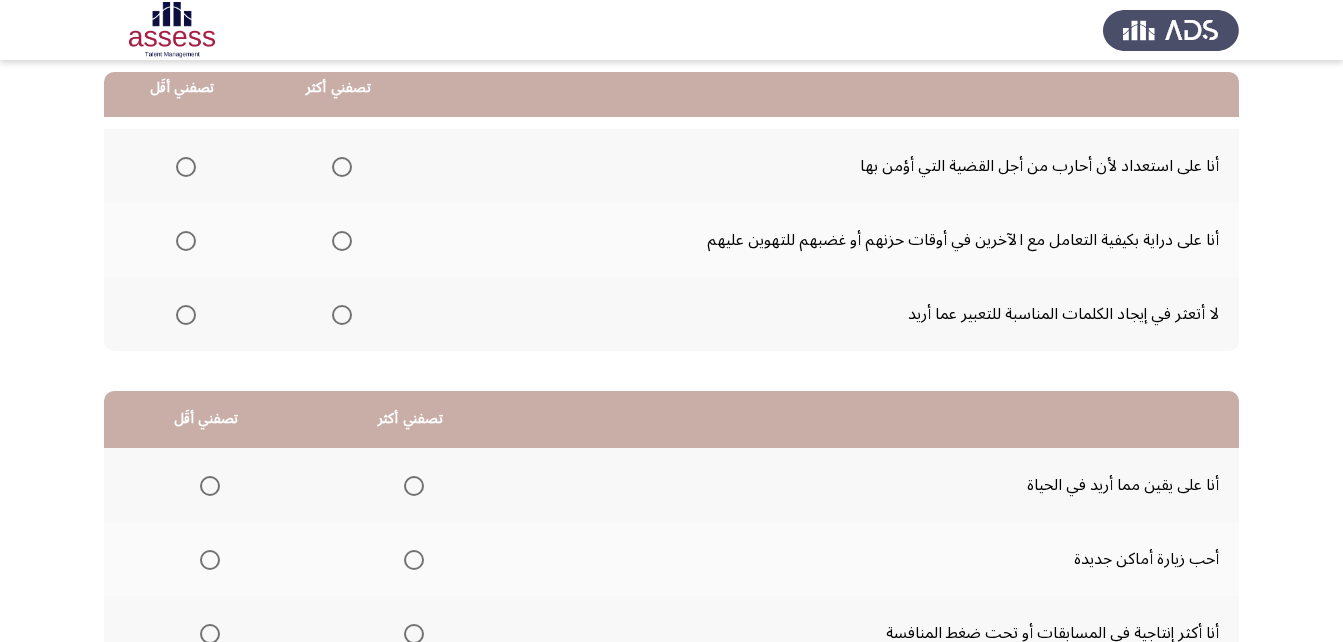 click at bounding box center (342, 167) 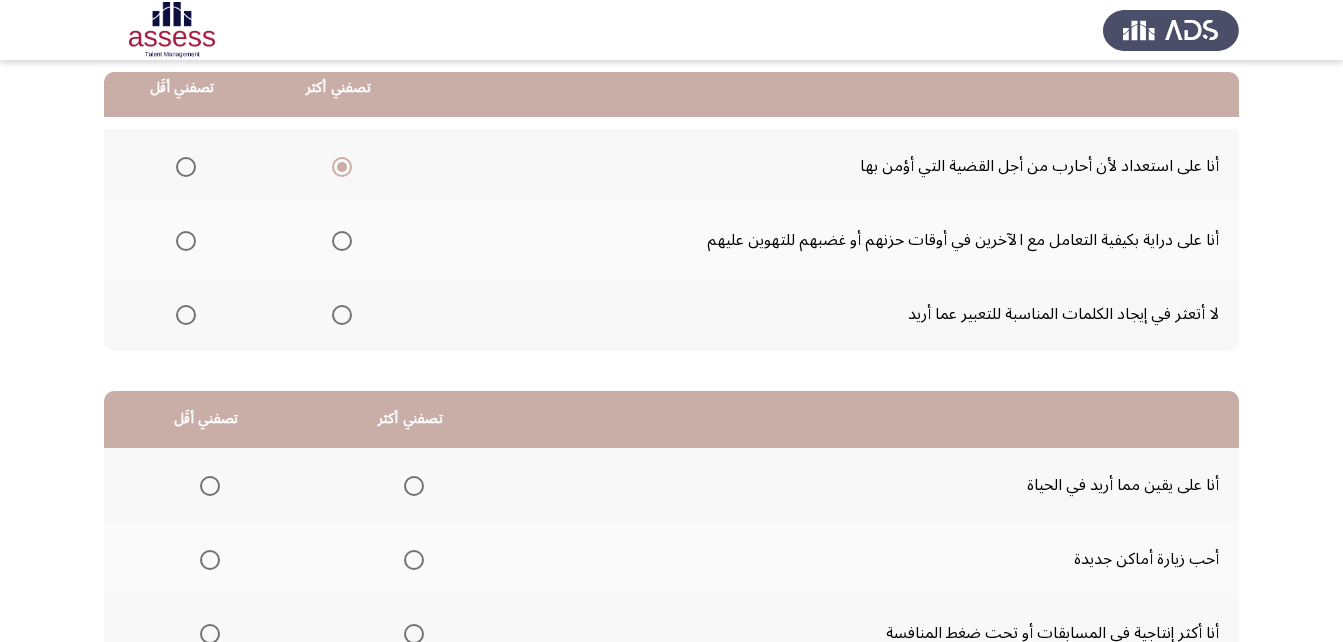 click at bounding box center (186, 315) 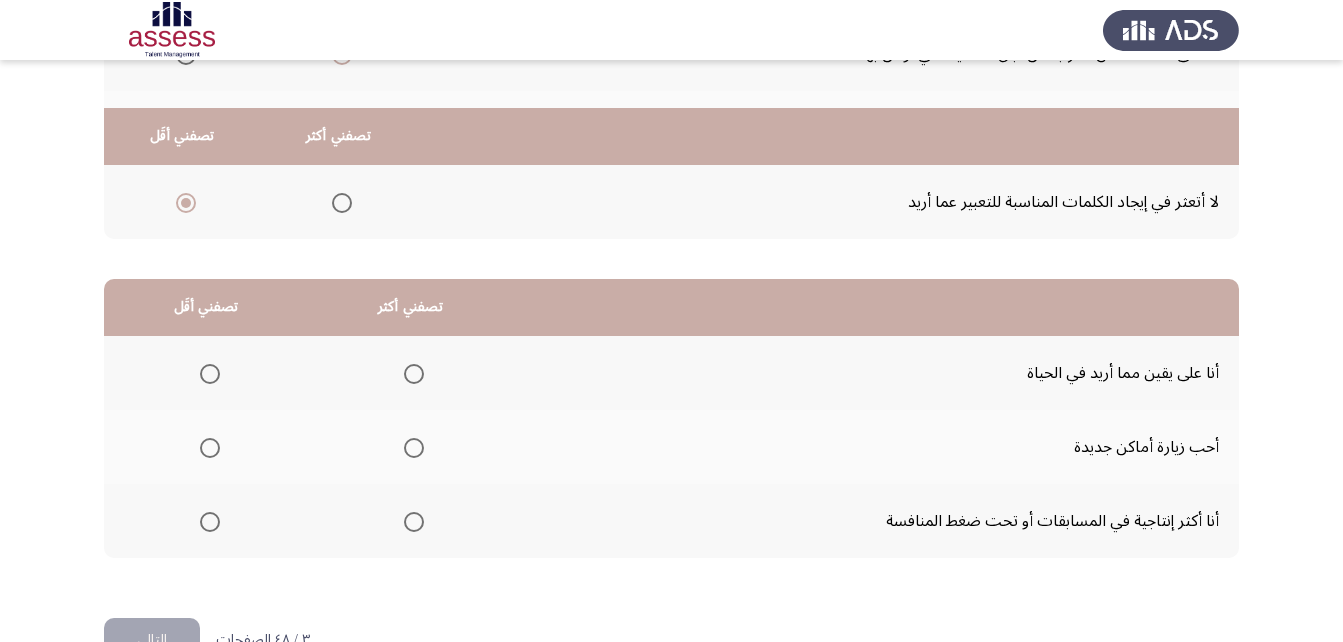 scroll, scrollTop: 368, scrollLeft: 0, axis: vertical 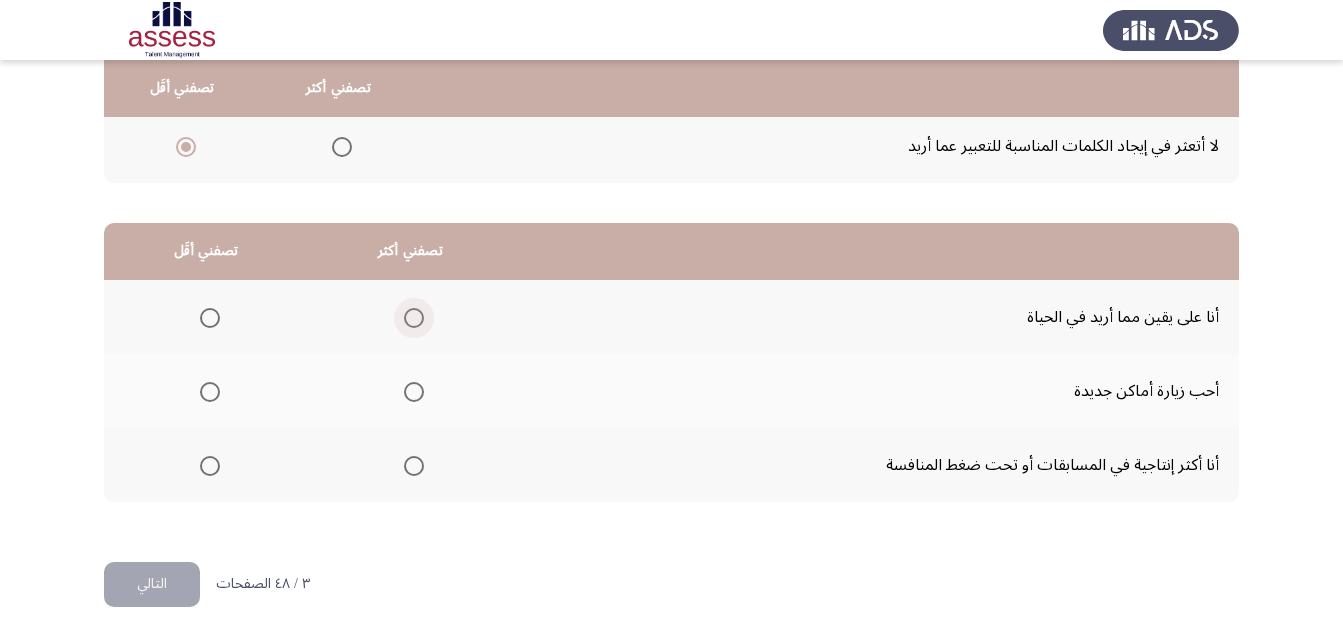 click at bounding box center [414, 318] 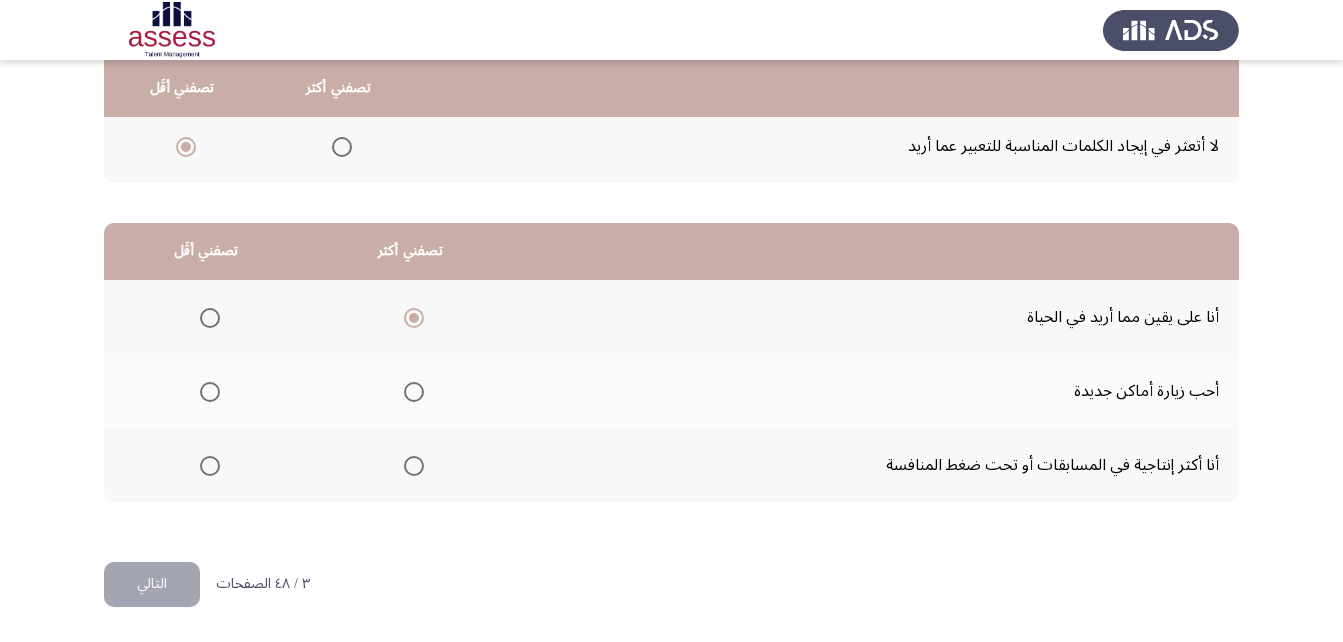 click at bounding box center [210, 392] 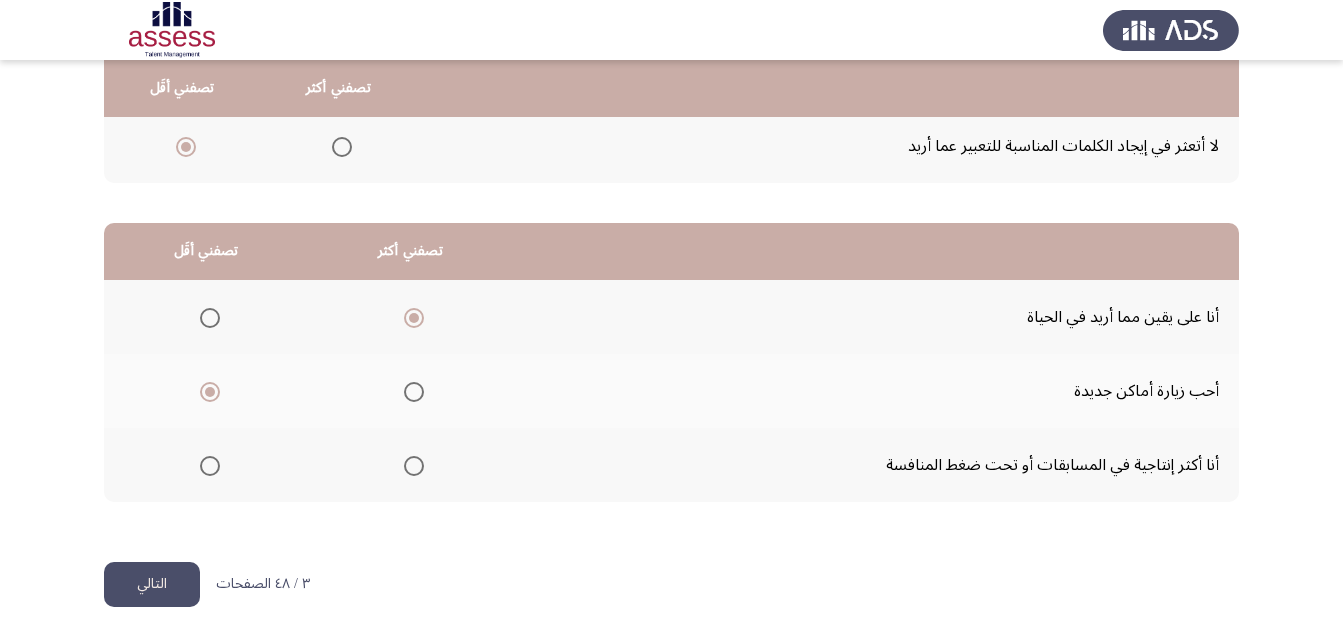 click on "التالي" 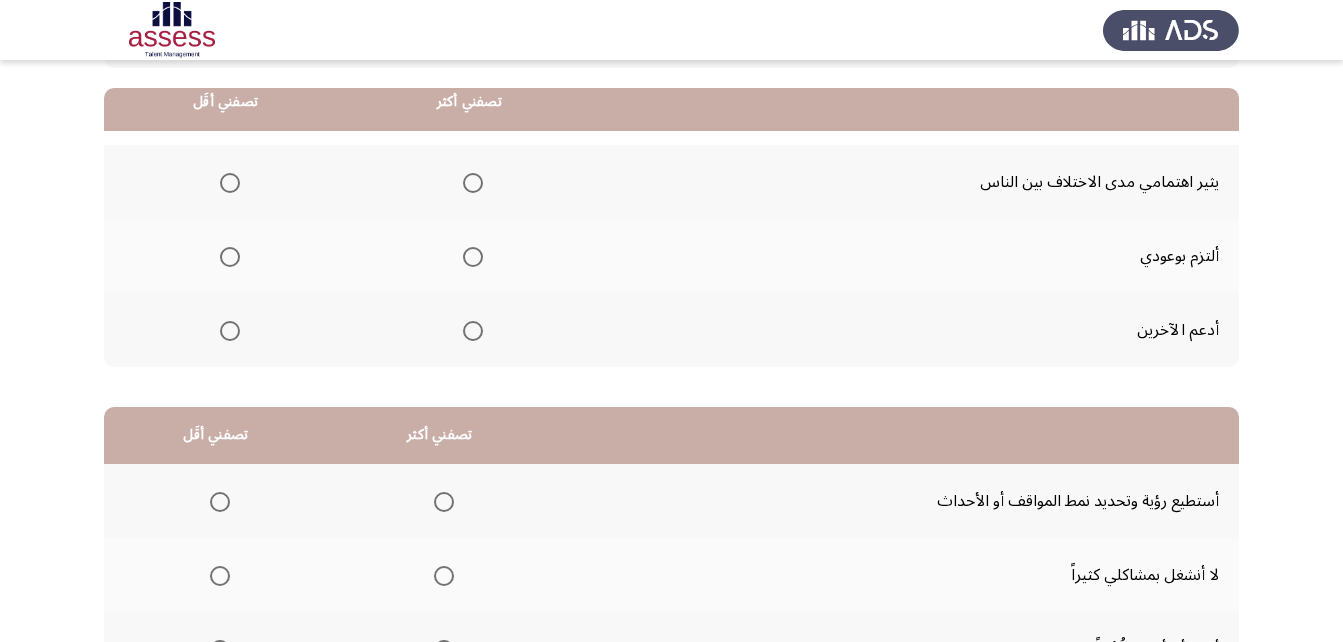 scroll, scrollTop: 200, scrollLeft: 0, axis: vertical 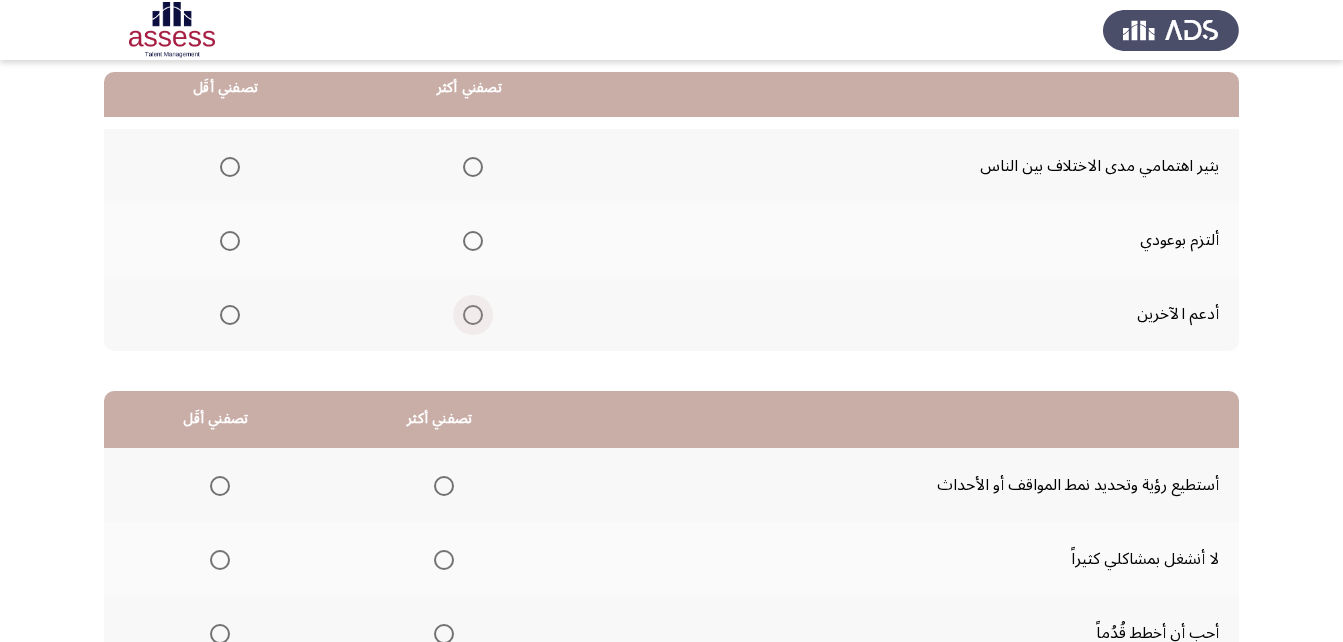 click at bounding box center [473, 315] 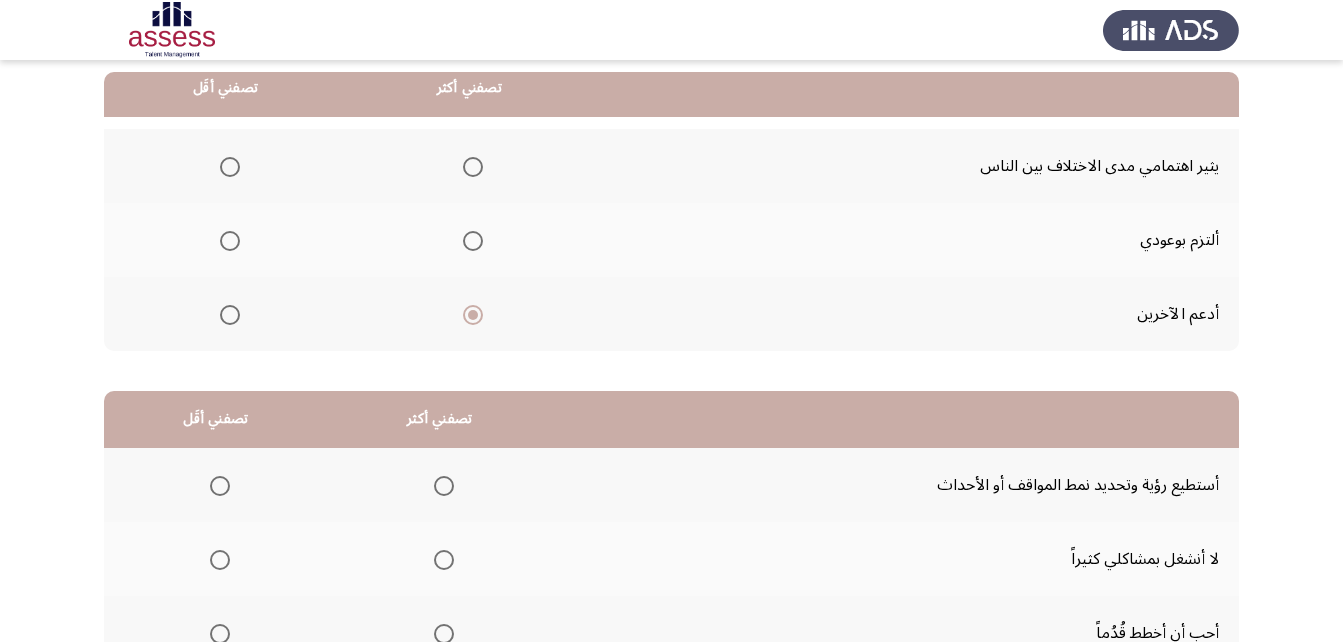 click at bounding box center (230, 167) 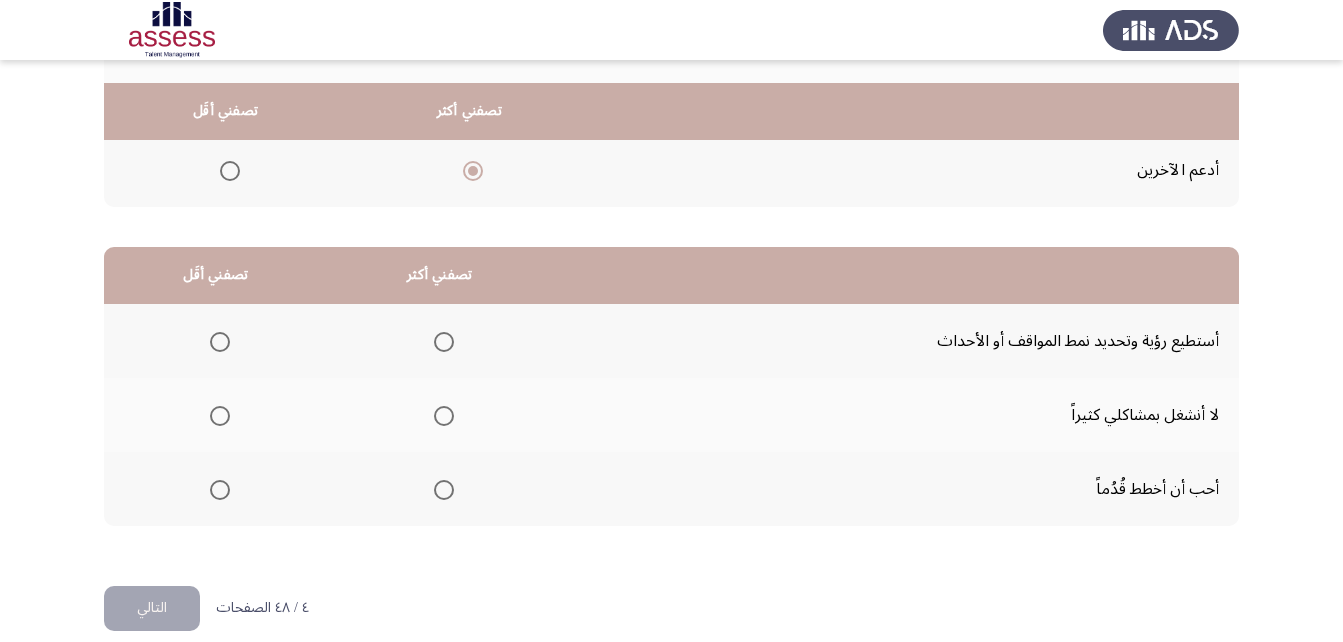 scroll, scrollTop: 368, scrollLeft: 0, axis: vertical 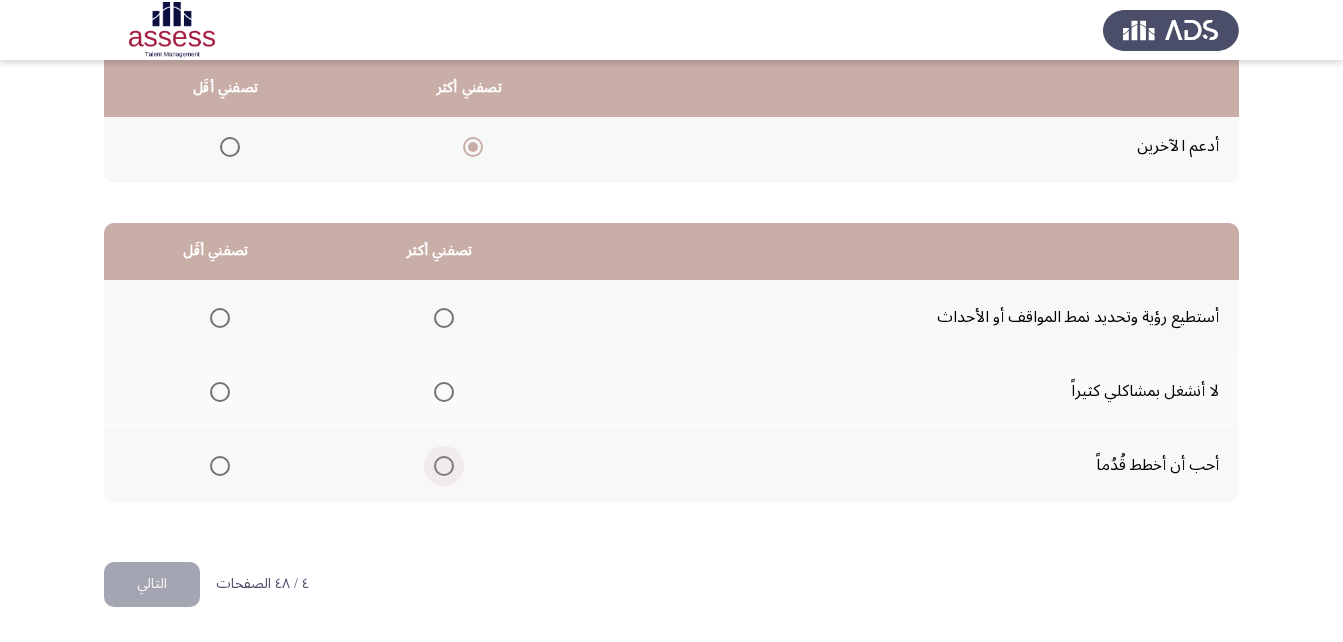 click at bounding box center (444, 466) 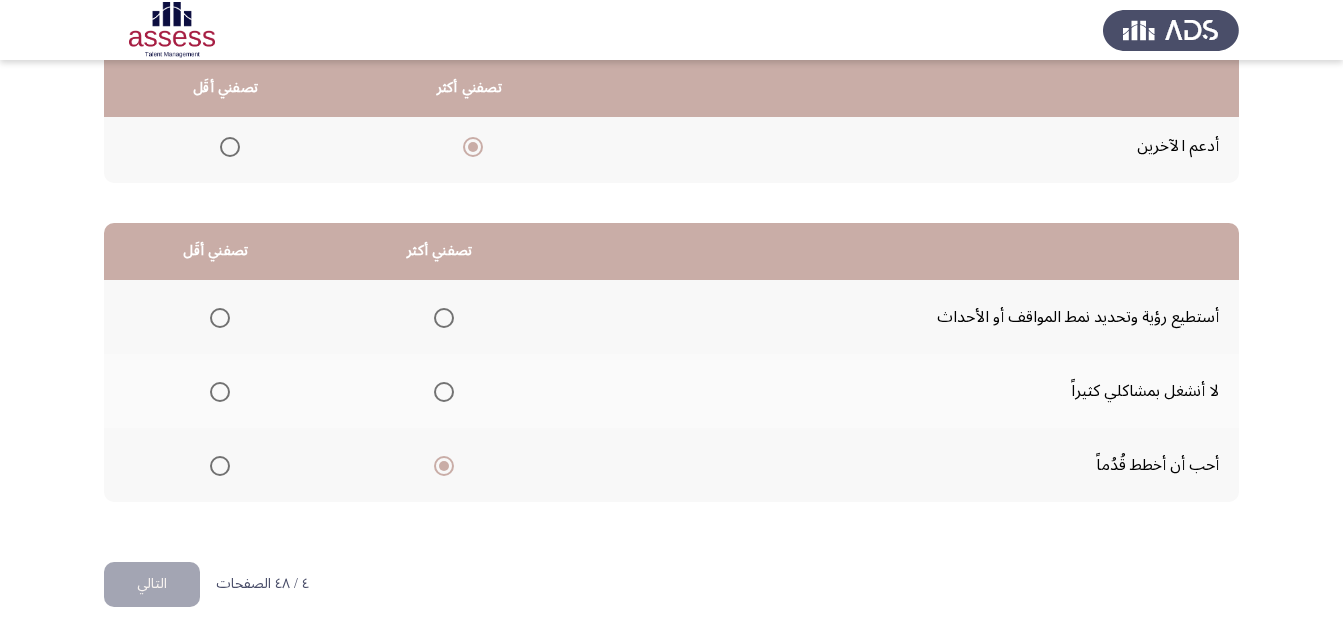 click at bounding box center [220, 318] 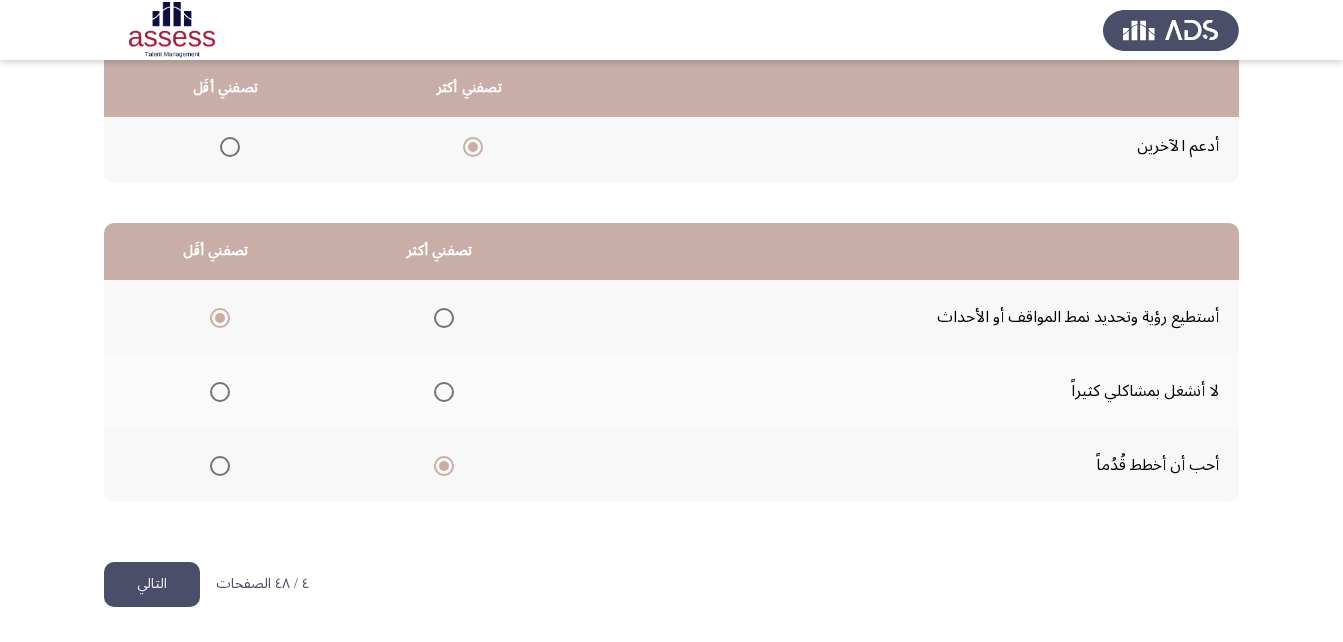 click on "التالي" 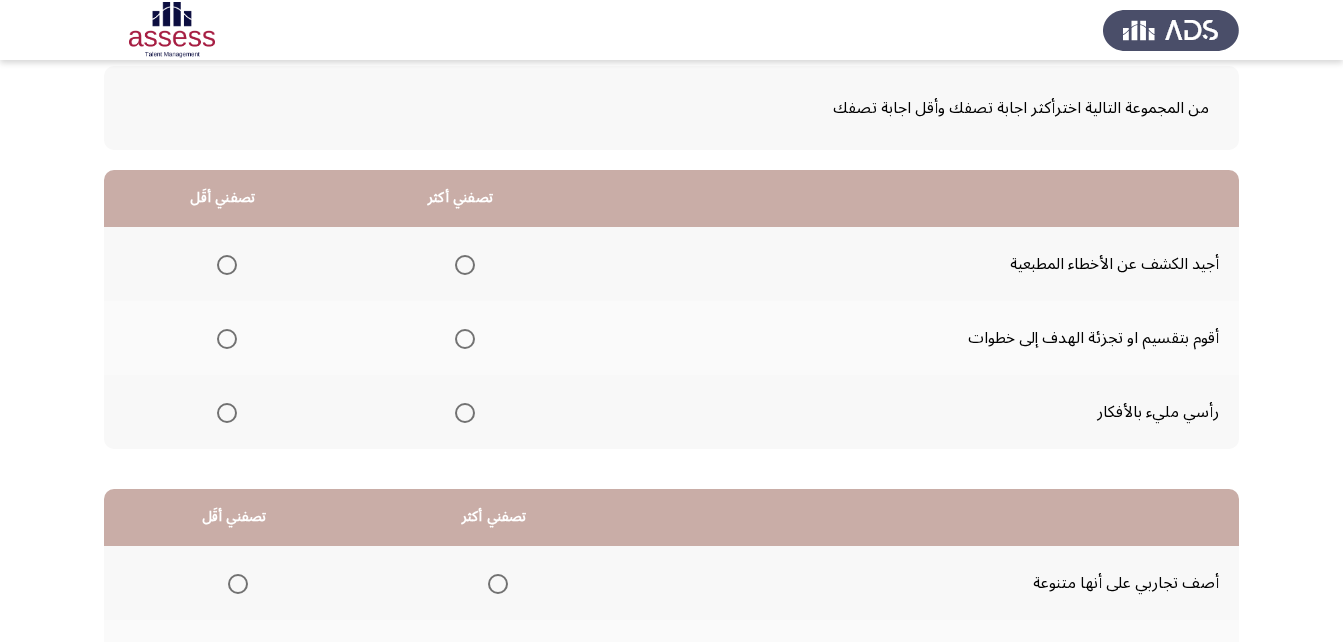 scroll, scrollTop: 100, scrollLeft: 0, axis: vertical 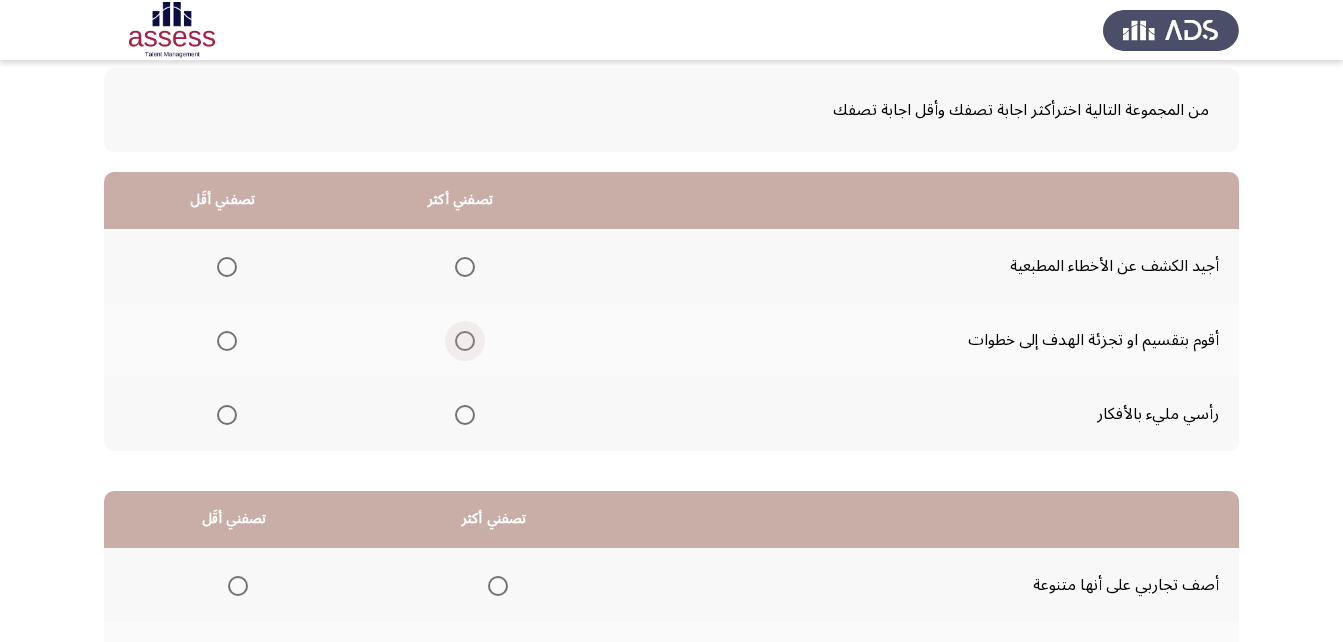 click at bounding box center [465, 341] 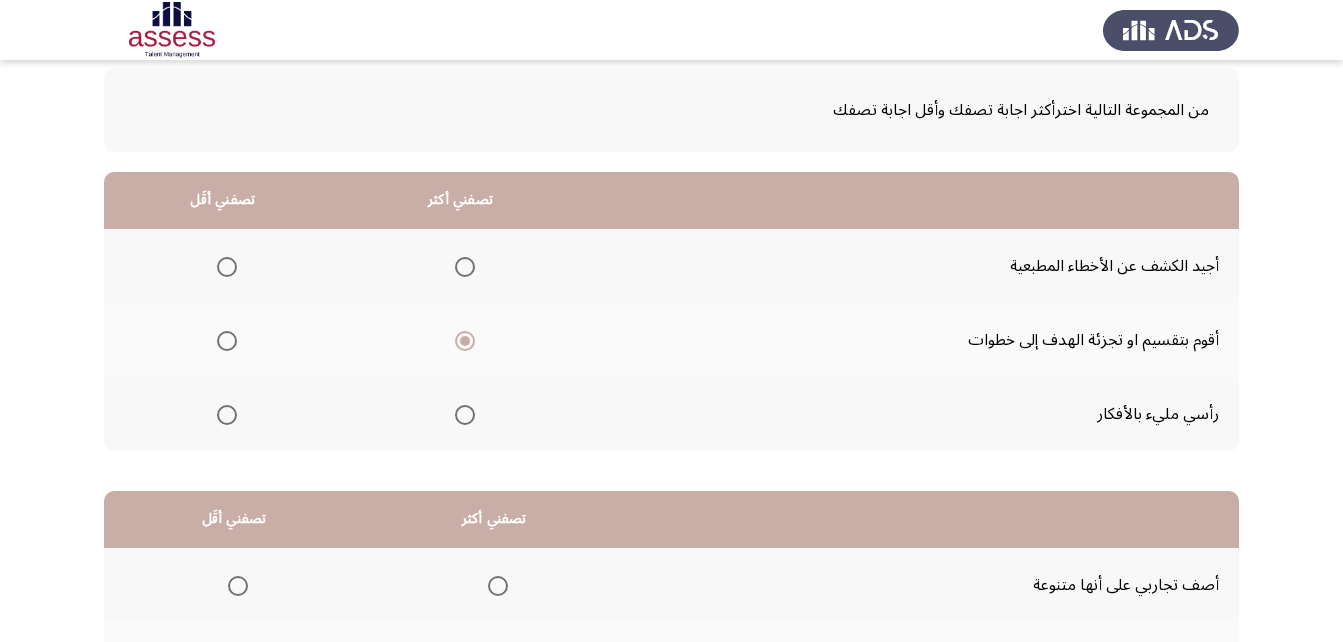 click at bounding box center (227, 267) 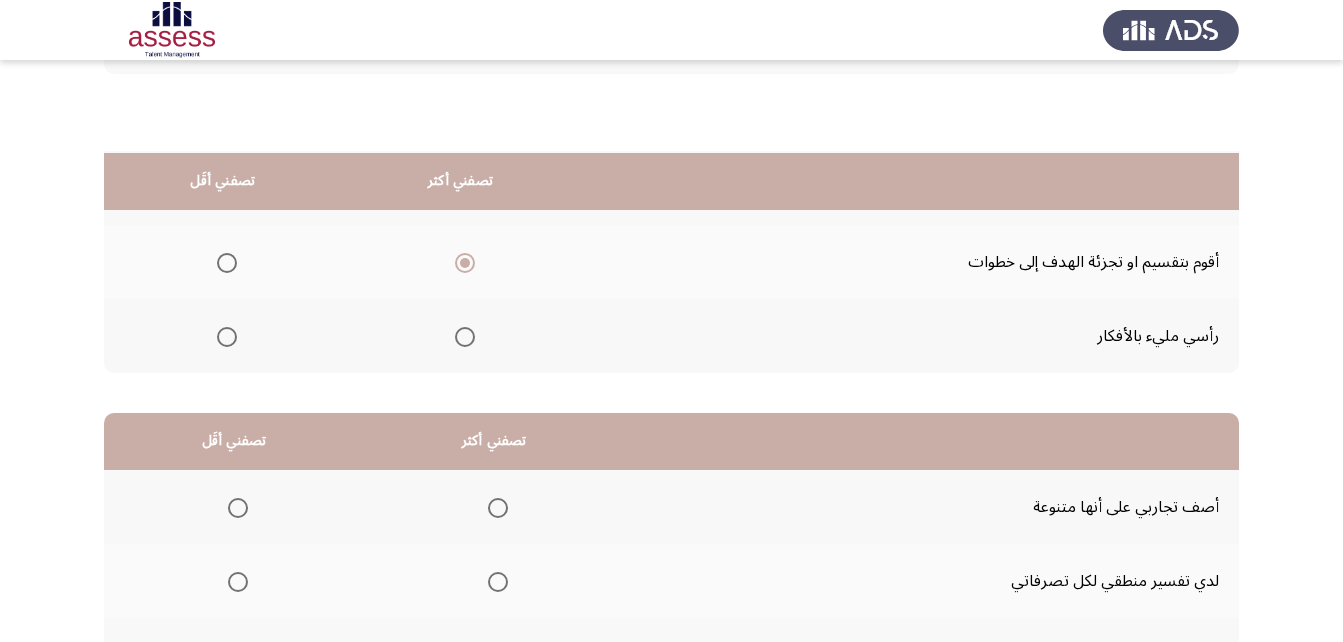 scroll, scrollTop: 300, scrollLeft: 0, axis: vertical 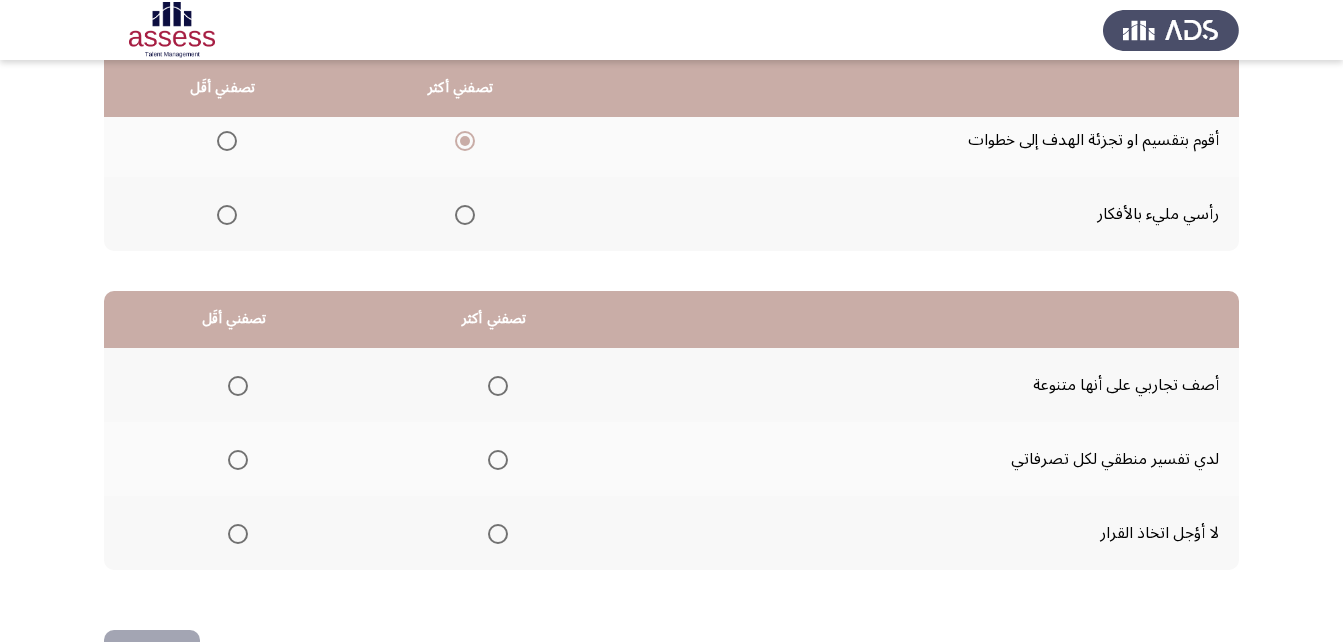 click at bounding box center (498, 386) 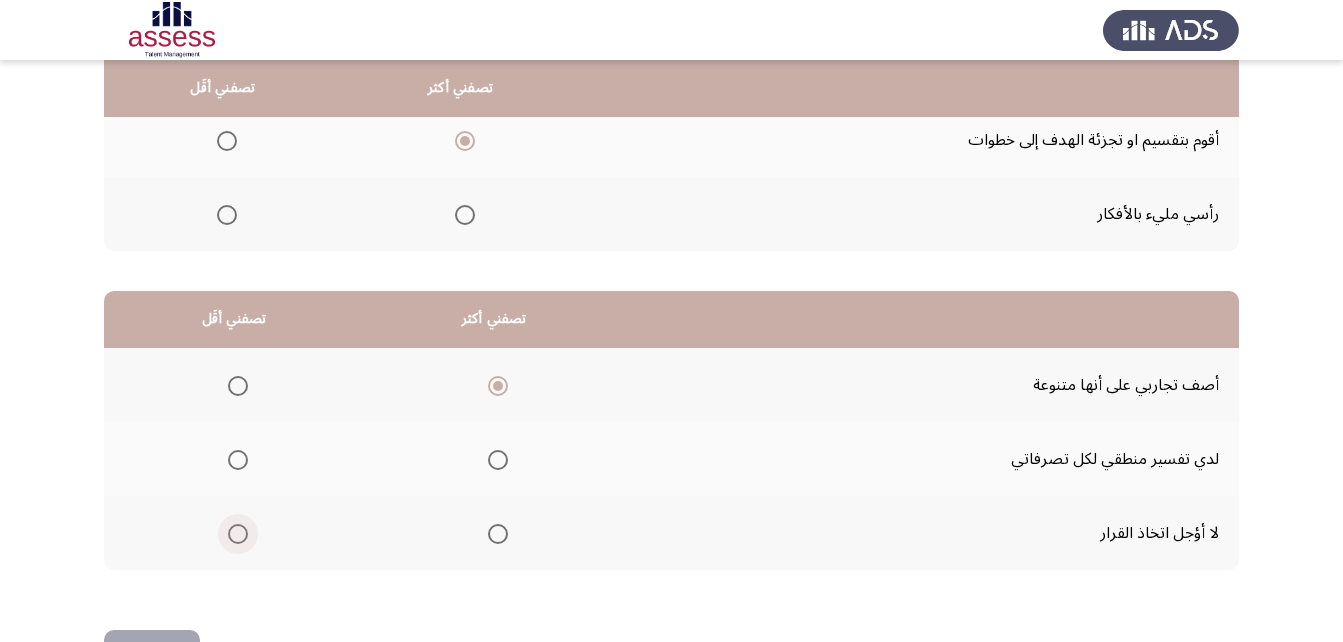 click at bounding box center [238, 534] 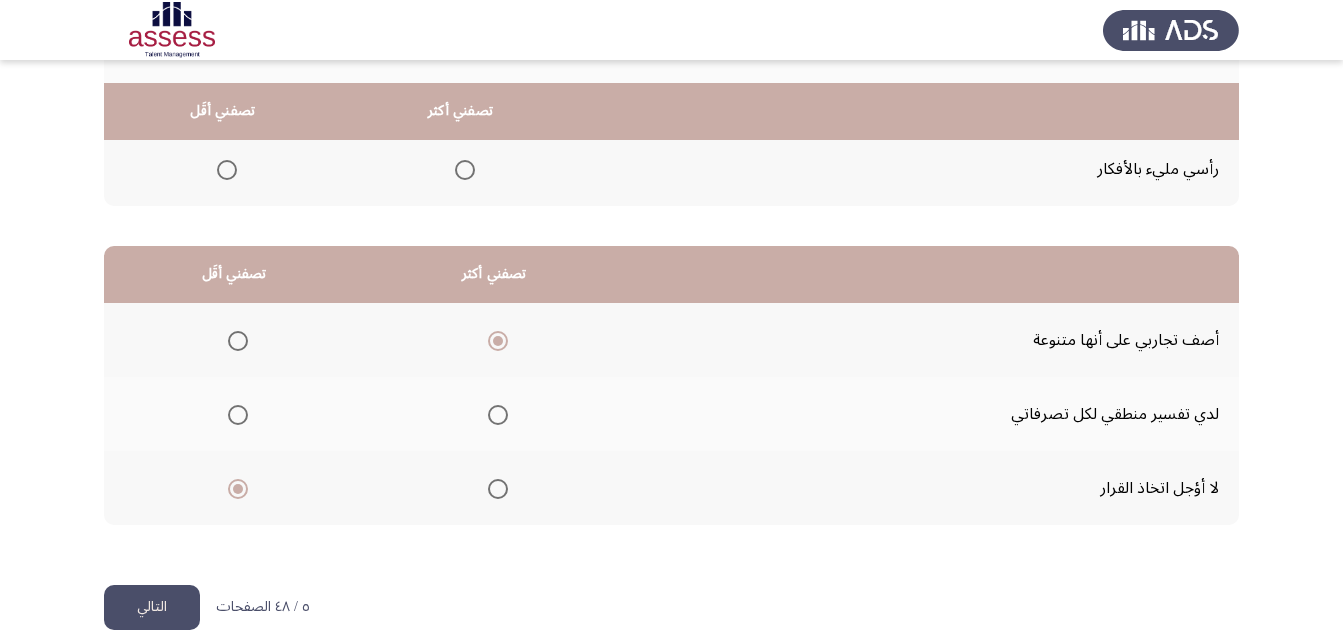 scroll, scrollTop: 368, scrollLeft: 0, axis: vertical 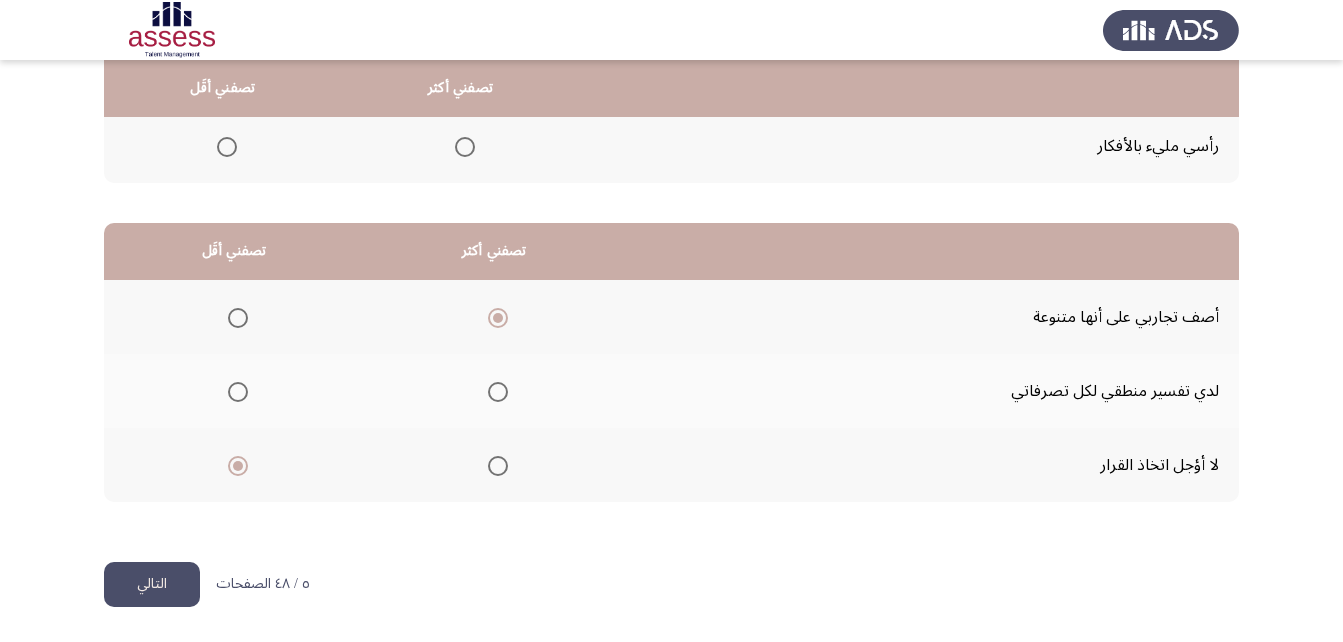 click on "التالي" 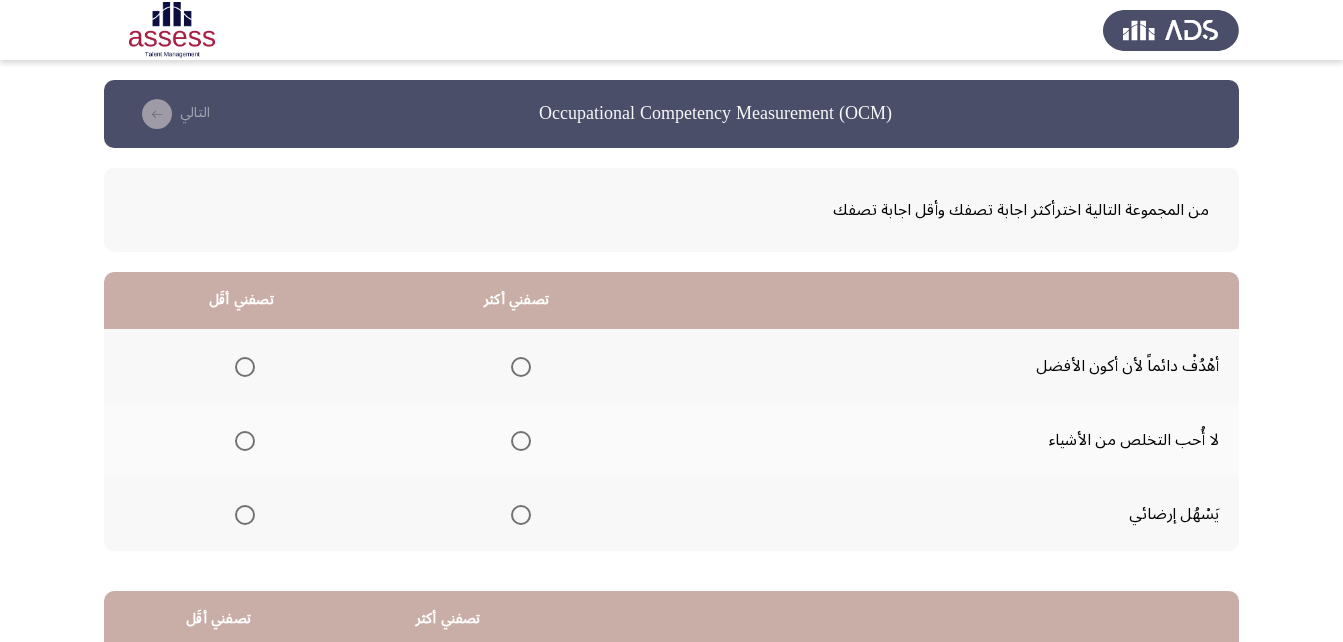 click at bounding box center [521, 367] 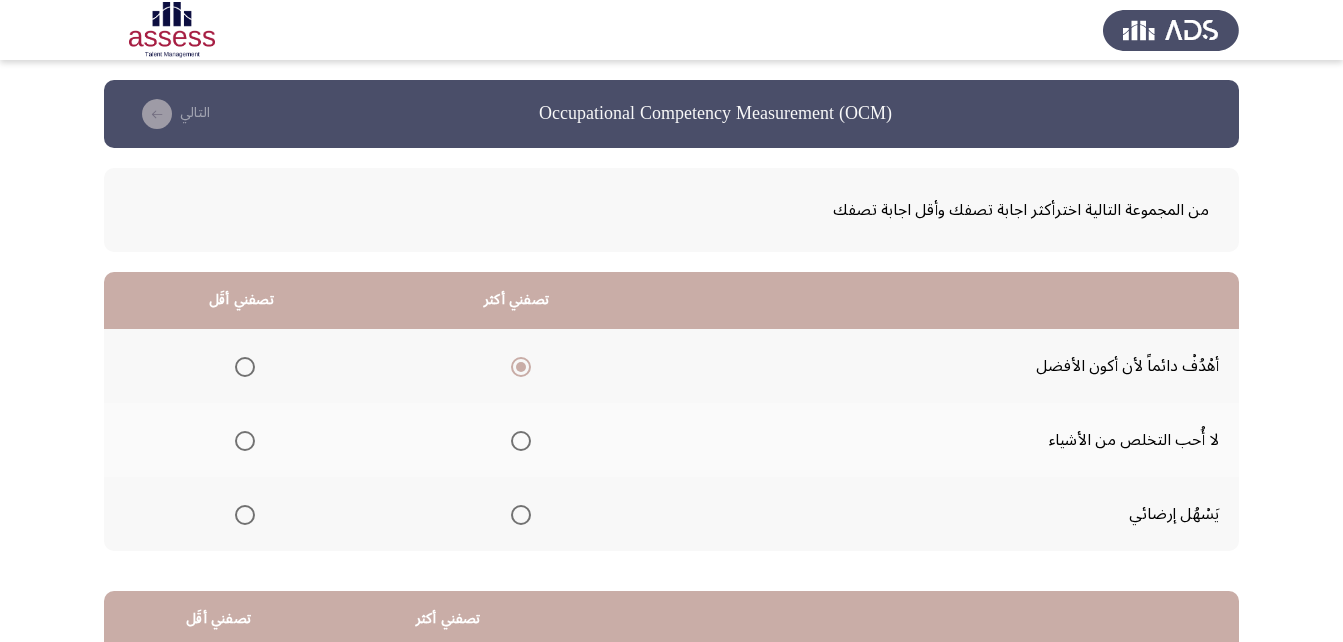 click at bounding box center (245, 441) 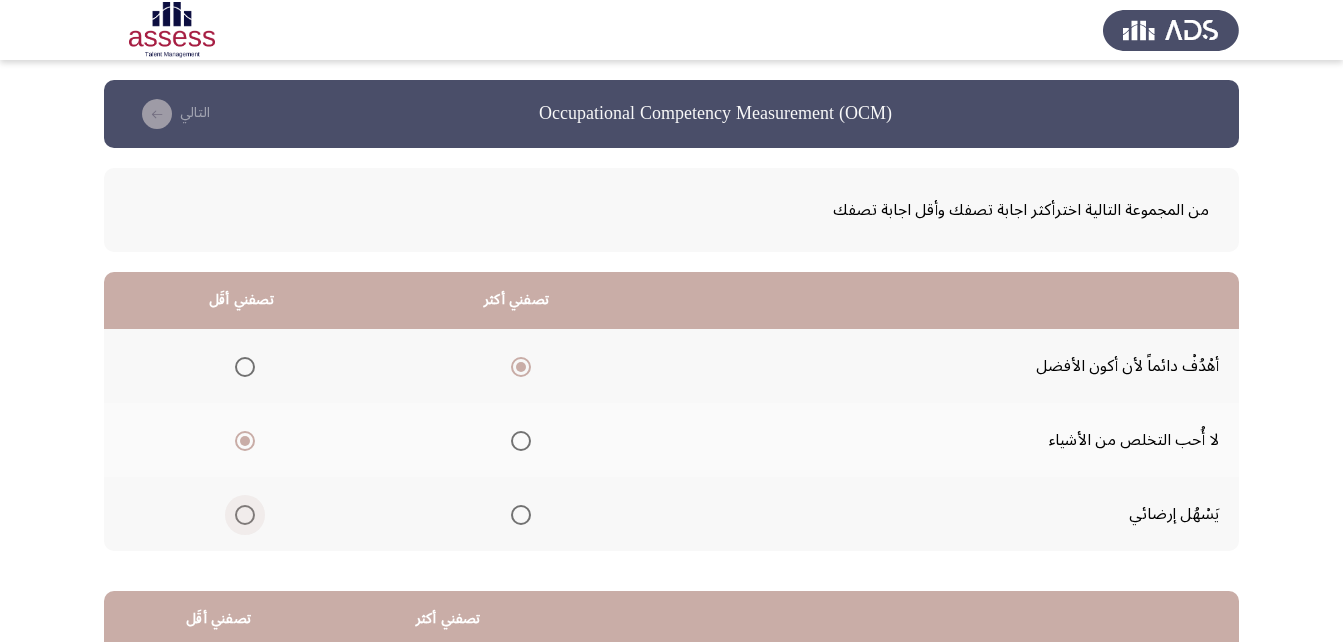 click at bounding box center [245, 515] 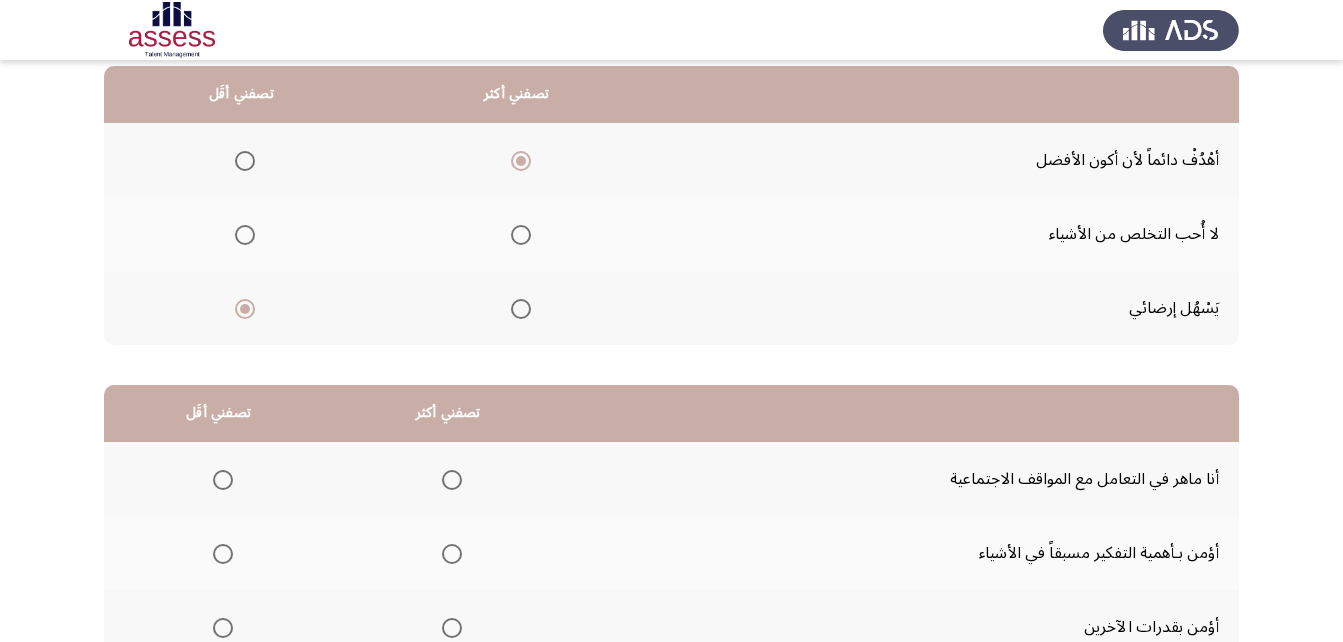 scroll, scrollTop: 300, scrollLeft: 0, axis: vertical 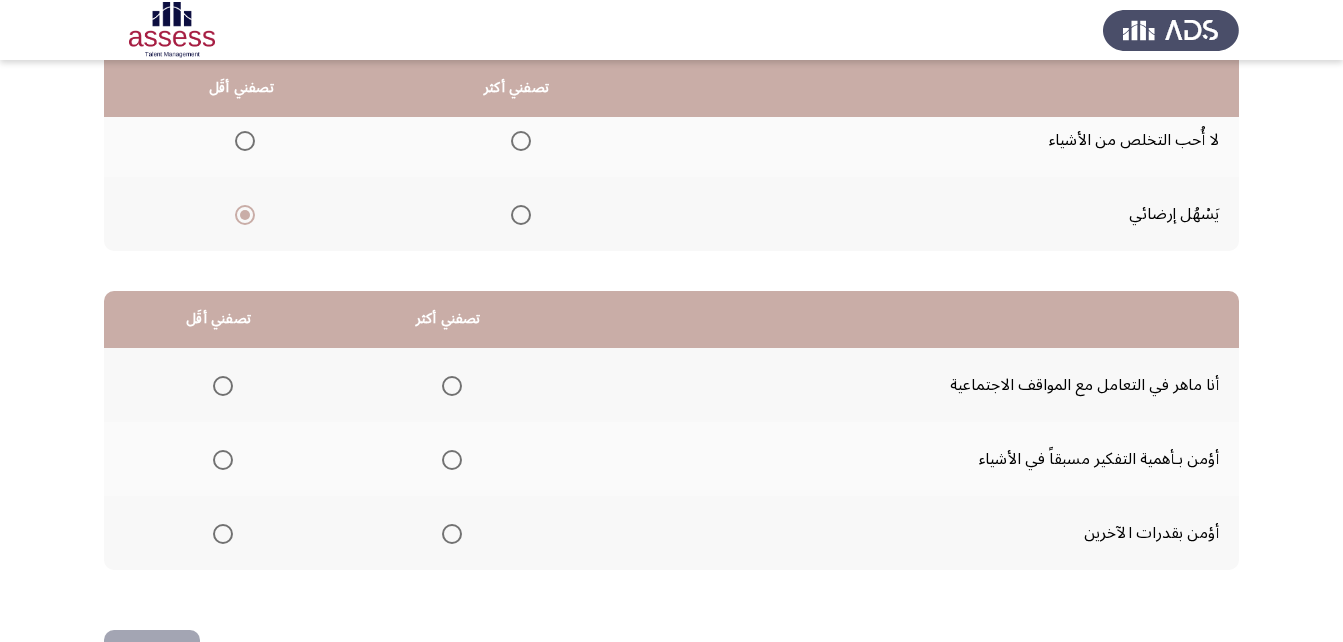 click at bounding box center (452, 460) 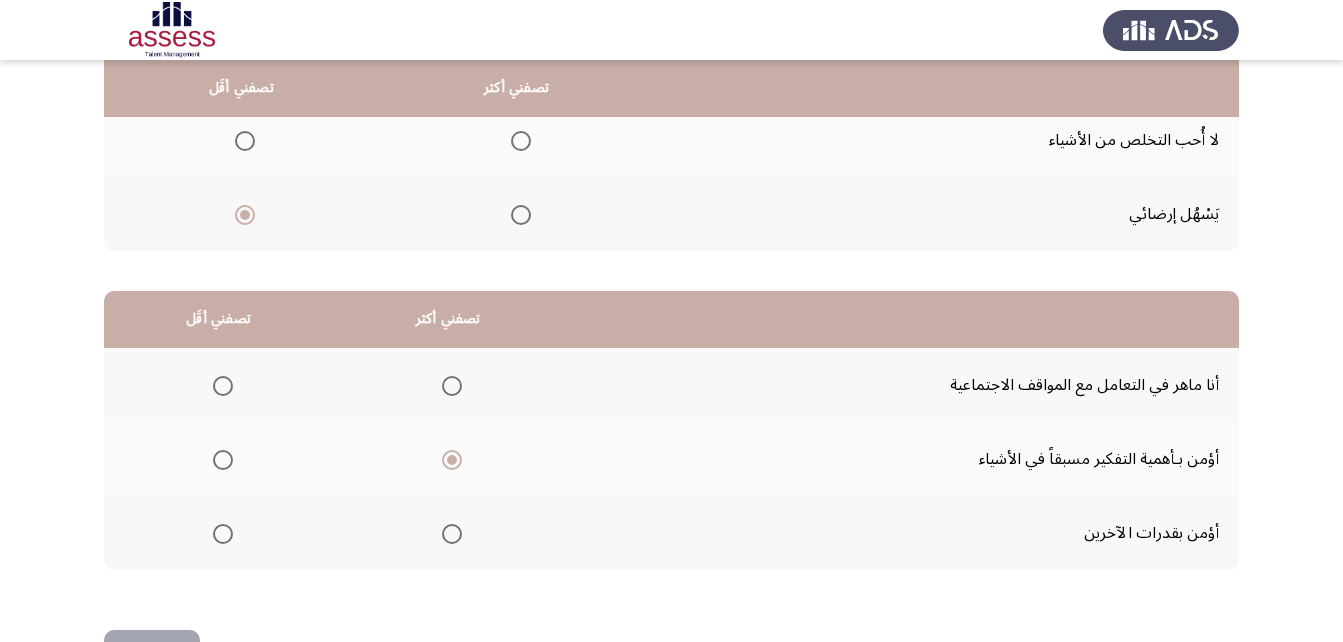 click at bounding box center [223, 534] 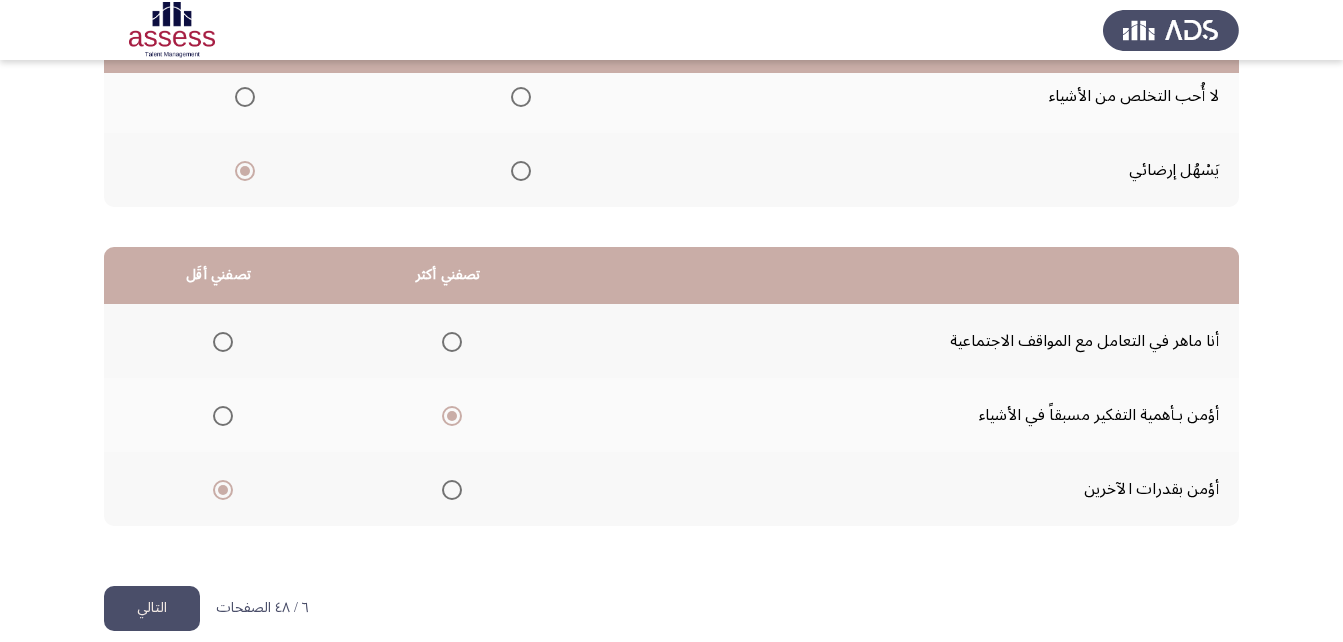 scroll, scrollTop: 368, scrollLeft: 0, axis: vertical 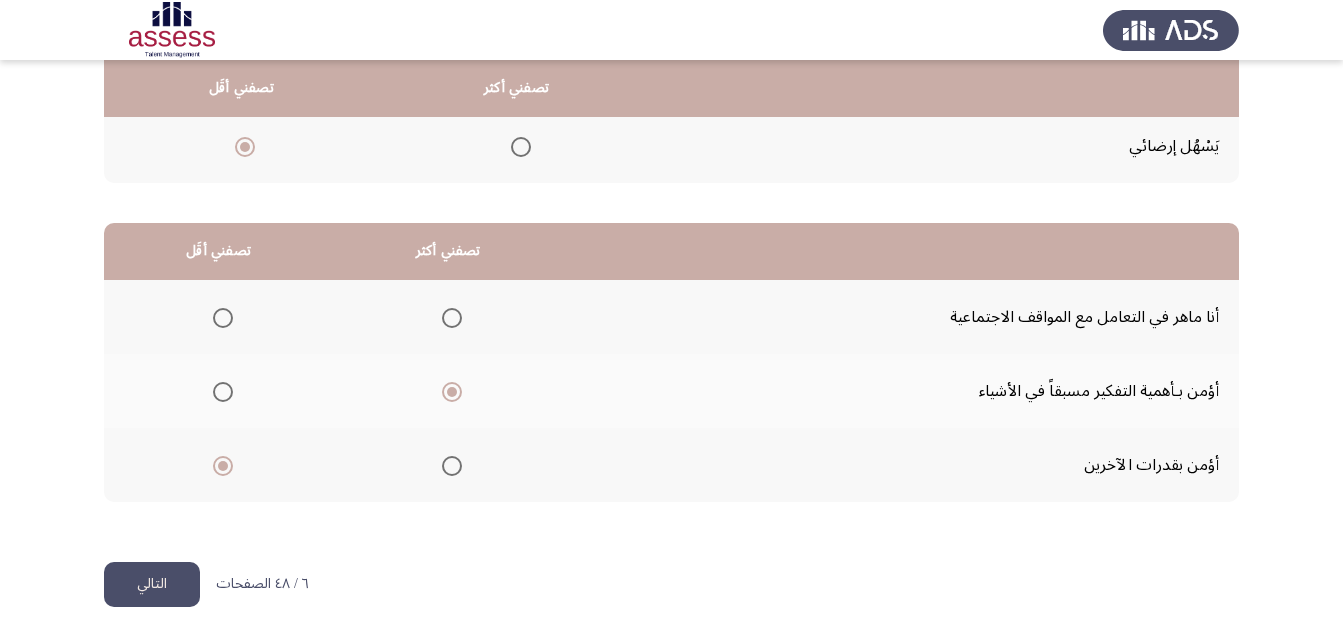 click on "التالي" 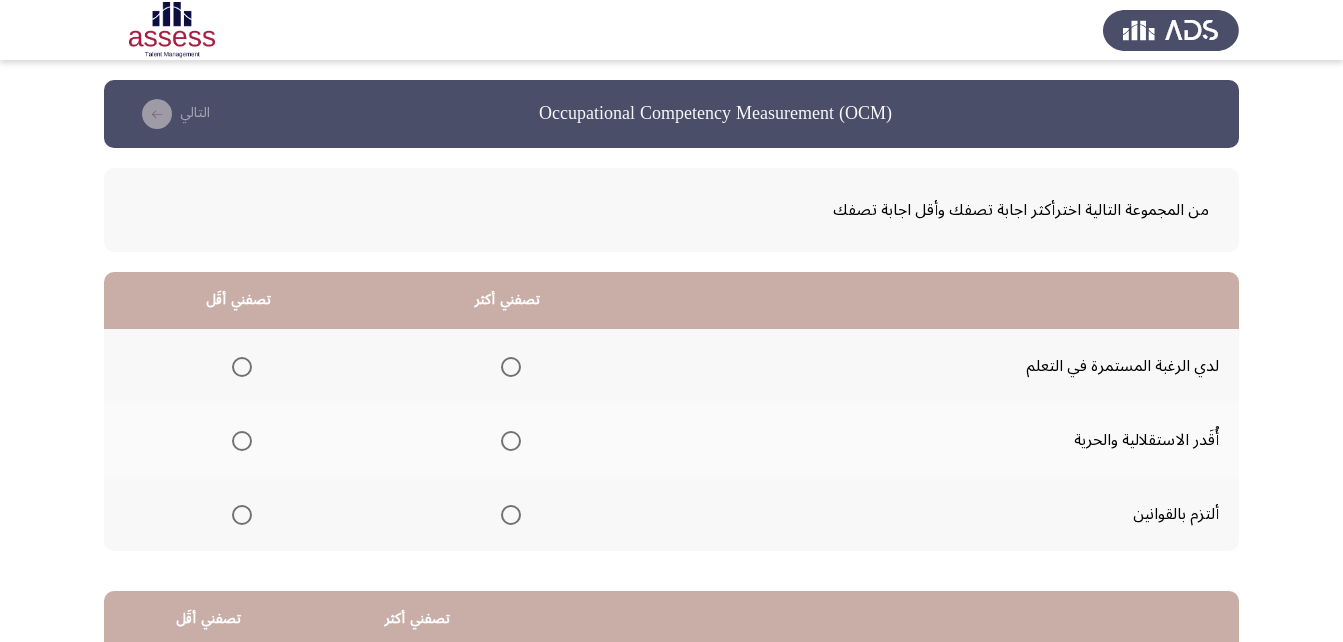click at bounding box center (511, 367) 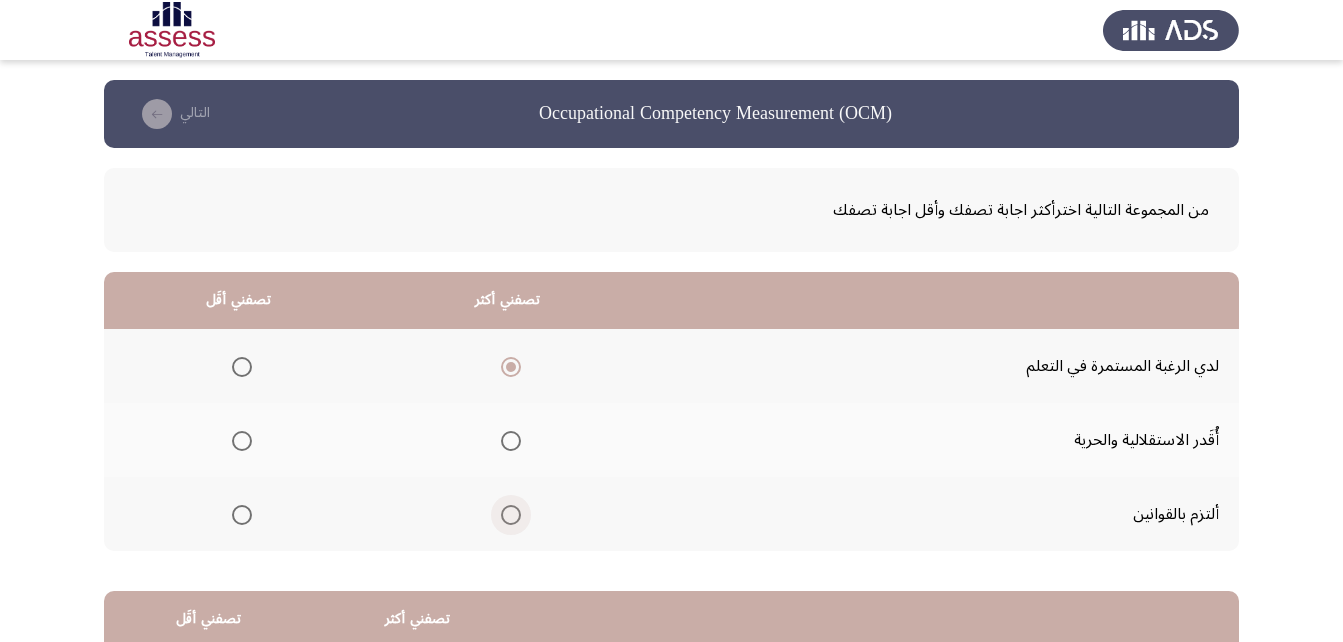 click at bounding box center [511, 515] 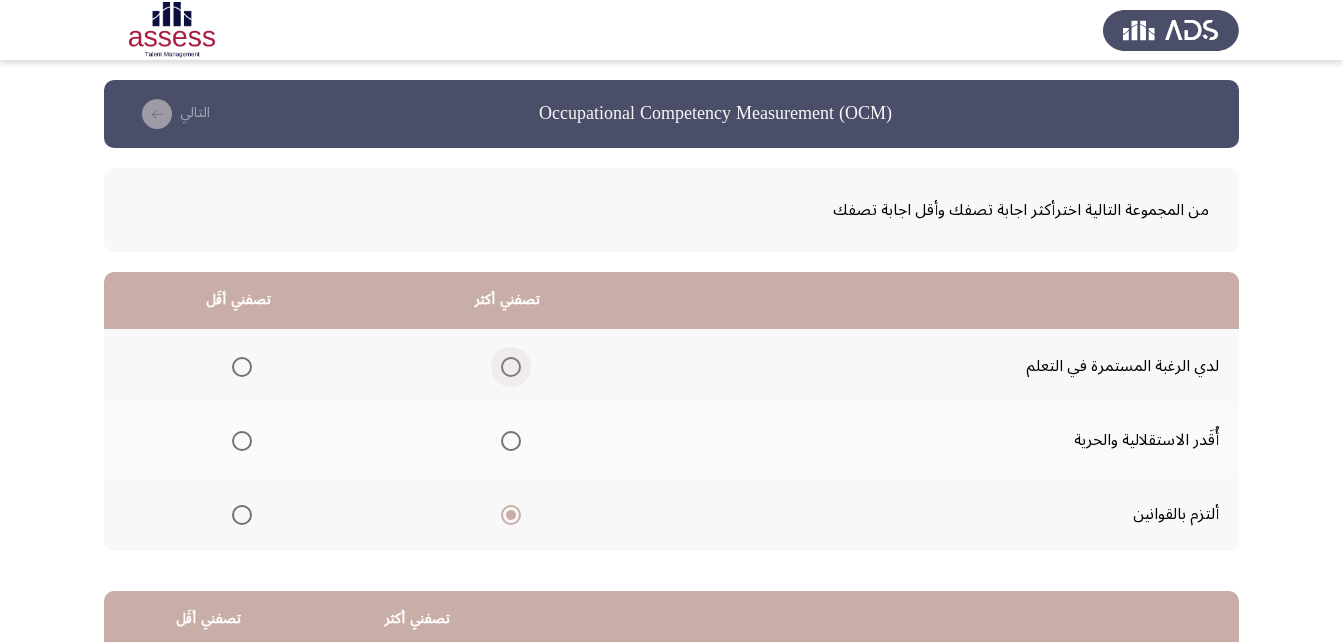 click at bounding box center [511, 367] 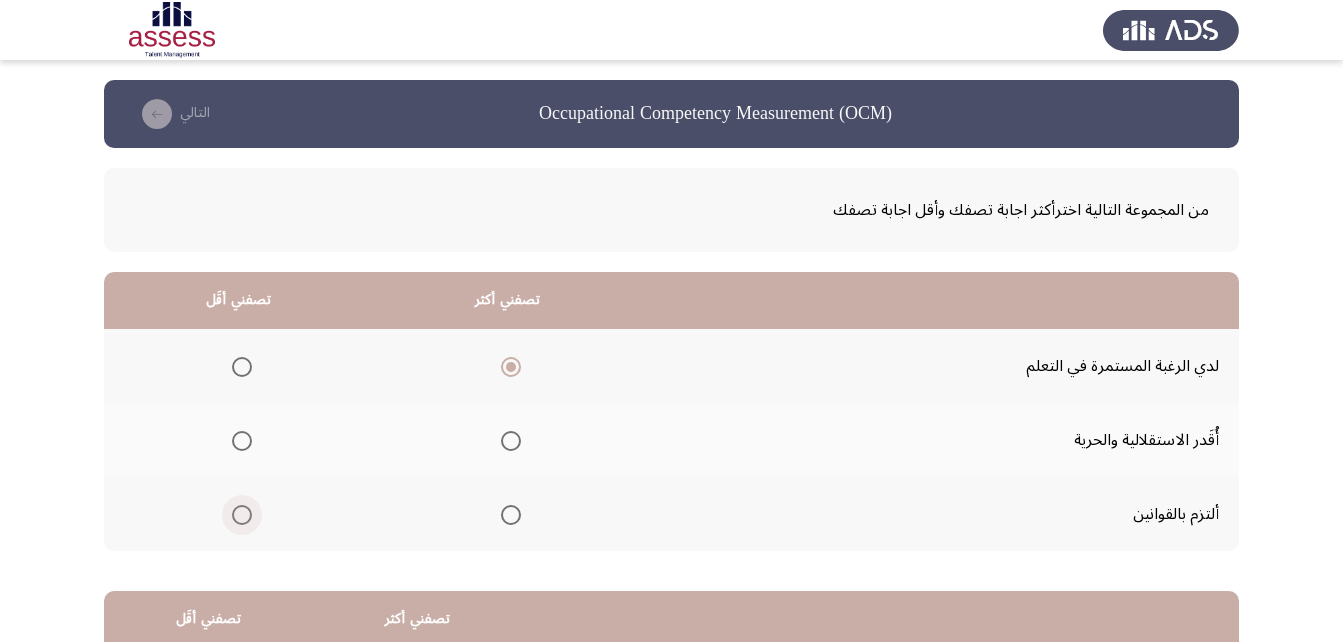 click at bounding box center (242, 515) 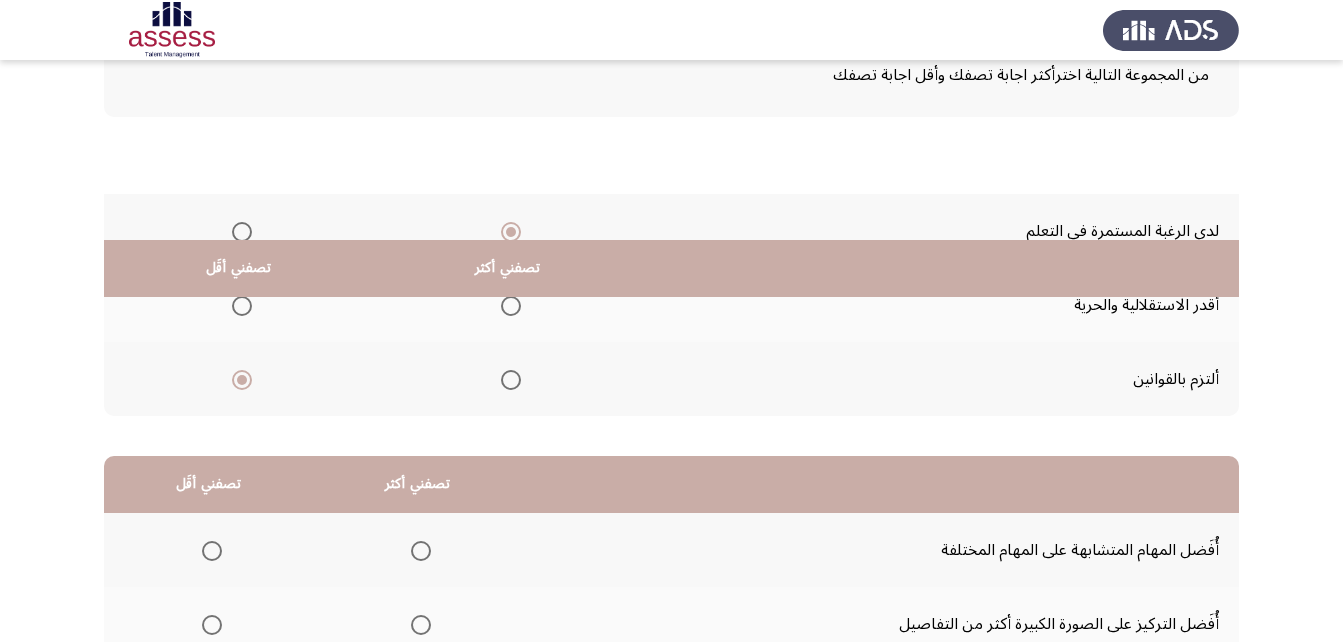scroll, scrollTop: 368, scrollLeft: 0, axis: vertical 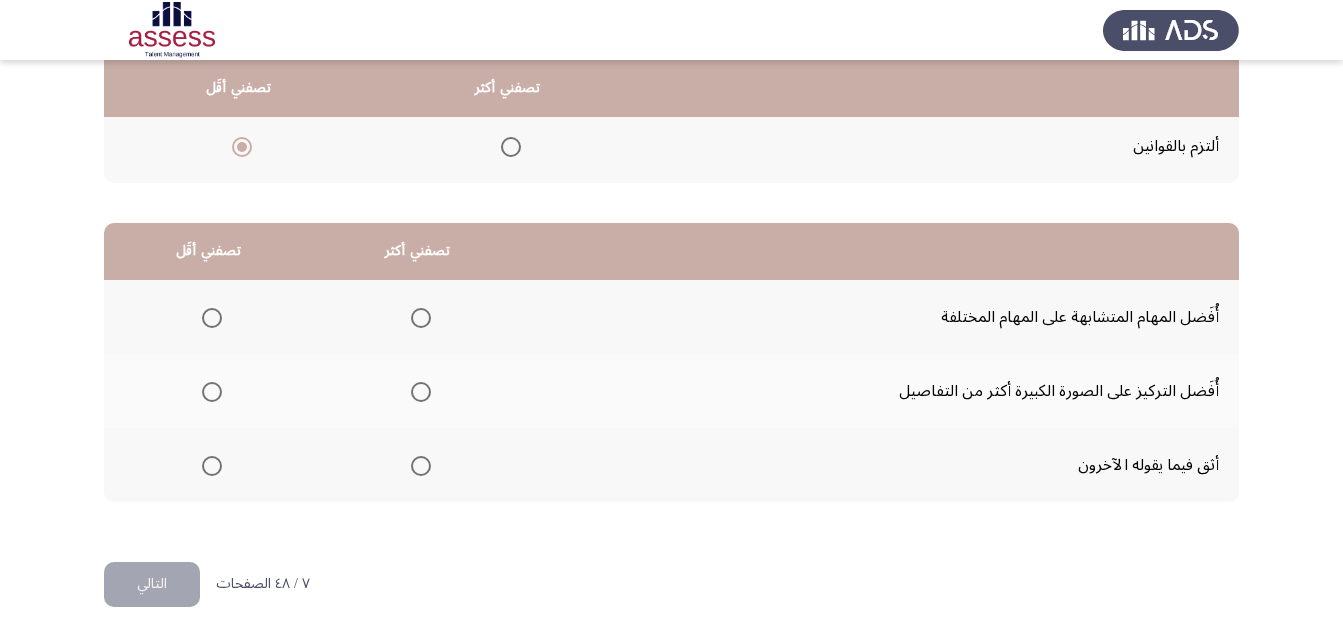 click at bounding box center [212, 466] 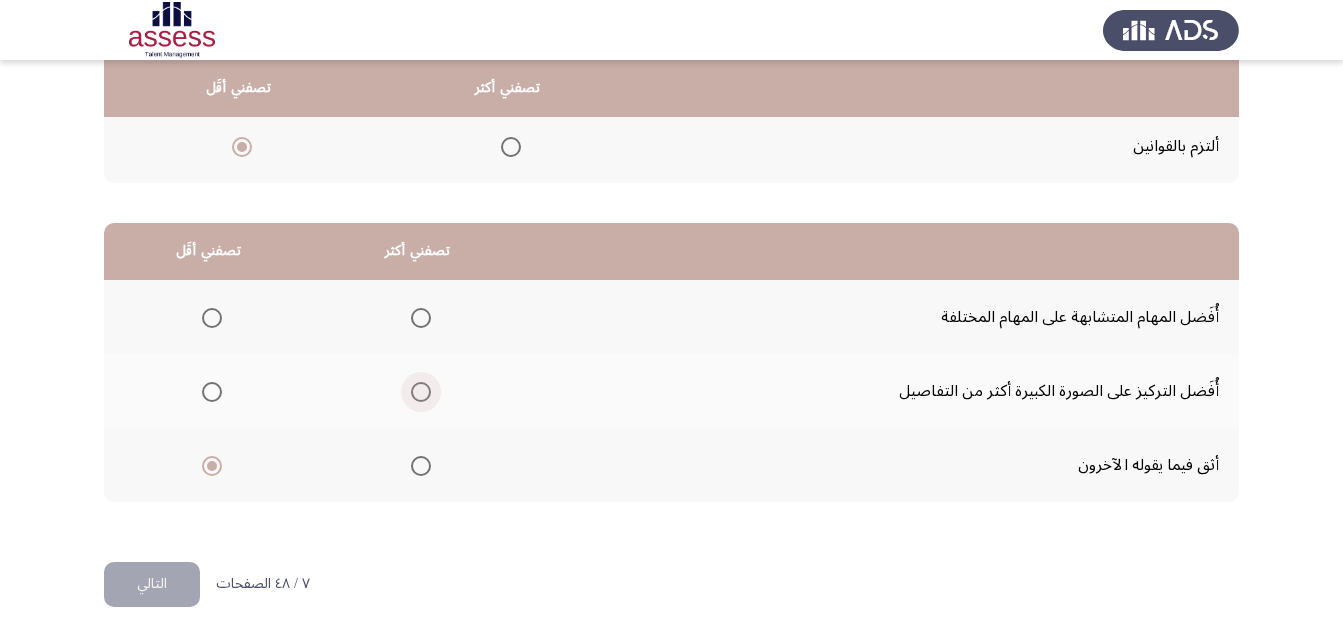 click at bounding box center [421, 392] 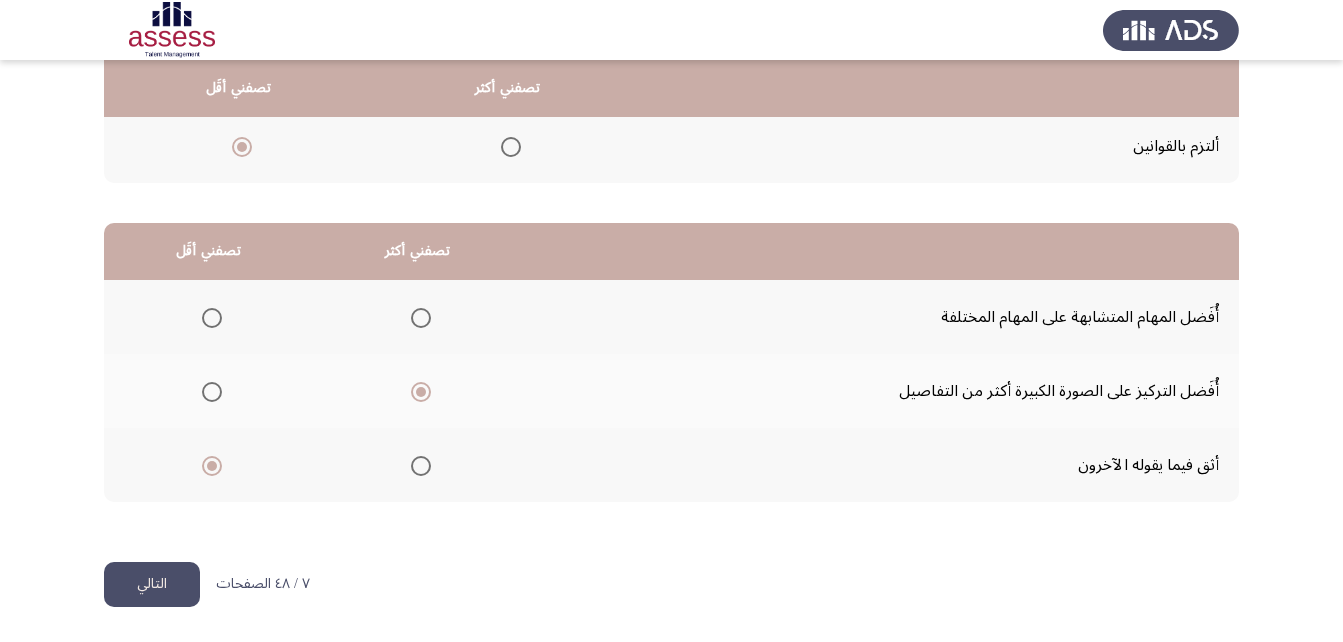 click on "التالي" 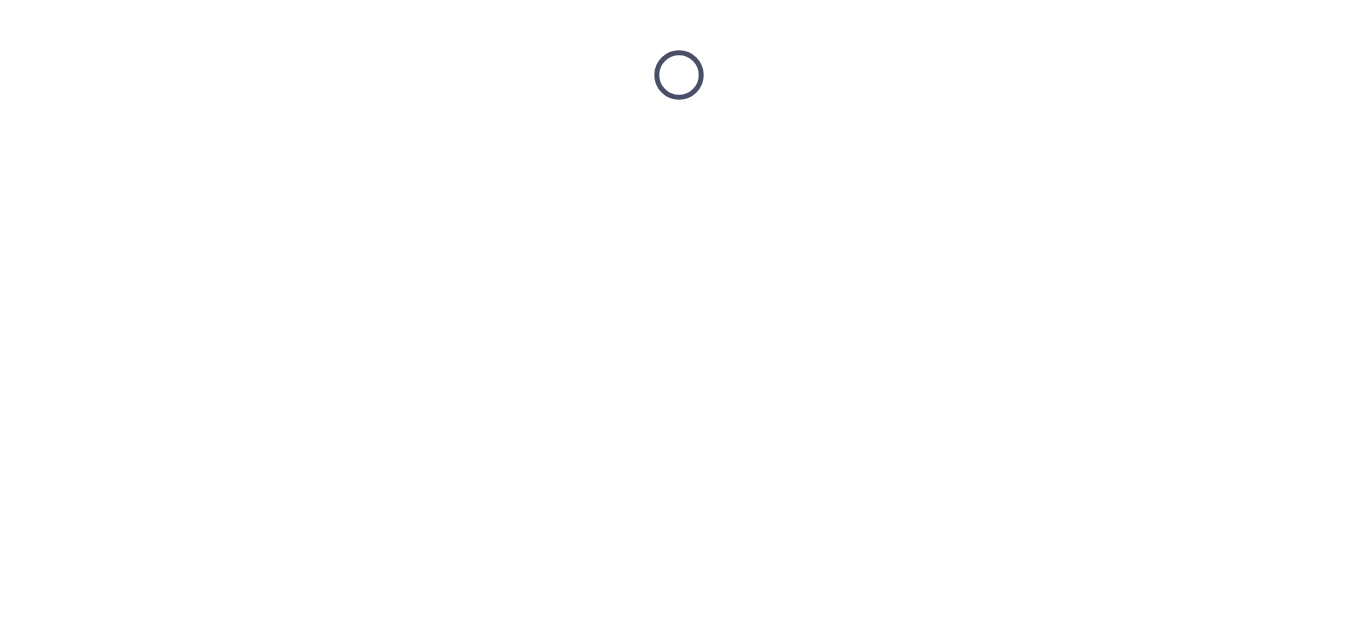 click at bounding box center (679, 75) 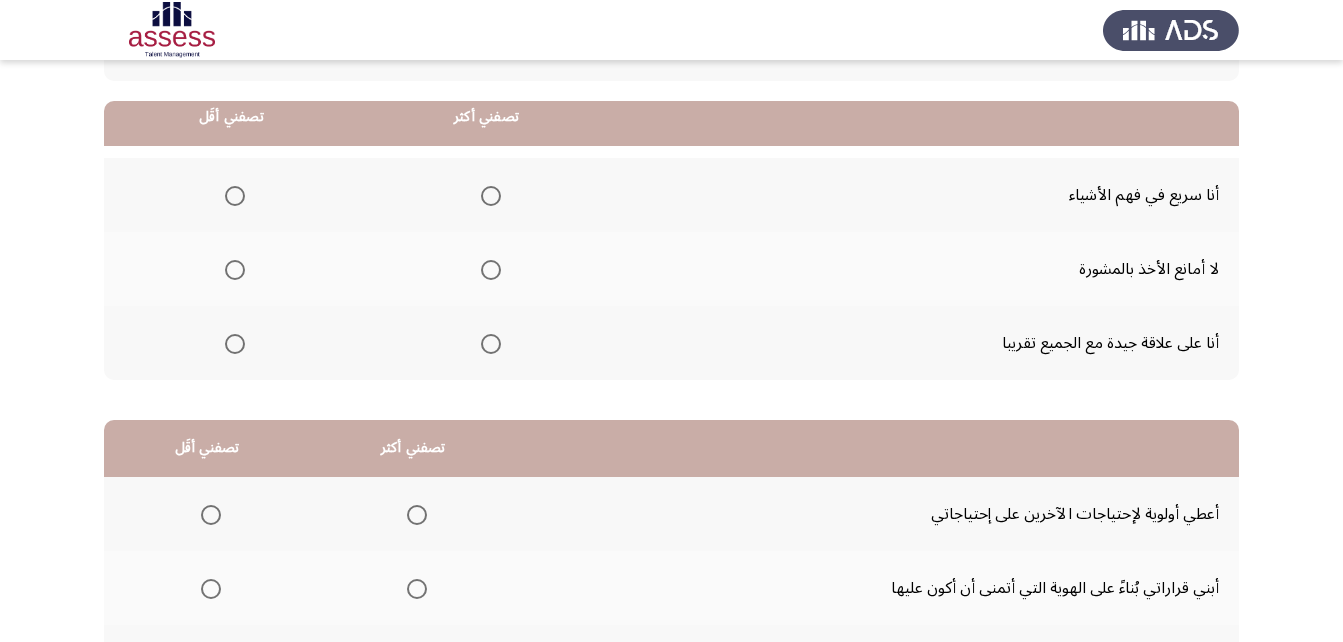 scroll, scrollTop: 200, scrollLeft: 0, axis: vertical 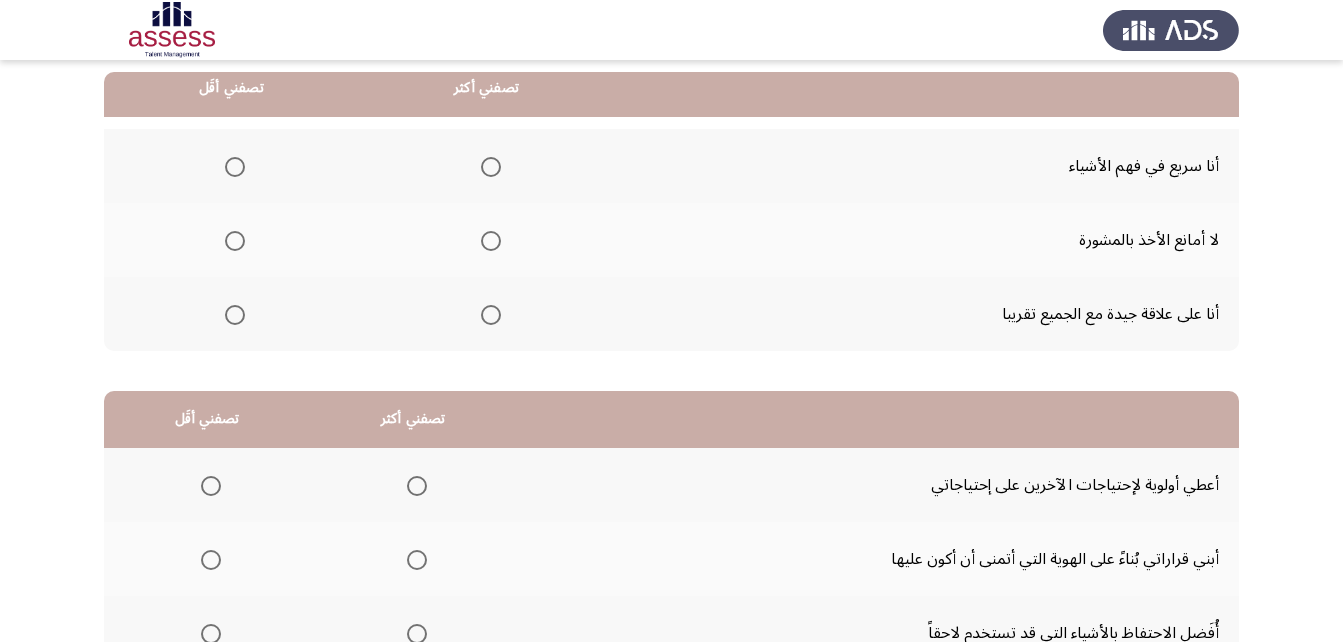 click at bounding box center [491, 241] 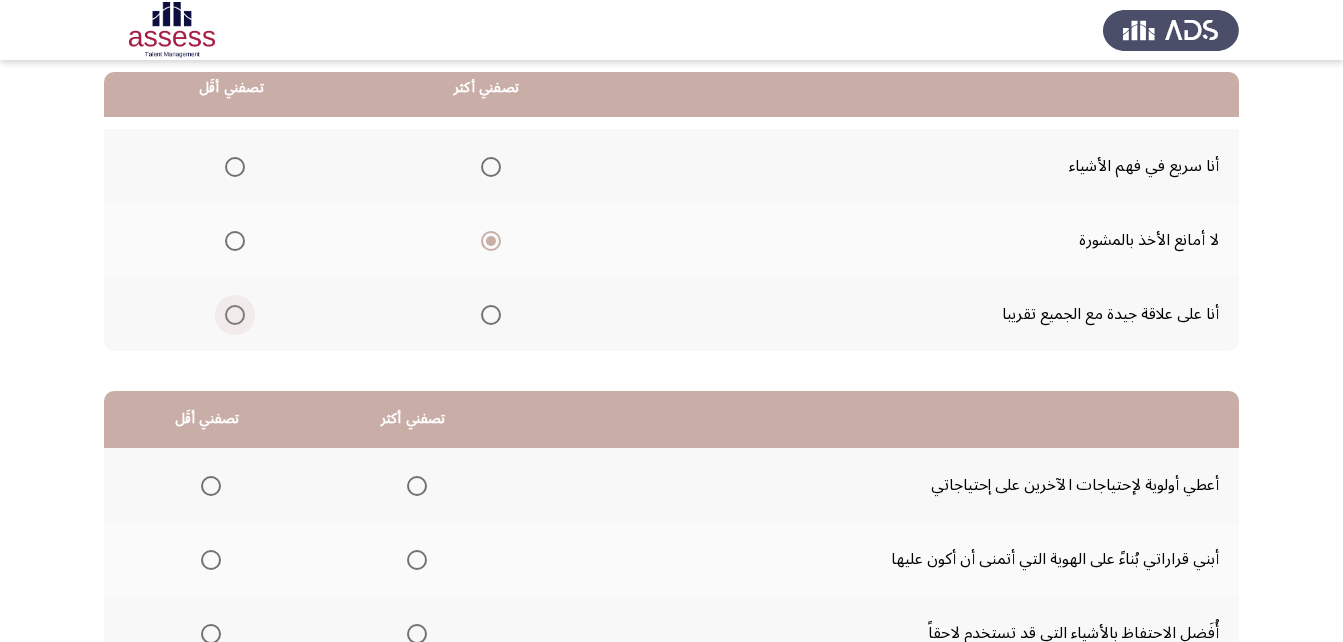 click at bounding box center (235, 315) 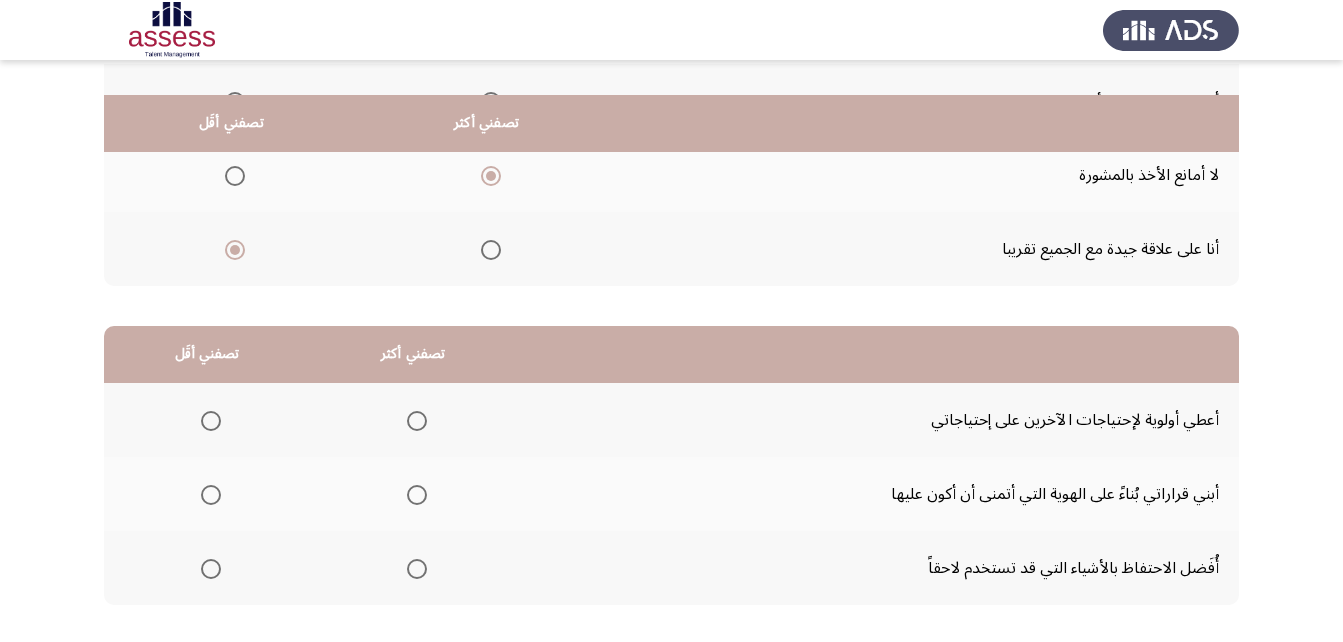 scroll, scrollTop: 300, scrollLeft: 0, axis: vertical 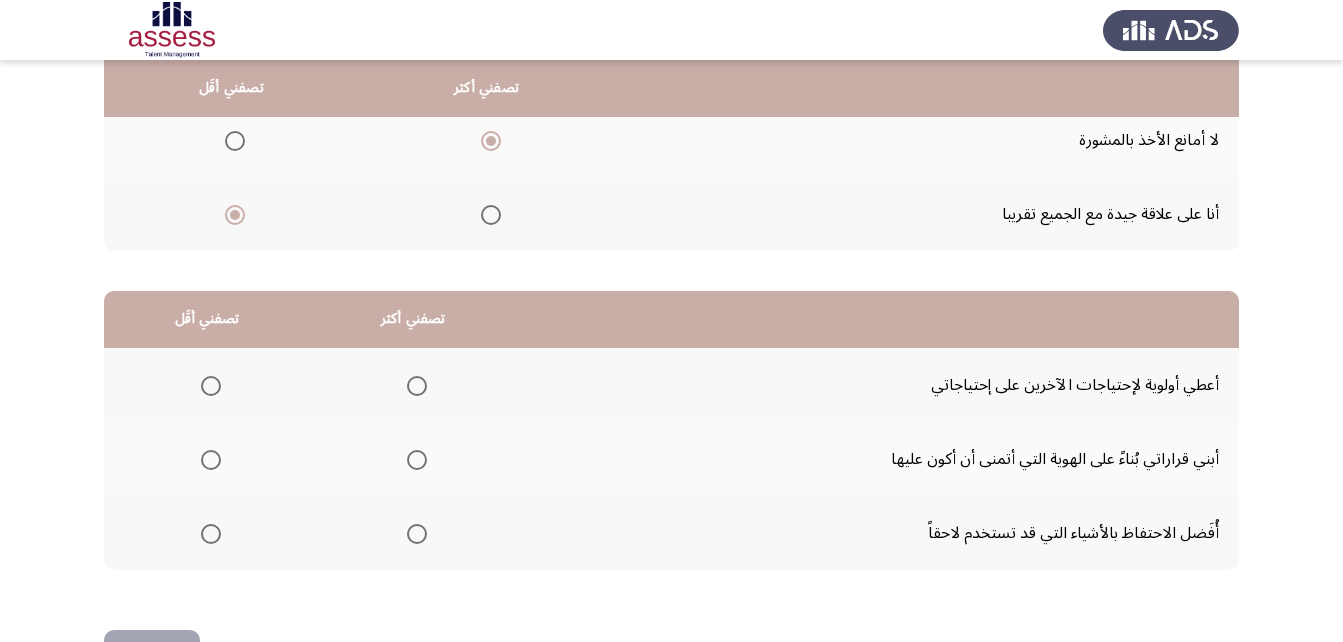 click at bounding box center [417, 460] 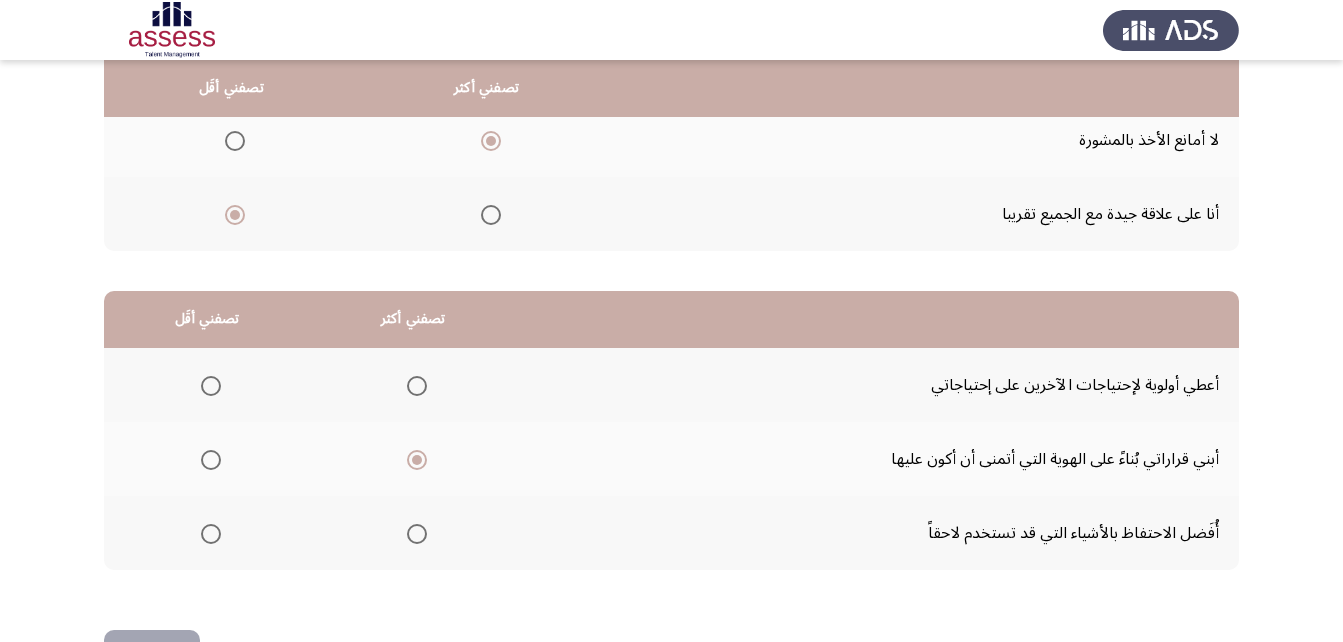 click at bounding box center (211, 534) 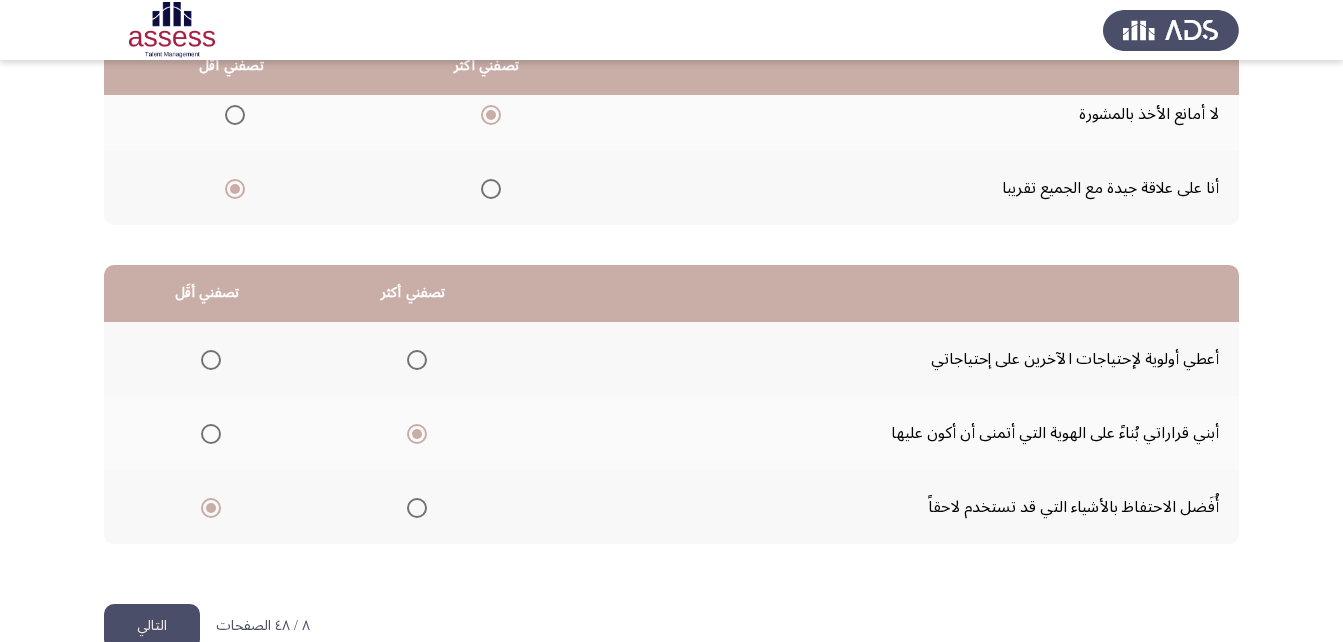 scroll, scrollTop: 368, scrollLeft: 0, axis: vertical 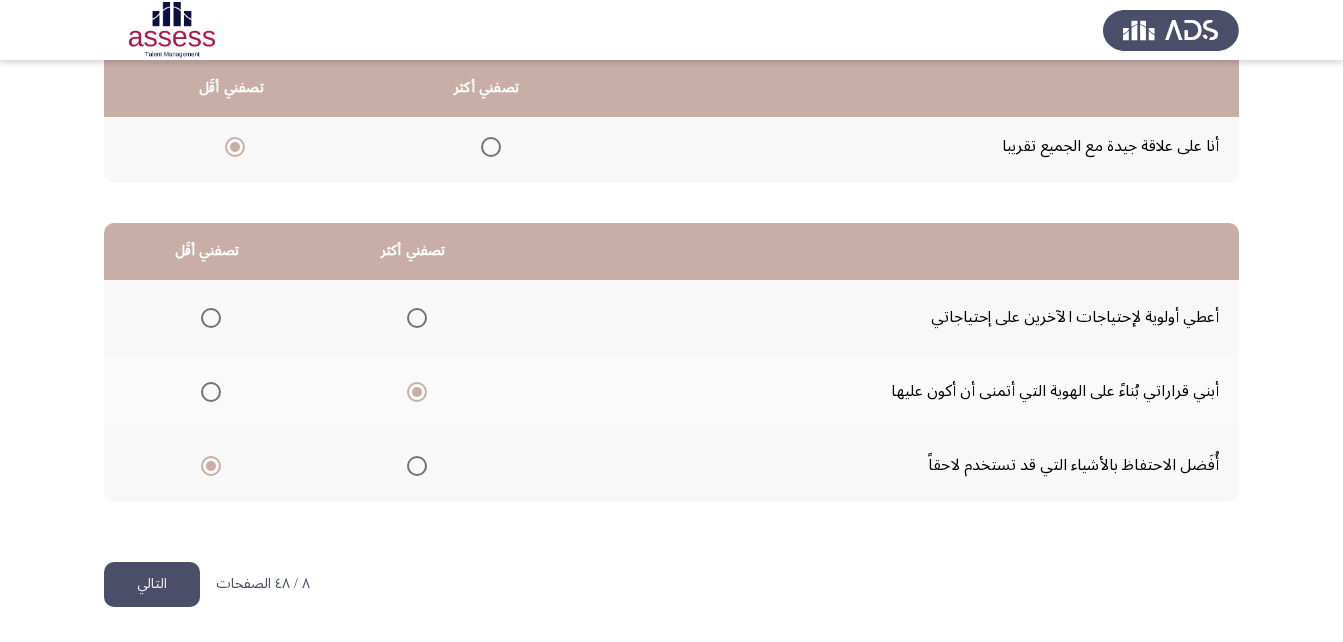 click on "التالي" 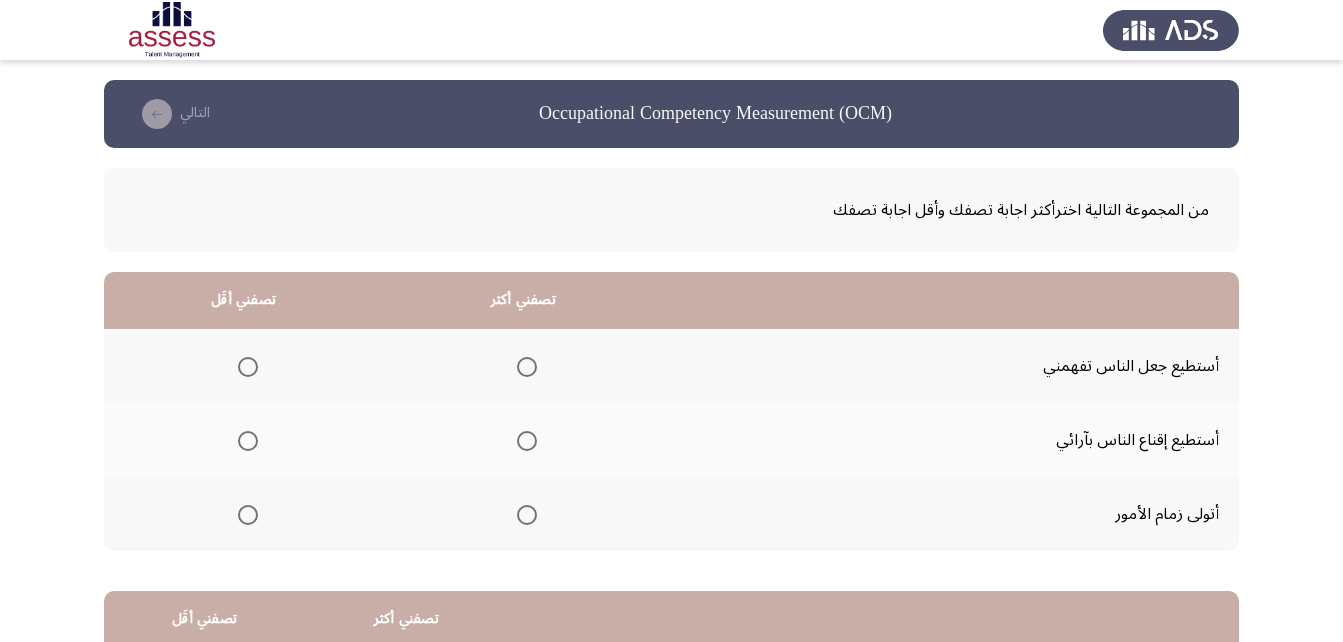 click at bounding box center [527, 441] 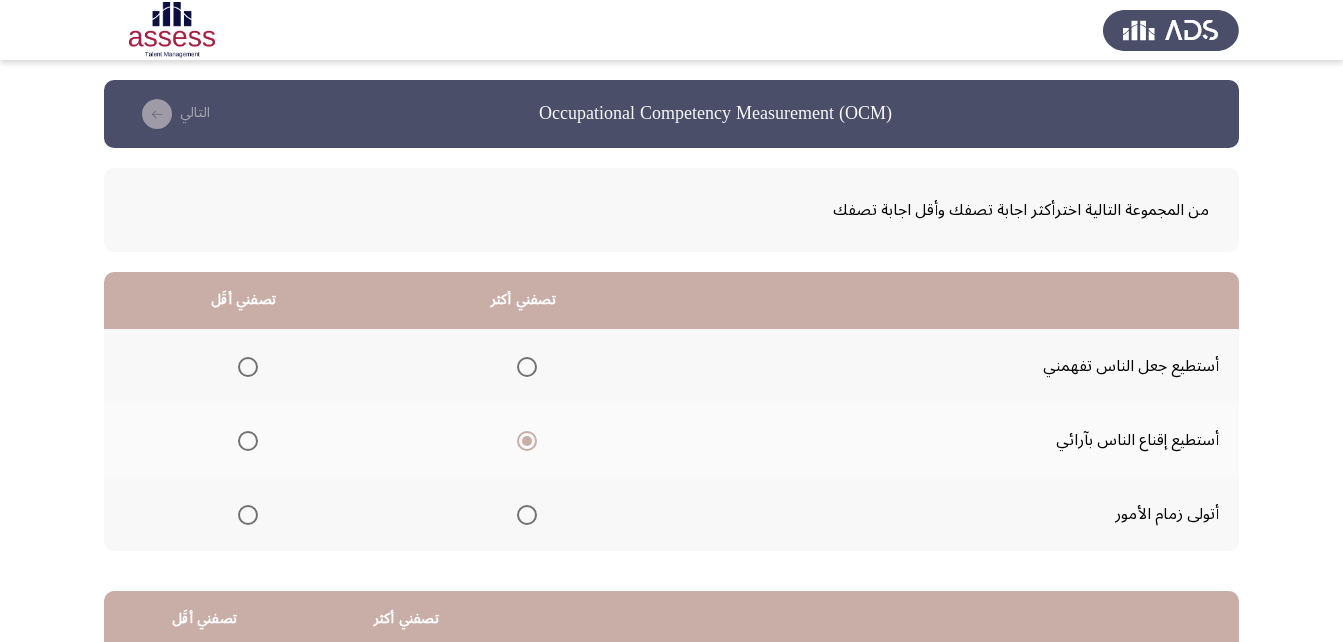 click at bounding box center [248, 515] 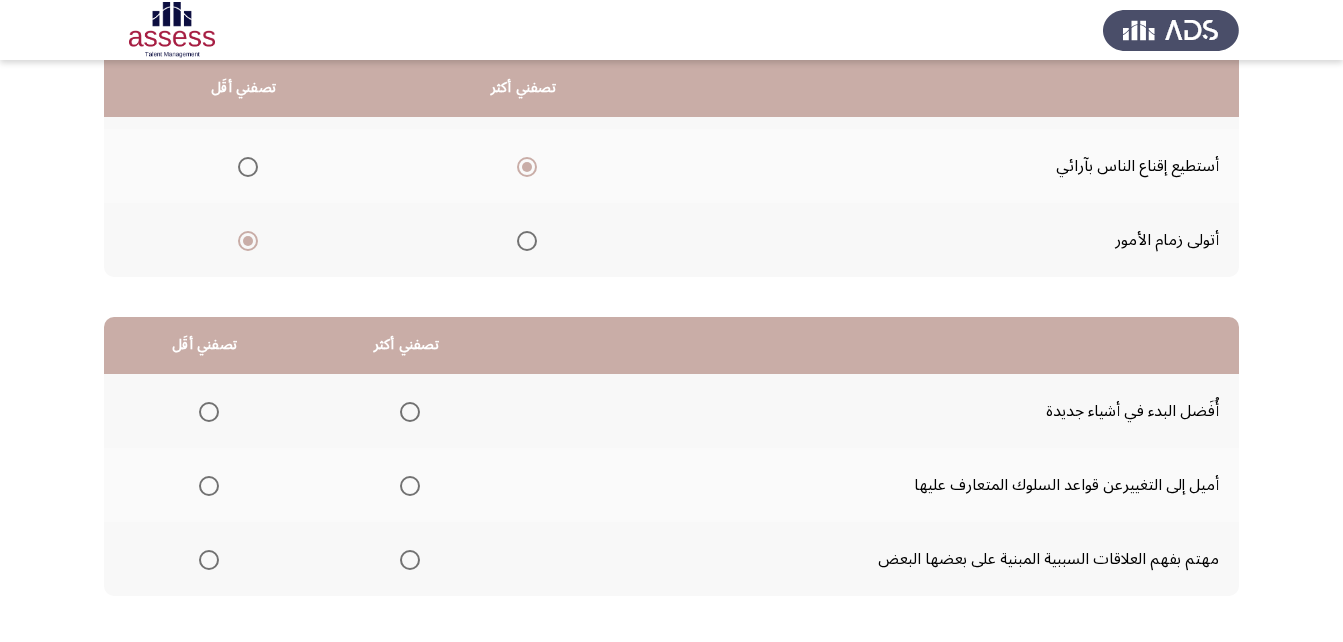 scroll, scrollTop: 368, scrollLeft: 0, axis: vertical 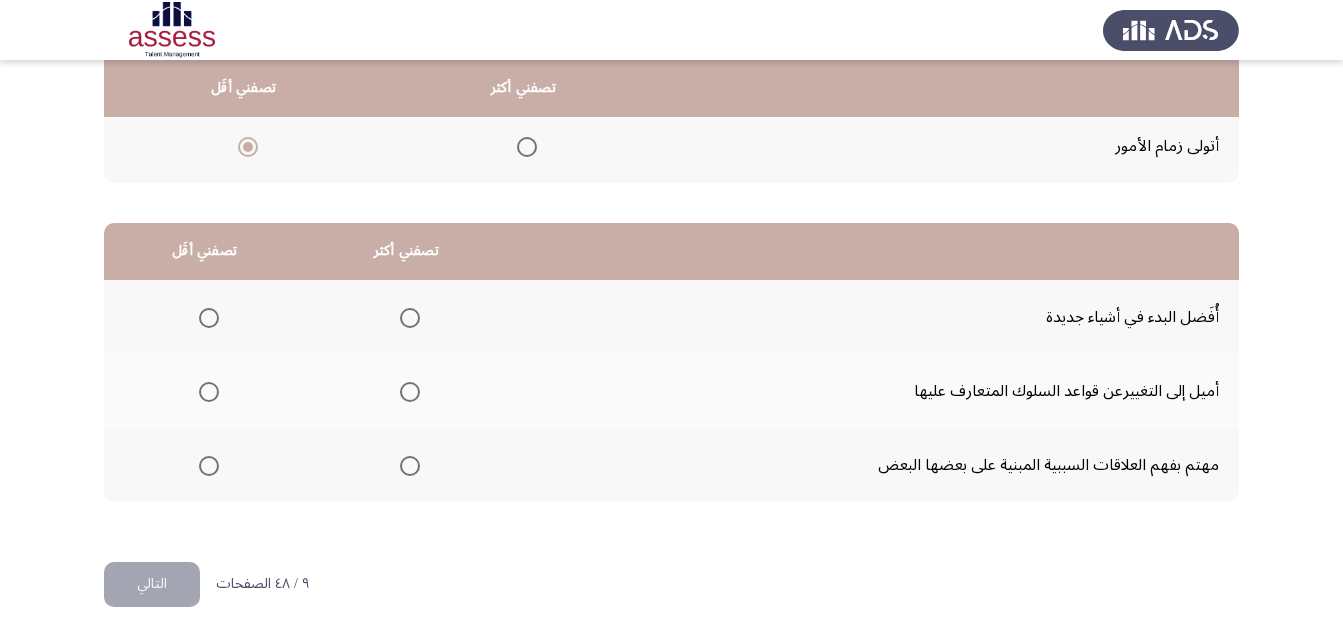 click at bounding box center [410, 318] 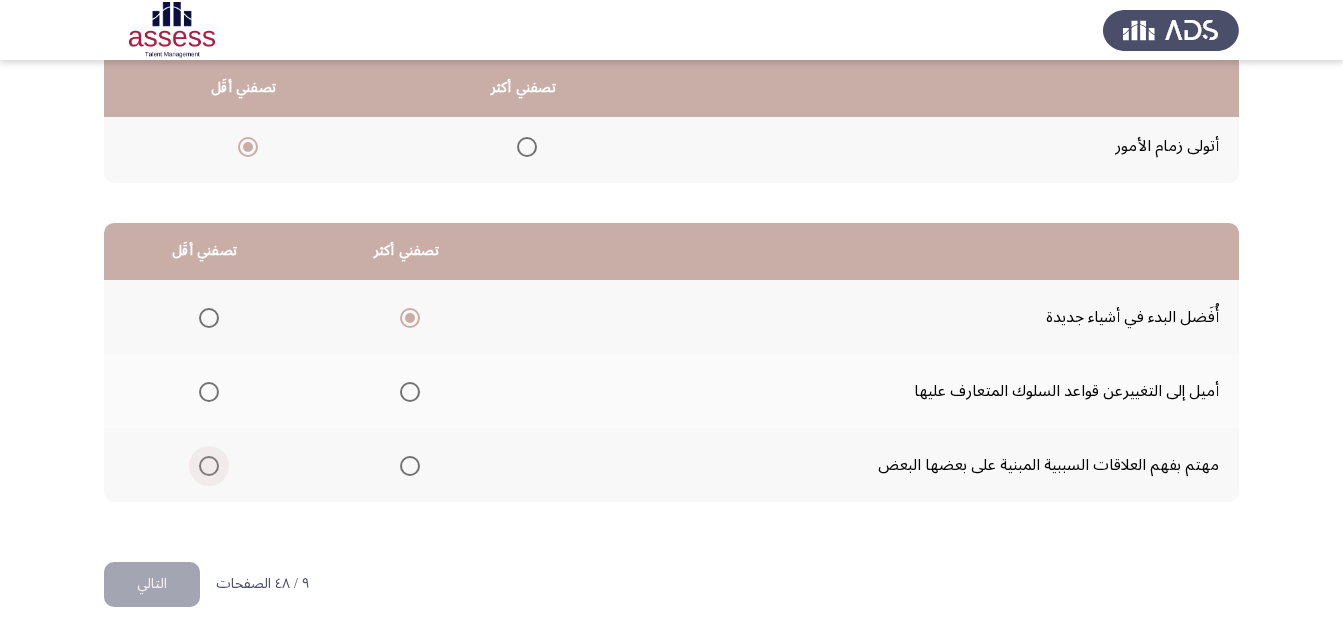 click at bounding box center [209, 466] 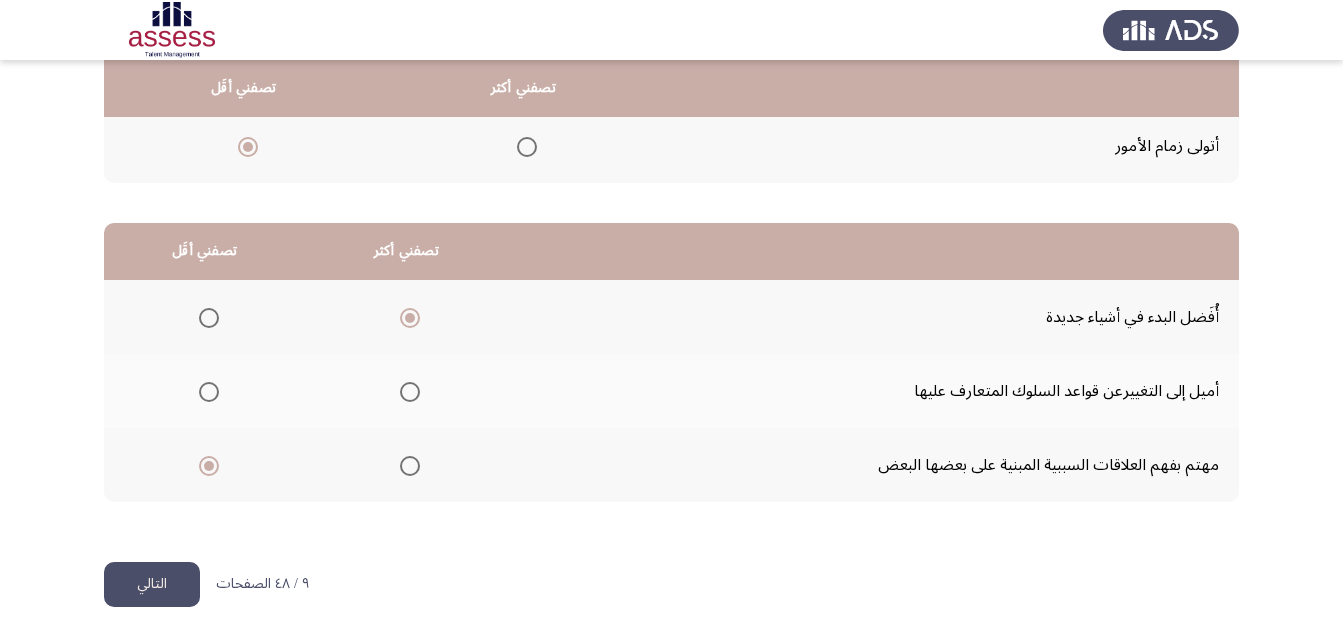 click on "التالي" 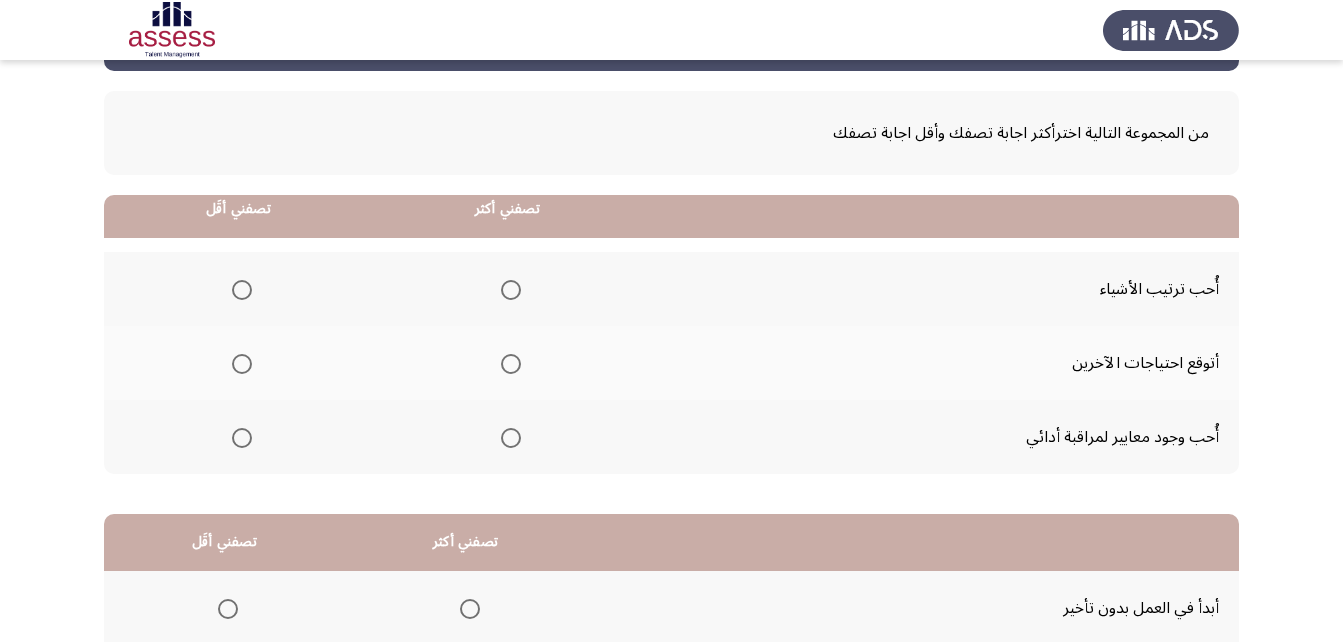scroll, scrollTop: 200, scrollLeft: 0, axis: vertical 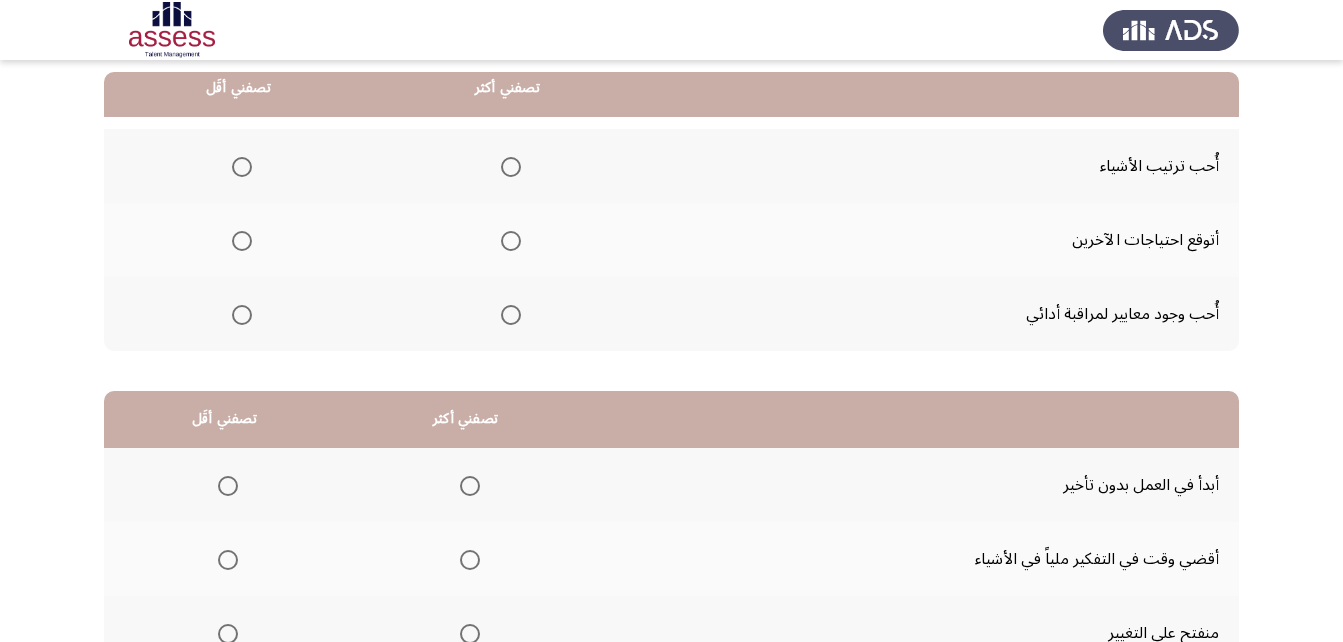 click at bounding box center (511, 241) 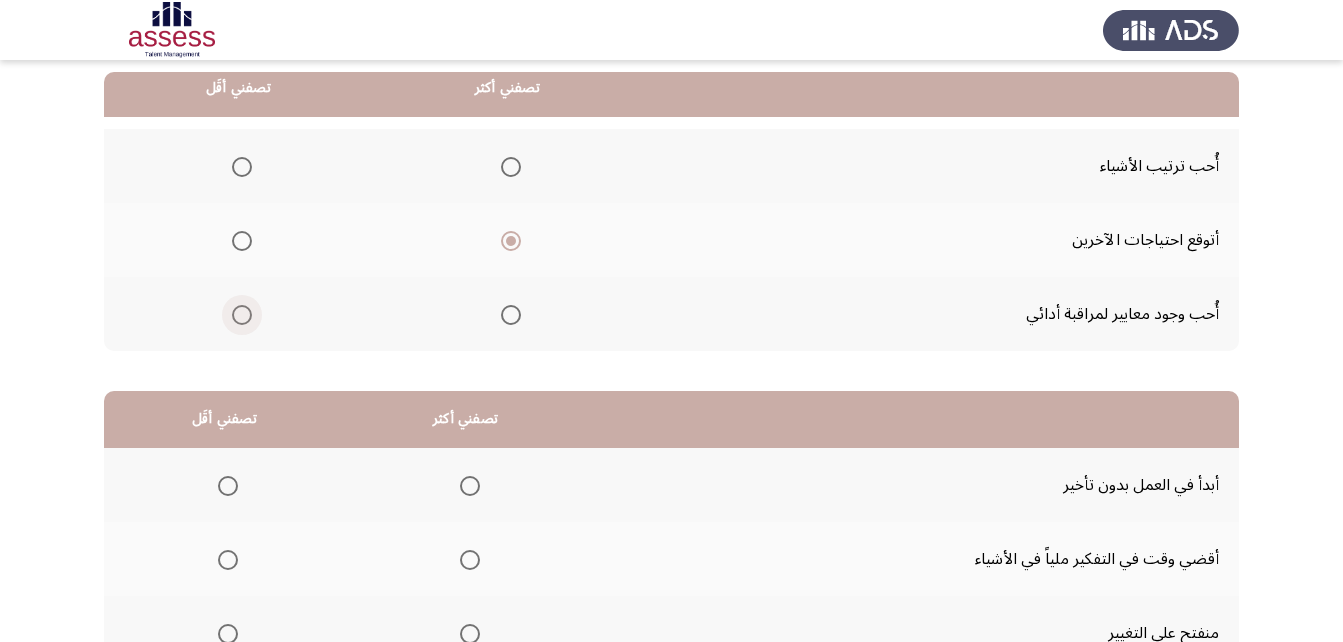 click at bounding box center (242, 315) 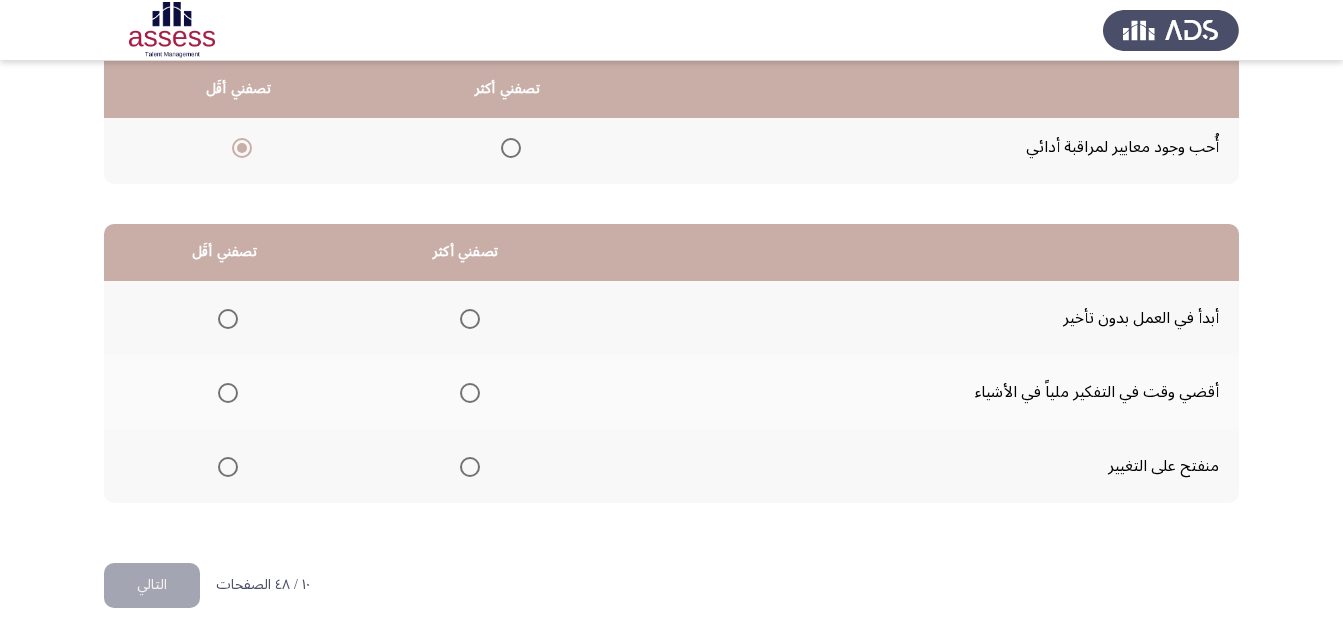scroll, scrollTop: 368, scrollLeft: 0, axis: vertical 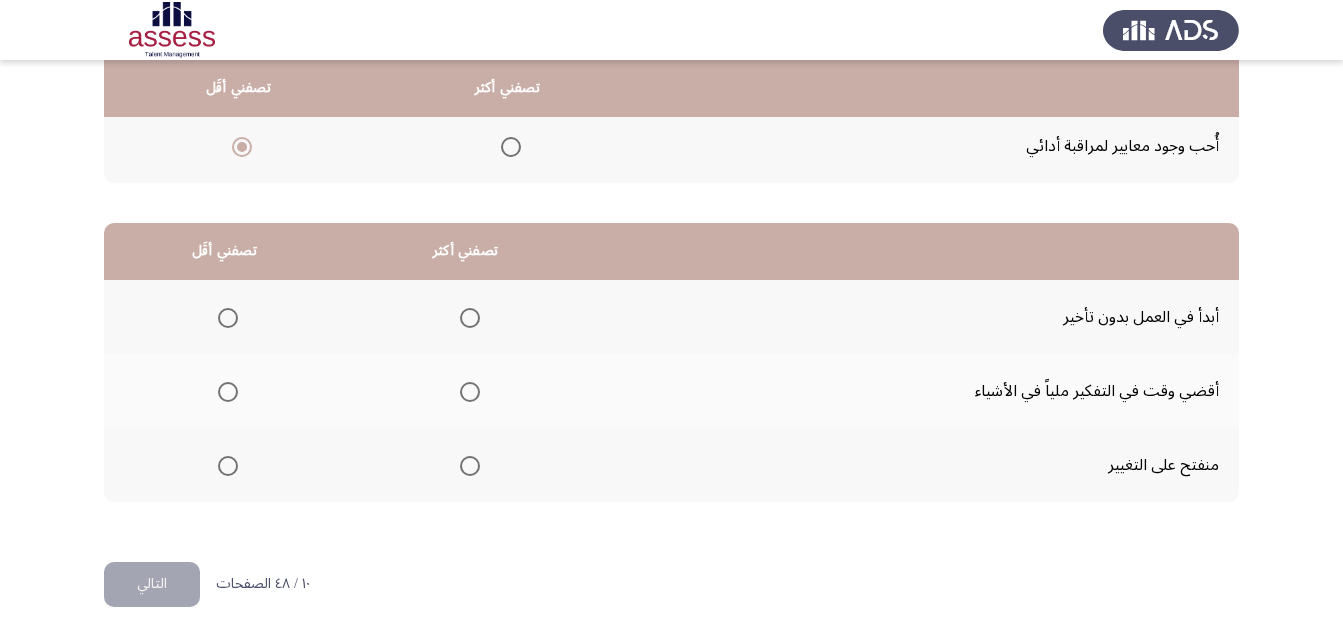 click at bounding box center [470, 466] 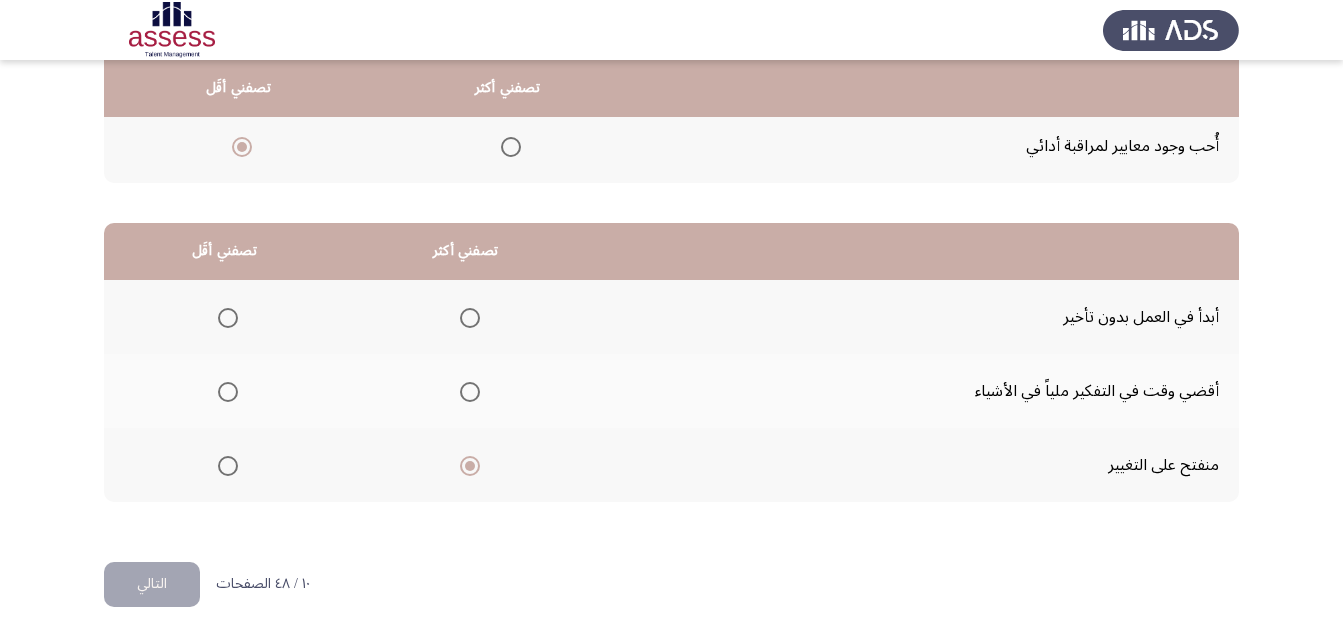 click at bounding box center (228, 318) 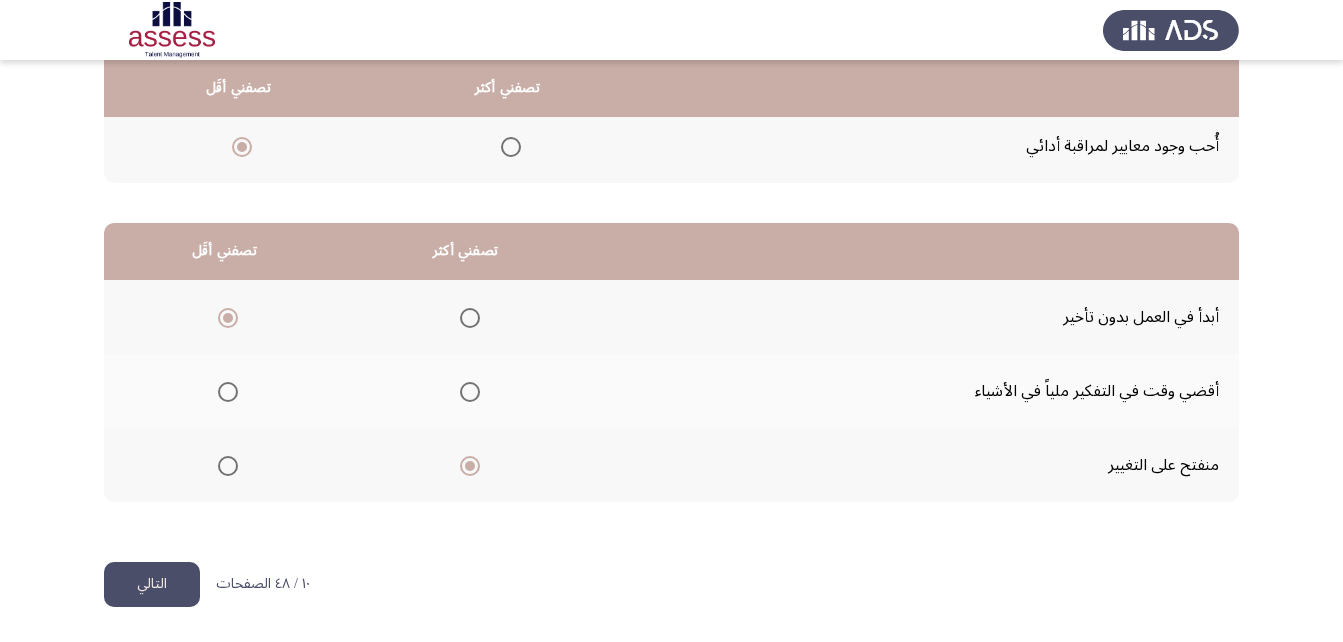 click on "التالي" 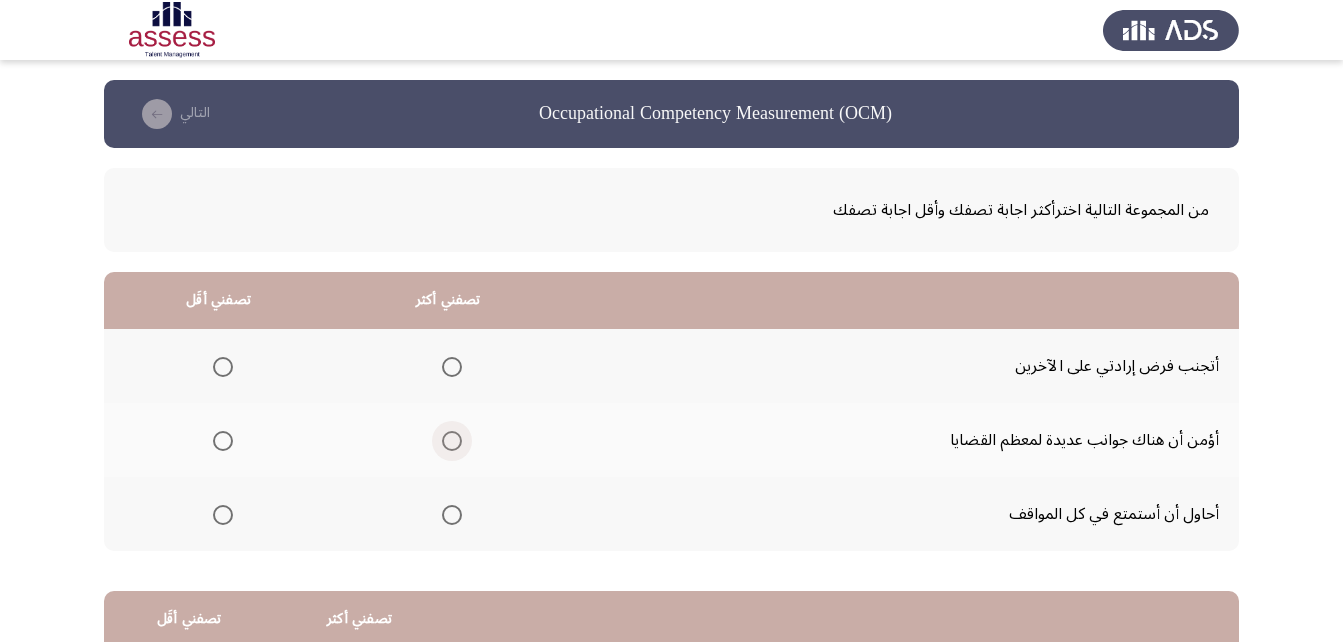 click at bounding box center (452, 441) 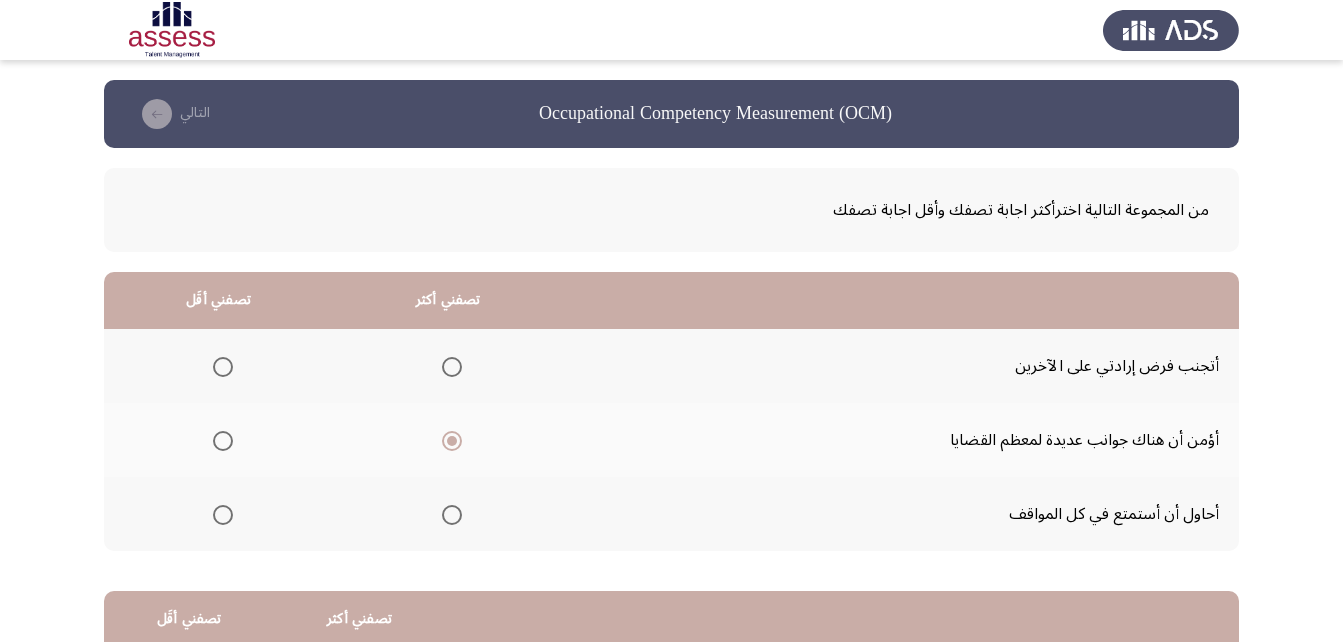 click at bounding box center [223, 515] 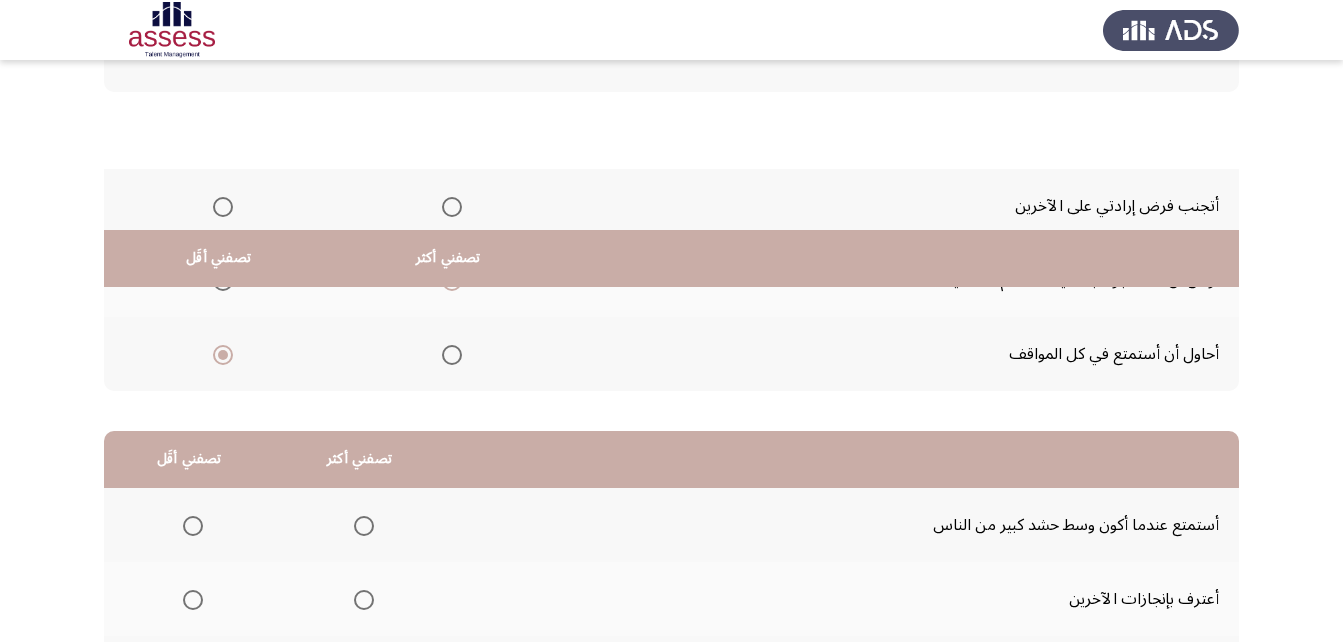 scroll, scrollTop: 368, scrollLeft: 0, axis: vertical 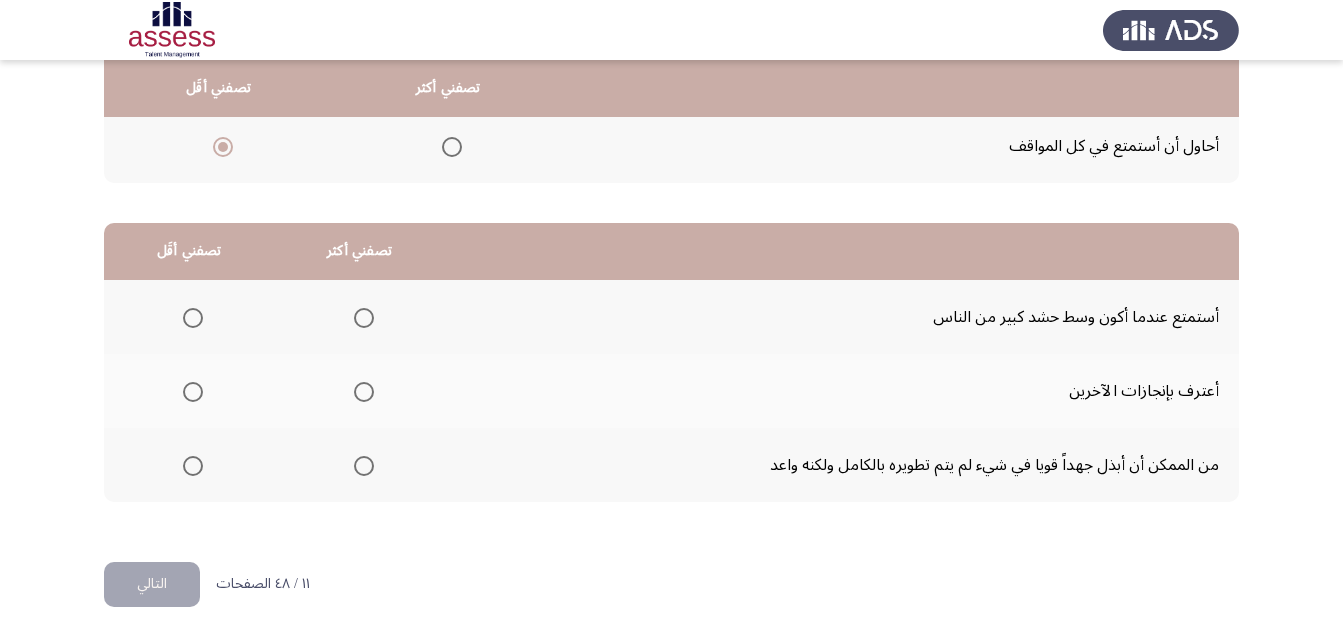 click at bounding box center (364, 466) 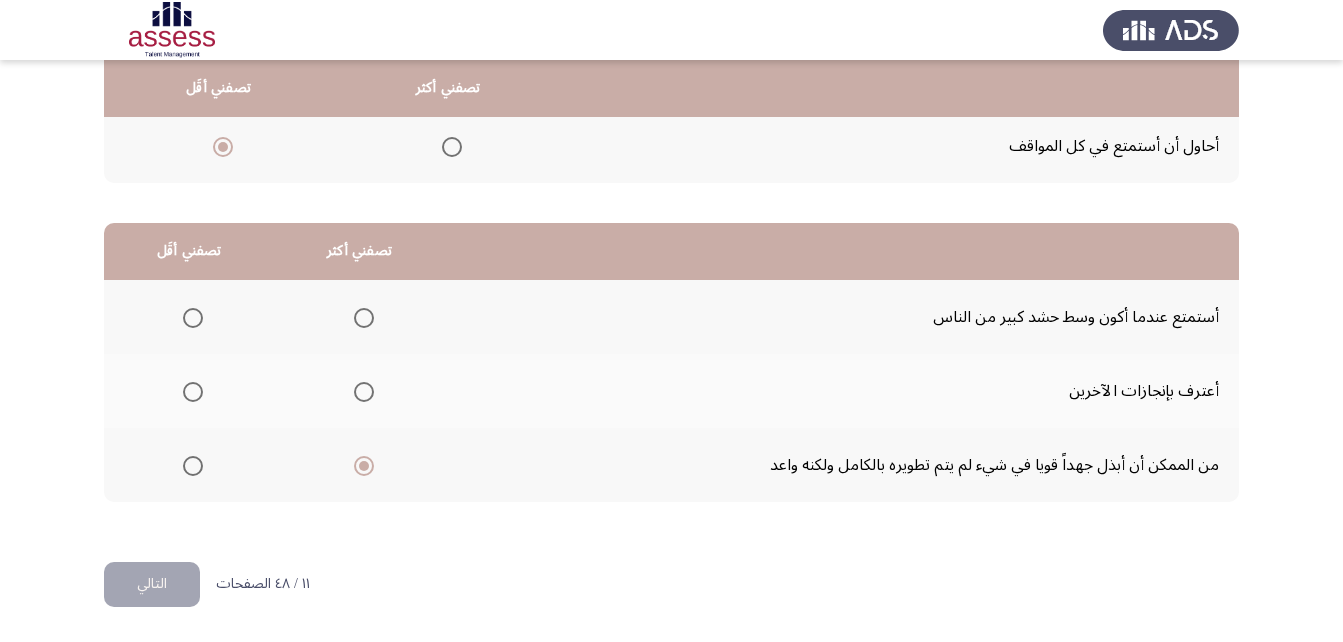 click at bounding box center (193, 318) 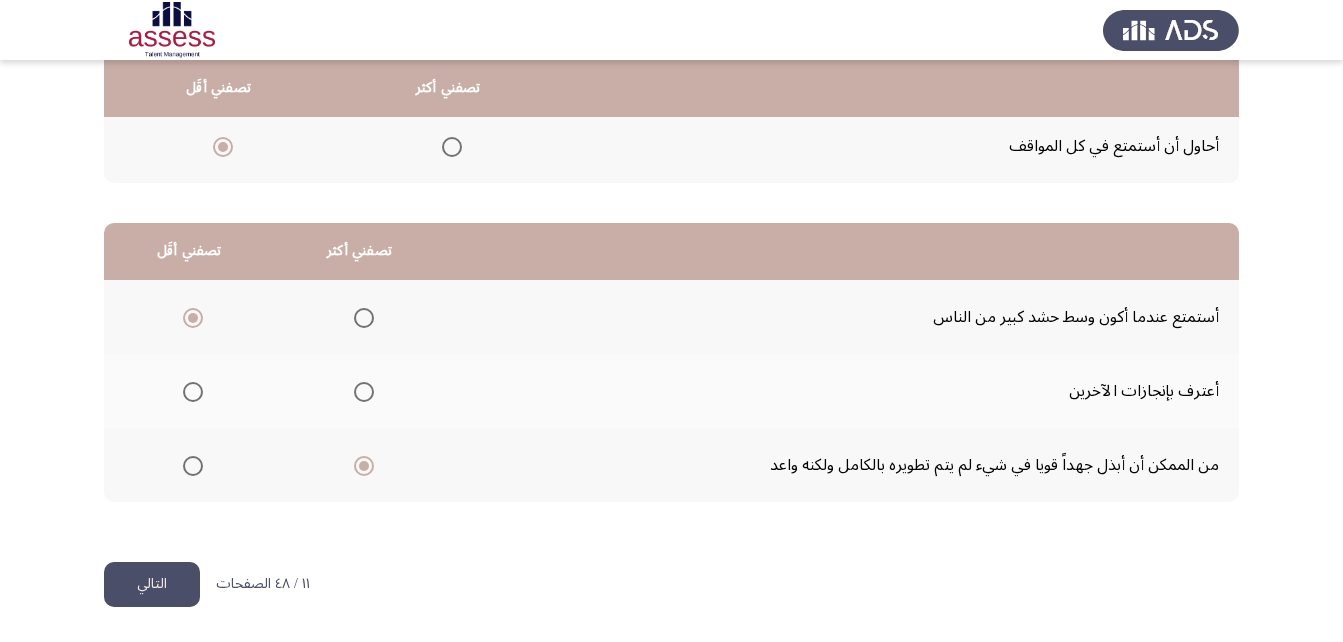 click on "التالي" 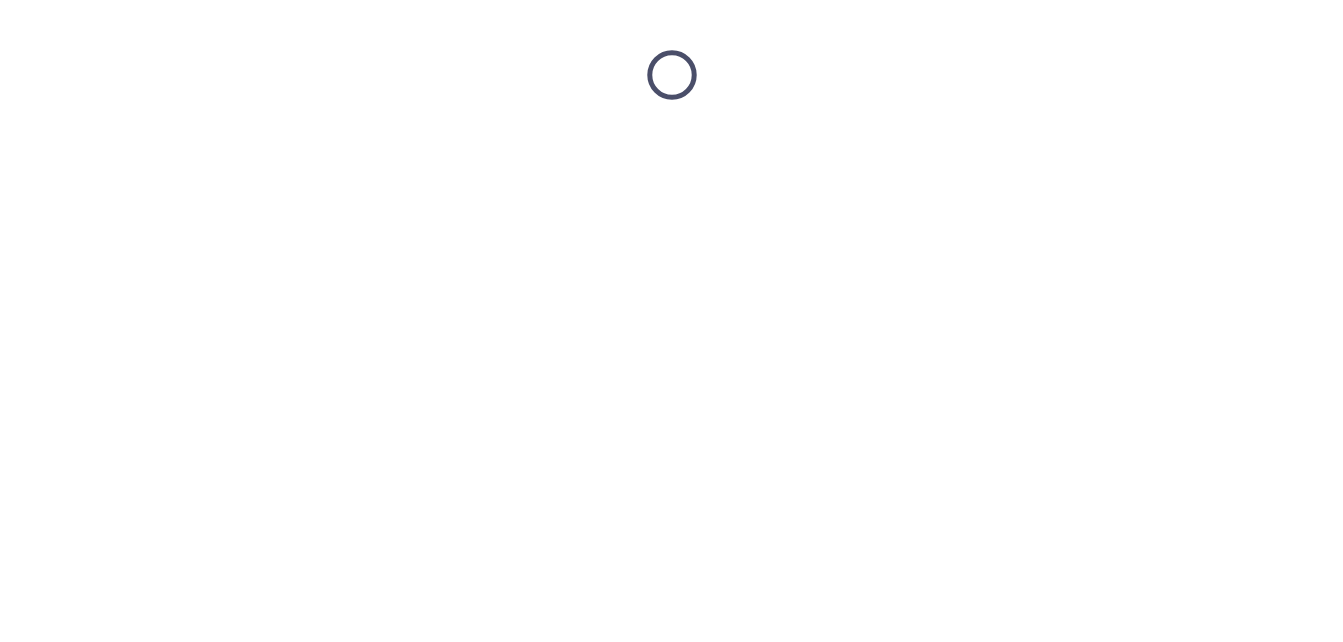 scroll, scrollTop: 0, scrollLeft: 0, axis: both 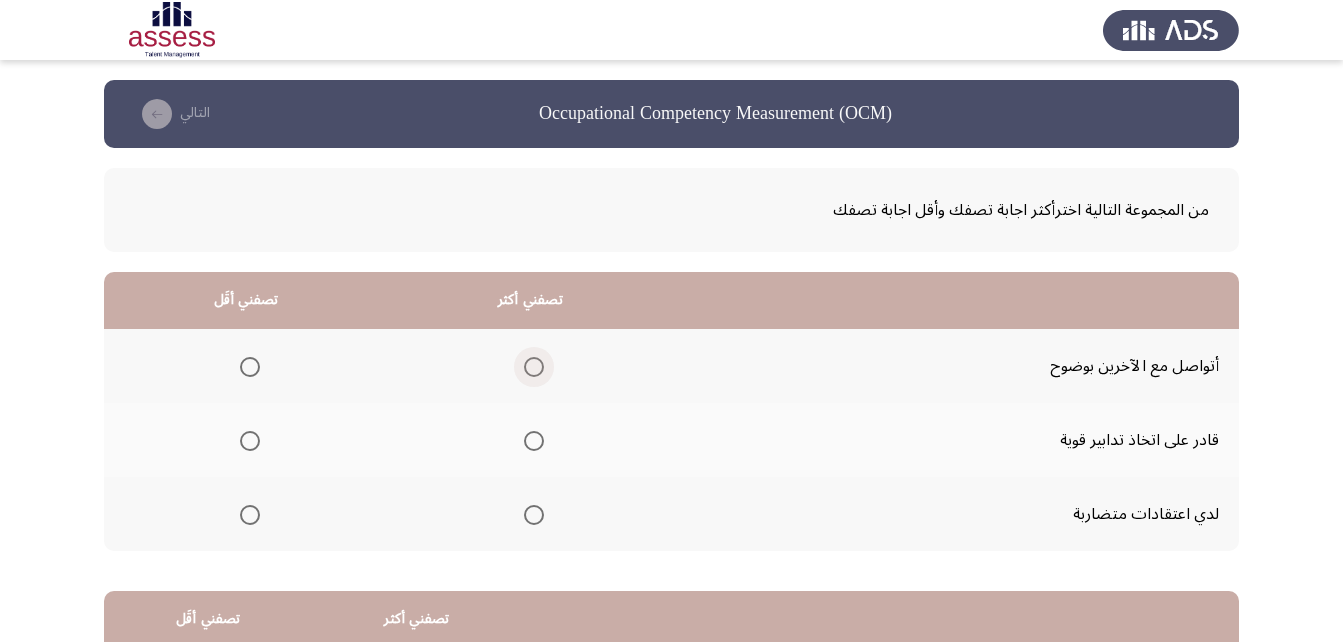 click at bounding box center (534, 367) 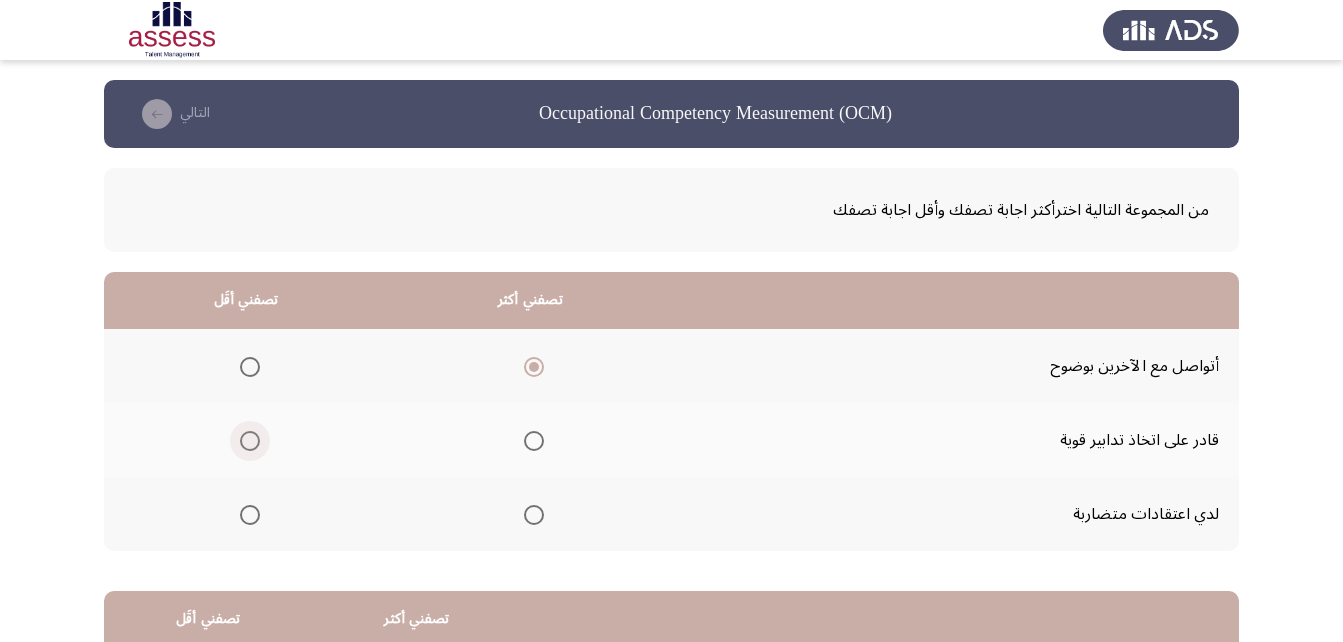 click at bounding box center [250, 441] 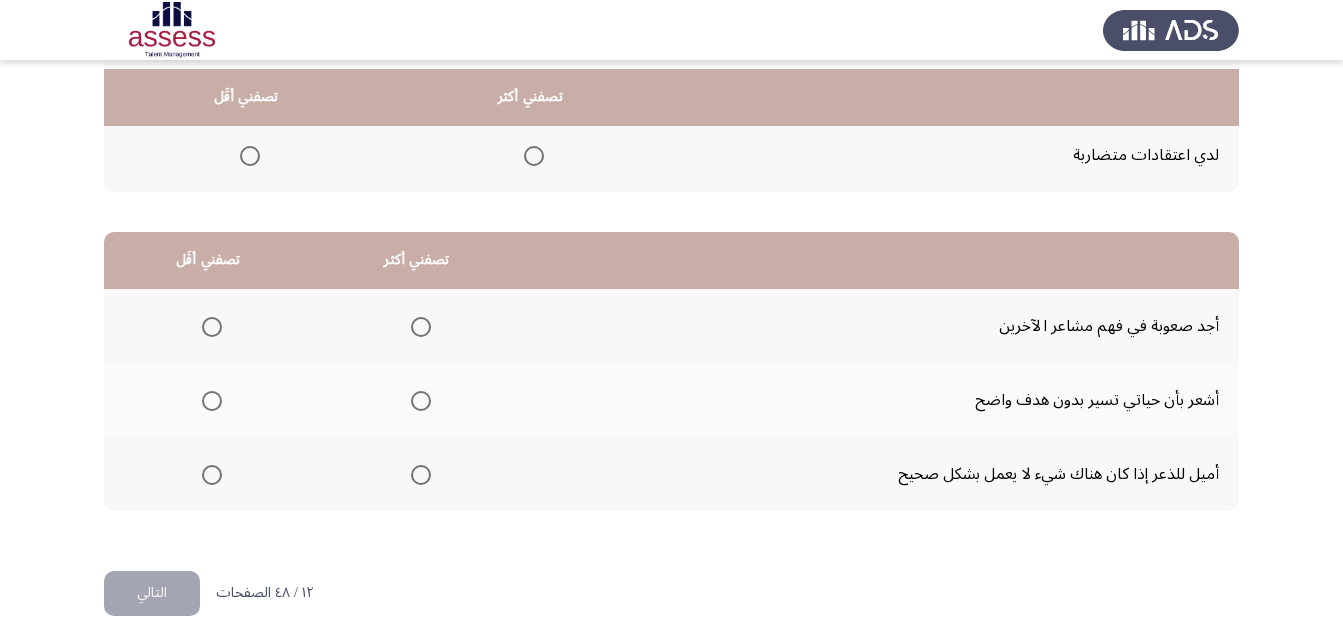 scroll, scrollTop: 368, scrollLeft: 0, axis: vertical 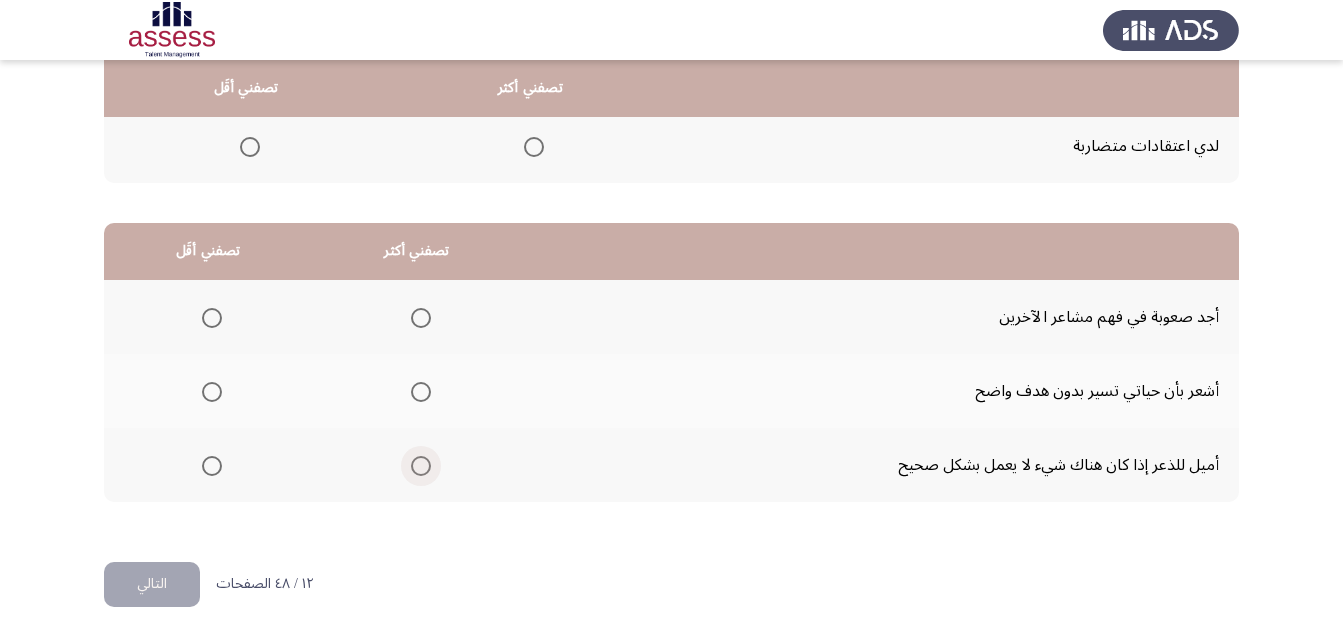 click at bounding box center [421, 466] 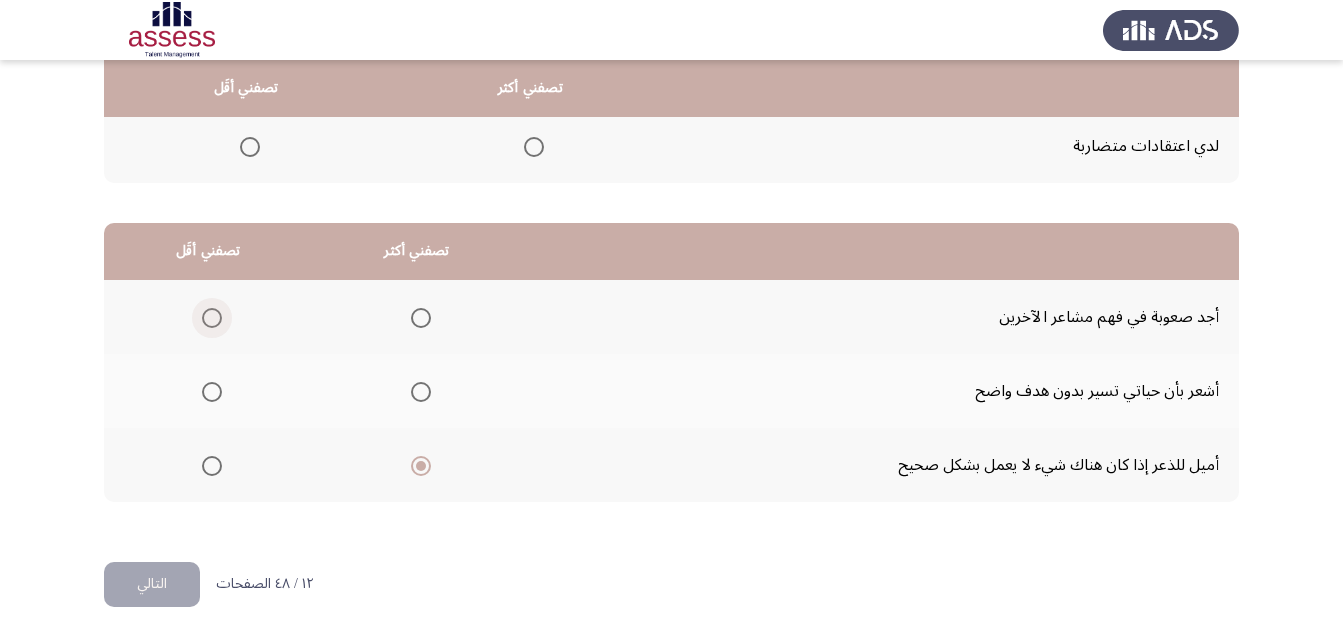 click at bounding box center [212, 318] 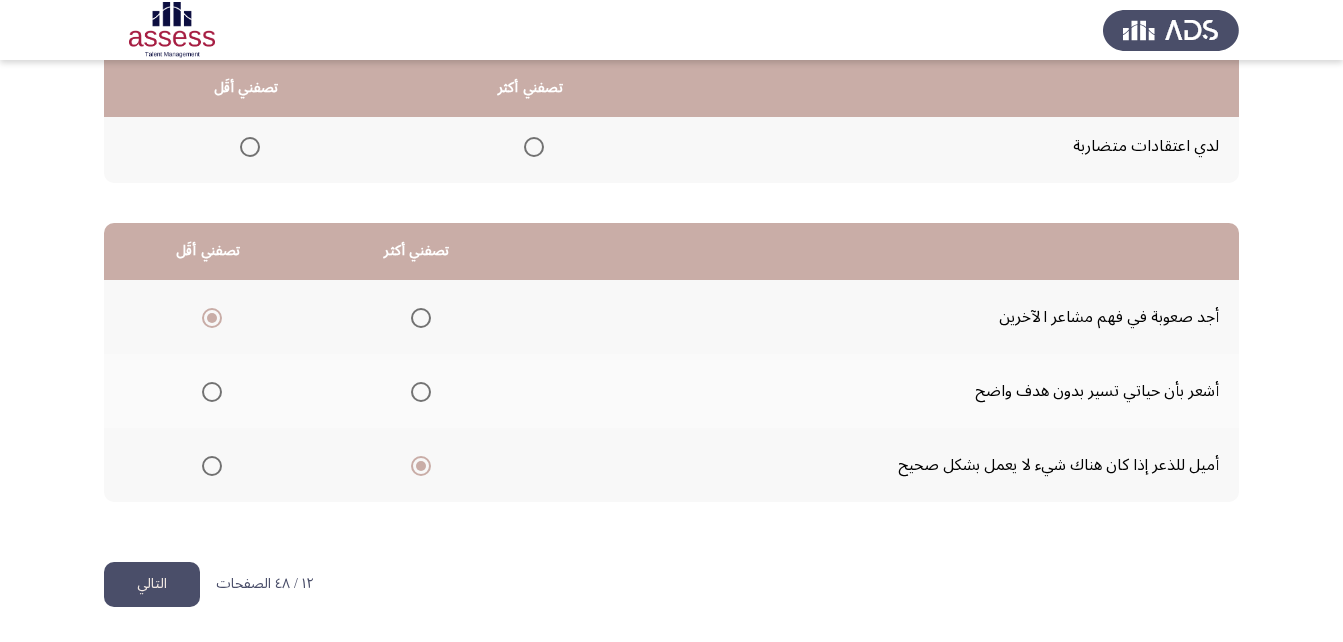 click on "التالي" 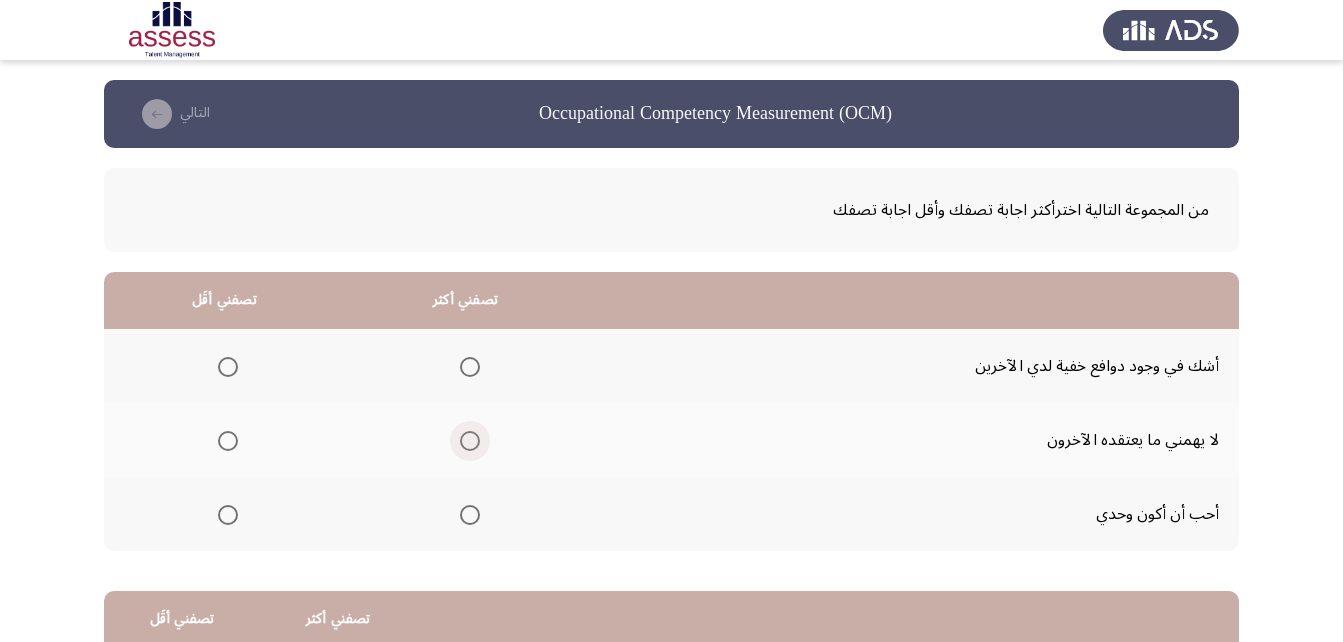 click at bounding box center (470, 441) 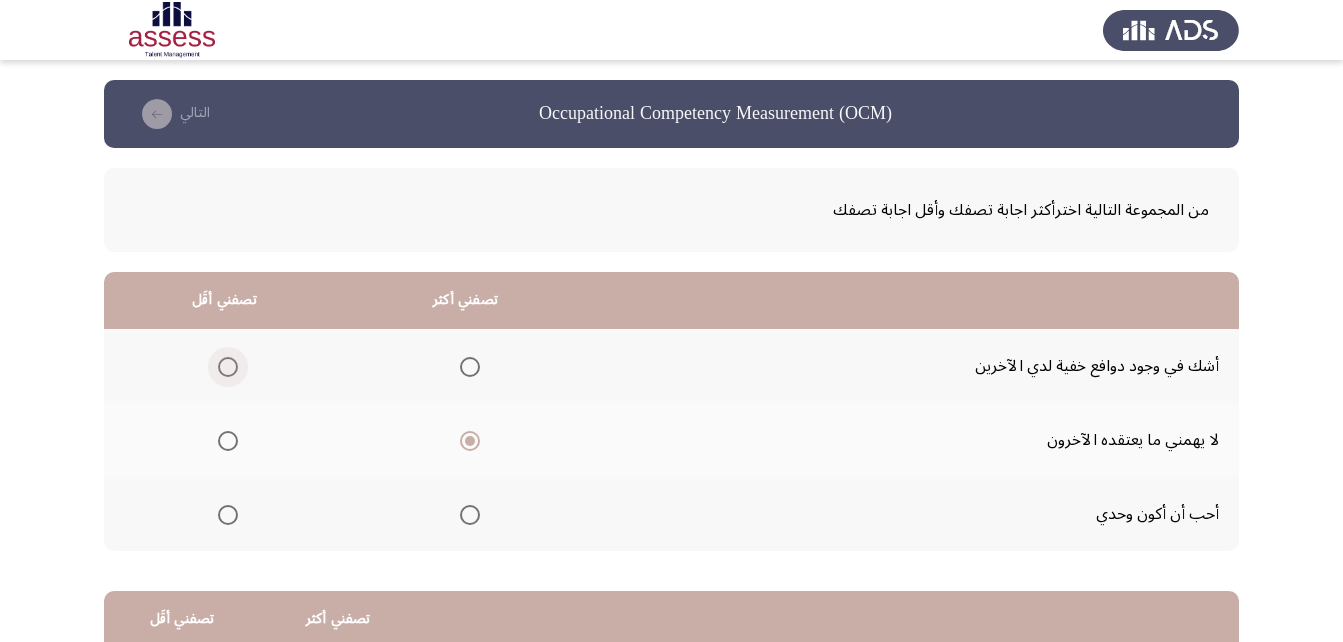 click at bounding box center (228, 367) 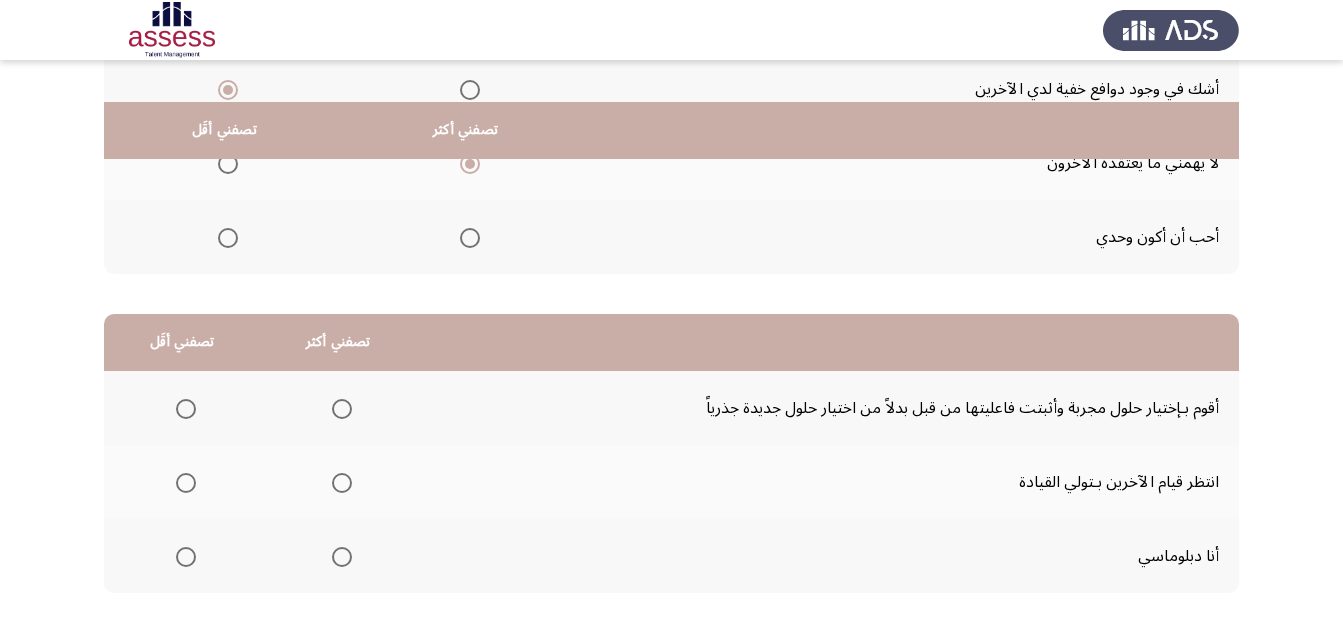 scroll, scrollTop: 368, scrollLeft: 0, axis: vertical 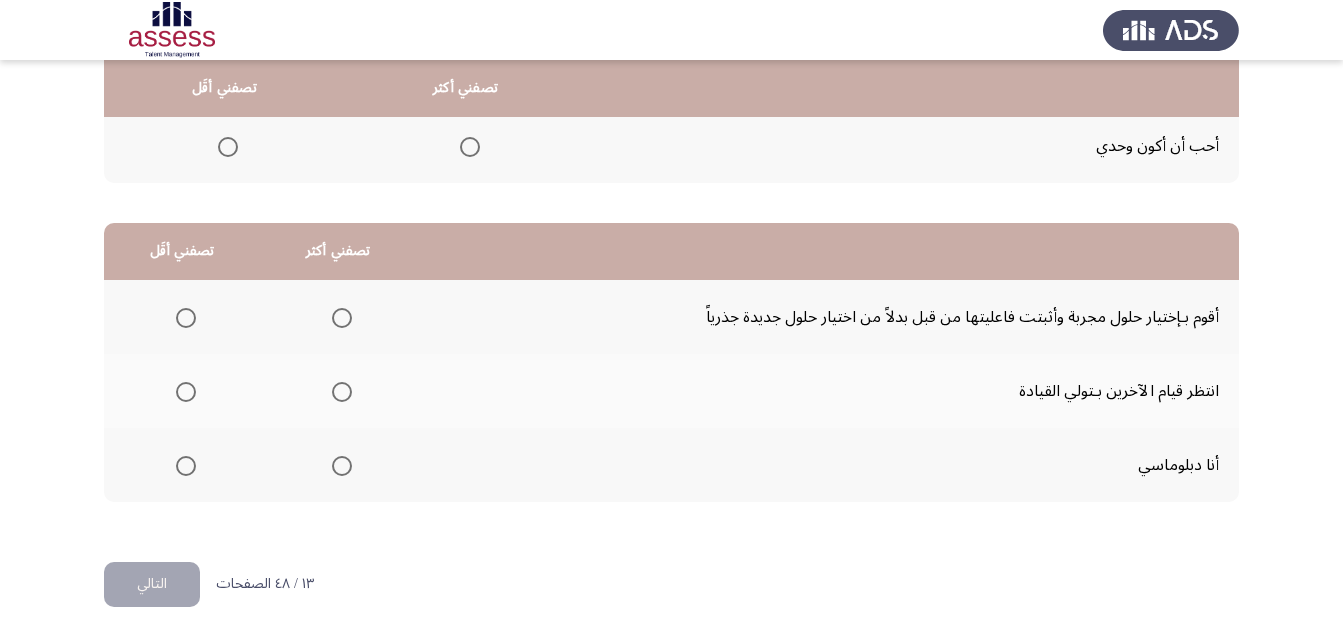 click at bounding box center (342, 318) 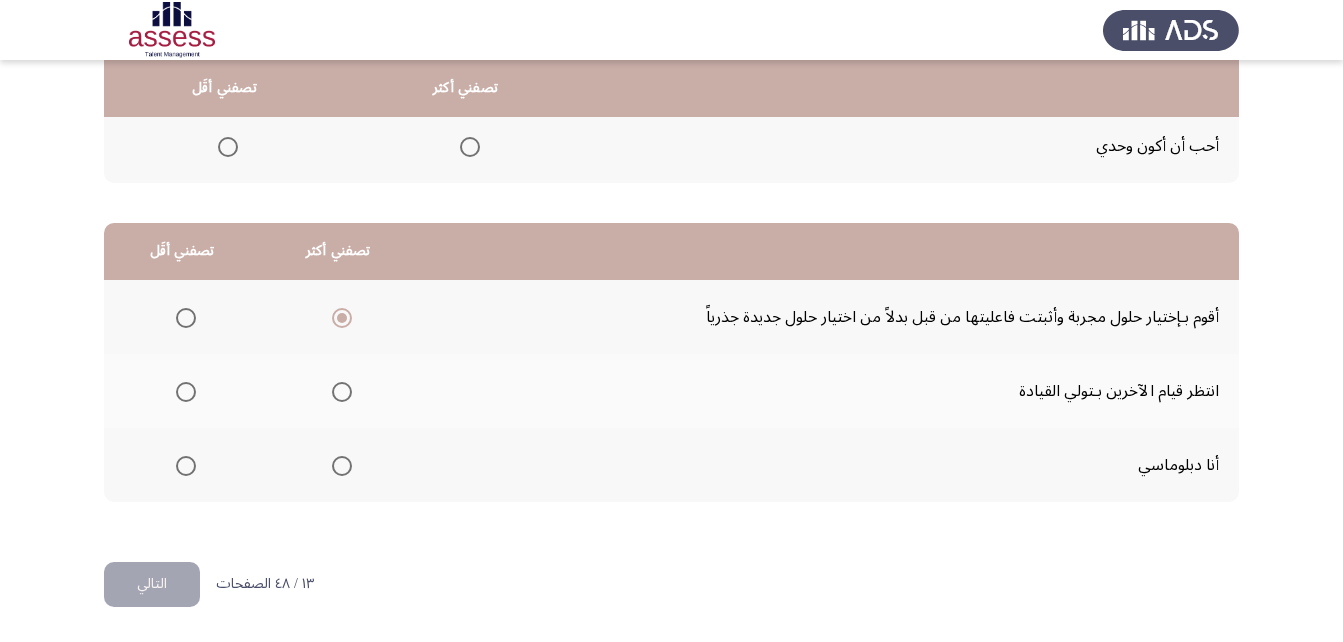 click at bounding box center [186, 392] 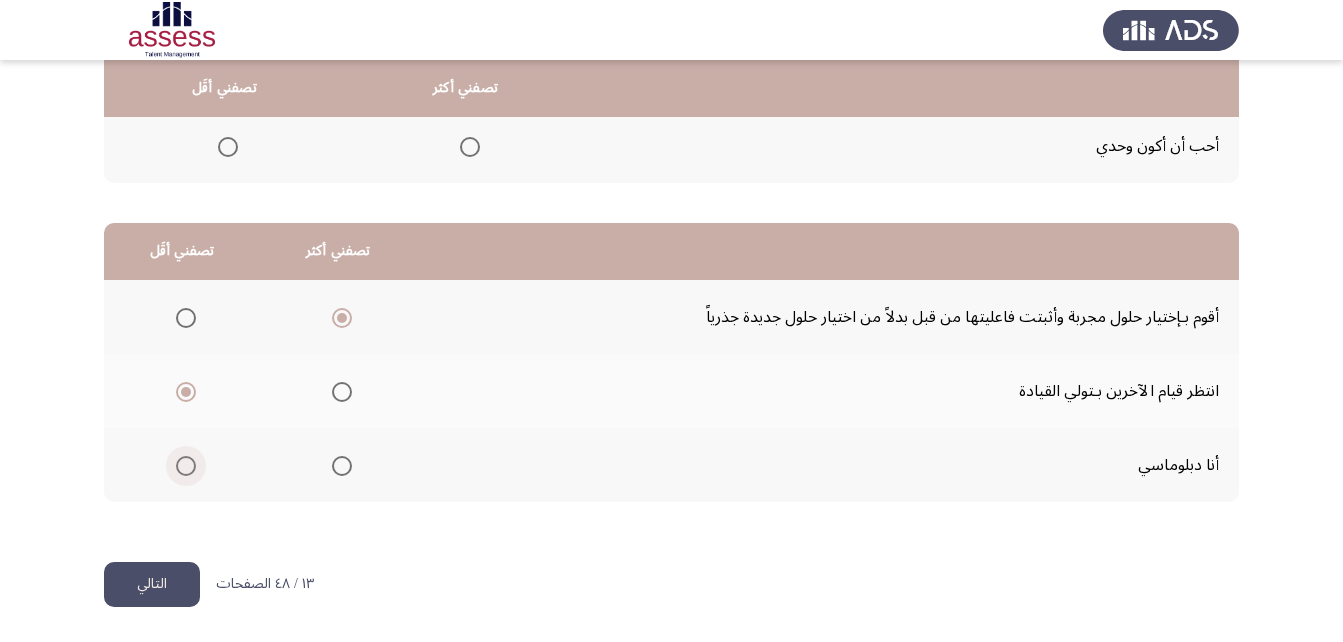 click at bounding box center (186, 466) 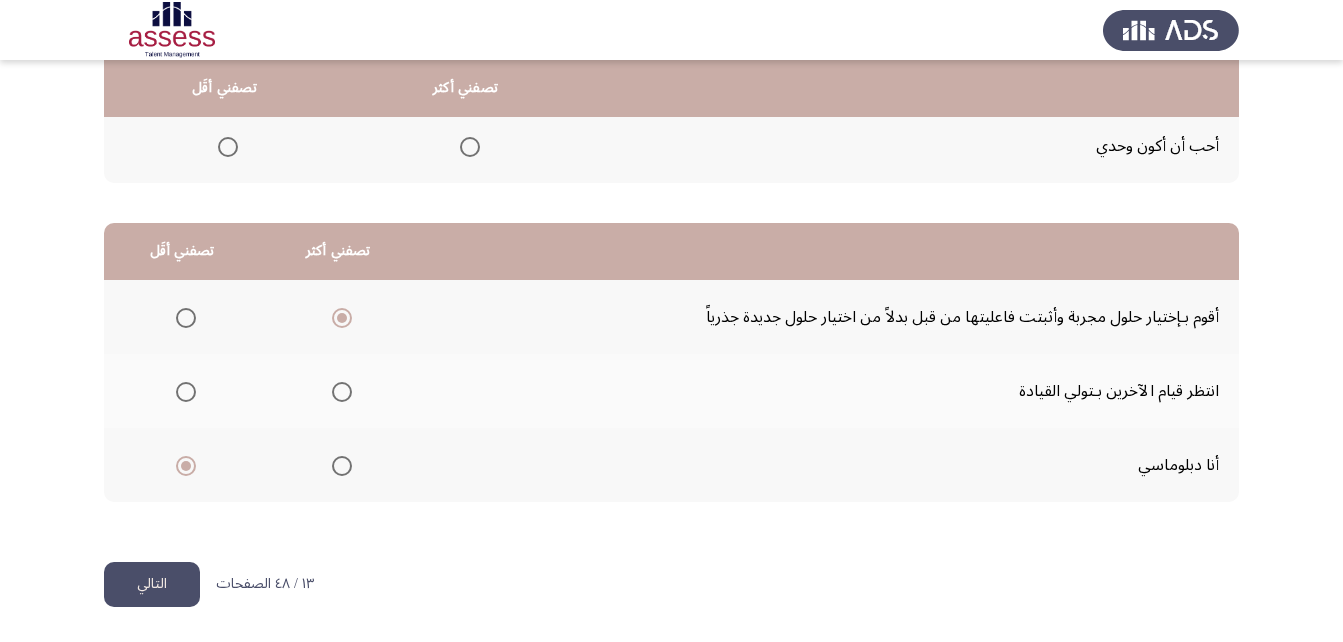 click on "التالي" 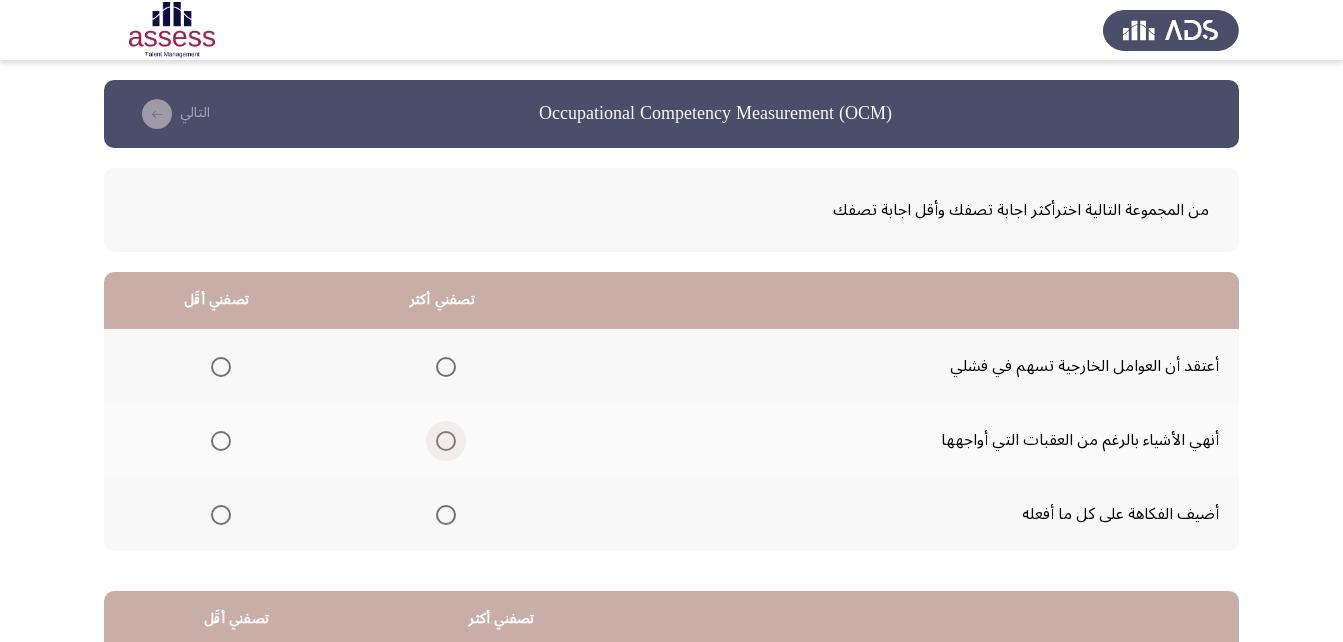 click at bounding box center [446, 441] 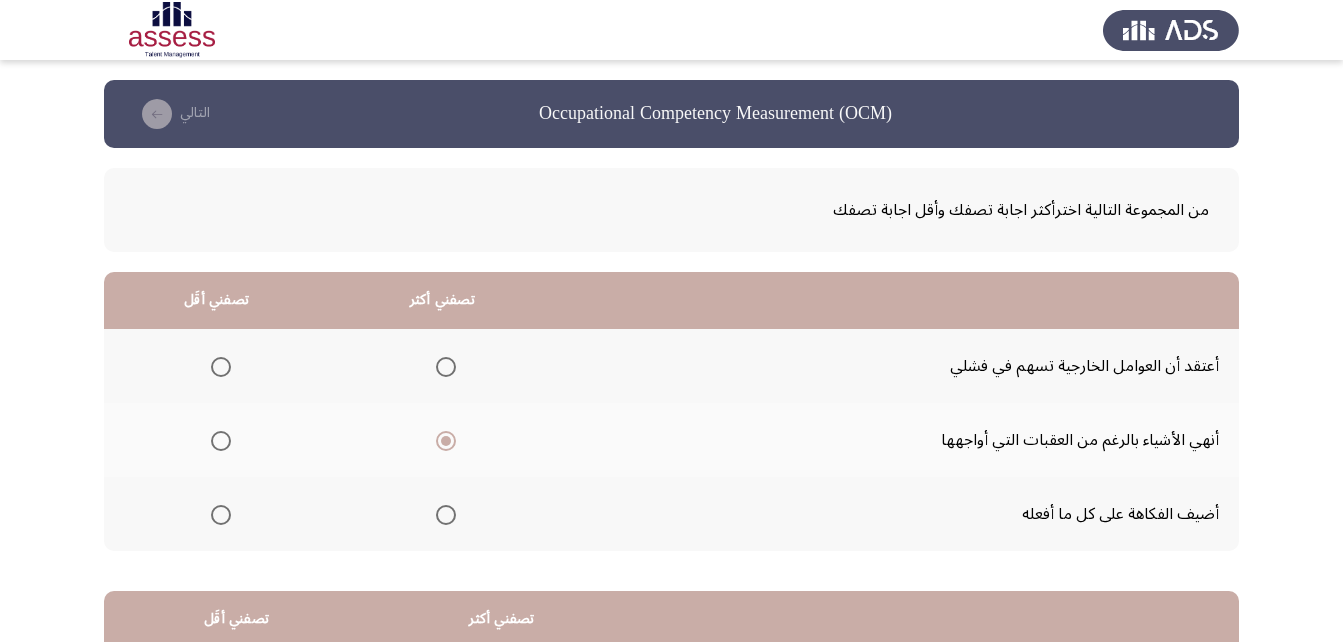 click at bounding box center (221, 515) 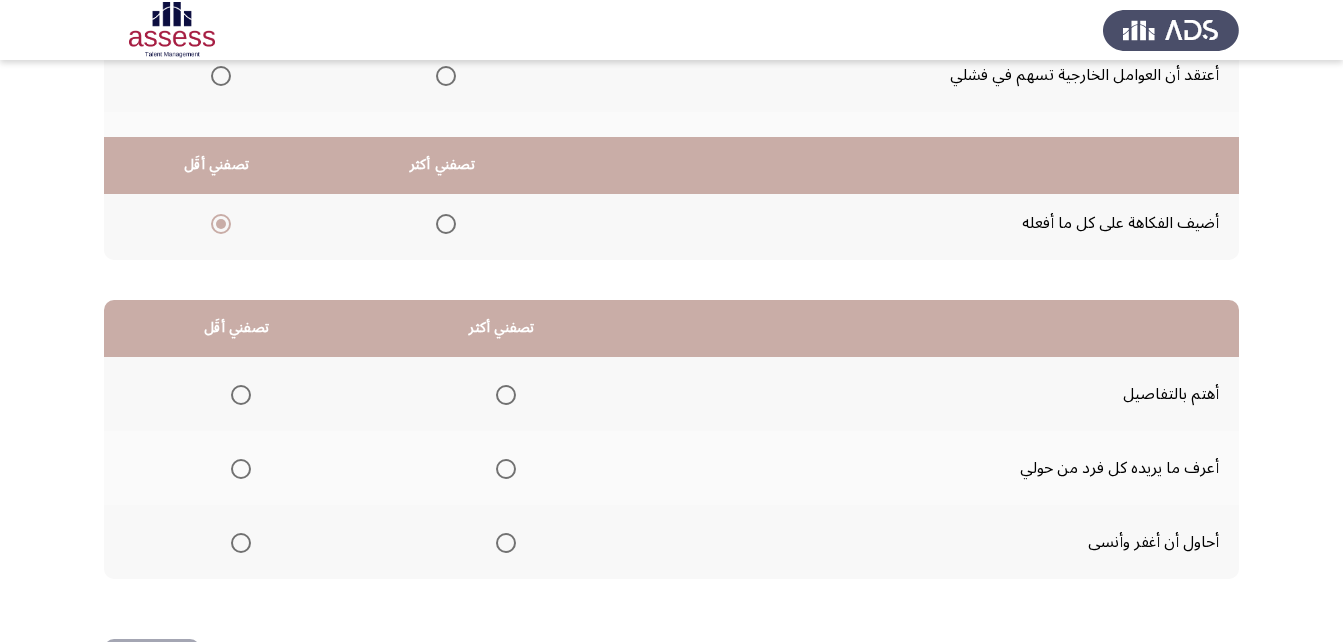 scroll, scrollTop: 368, scrollLeft: 0, axis: vertical 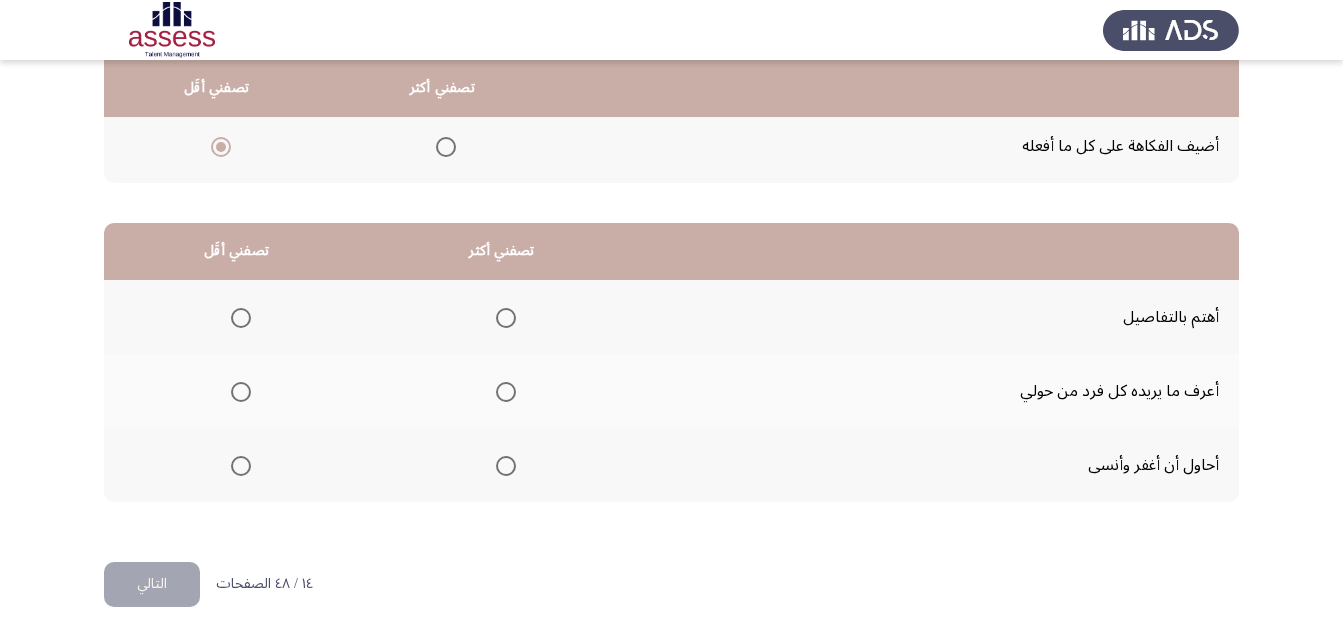 click at bounding box center (506, 318) 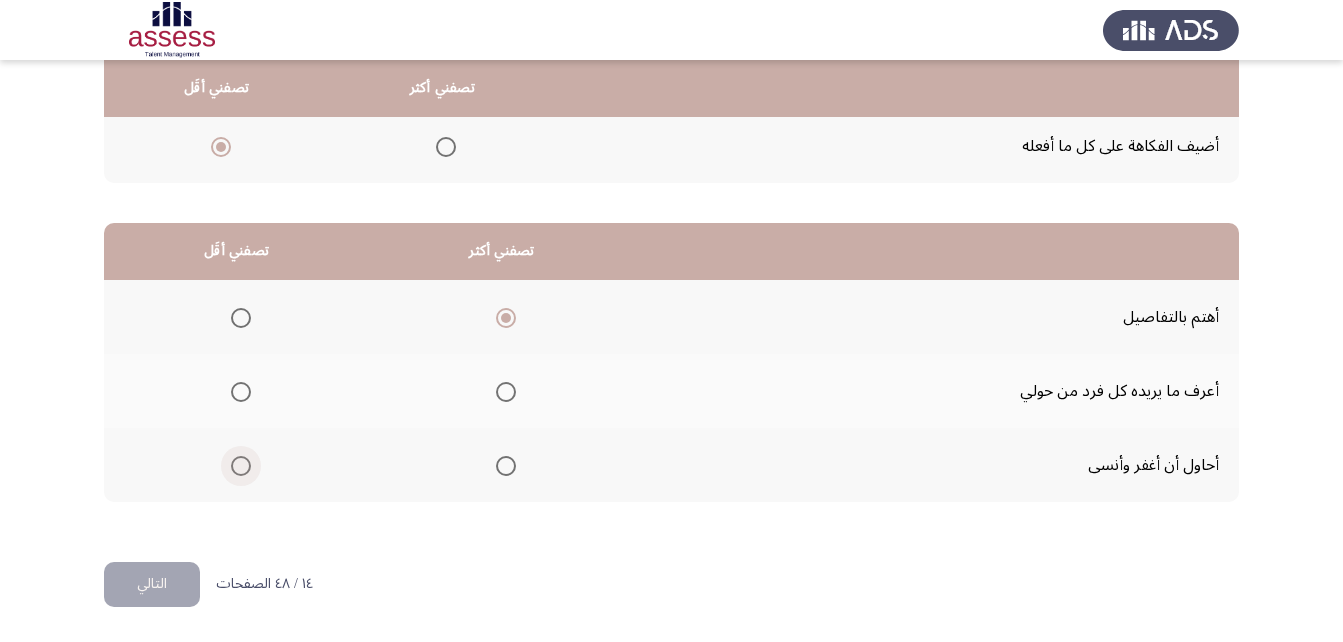 click at bounding box center [241, 466] 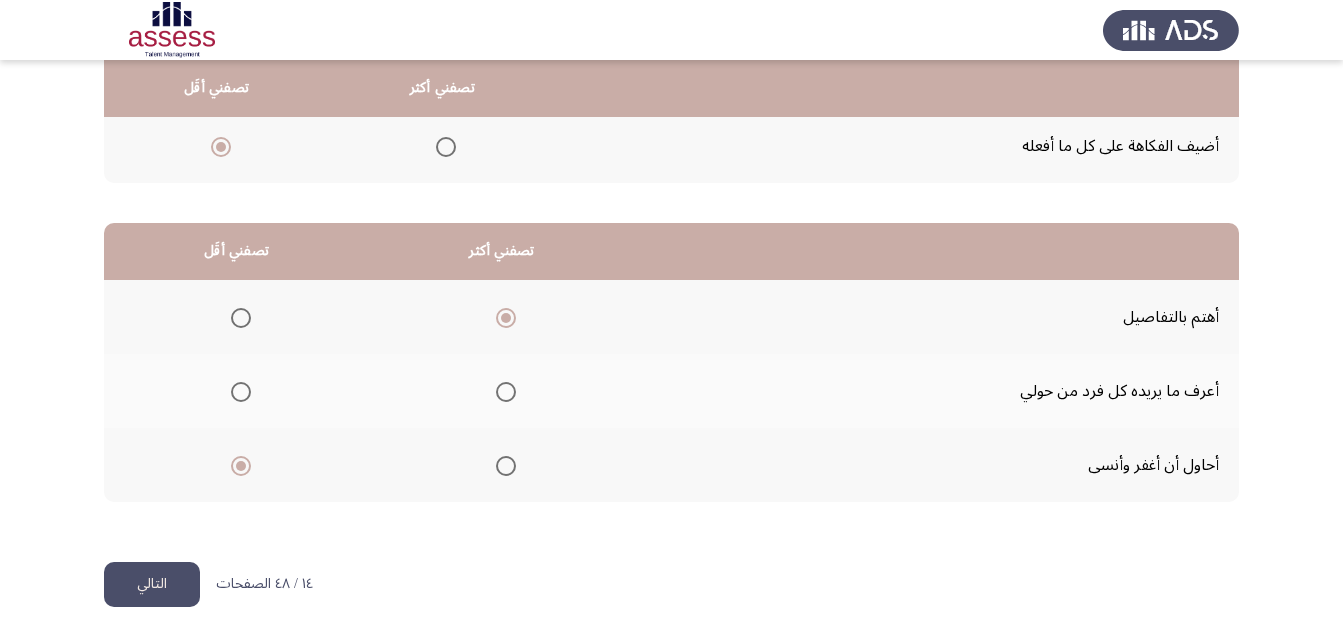click on "التالي" 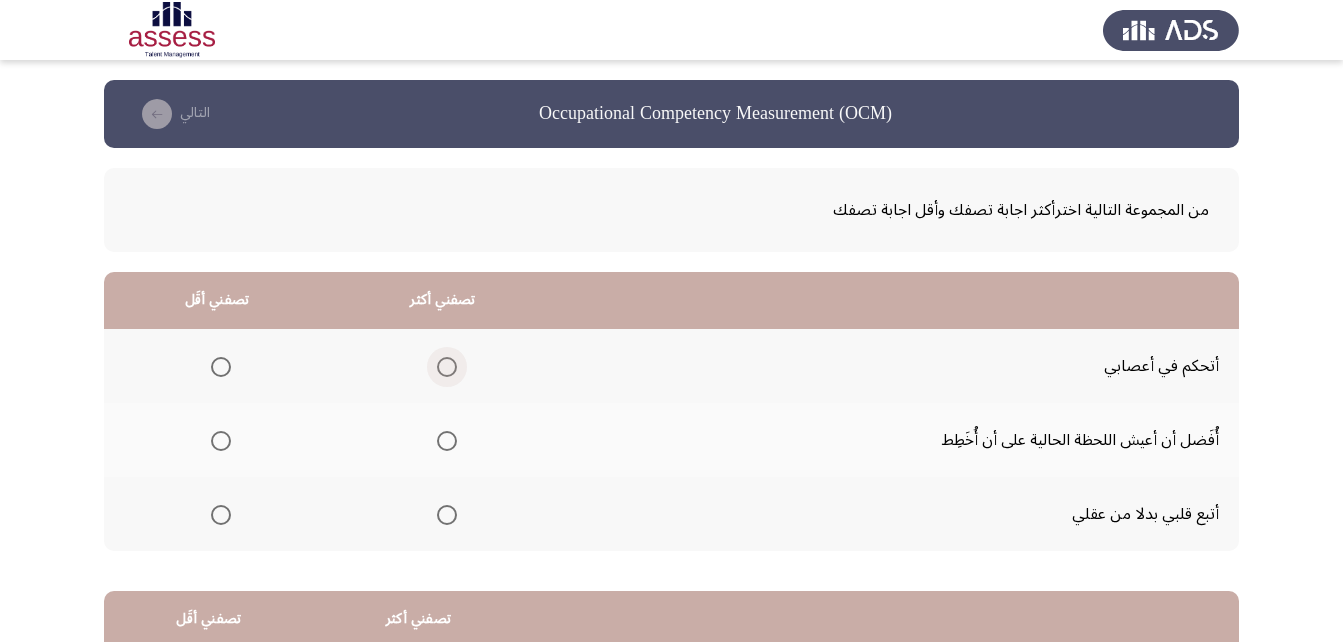 click at bounding box center [447, 367] 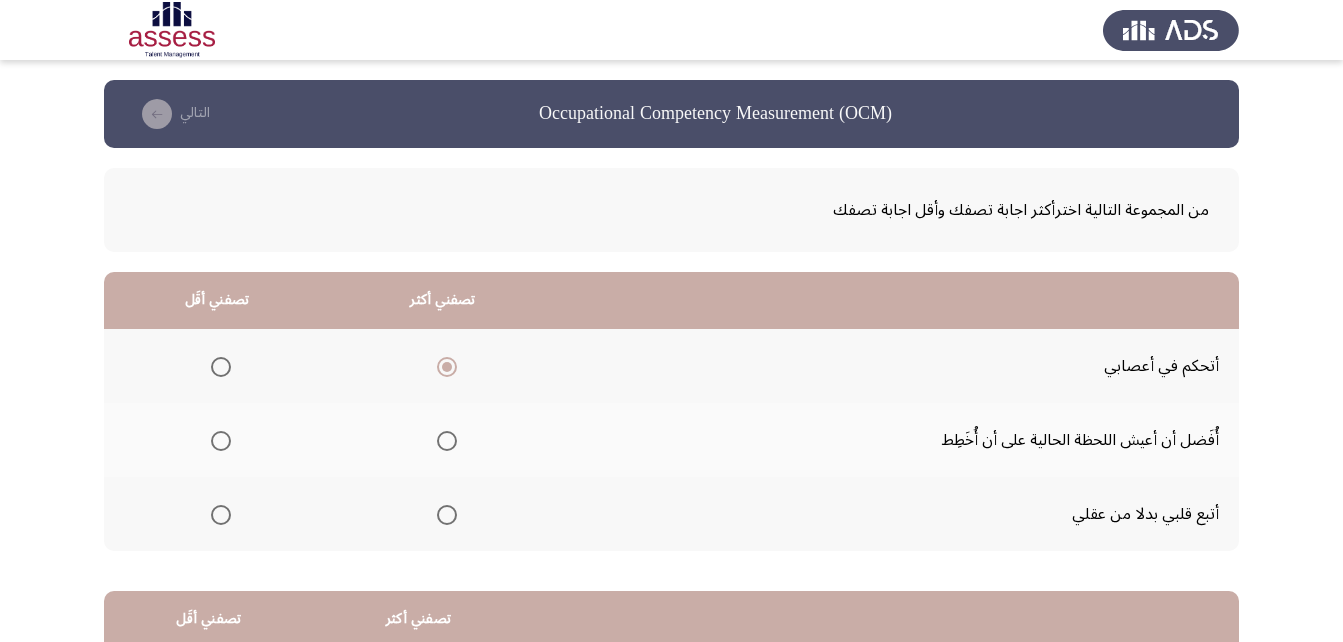click at bounding box center [221, 441] 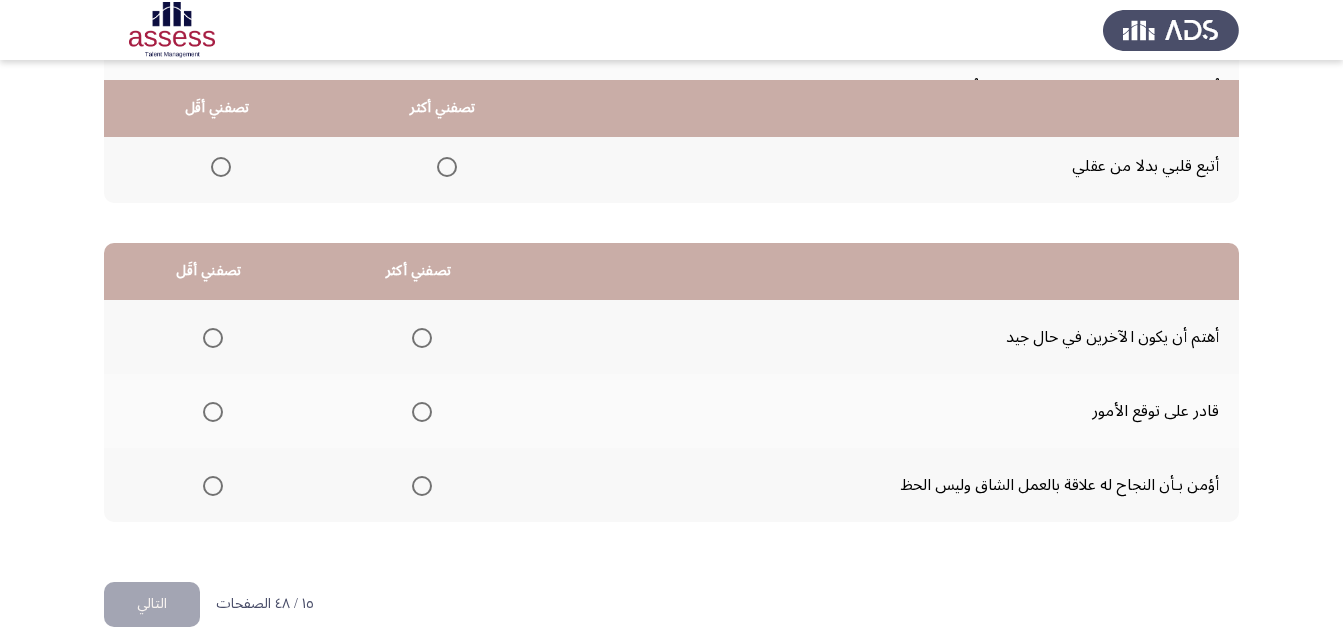 scroll, scrollTop: 368, scrollLeft: 0, axis: vertical 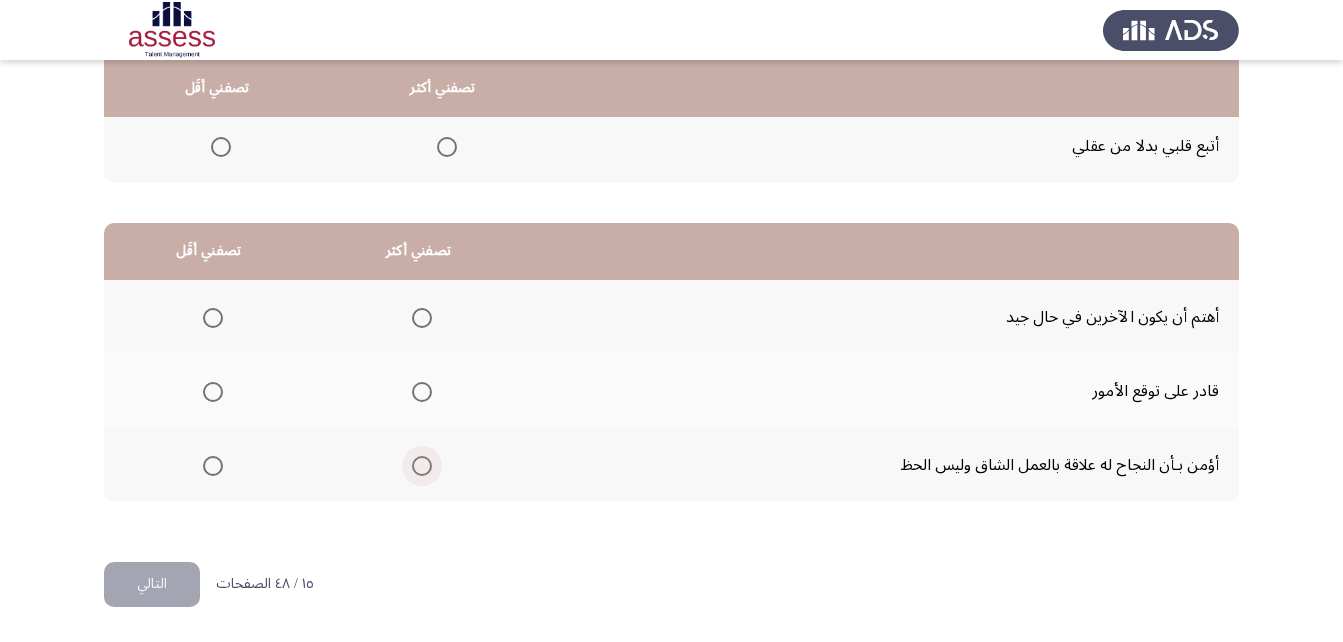 click at bounding box center (422, 466) 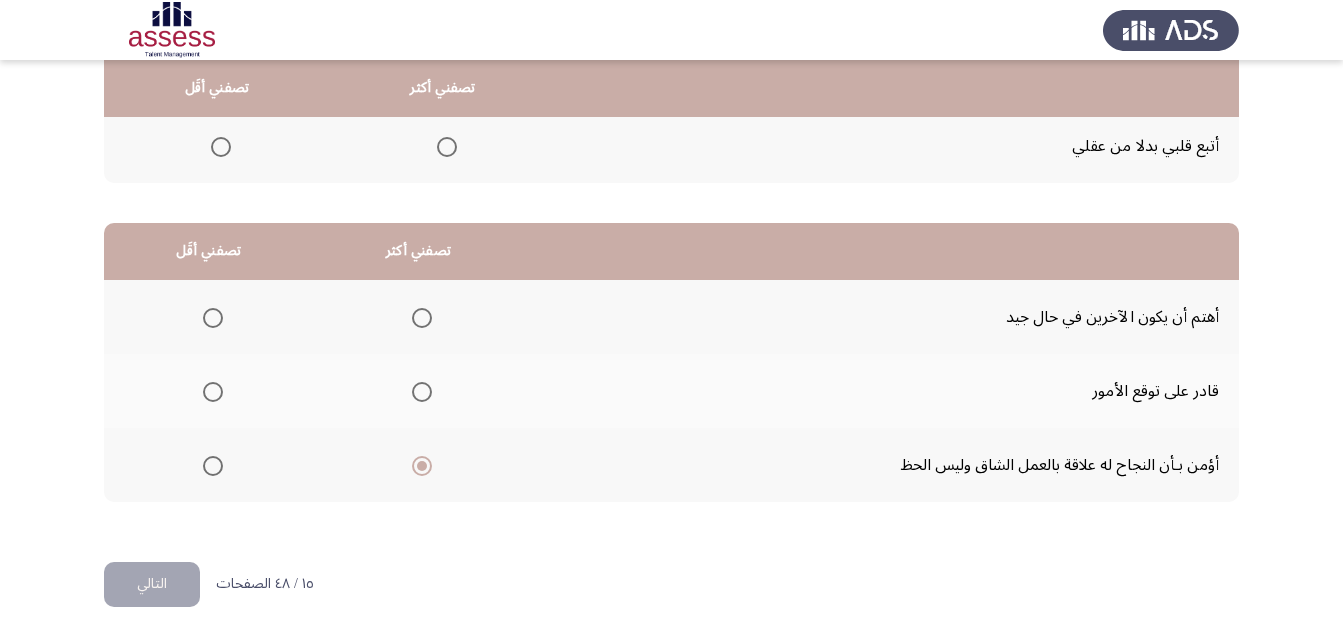 click at bounding box center [213, 318] 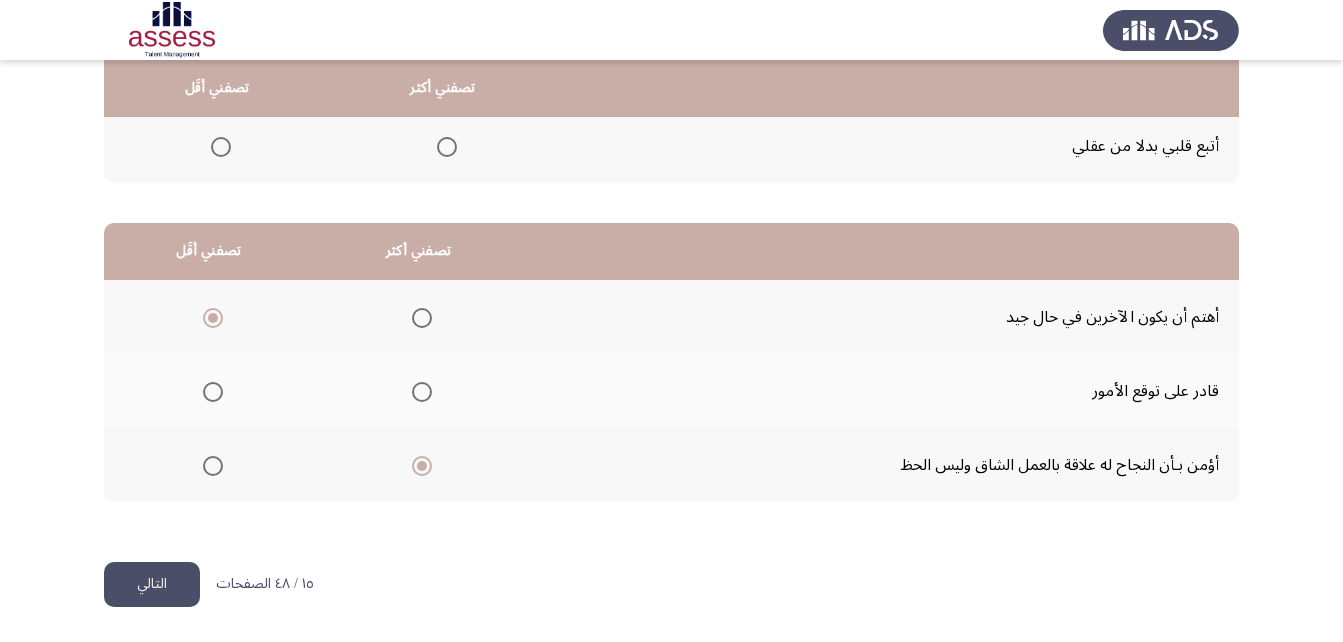 click on "التالي" 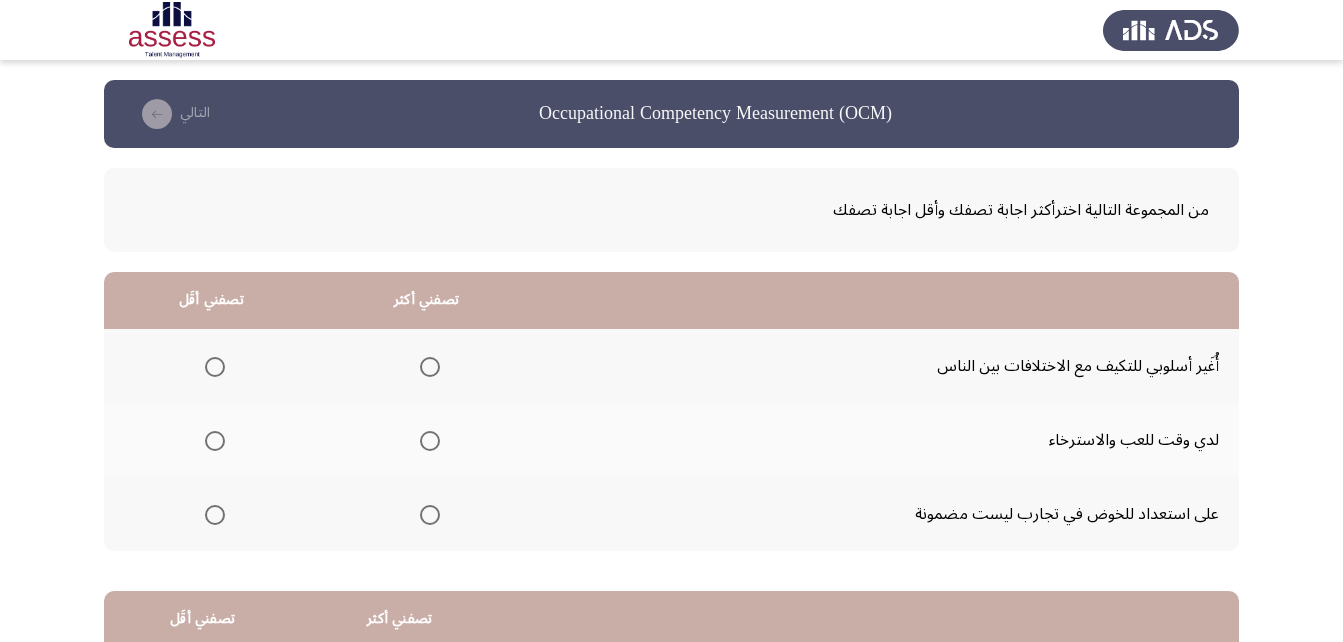 click at bounding box center [430, 367] 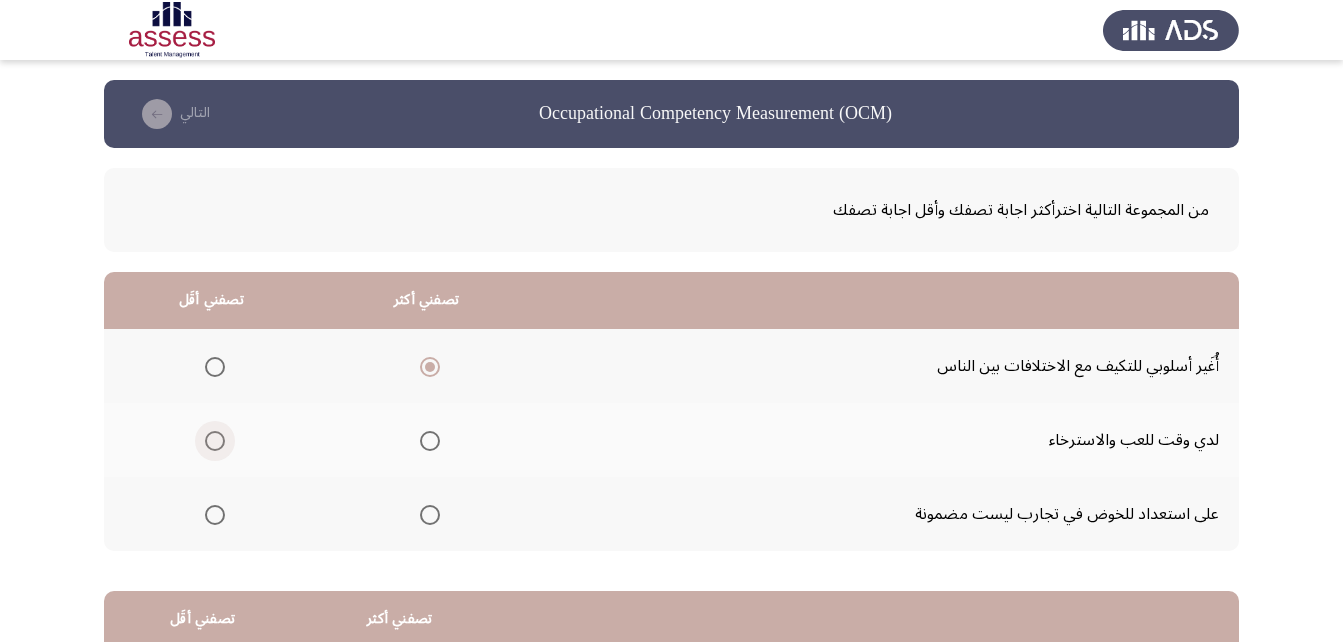 click at bounding box center [215, 441] 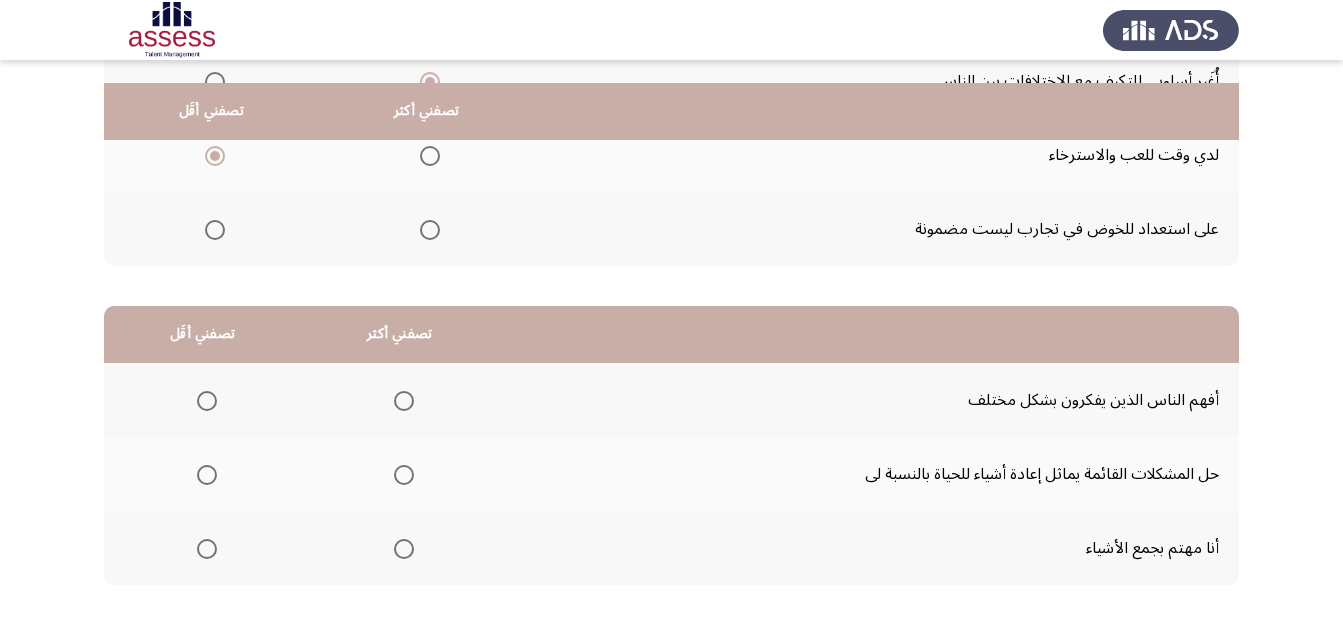 scroll, scrollTop: 368, scrollLeft: 0, axis: vertical 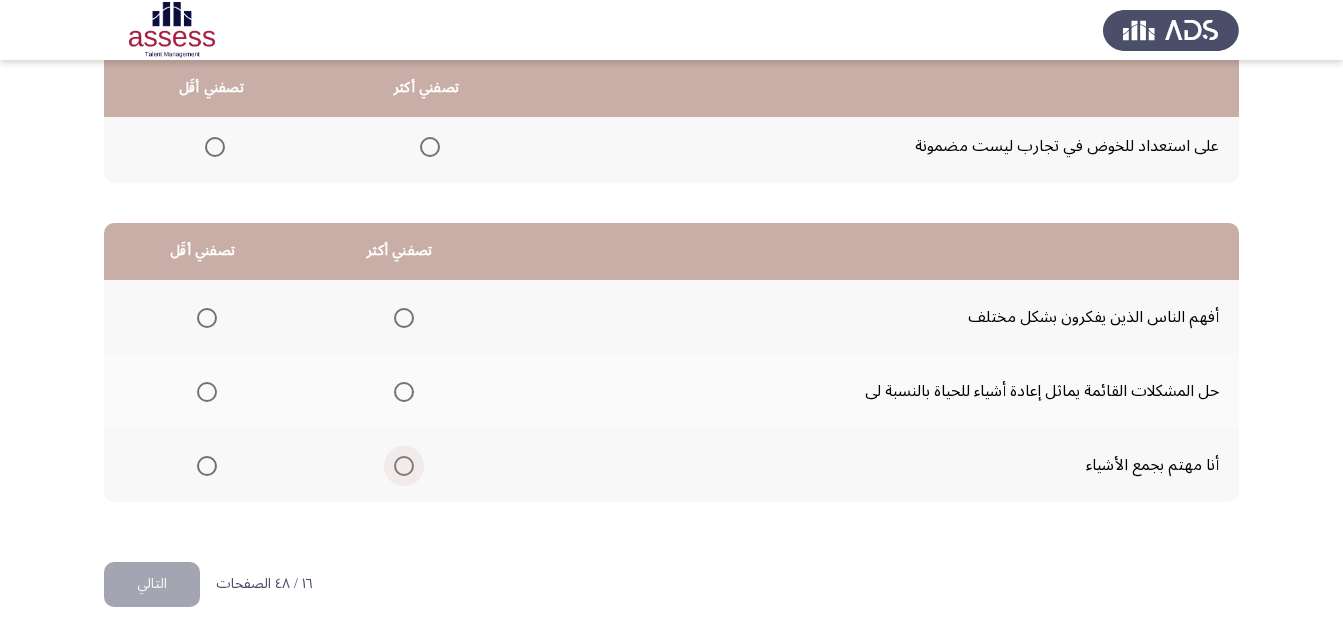 click at bounding box center (404, 466) 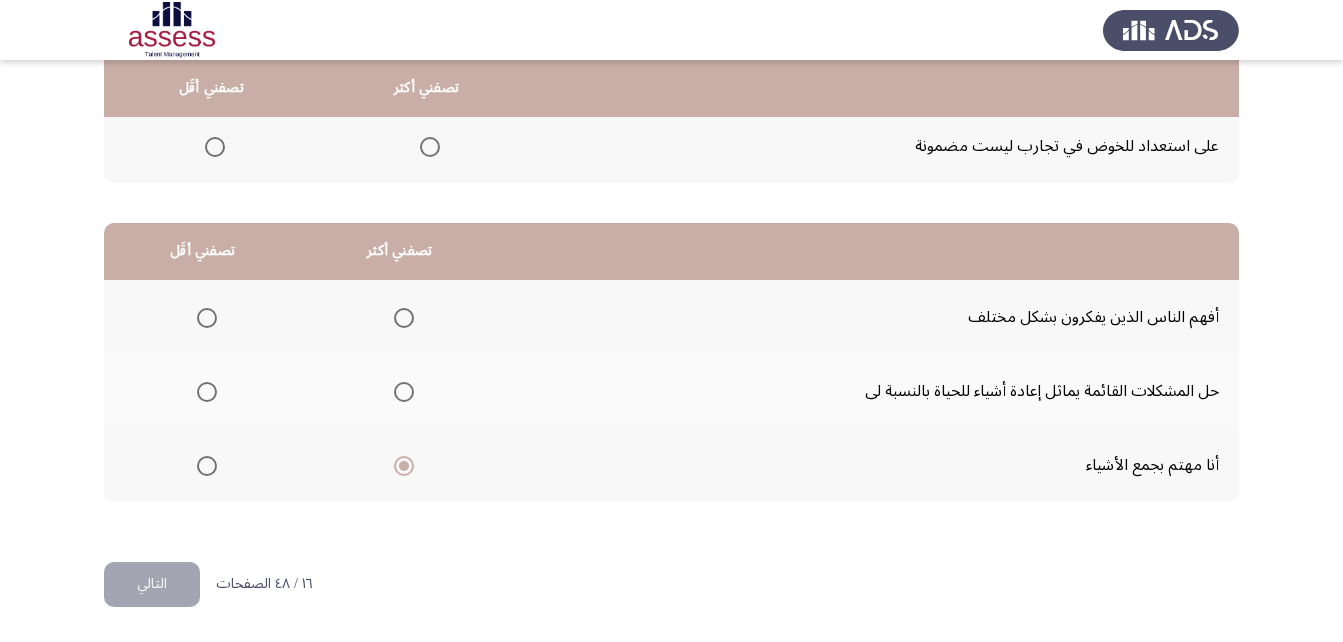 click at bounding box center (207, 392) 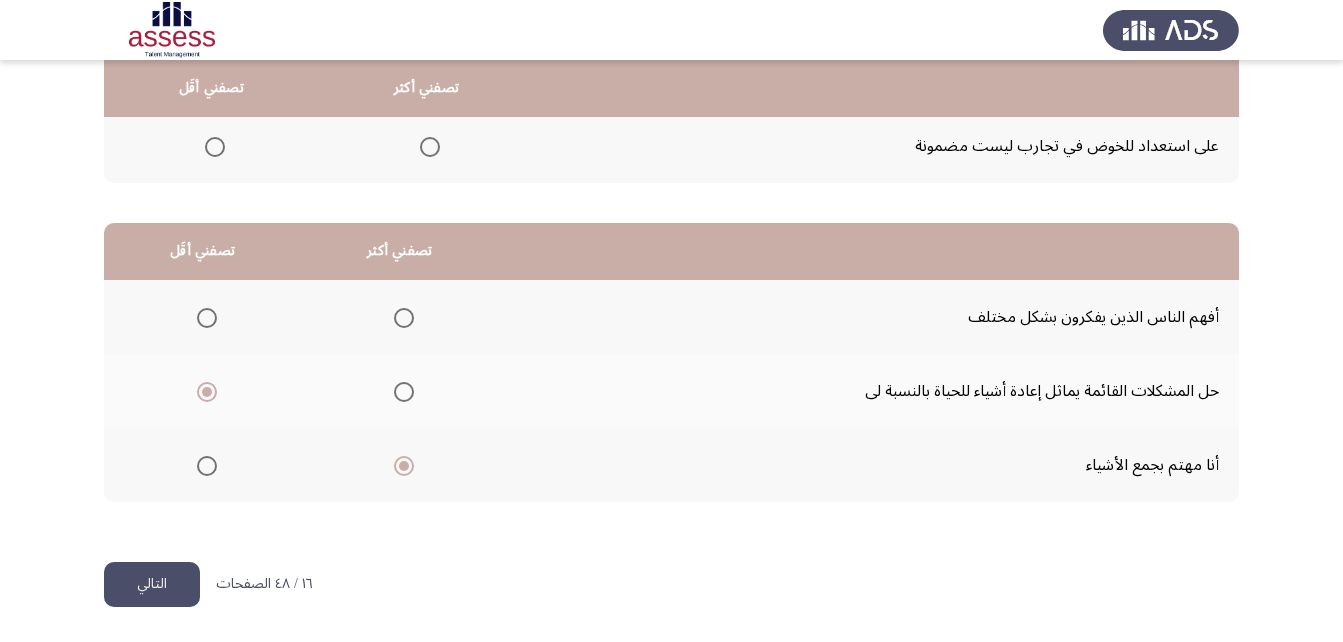 click on "التالي" 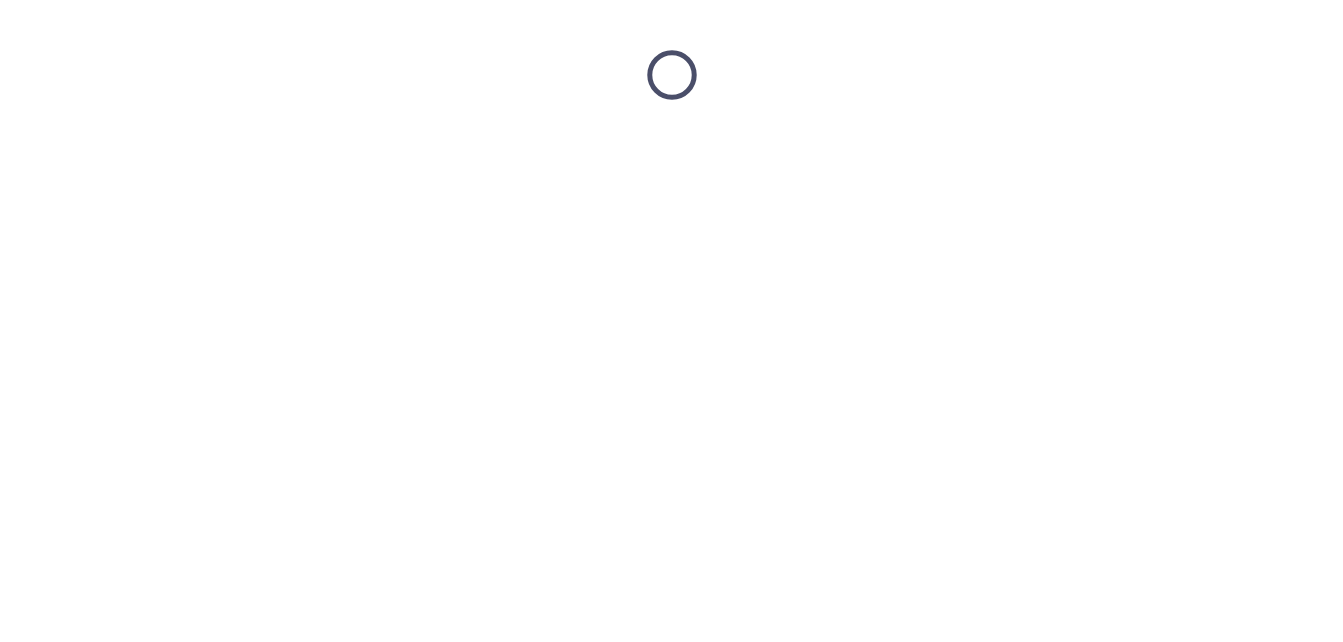 scroll, scrollTop: 0, scrollLeft: 0, axis: both 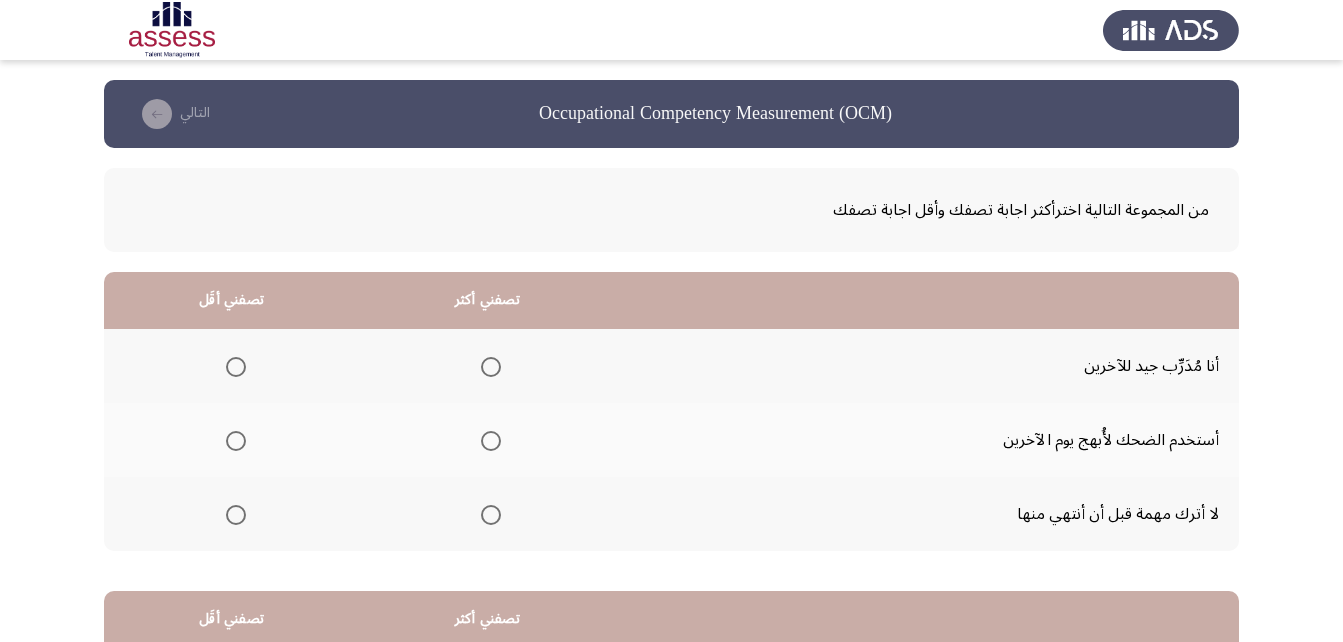 click at bounding box center (491, 515) 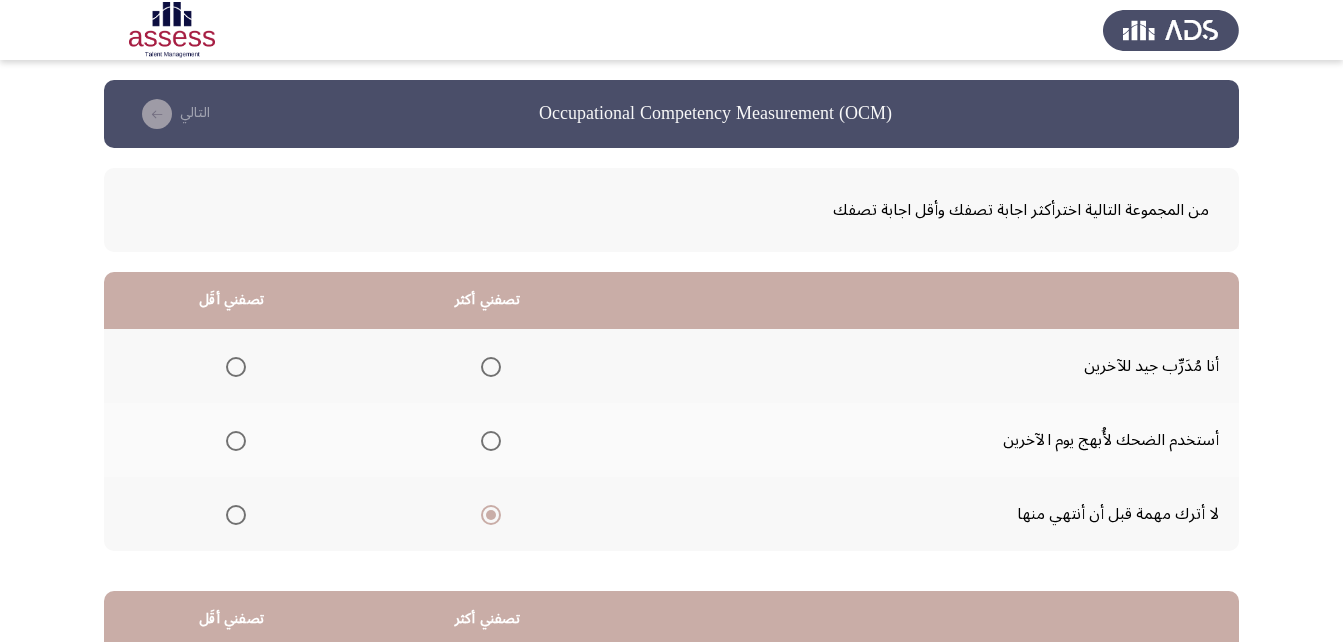 click at bounding box center (236, 367) 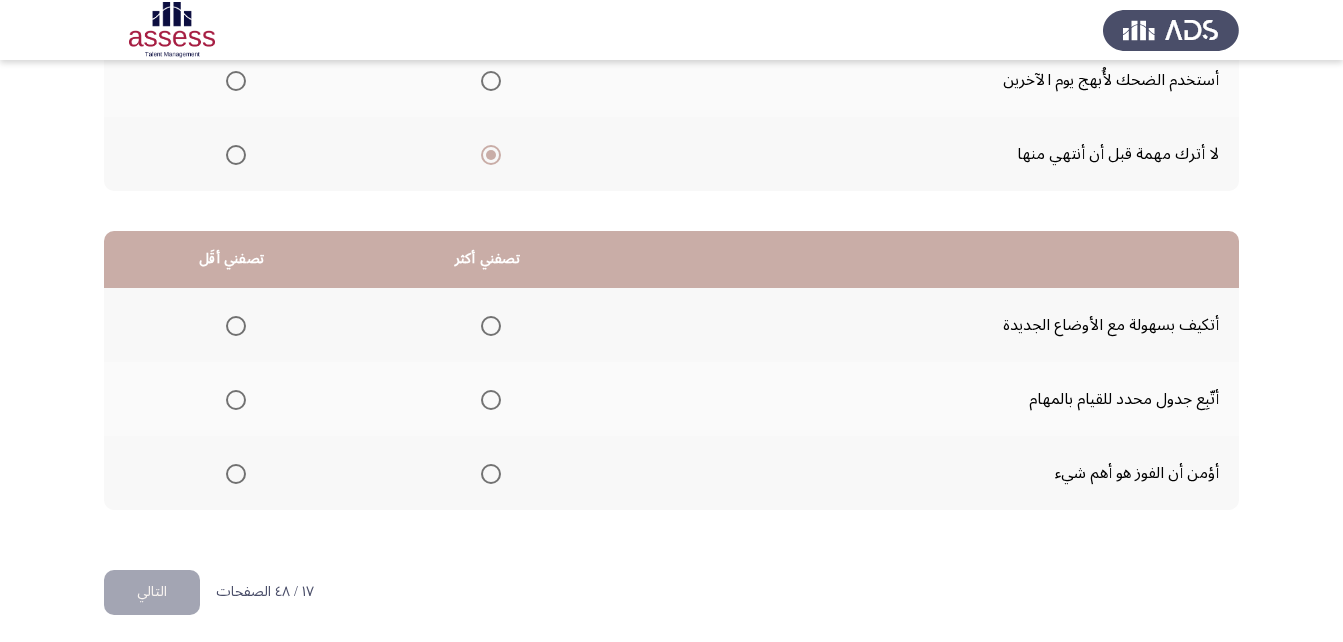 scroll, scrollTop: 368, scrollLeft: 0, axis: vertical 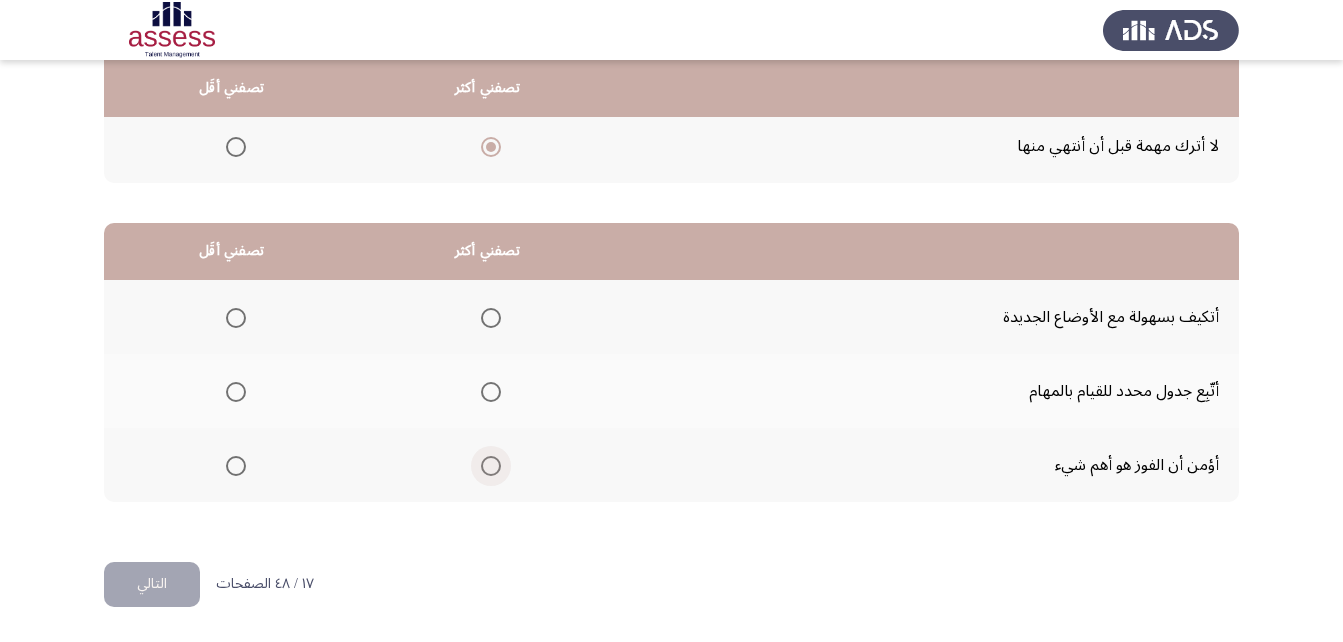 click at bounding box center [491, 466] 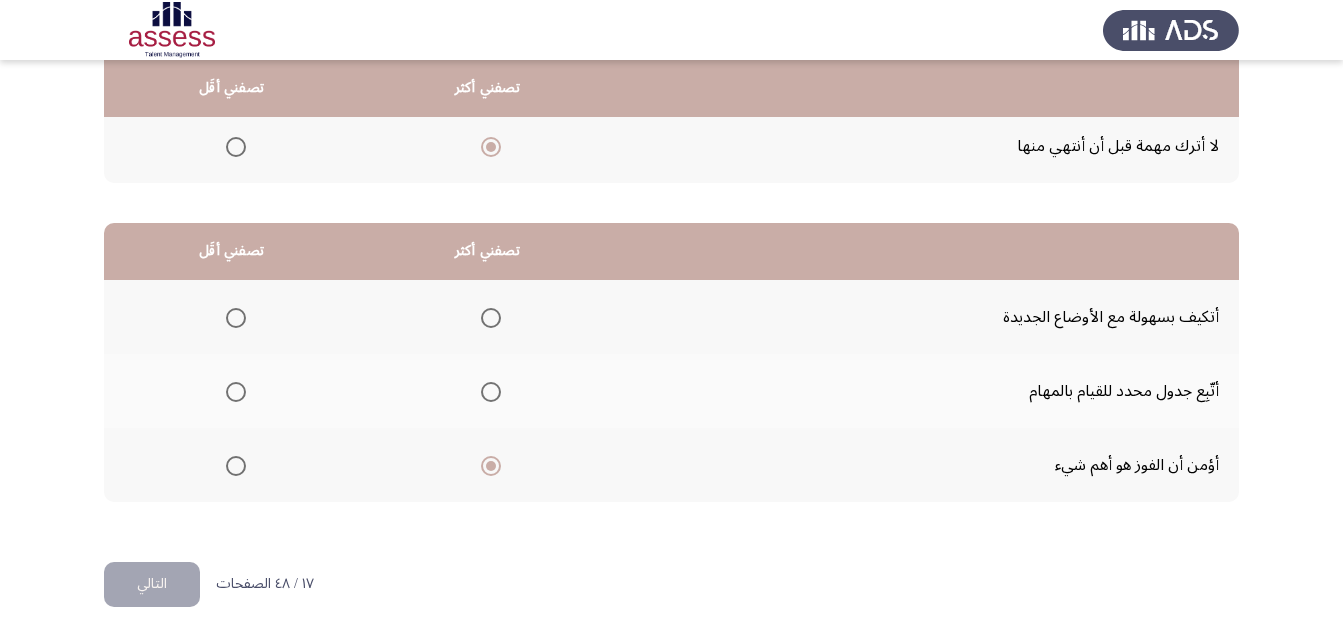 click at bounding box center [236, 392] 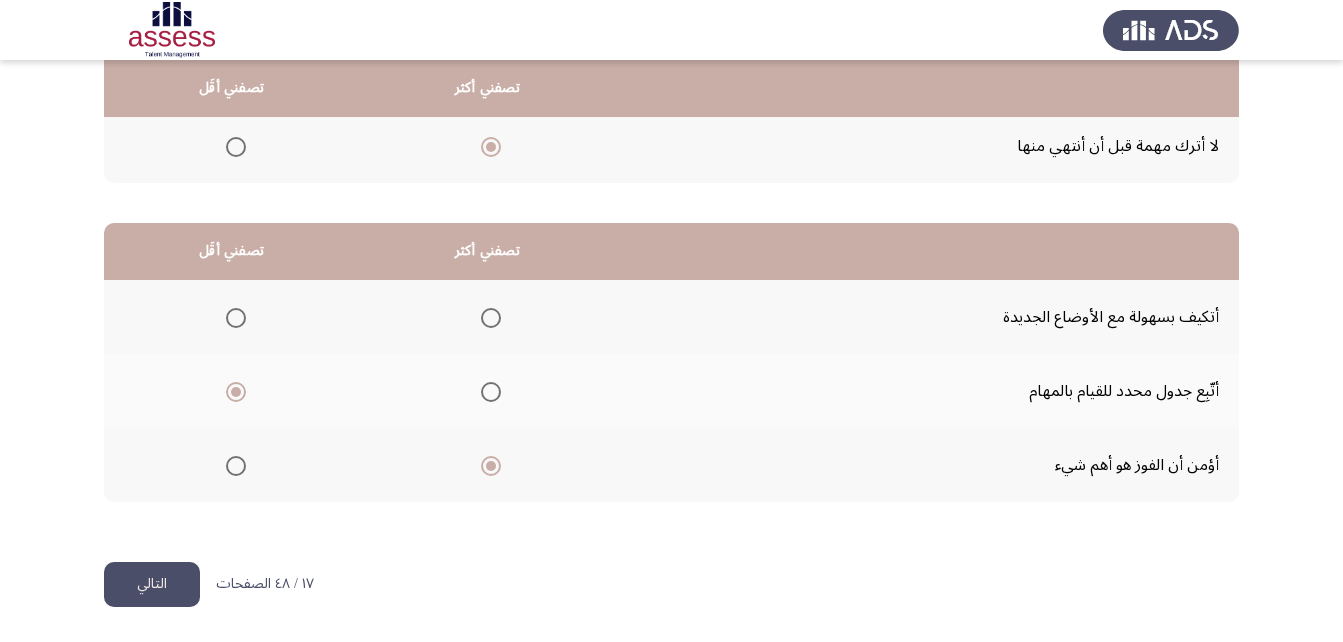 click on "التالي" 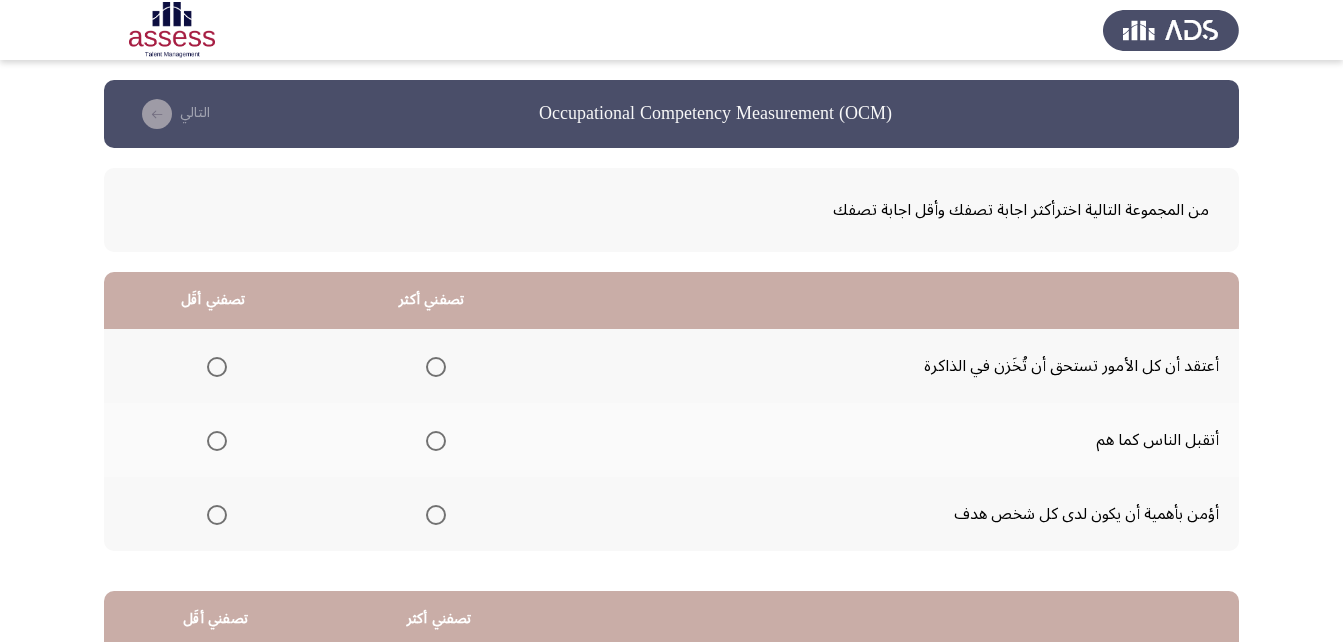 click at bounding box center (436, 515) 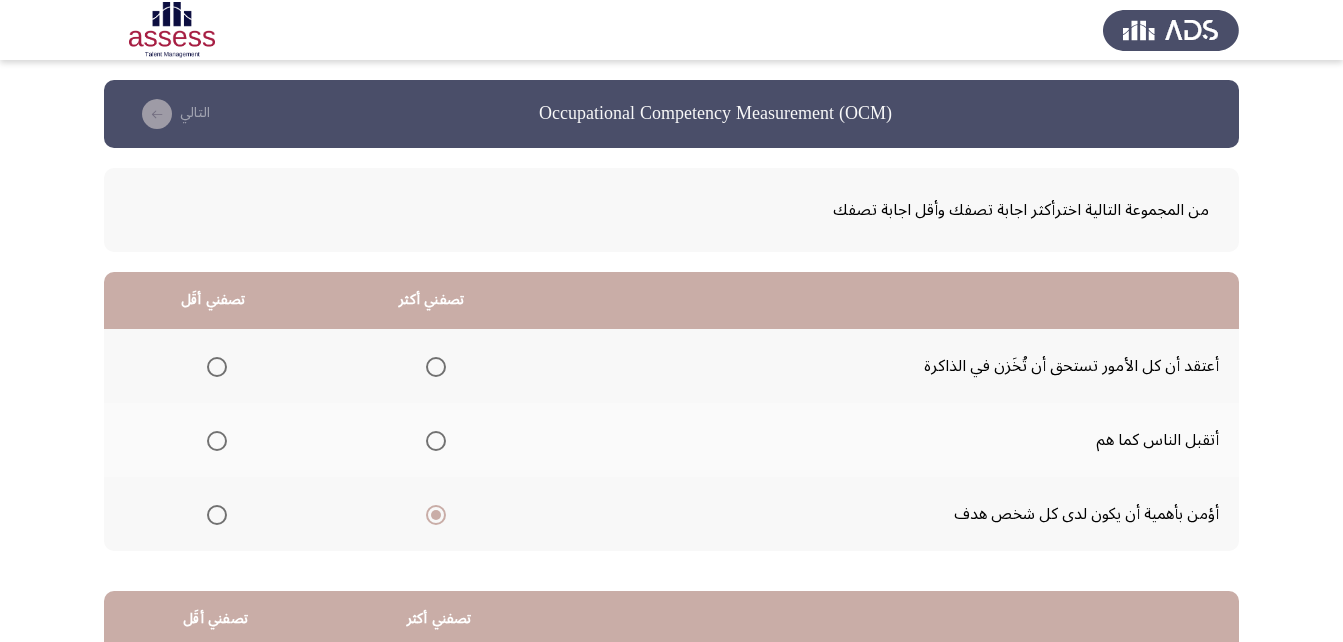click at bounding box center [217, 367] 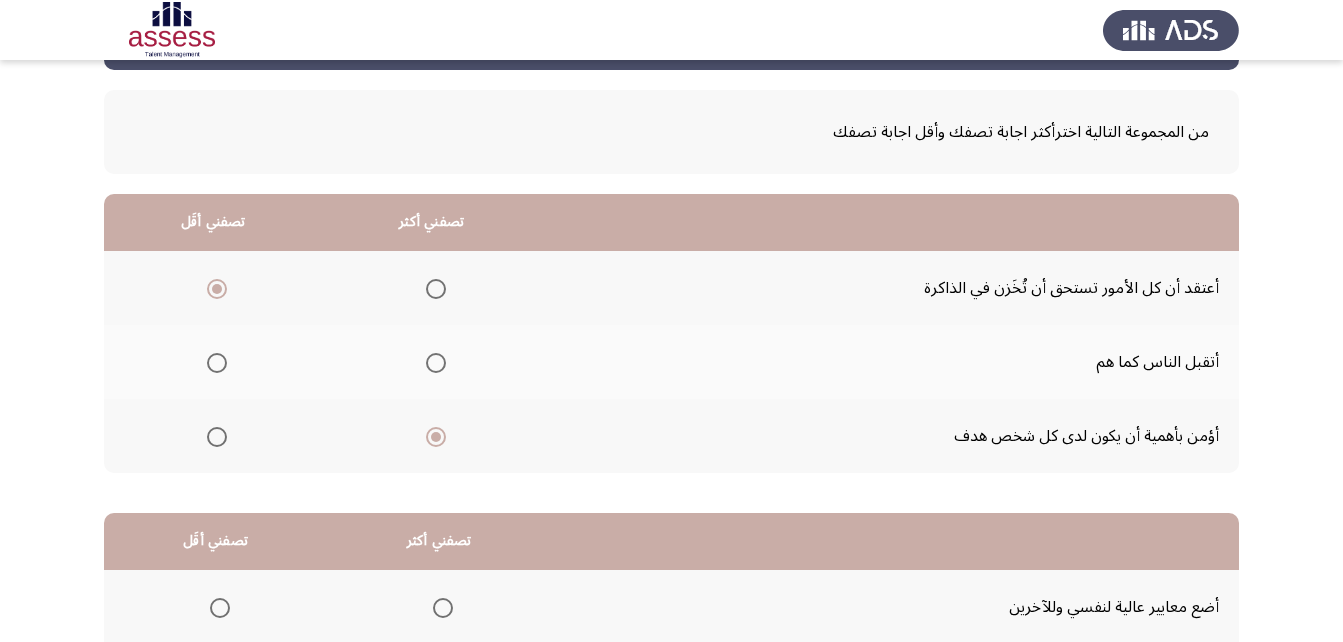 scroll, scrollTop: 368, scrollLeft: 0, axis: vertical 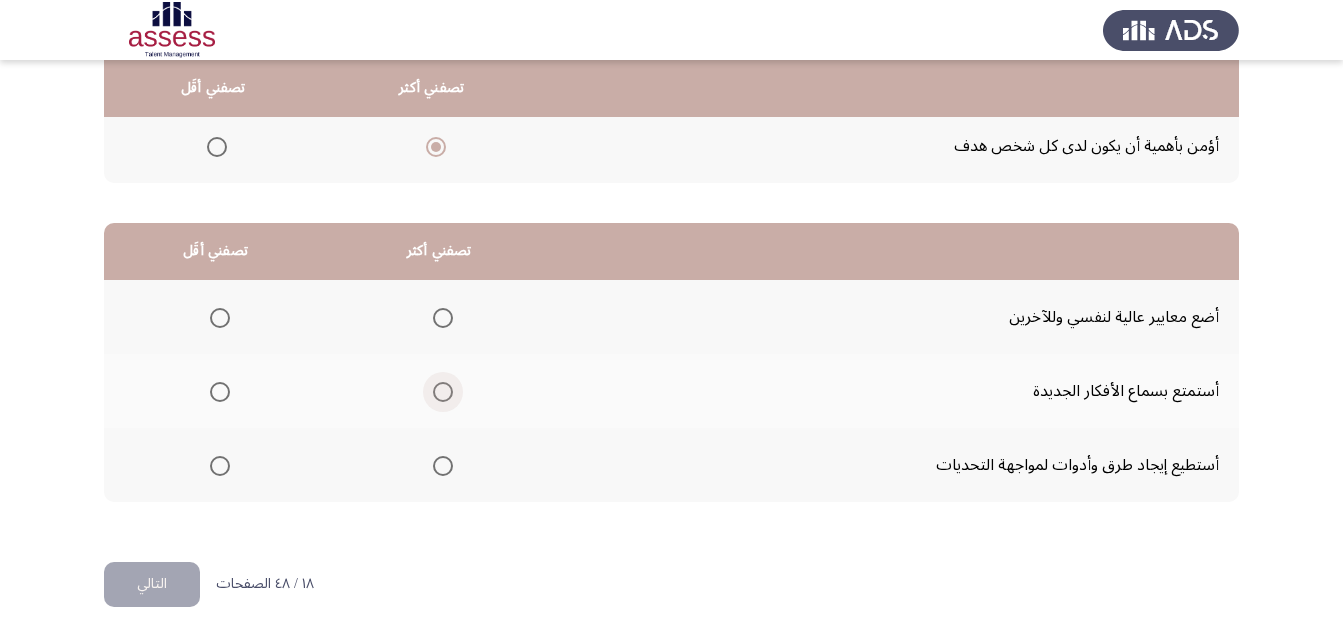 click at bounding box center (443, 392) 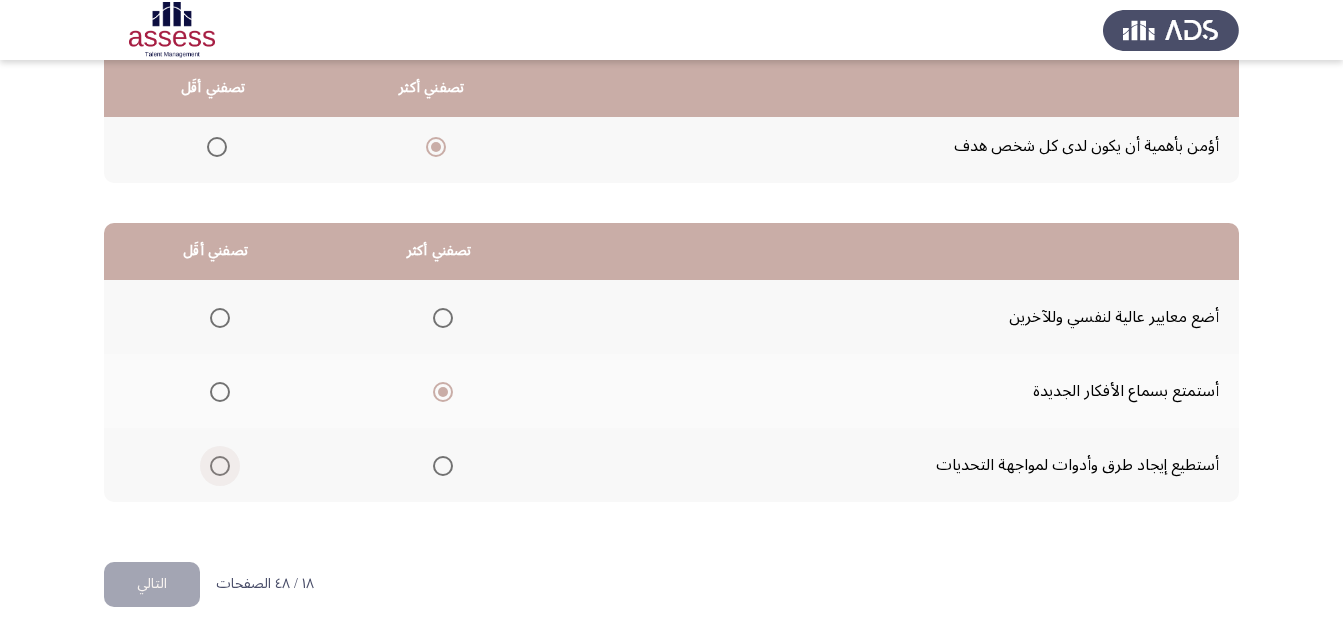 click at bounding box center (220, 466) 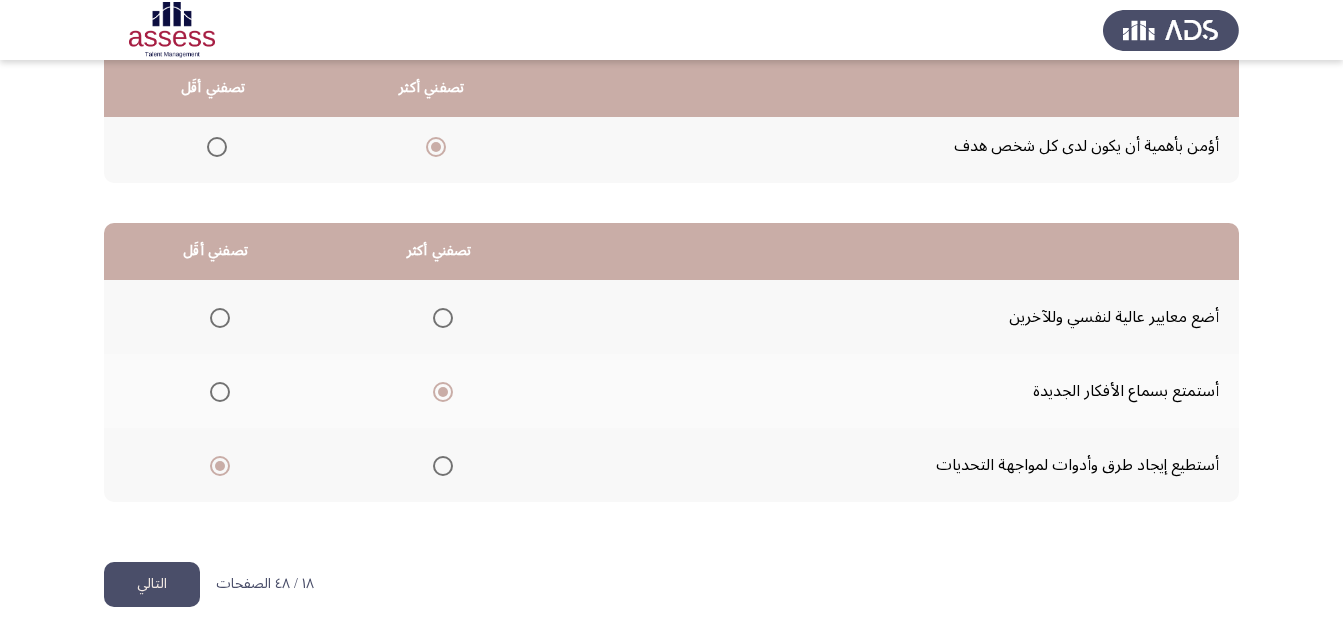 click on "التالي" 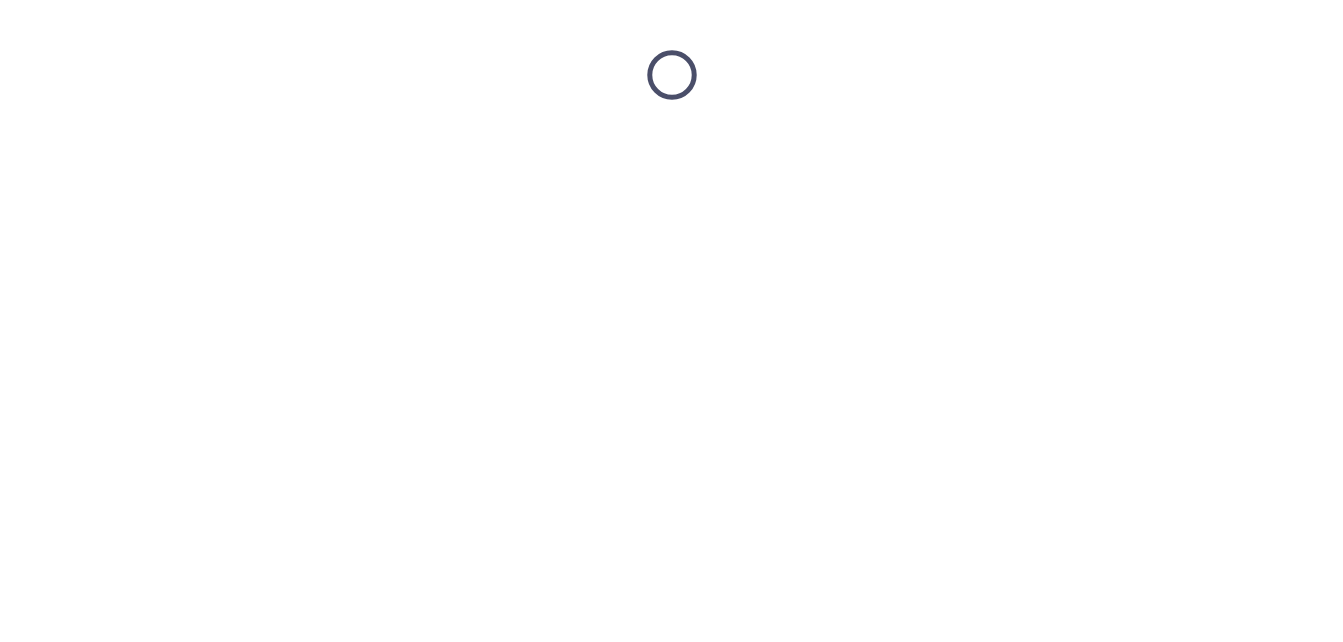 scroll, scrollTop: 0, scrollLeft: 0, axis: both 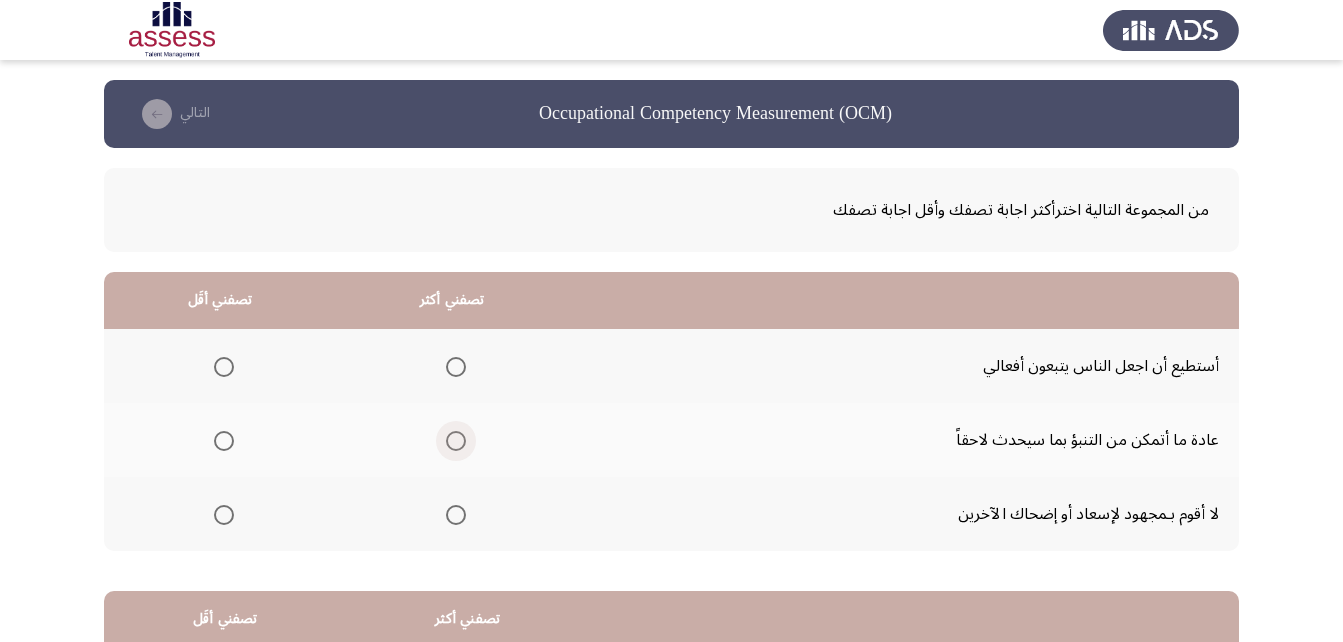 click at bounding box center [456, 441] 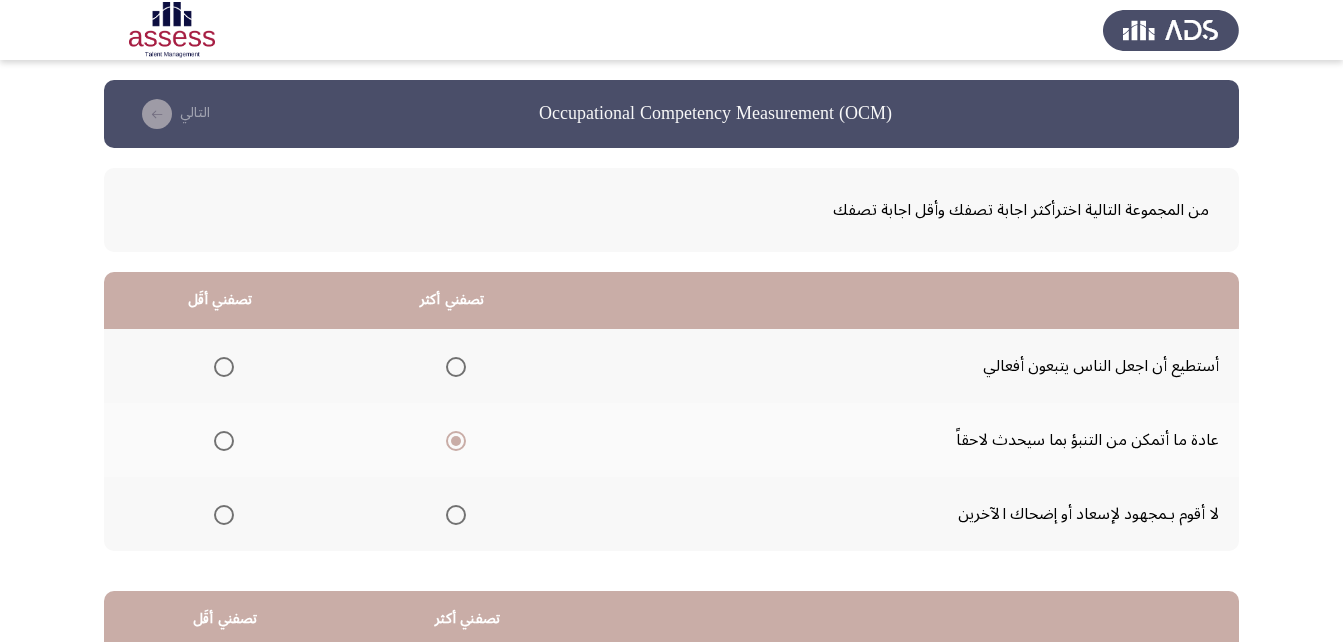 click at bounding box center [224, 367] 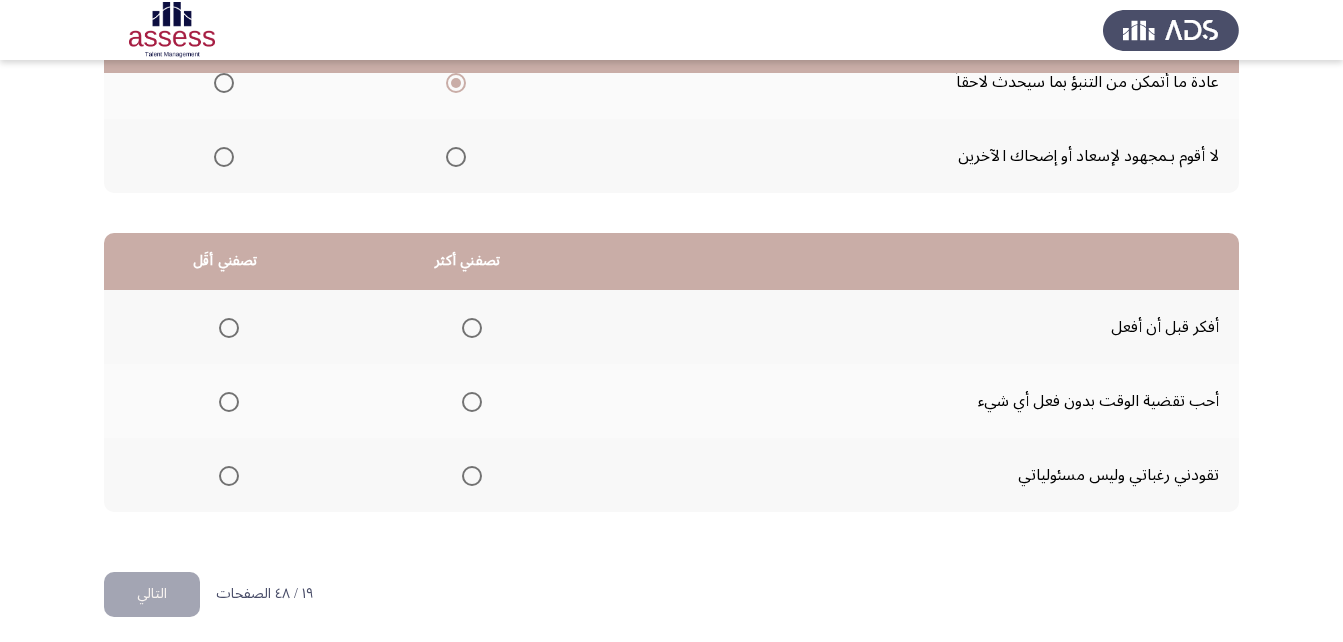 scroll, scrollTop: 368, scrollLeft: 0, axis: vertical 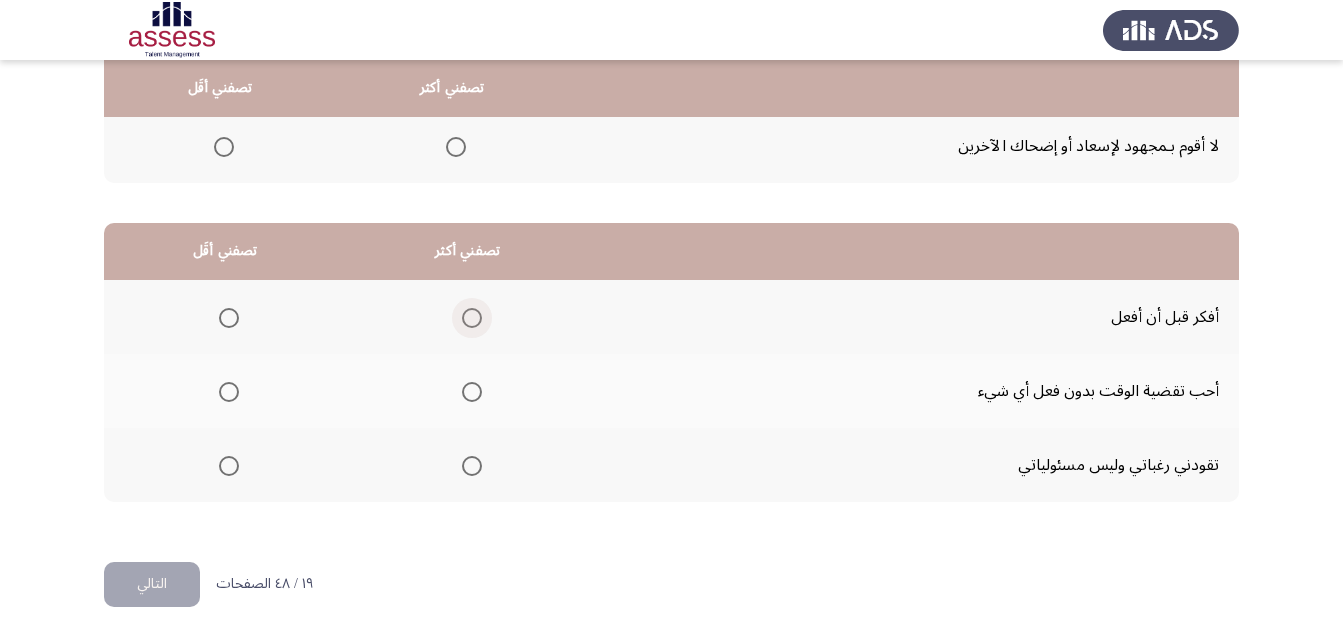 click at bounding box center (472, 318) 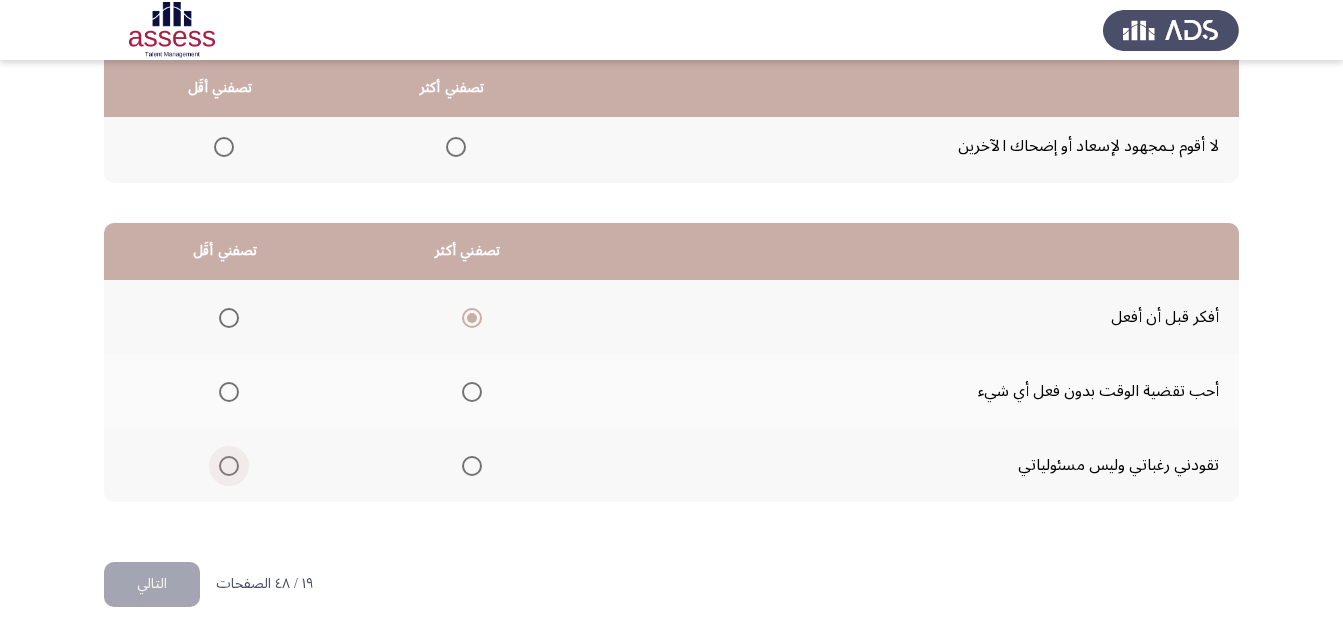 click at bounding box center (229, 466) 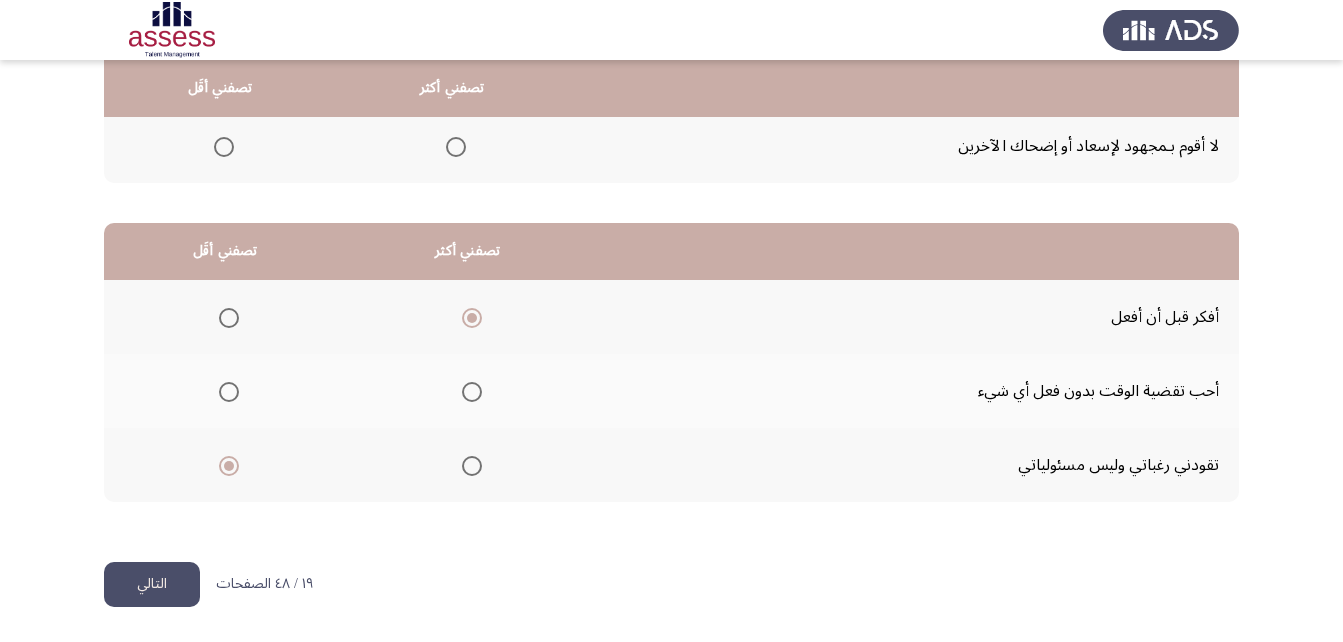 click on "التالي" 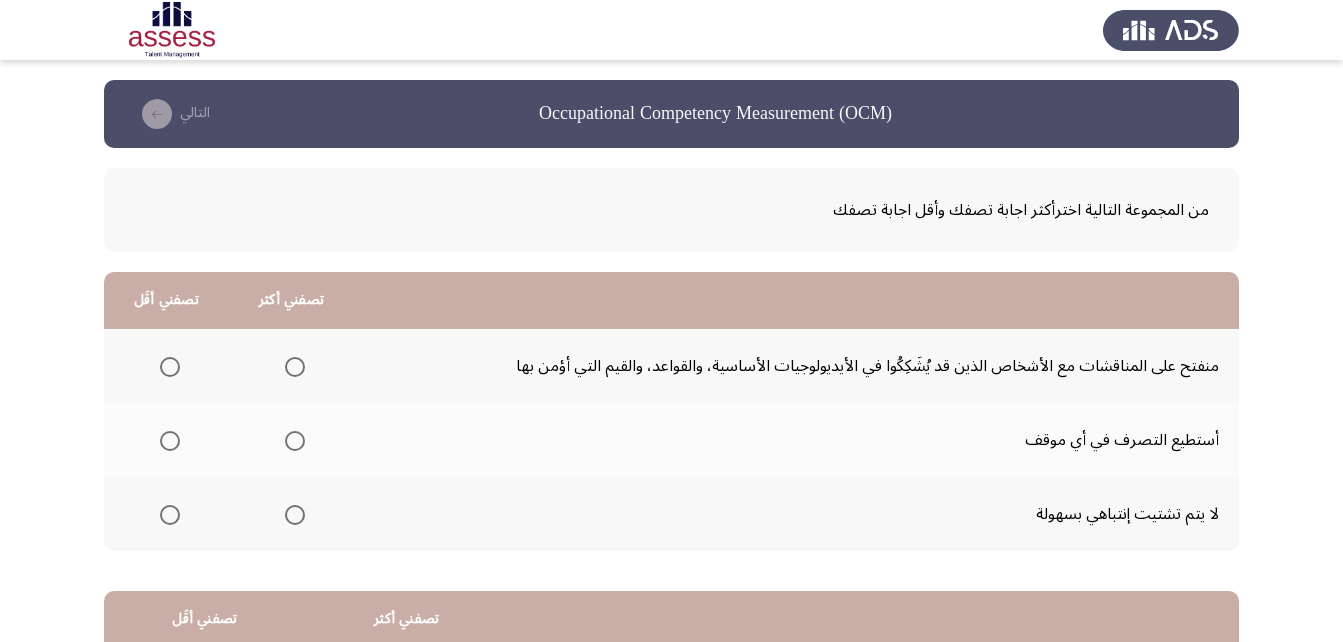 click at bounding box center [295, 367] 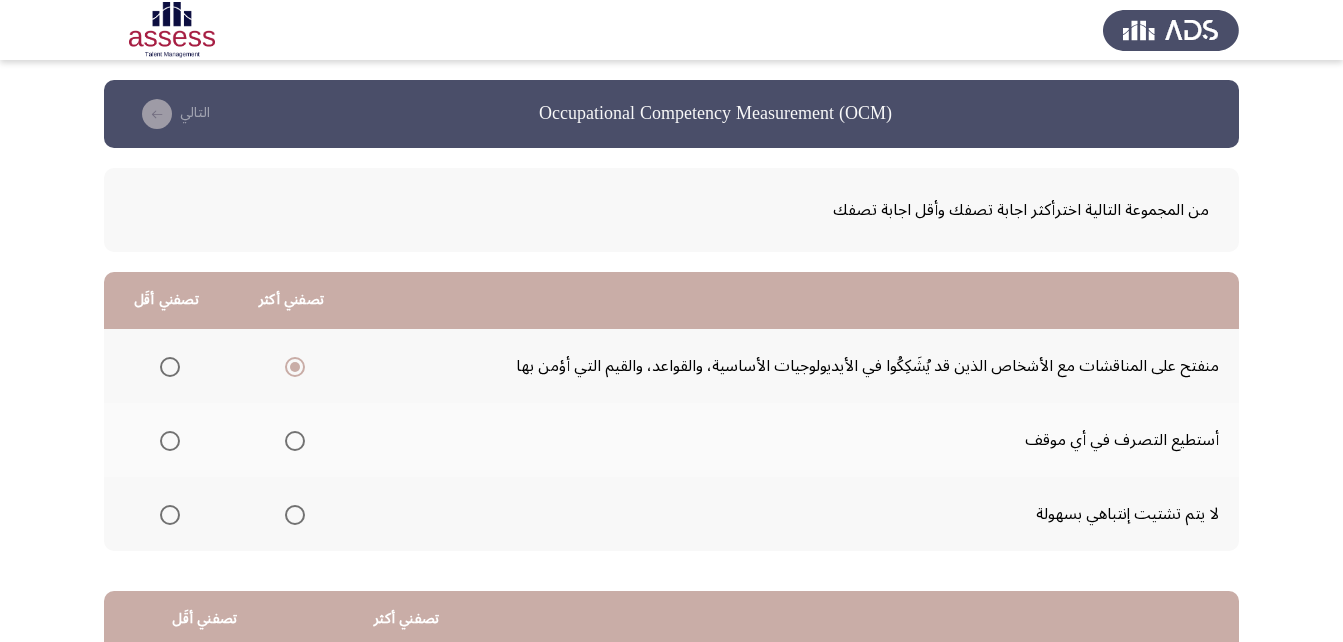 click at bounding box center [170, 515] 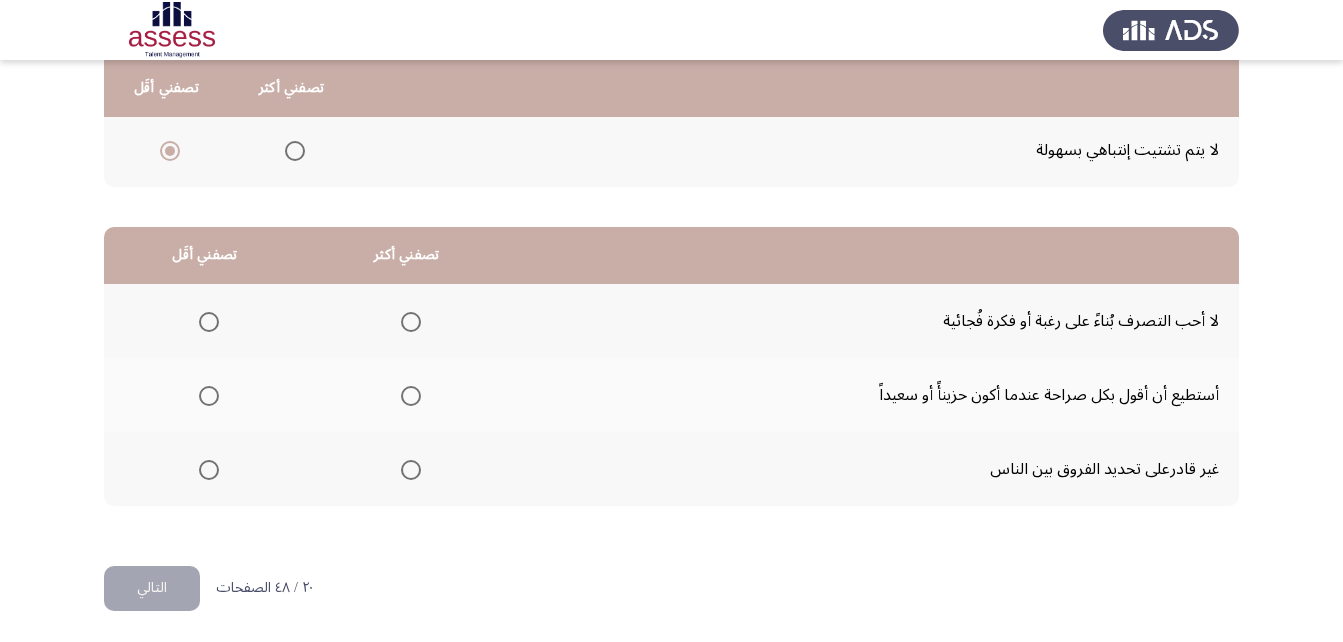 scroll, scrollTop: 368, scrollLeft: 0, axis: vertical 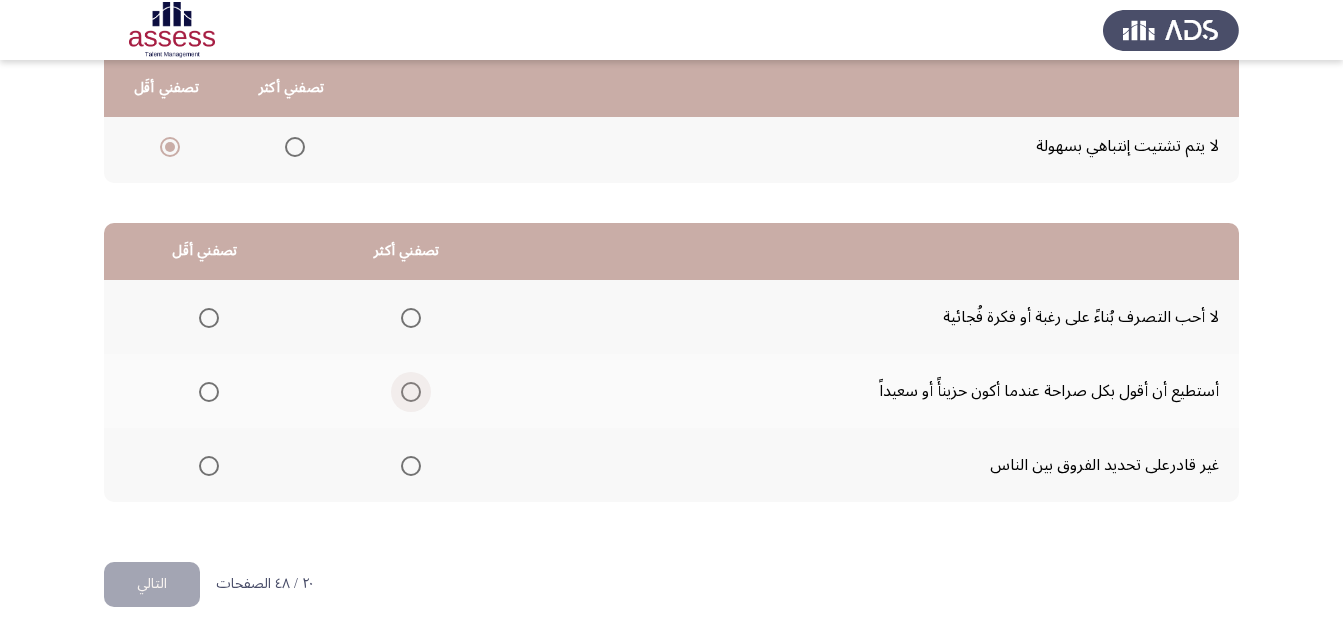 click at bounding box center [411, 392] 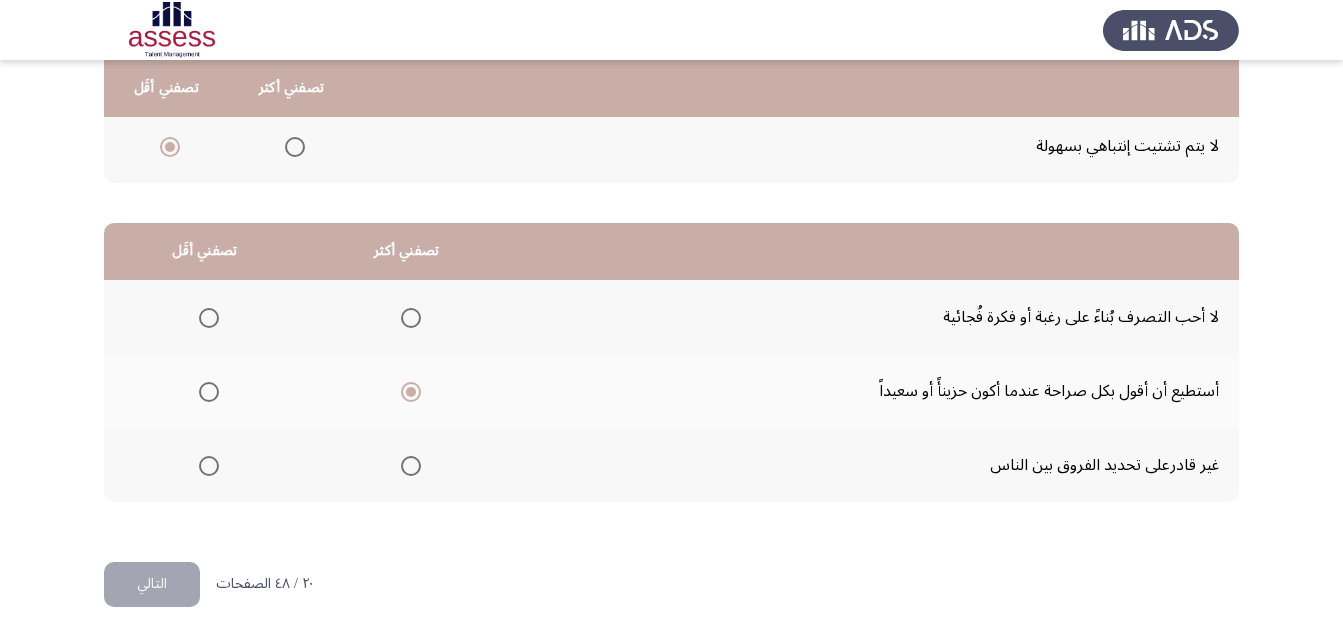 click at bounding box center [209, 318] 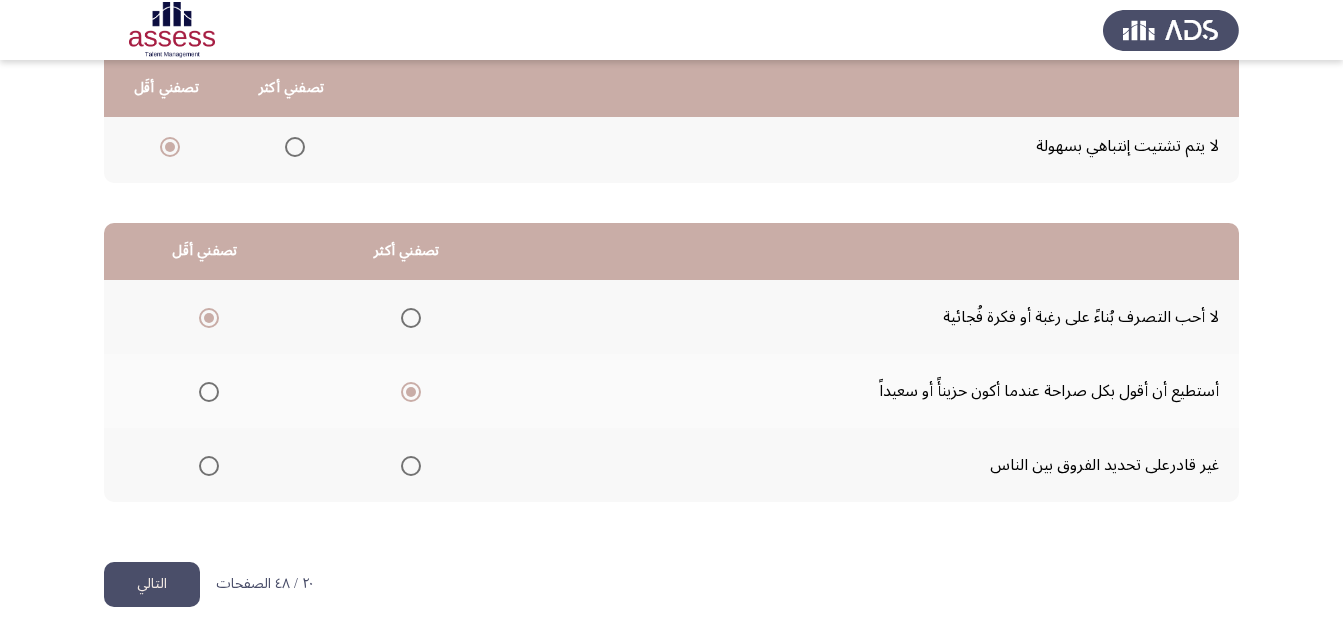 click on "التالي" 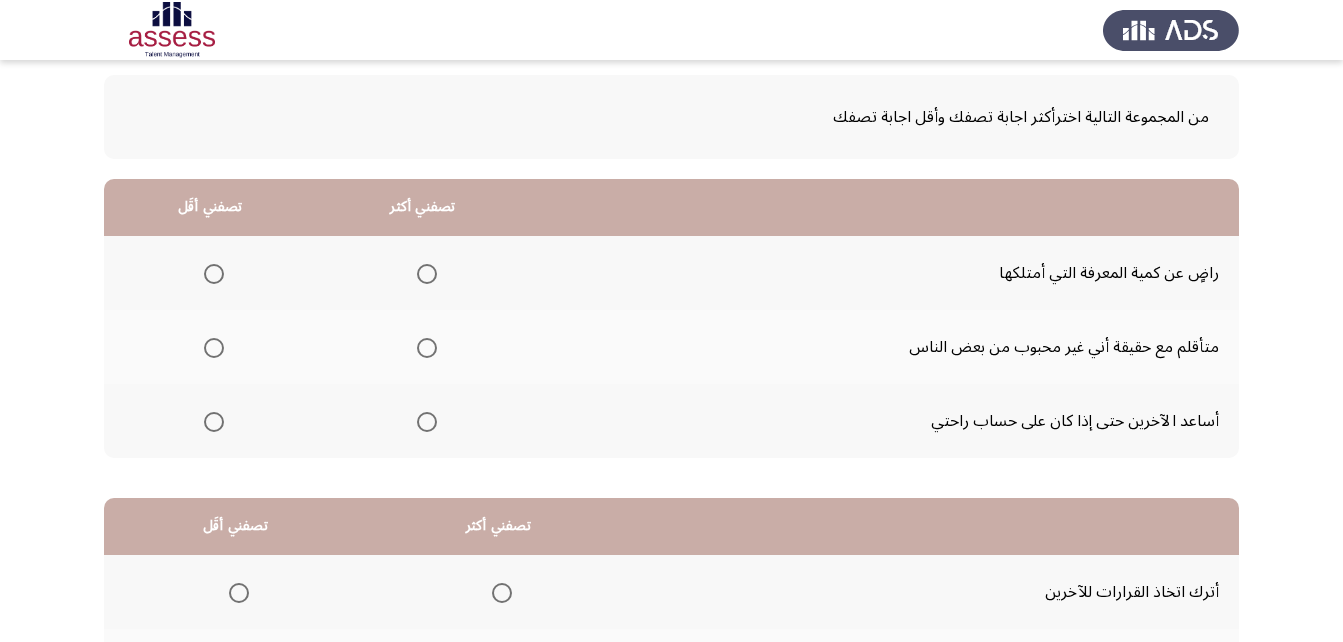 scroll, scrollTop: 200, scrollLeft: 0, axis: vertical 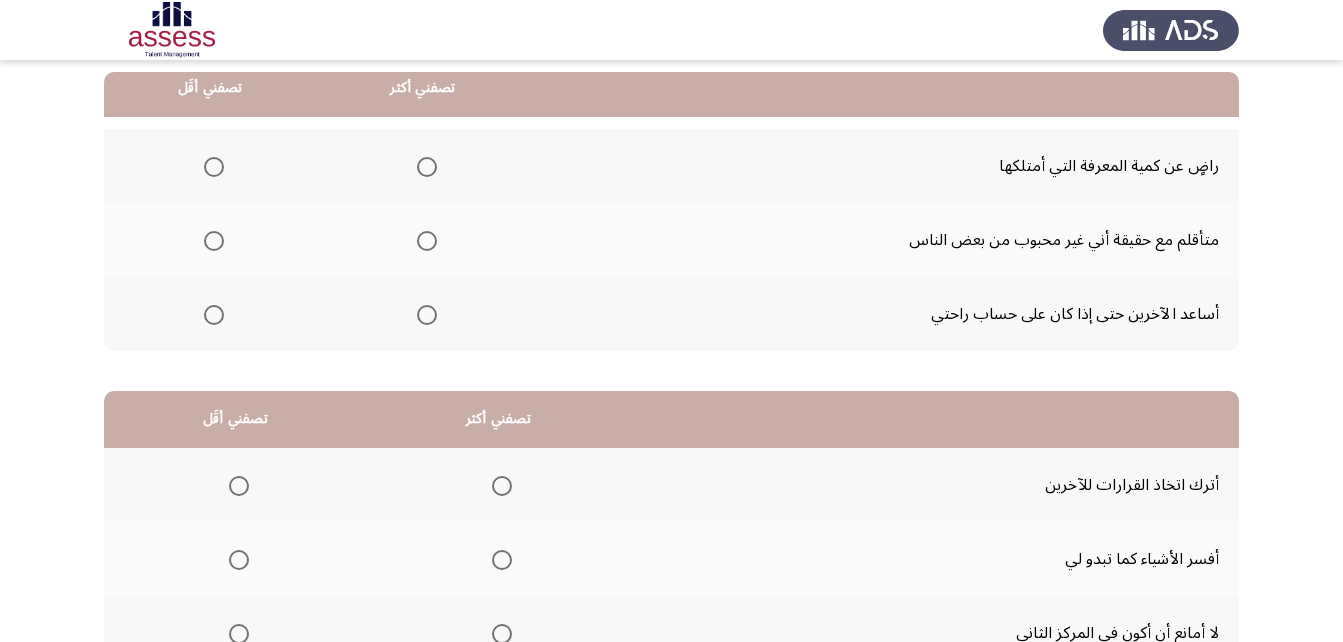 click at bounding box center (427, 241) 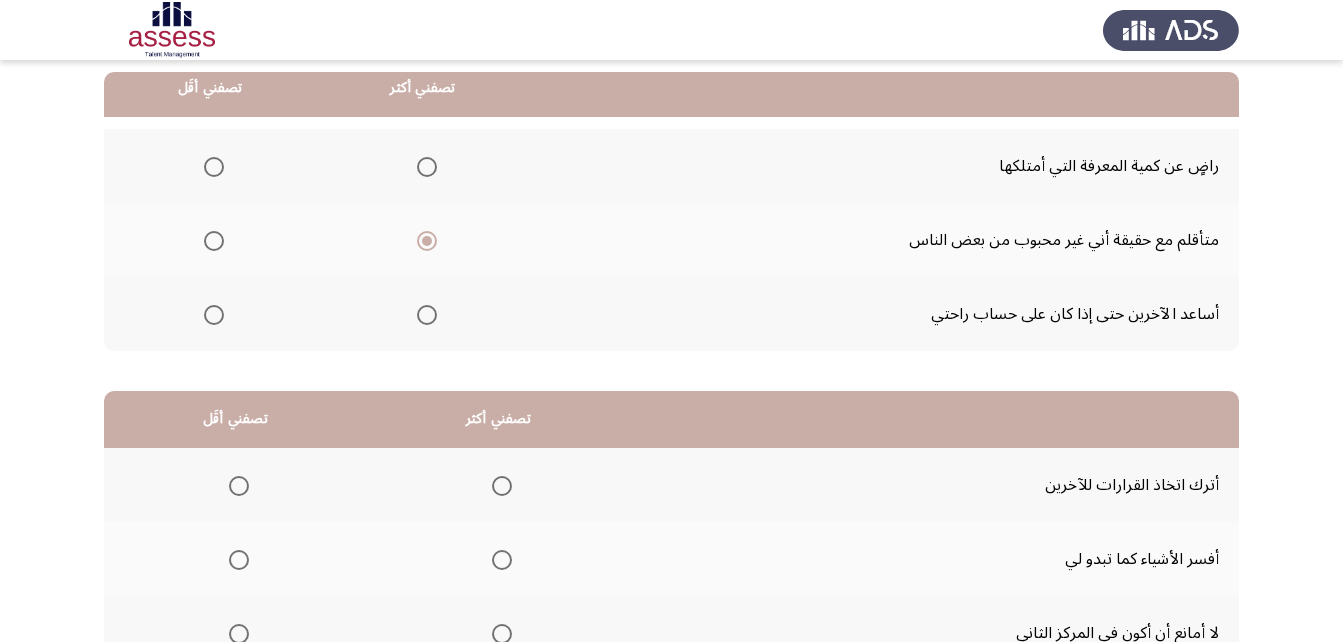 click at bounding box center (214, 315) 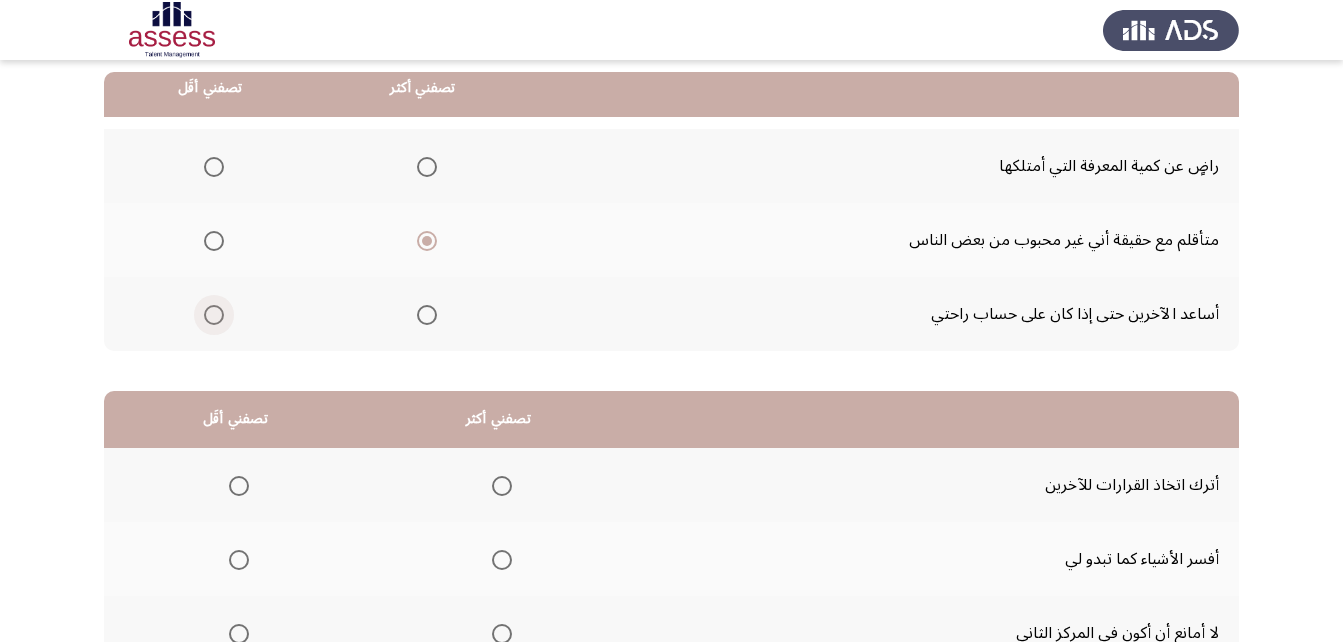click at bounding box center (214, 315) 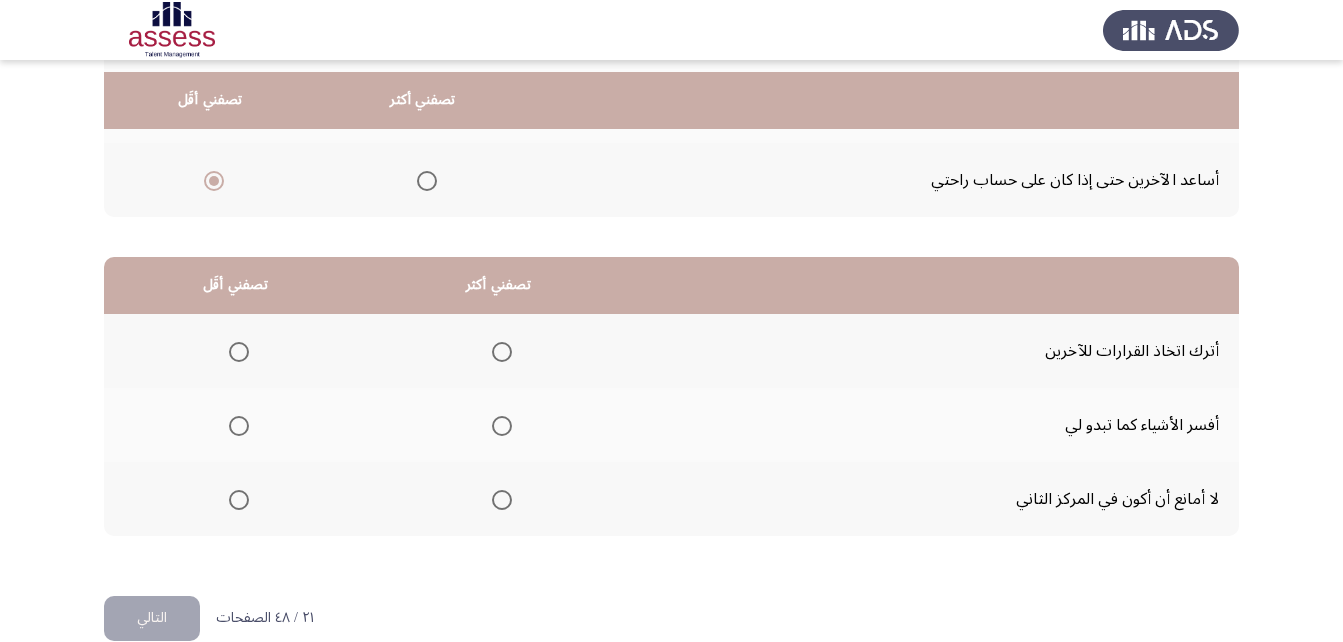 scroll, scrollTop: 368, scrollLeft: 0, axis: vertical 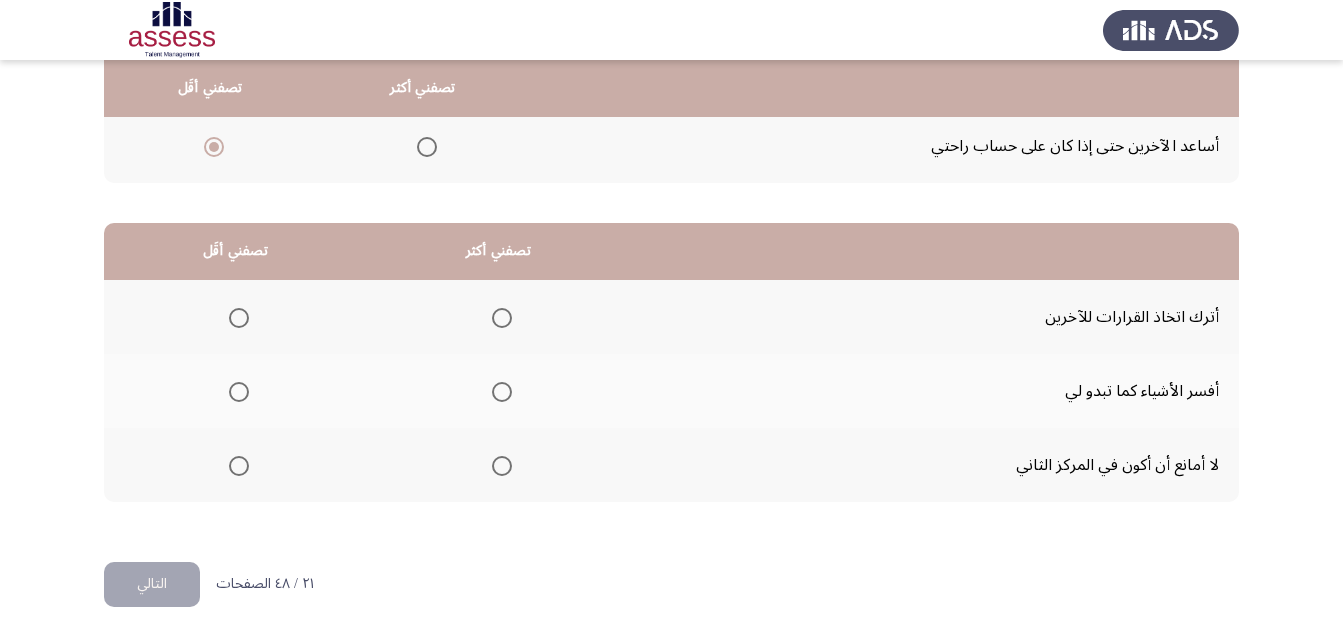 click at bounding box center [502, 318] 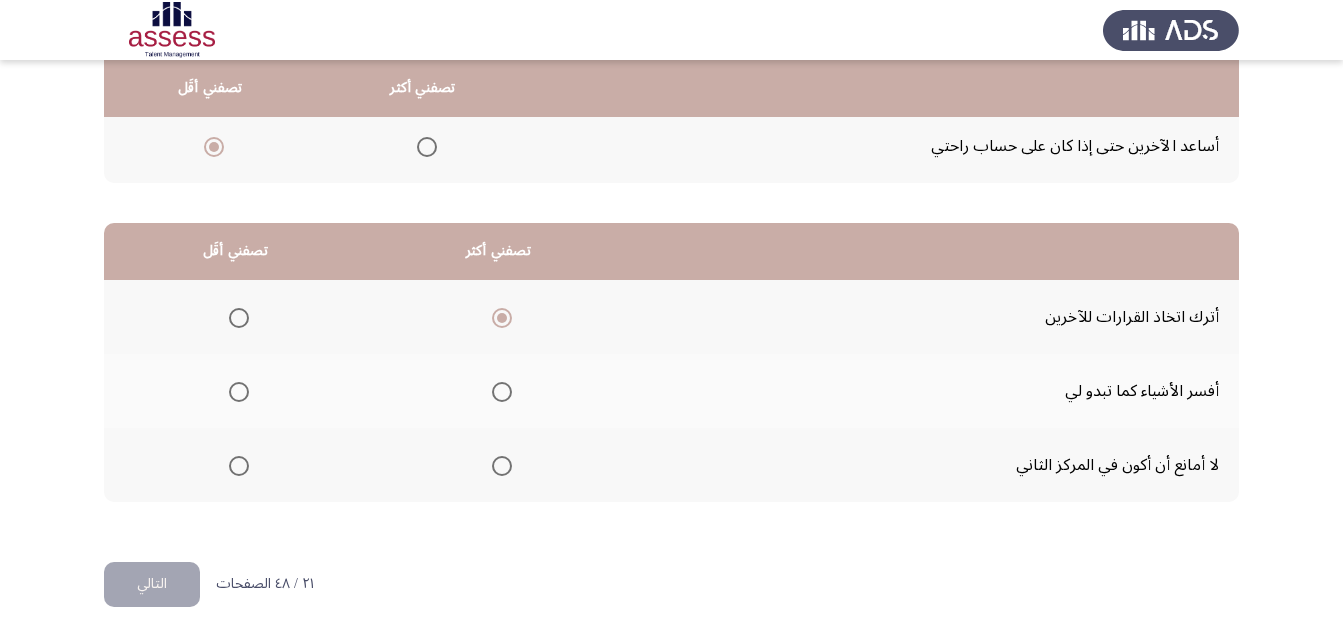 click at bounding box center [239, 466] 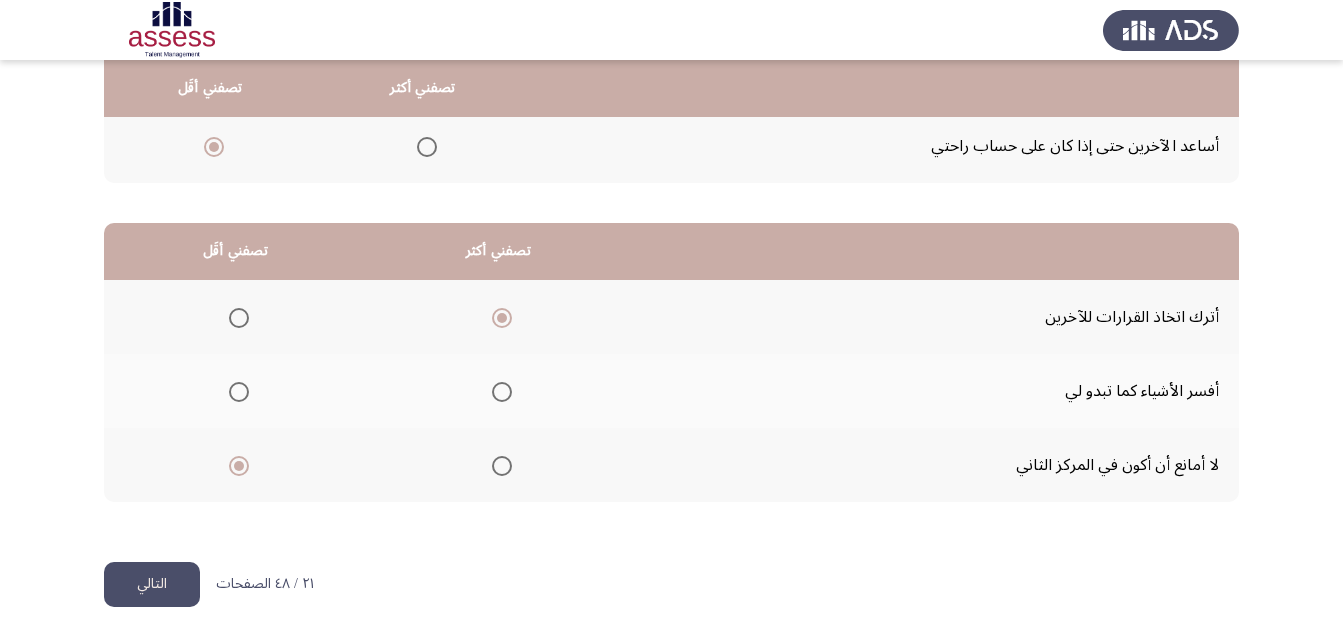click on "التالي" 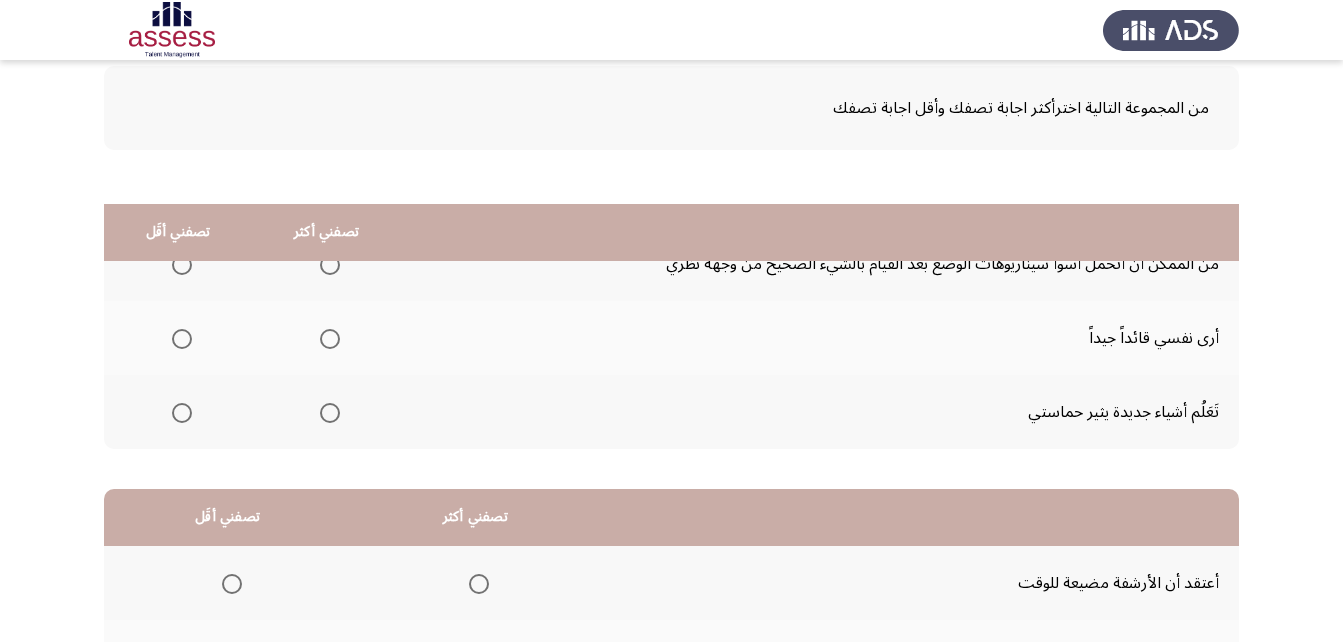 scroll, scrollTop: 100, scrollLeft: 0, axis: vertical 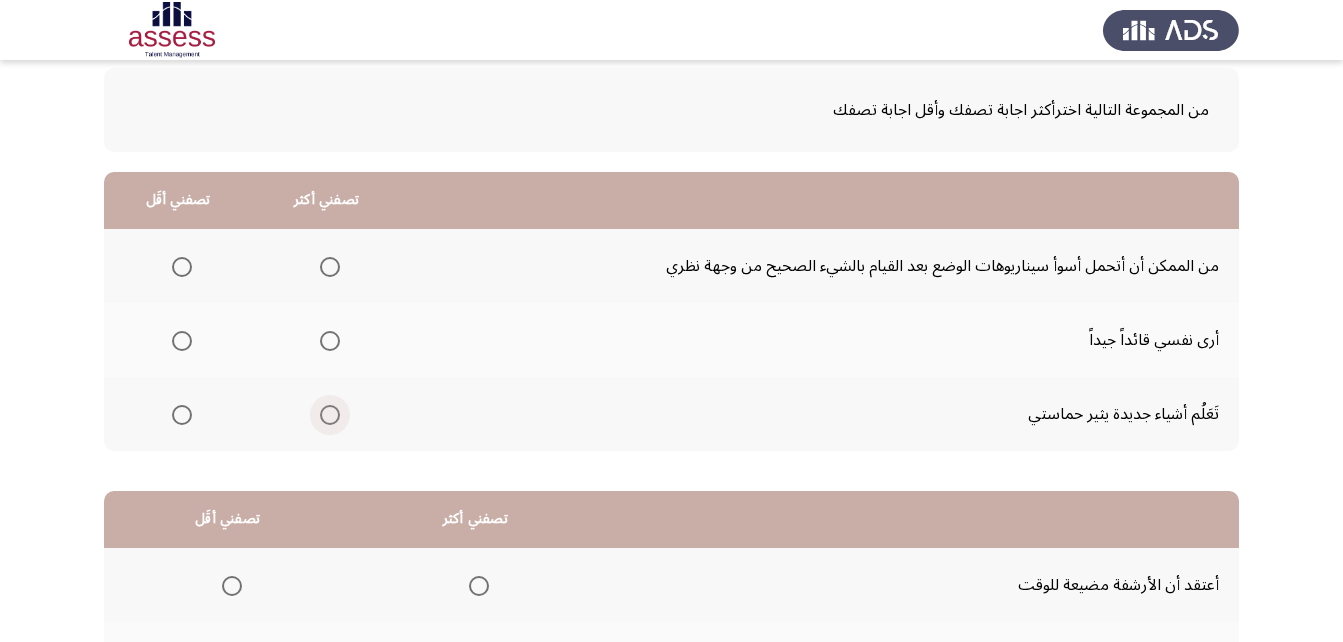 click at bounding box center (330, 415) 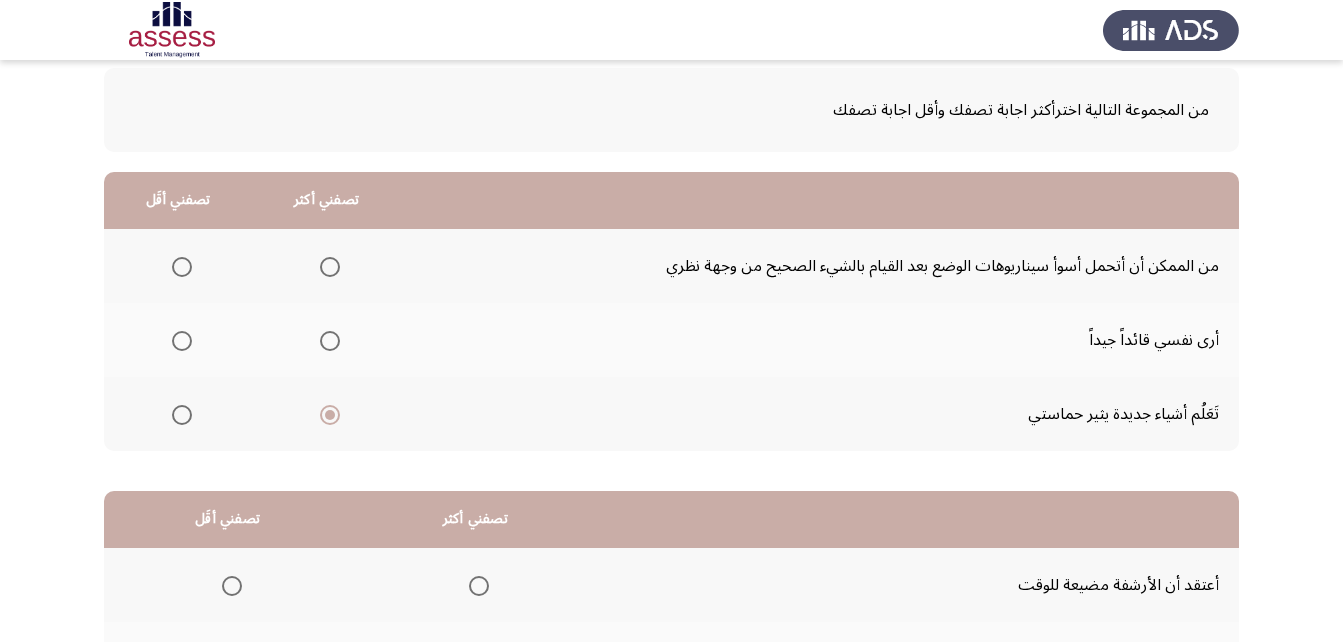 click at bounding box center [182, 341] 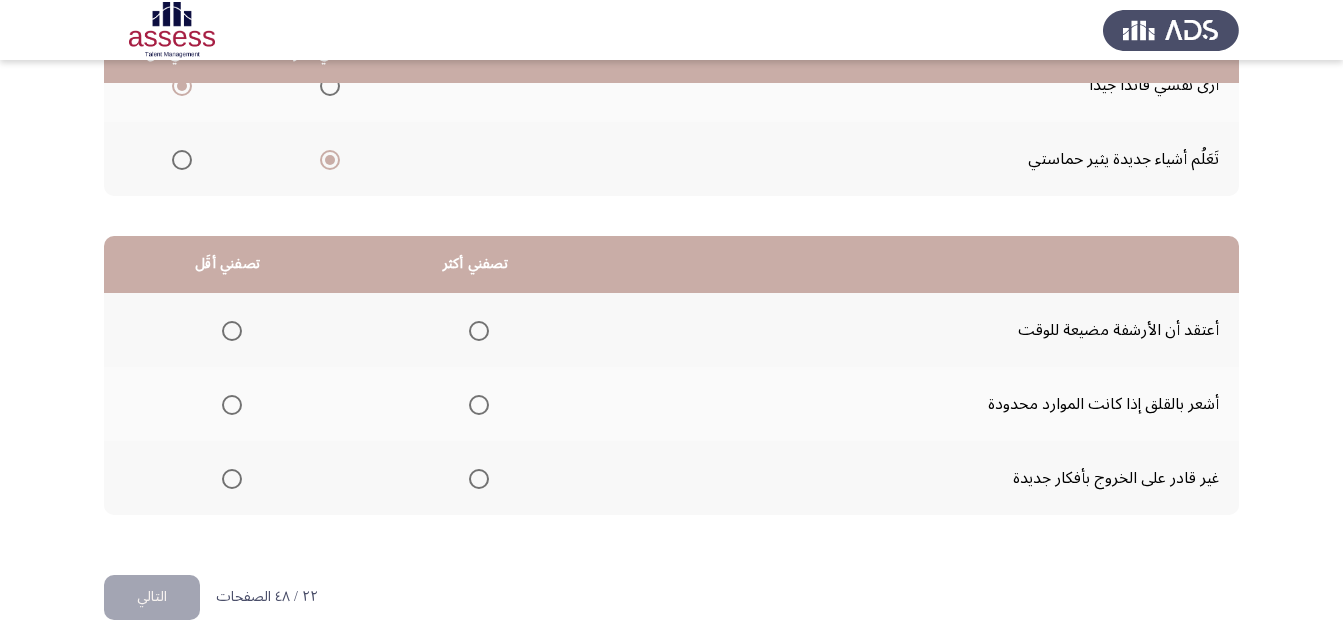 scroll, scrollTop: 368, scrollLeft: 0, axis: vertical 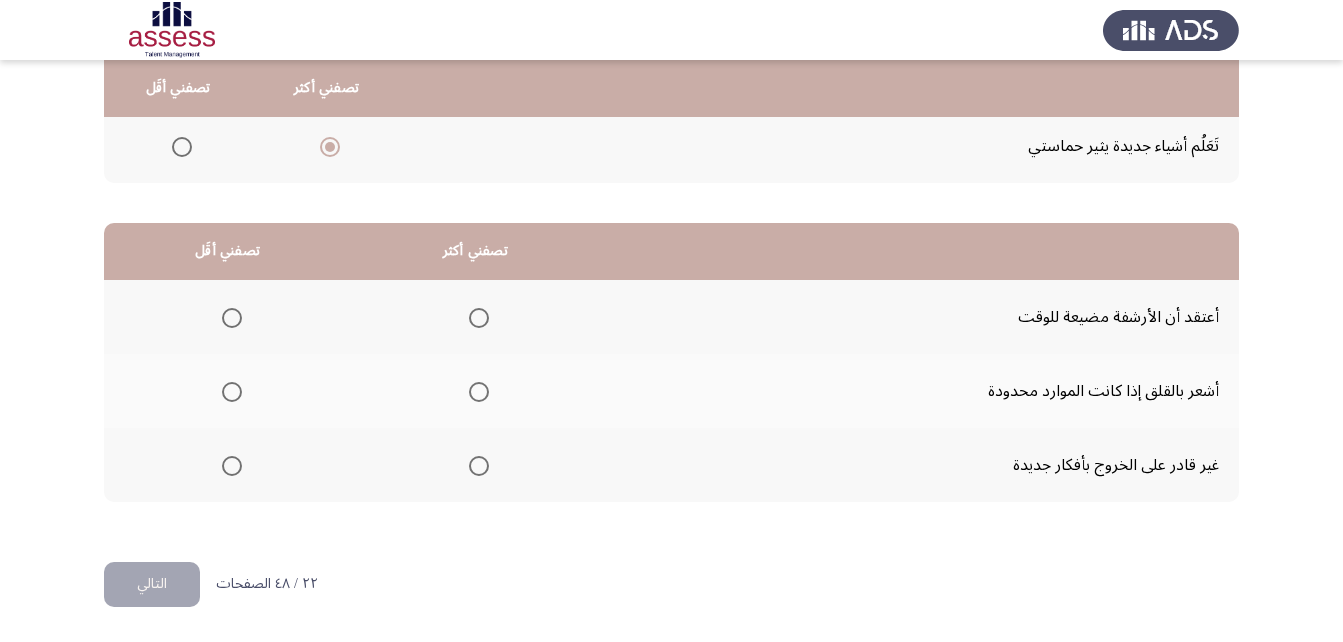 click at bounding box center (479, 392) 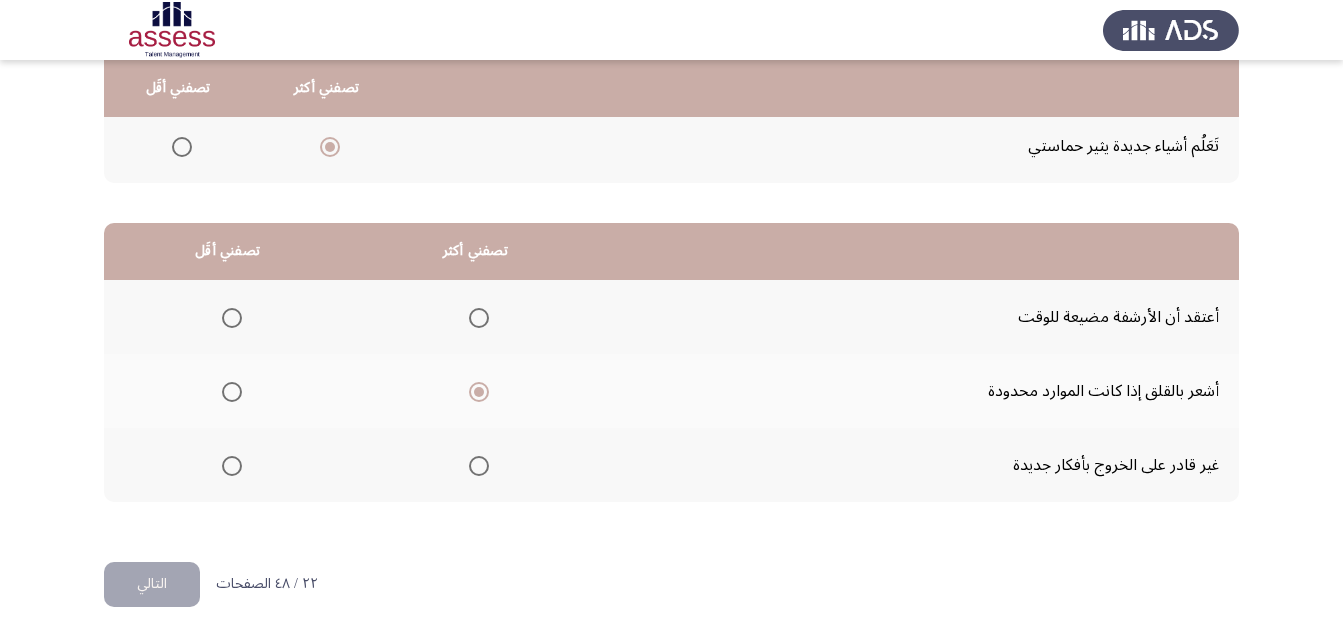 click at bounding box center [232, 318] 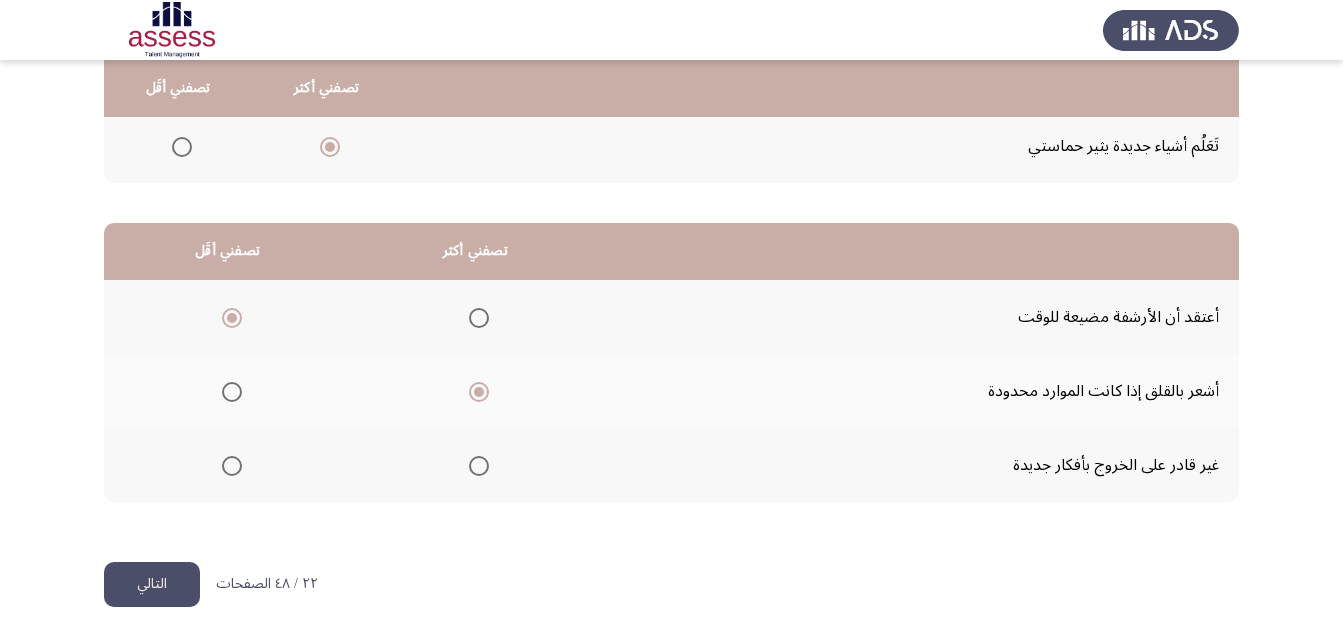 click on "التالي" 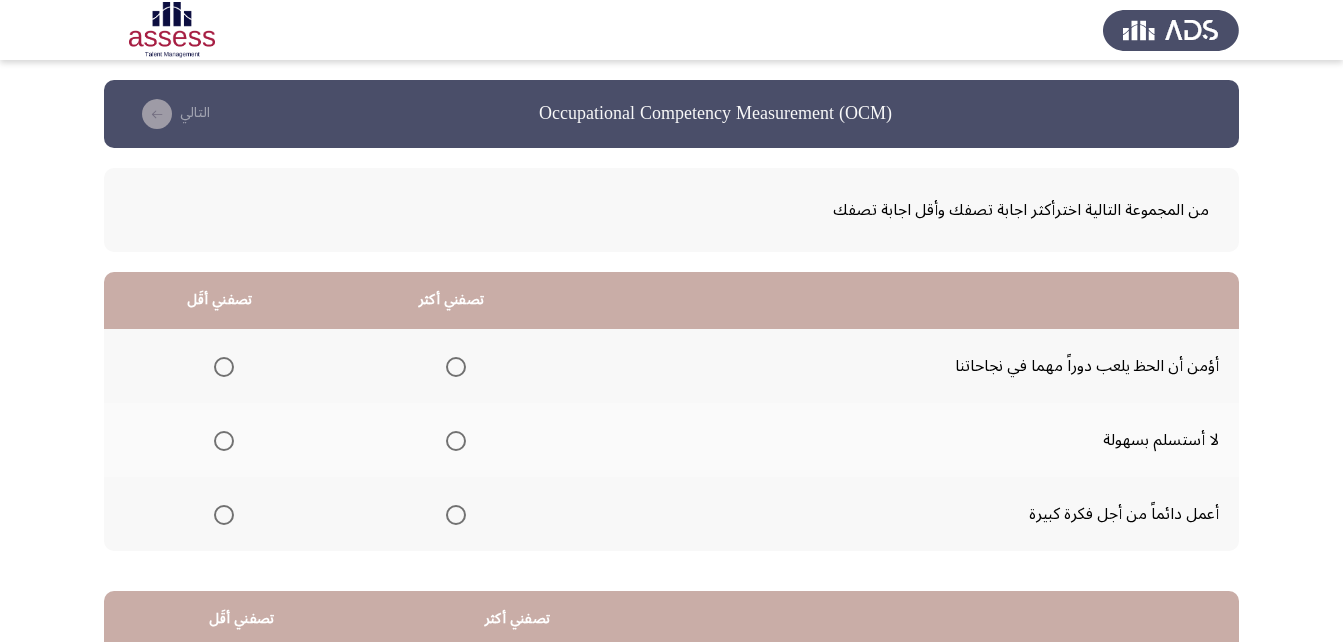 click at bounding box center [456, 515] 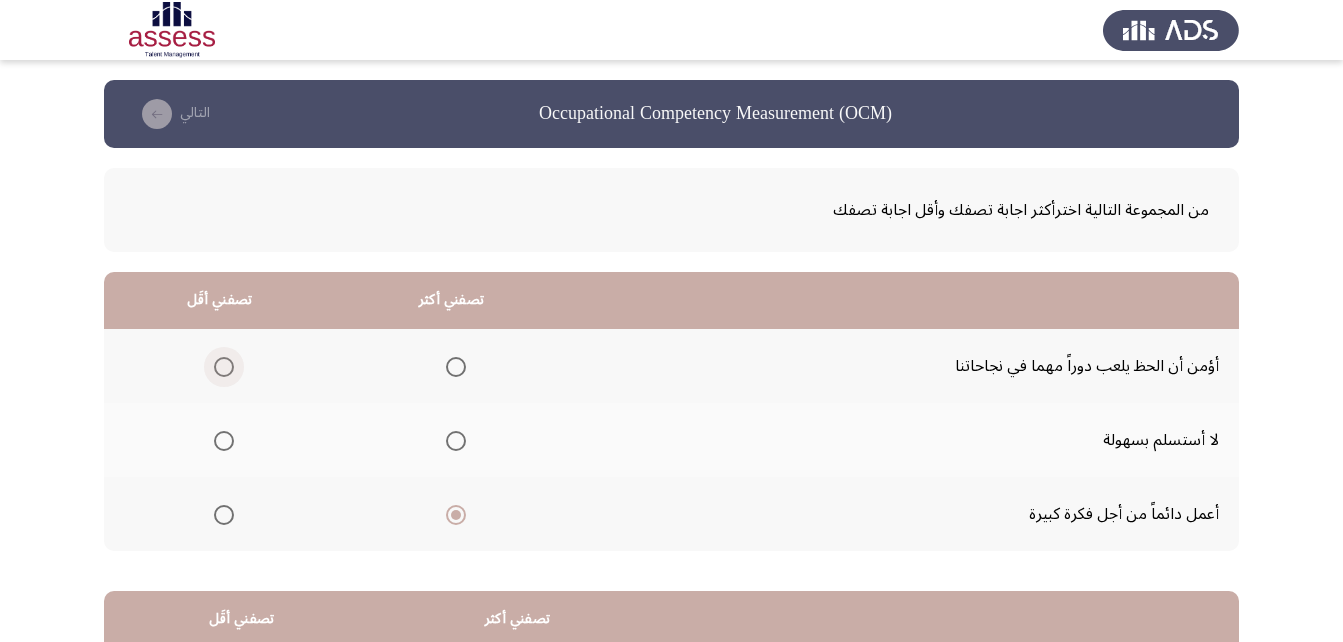 click at bounding box center (224, 367) 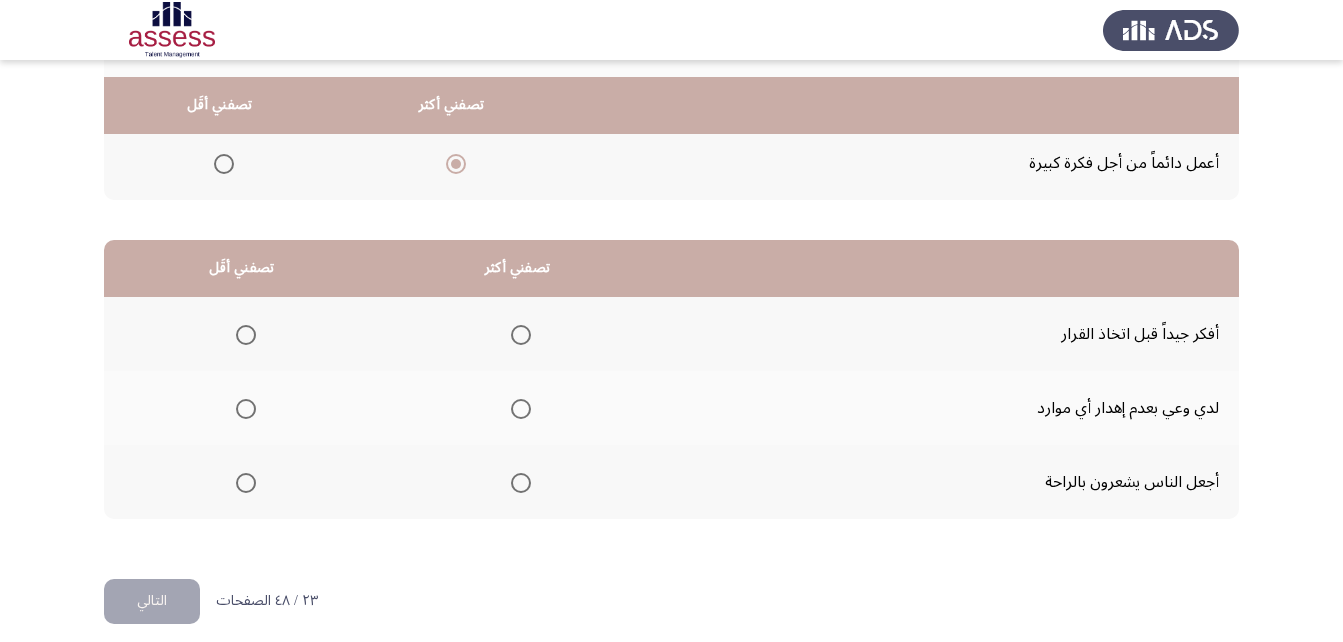 scroll, scrollTop: 368, scrollLeft: 0, axis: vertical 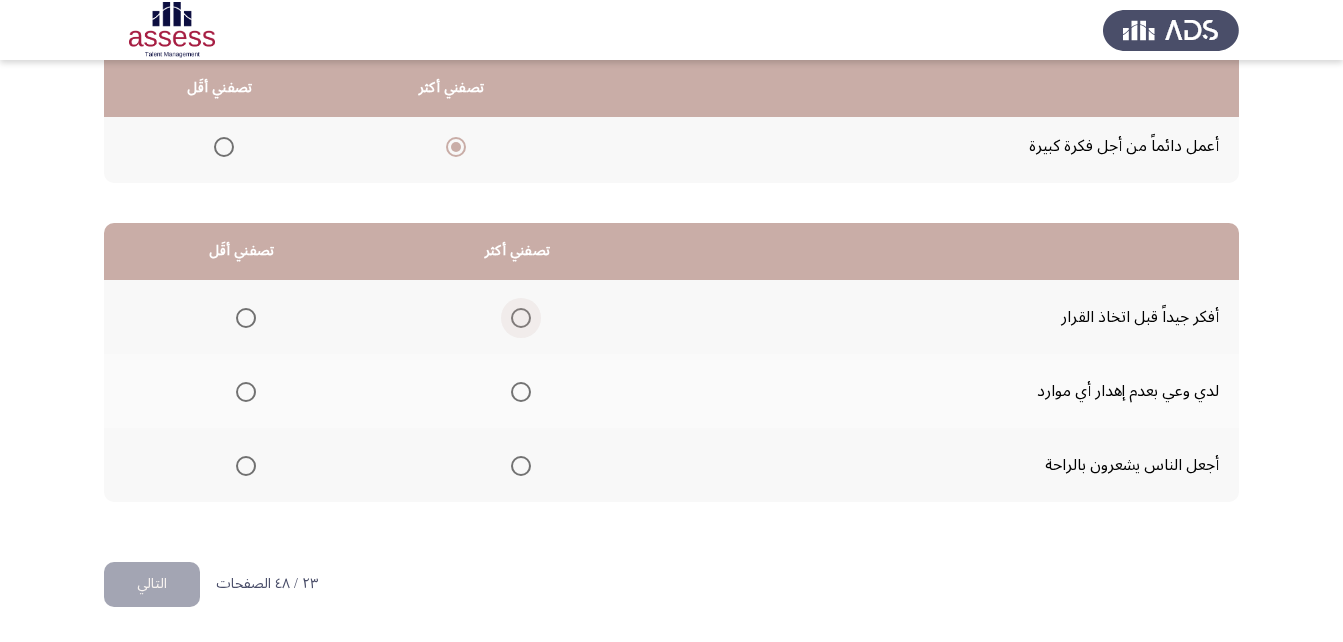 click at bounding box center [521, 318] 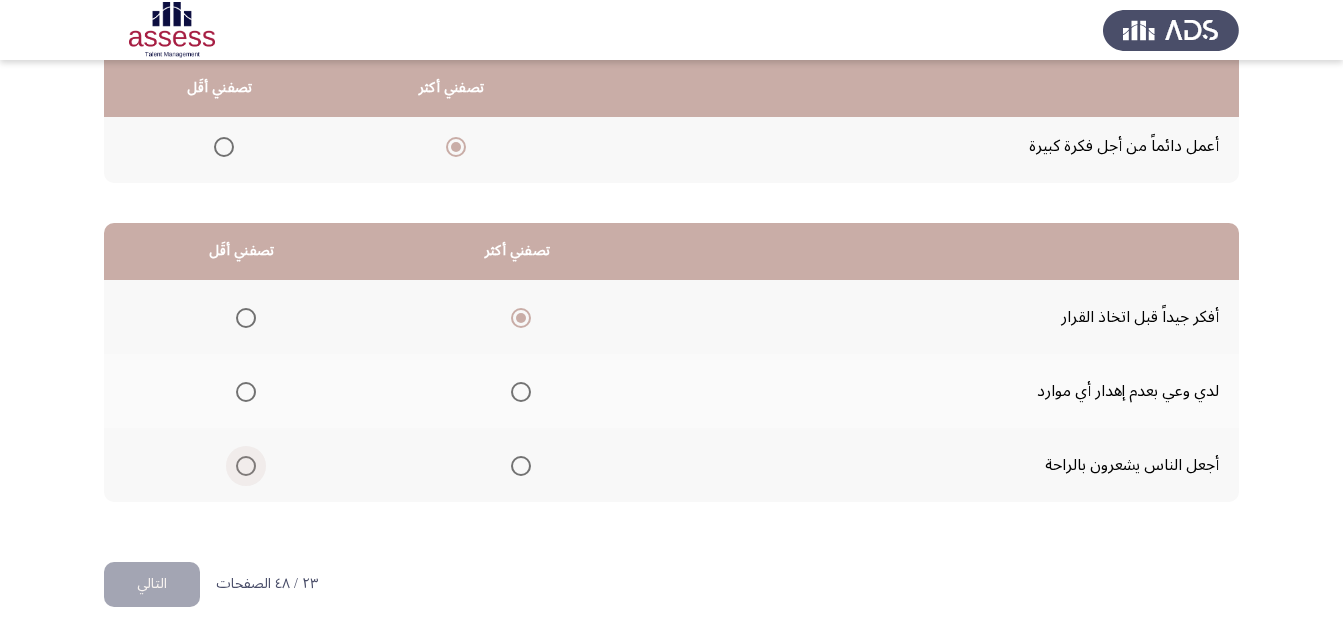 click at bounding box center (246, 466) 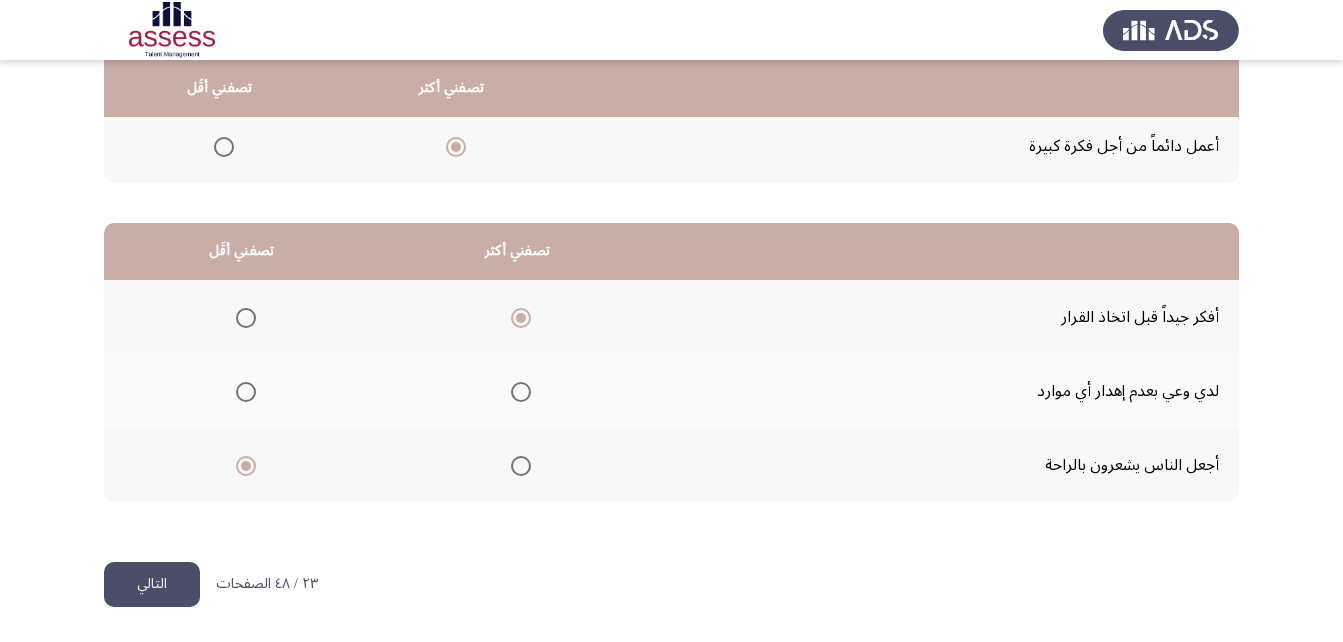 click on "التالي" 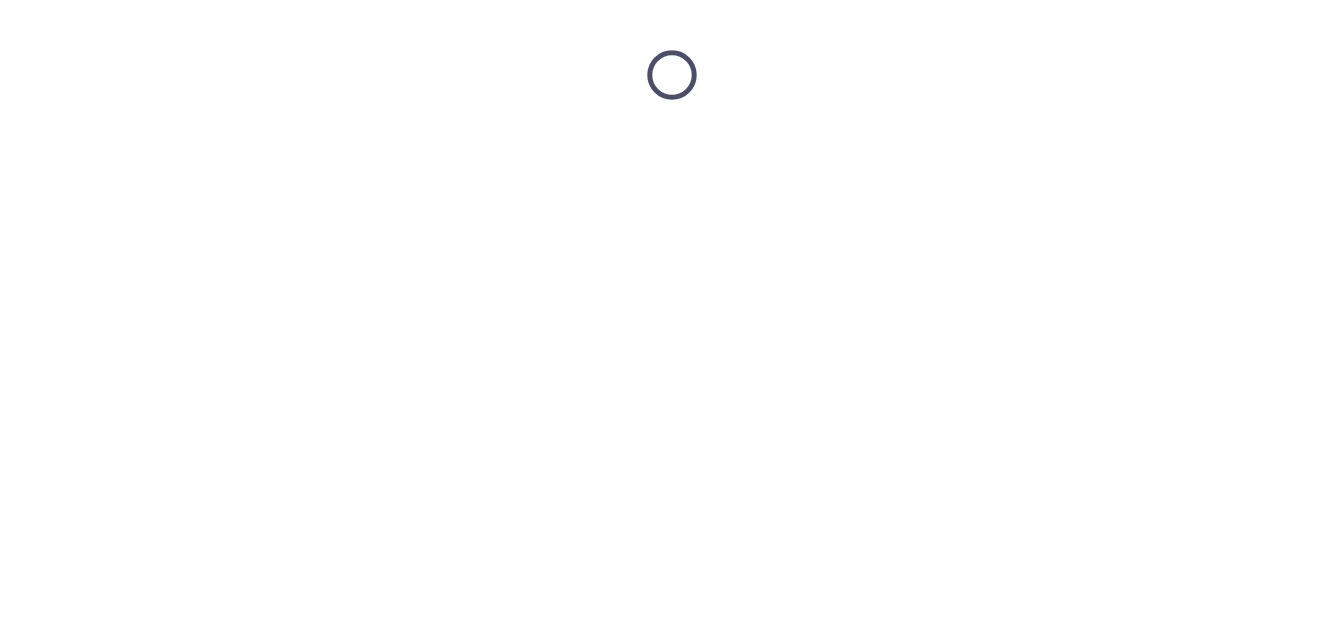 scroll, scrollTop: 0, scrollLeft: 0, axis: both 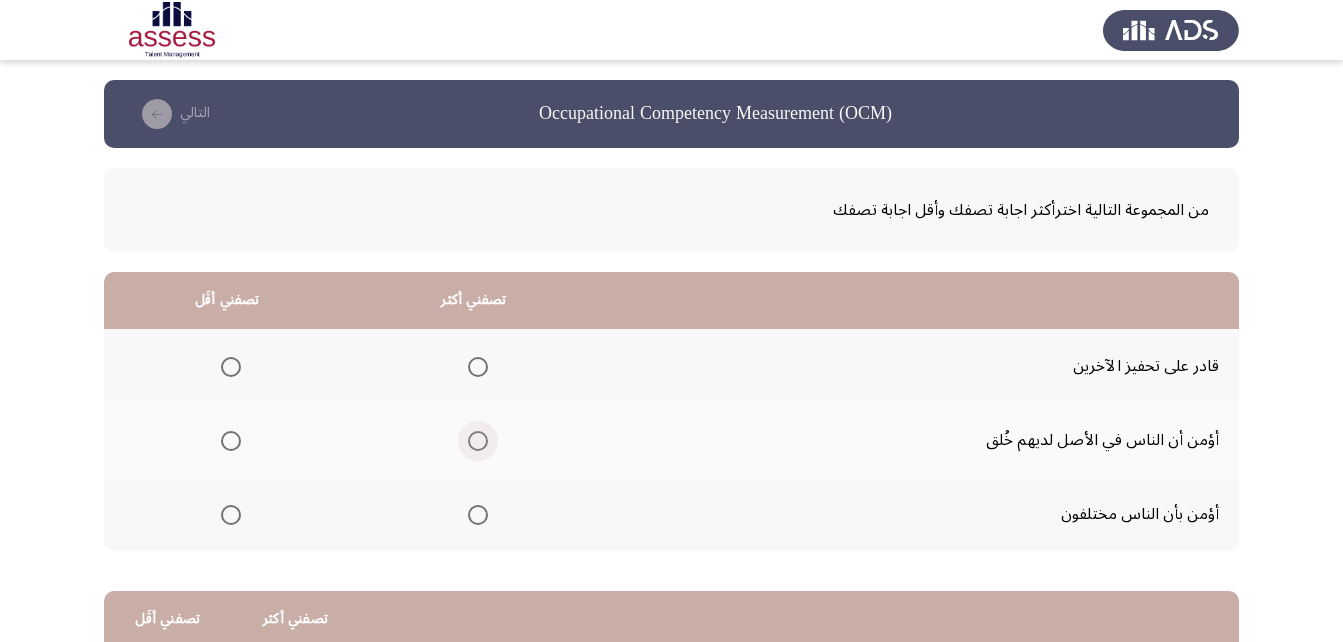 click at bounding box center (478, 441) 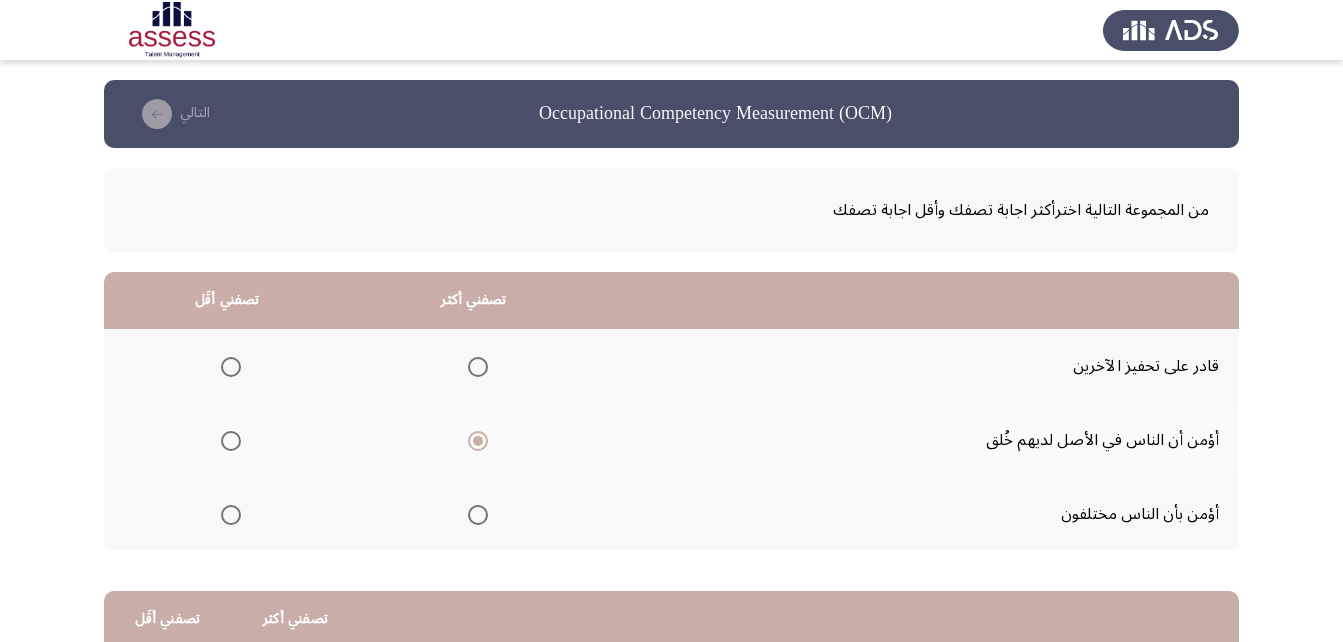 click at bounding box center [231, 515] 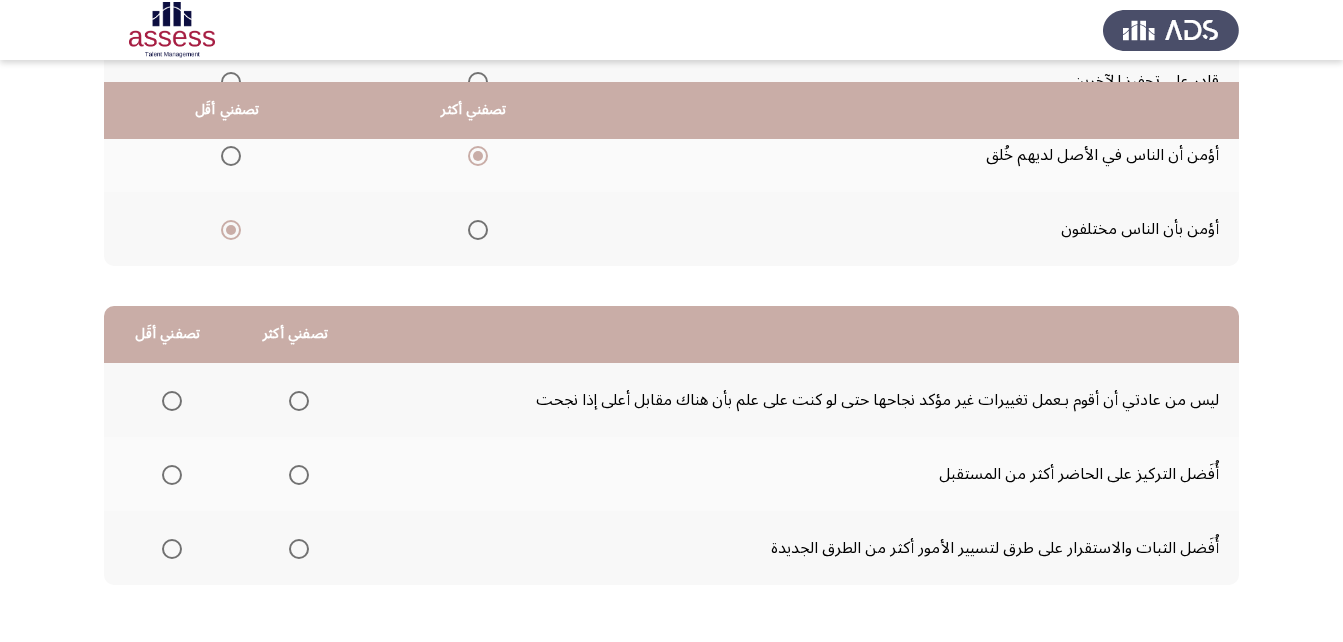 scroll, scrollTop: 368, scrollLeft: 0, axis: vertical 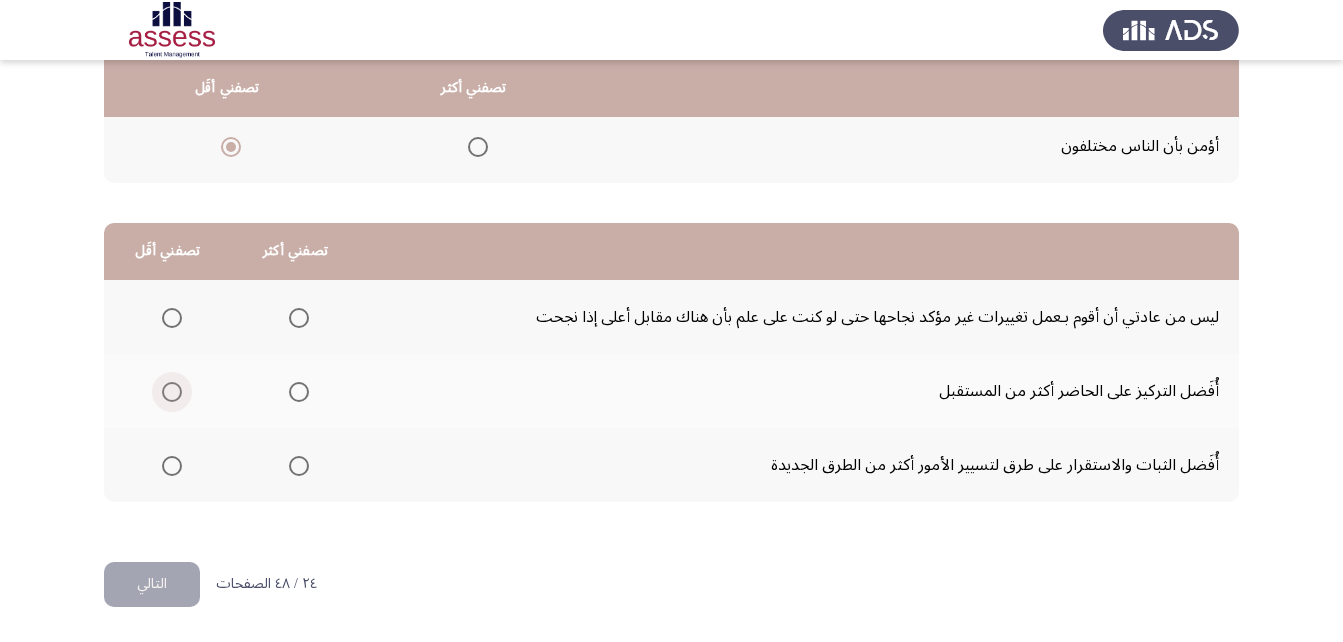 click at bounding box center (172, 392) 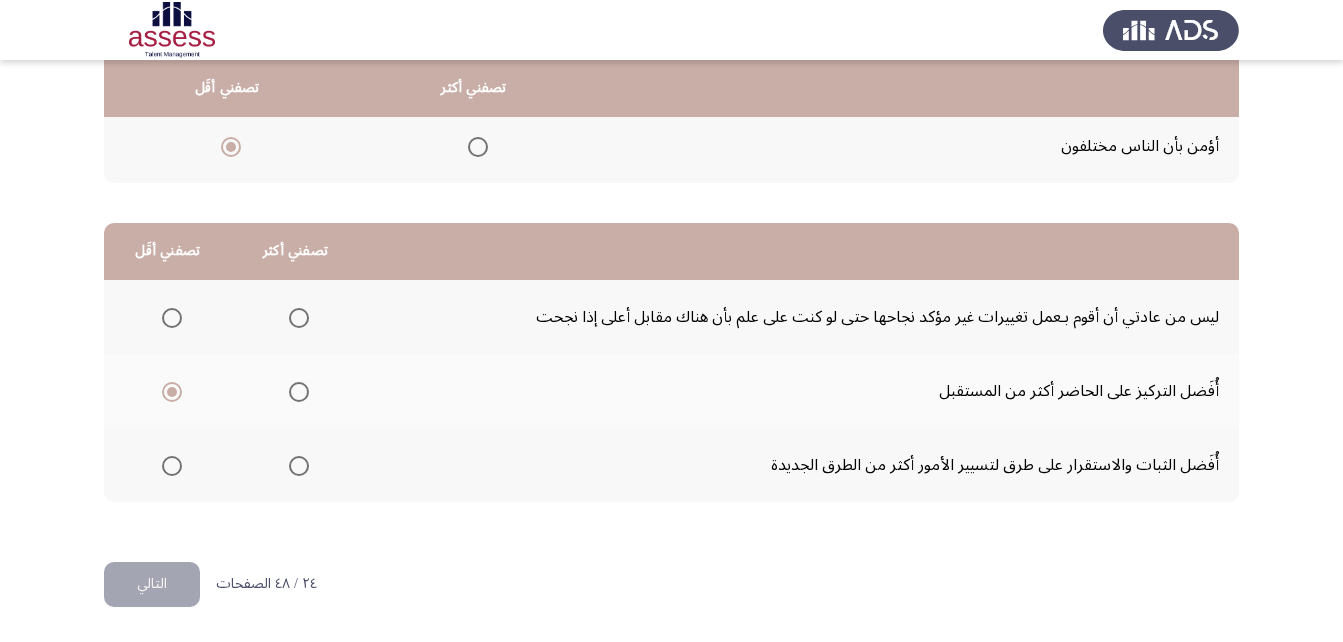 click at bounding box center (299, 318) 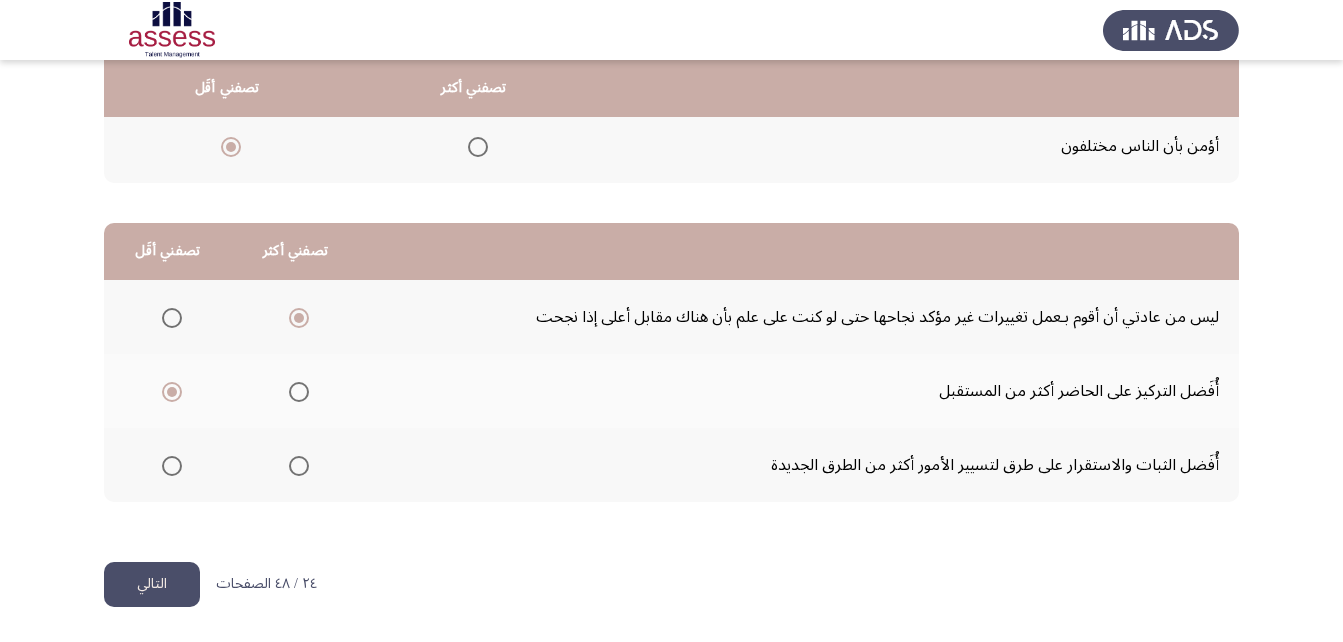 click on "التالي" 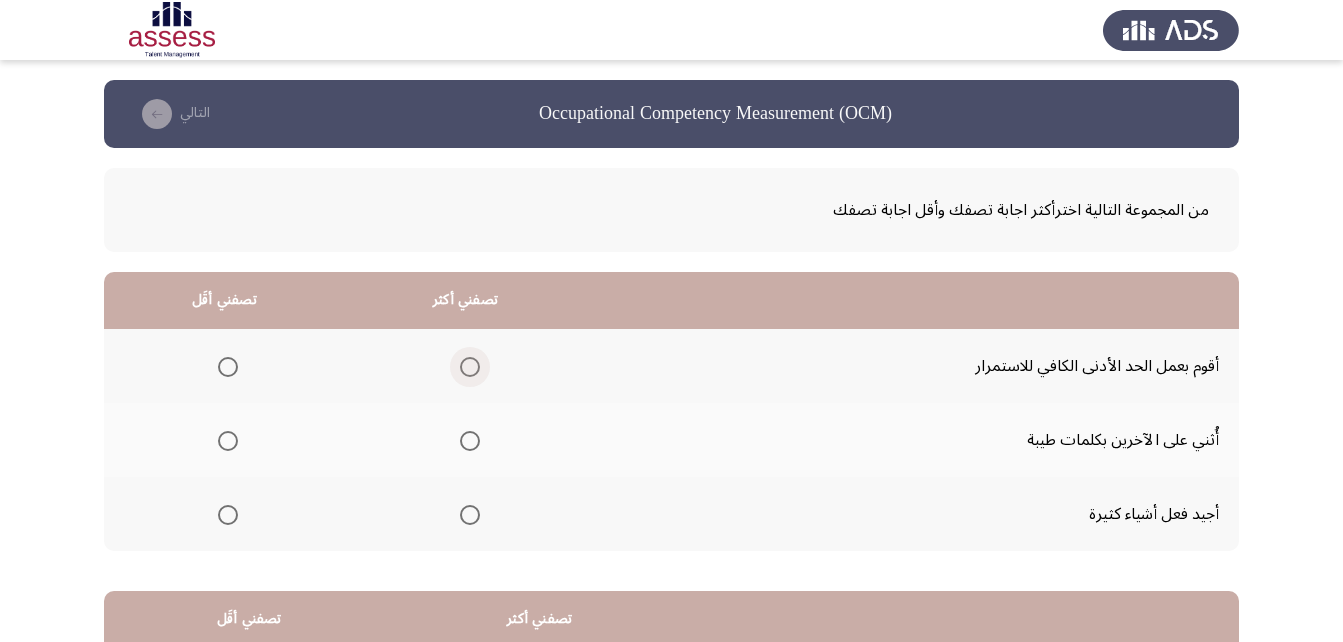 click at bounding box center [470, 367] 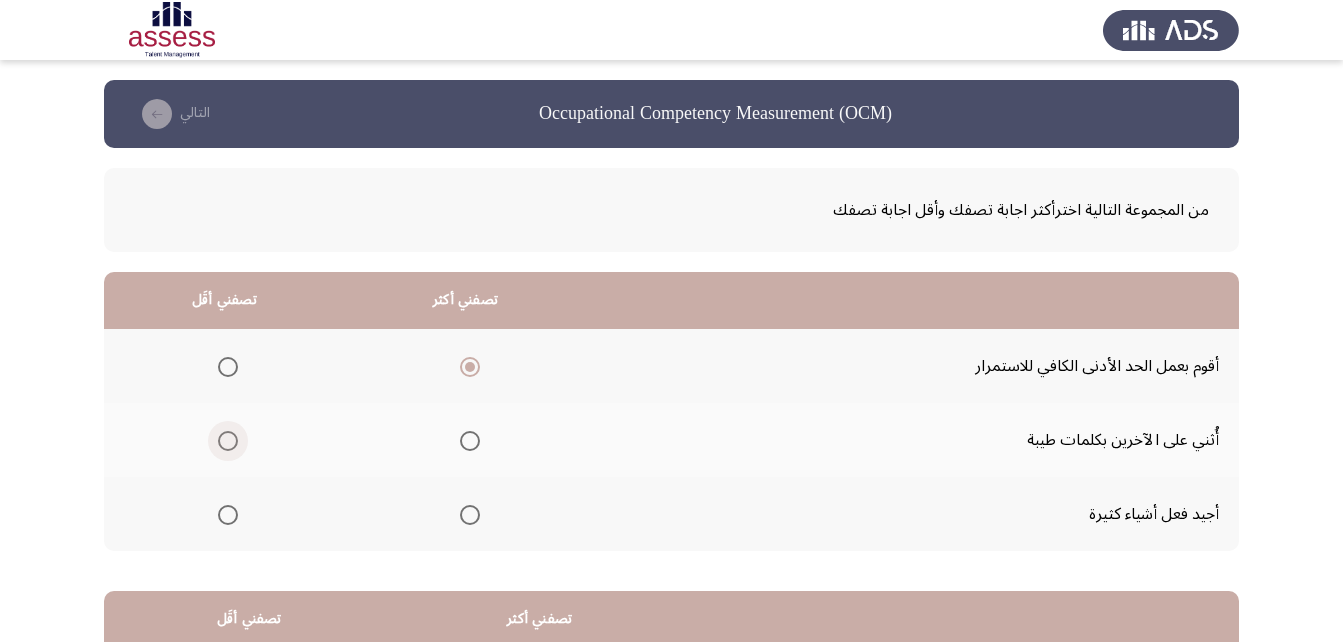 click at bounding box center (228, 441) 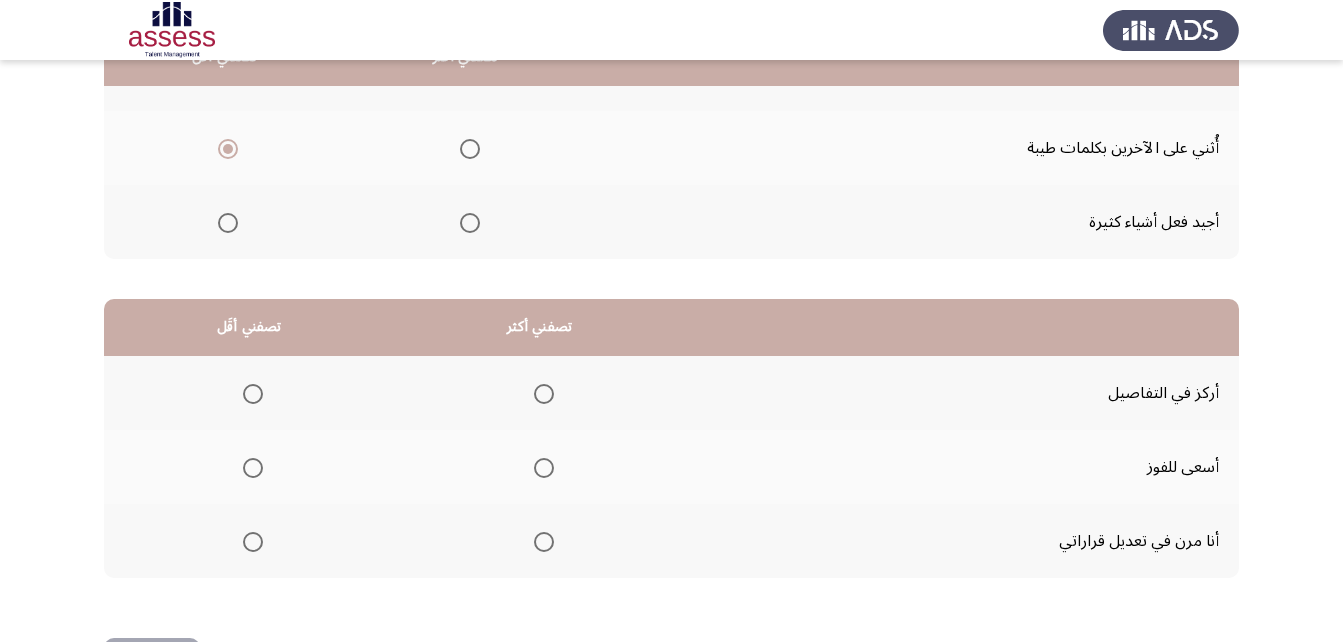 scroll, scrollTop: 300, scrollLeft: 0, axis: vertical 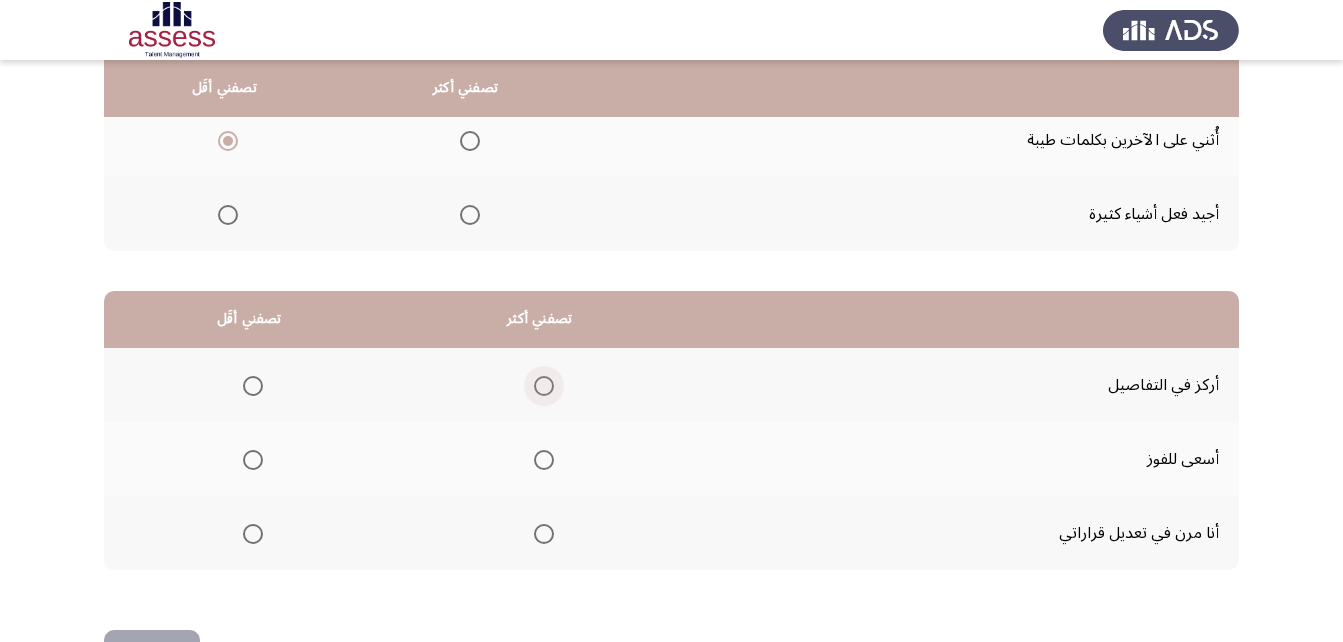 click at bounding box center (544, 386) 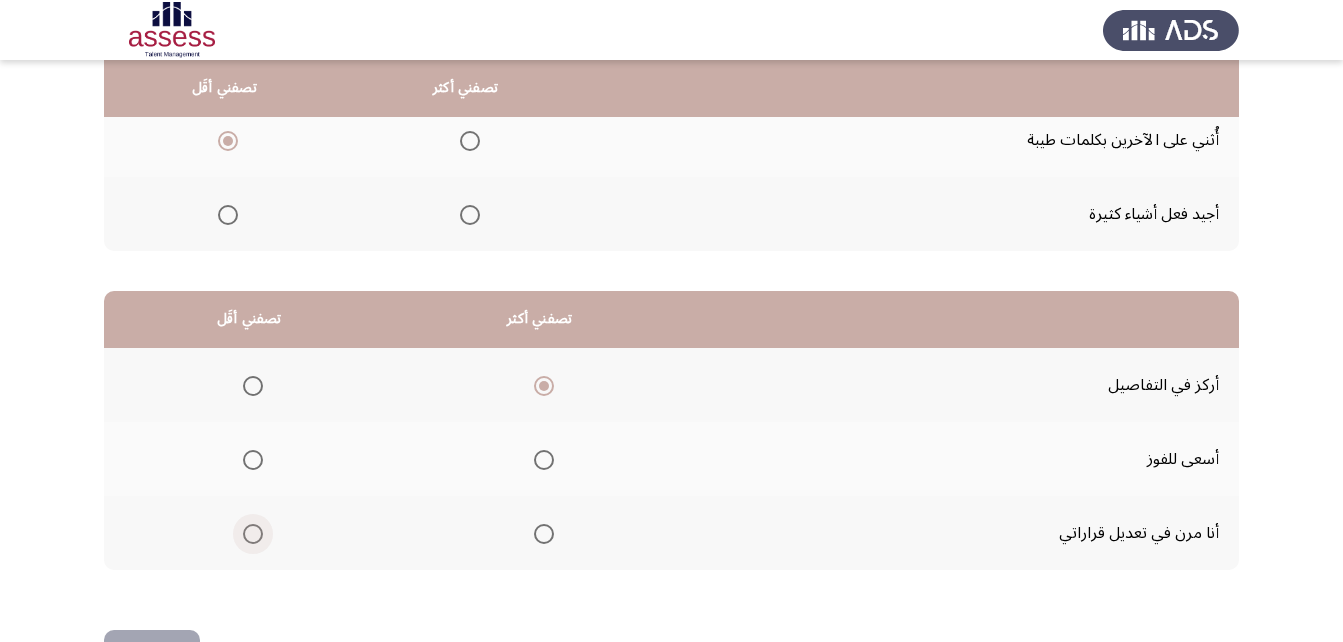 click at bounding box center [253, 534] 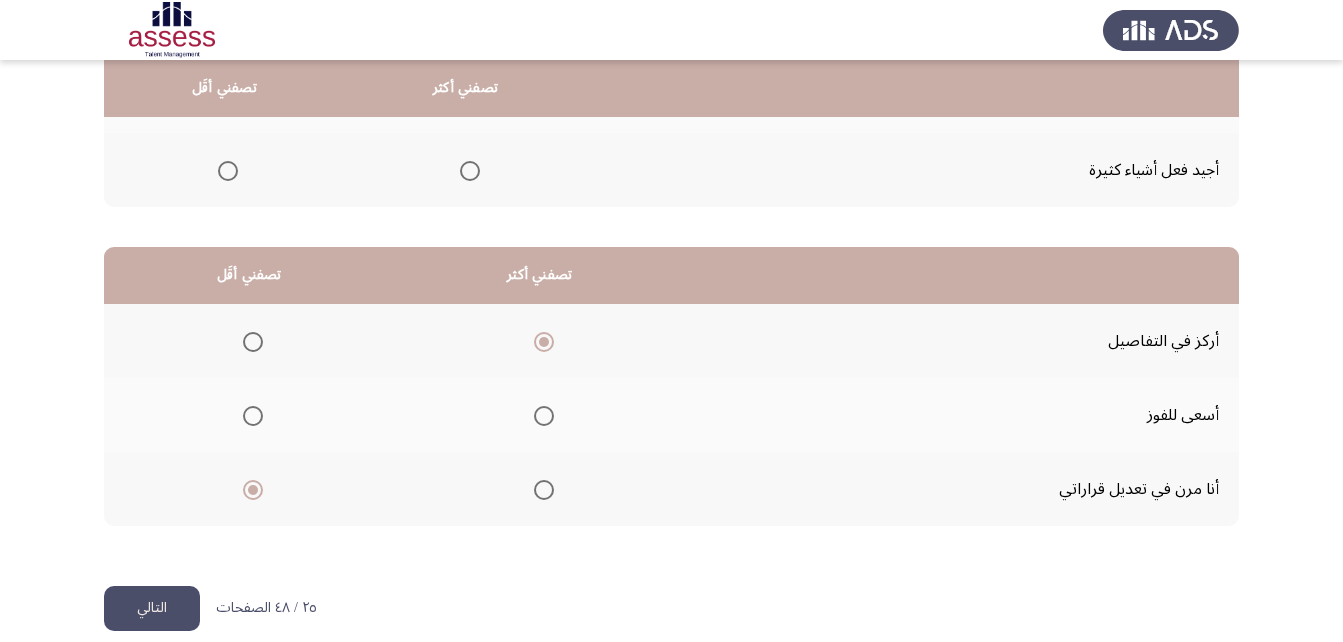 scroll, scrollTop: 368, scrollLeft: 0, axis: vertical 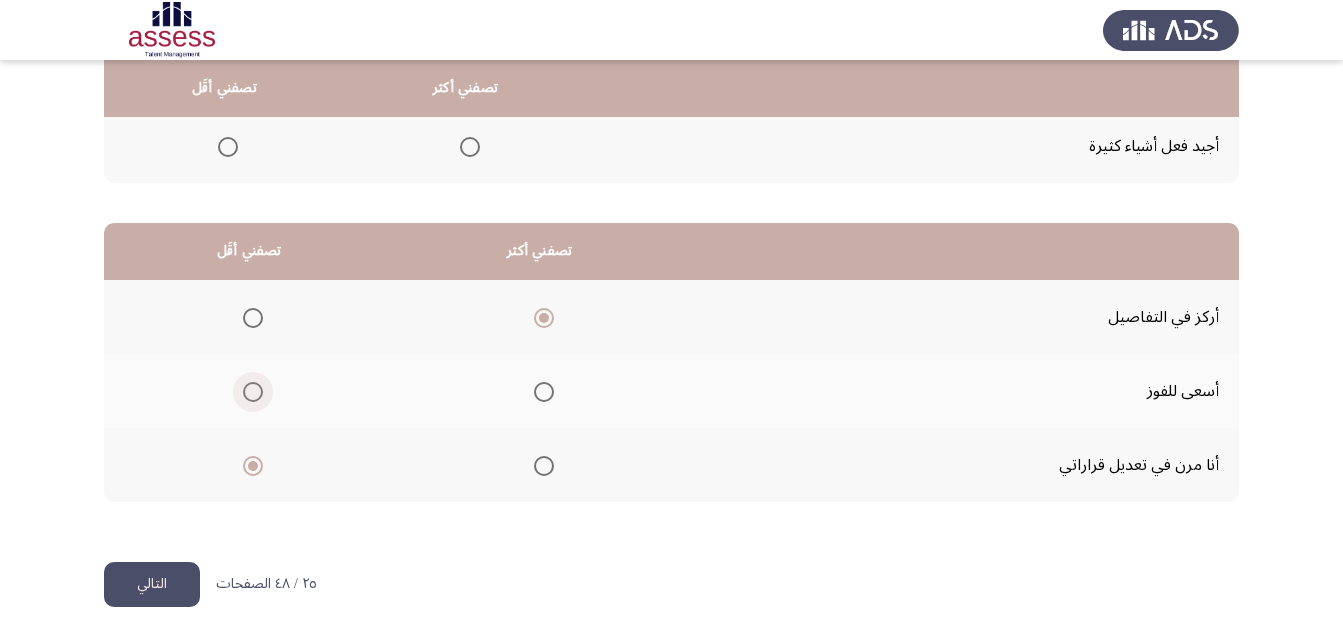 click at bounding box center [253, 392] 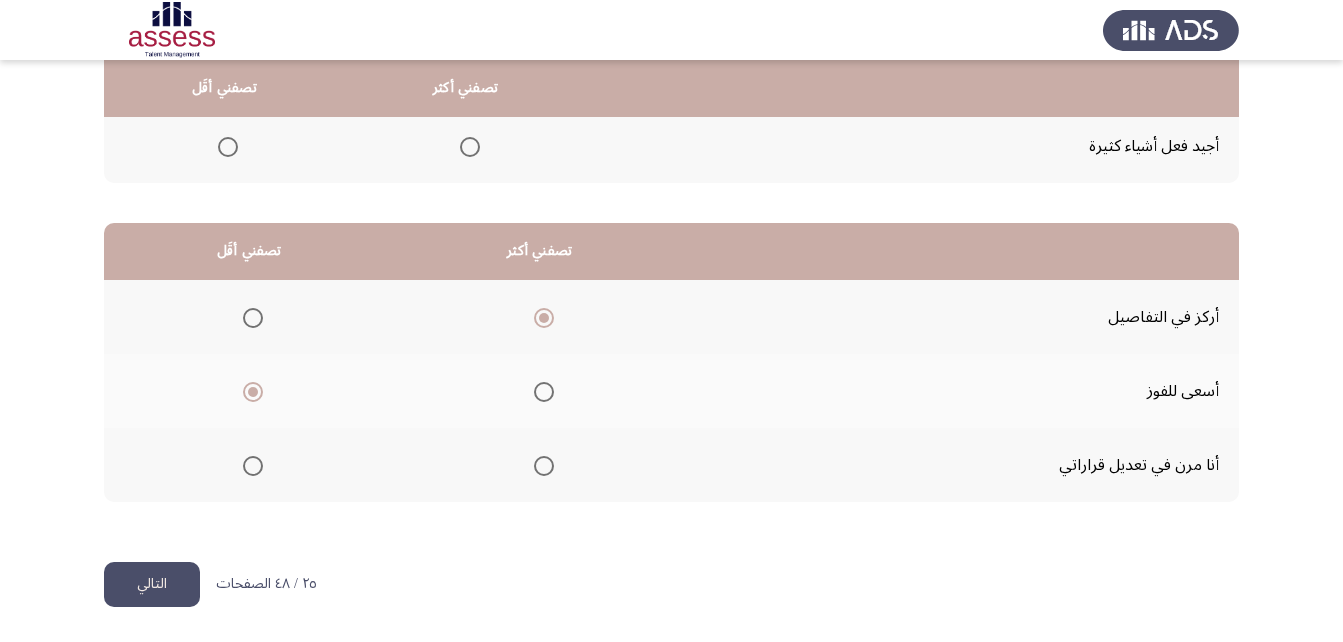 click on "التالي" 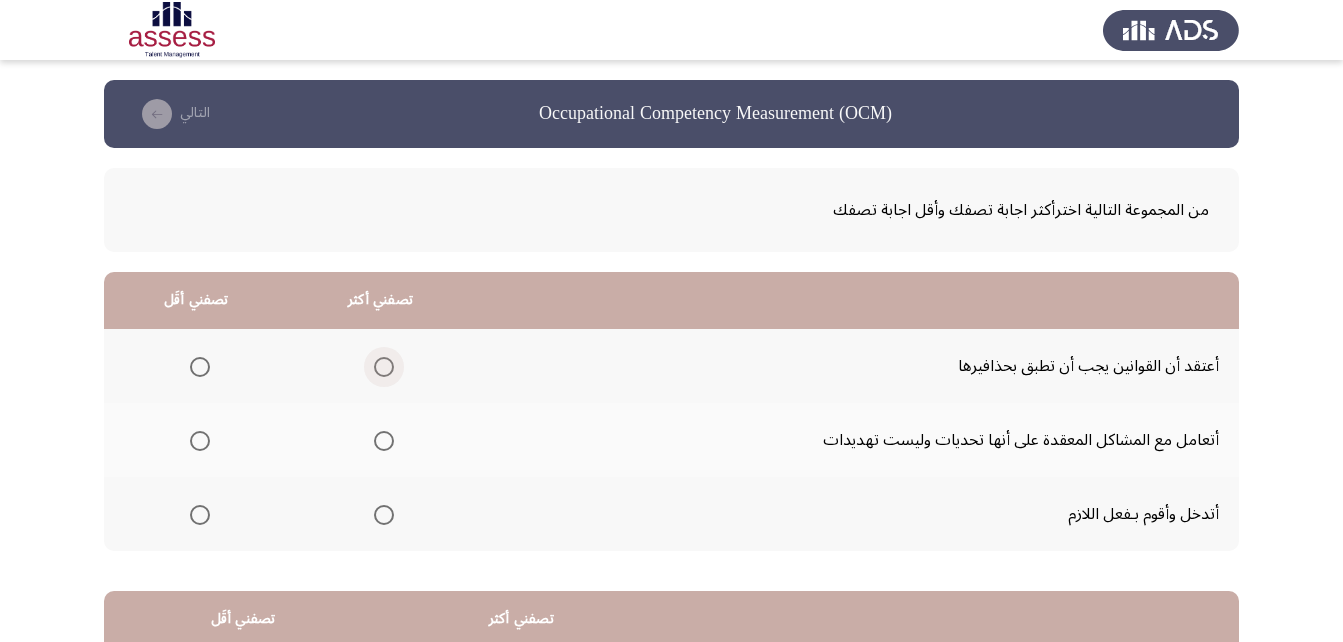 click at bounding box center (384, 367) 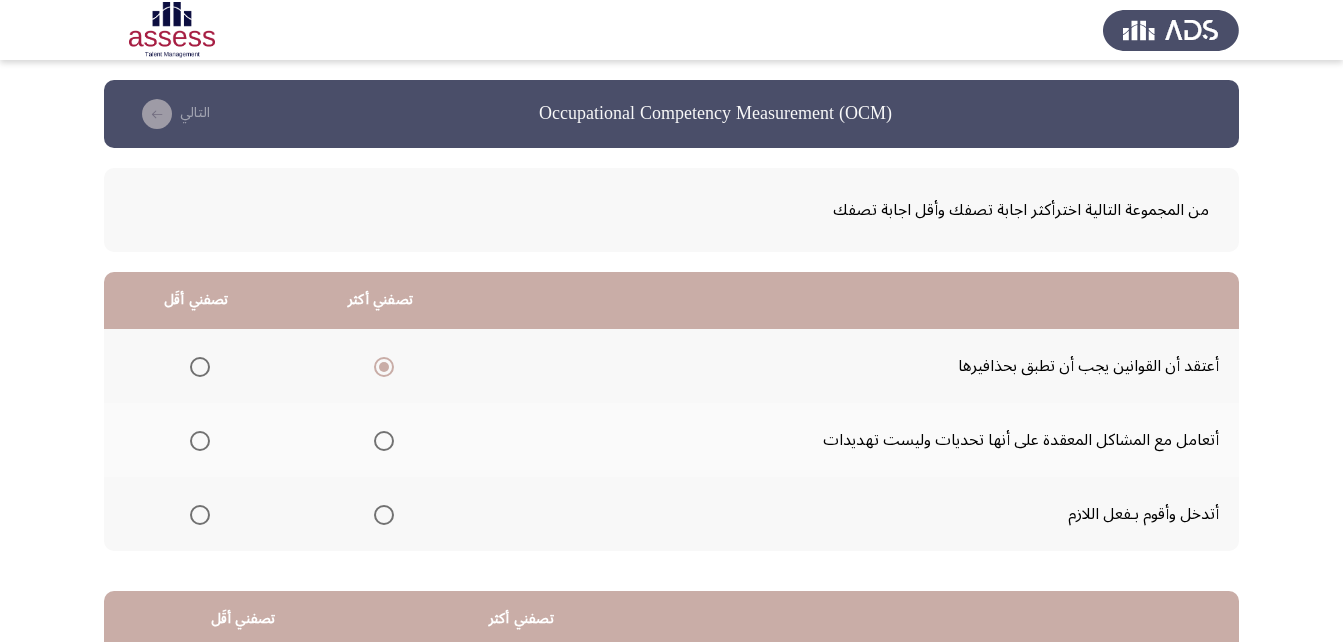 click at bounding box center (200, 441) 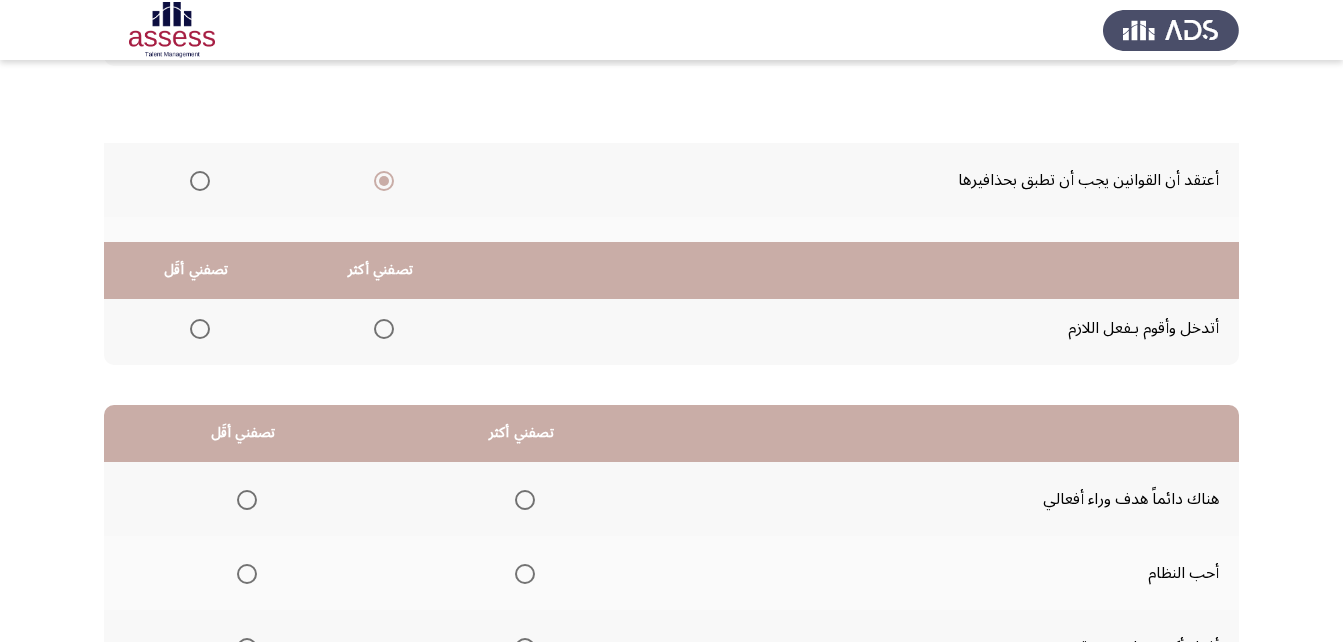 scroll, scrollTop: 368, scrollLeft: 0, axis: vertical 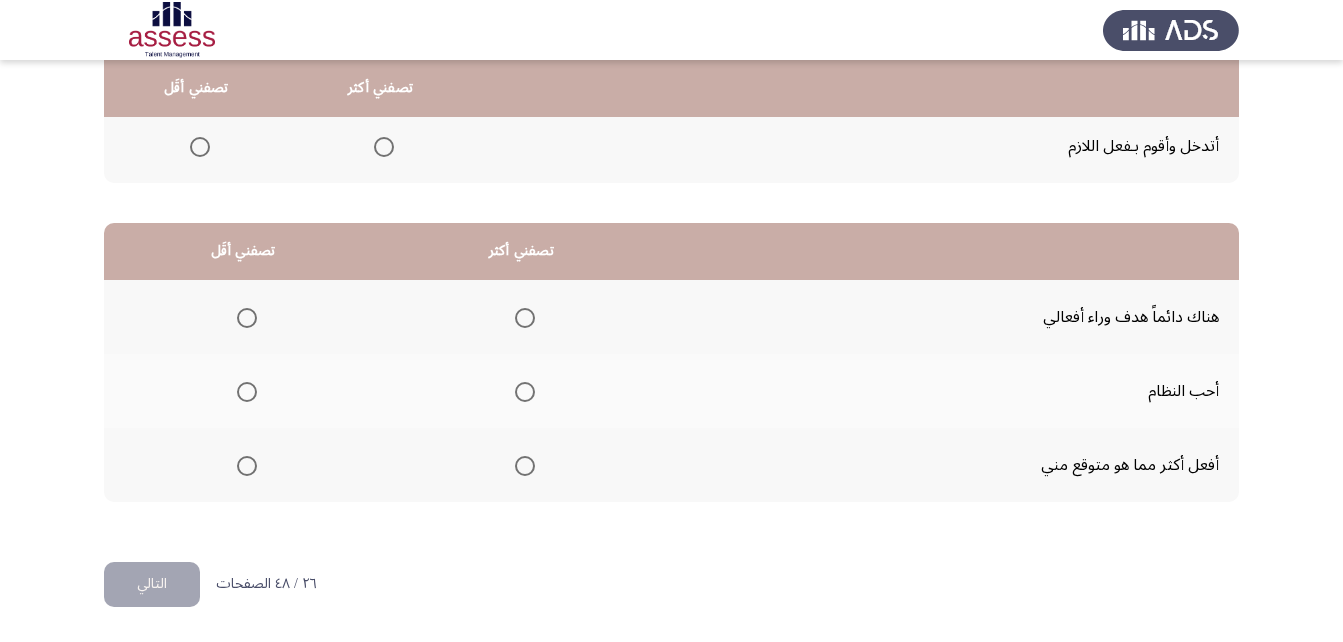 click at bounding box center [525, 318] 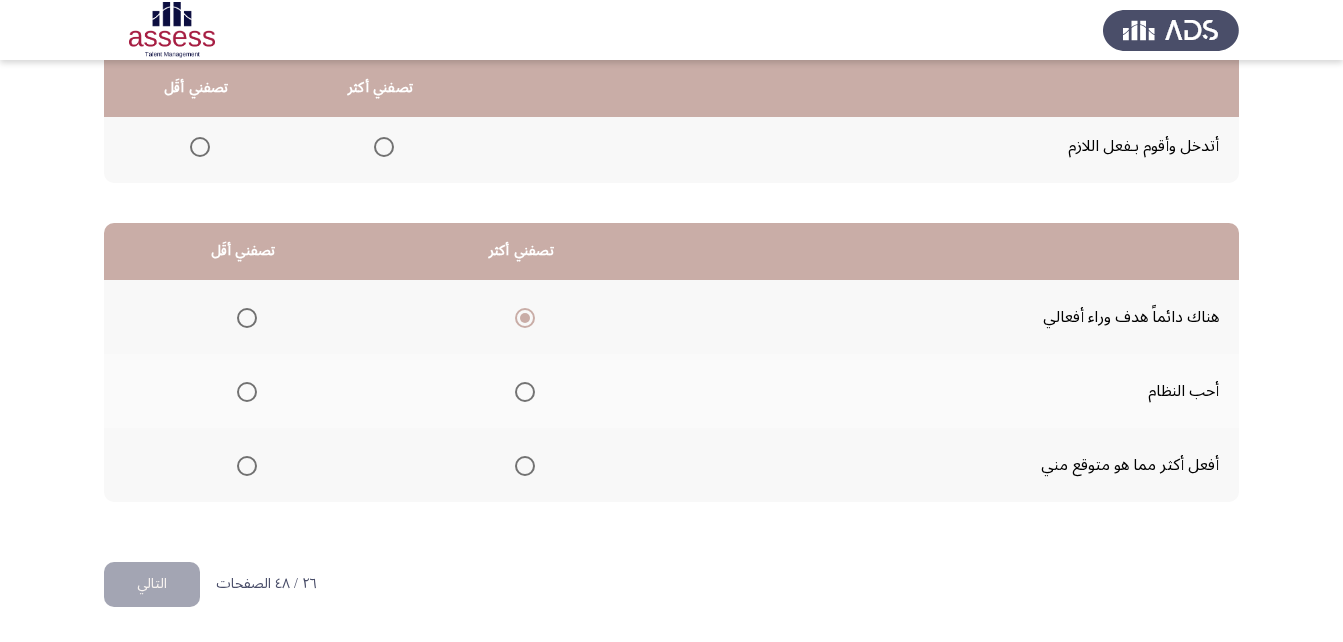 click at bounding box center (247, 392) 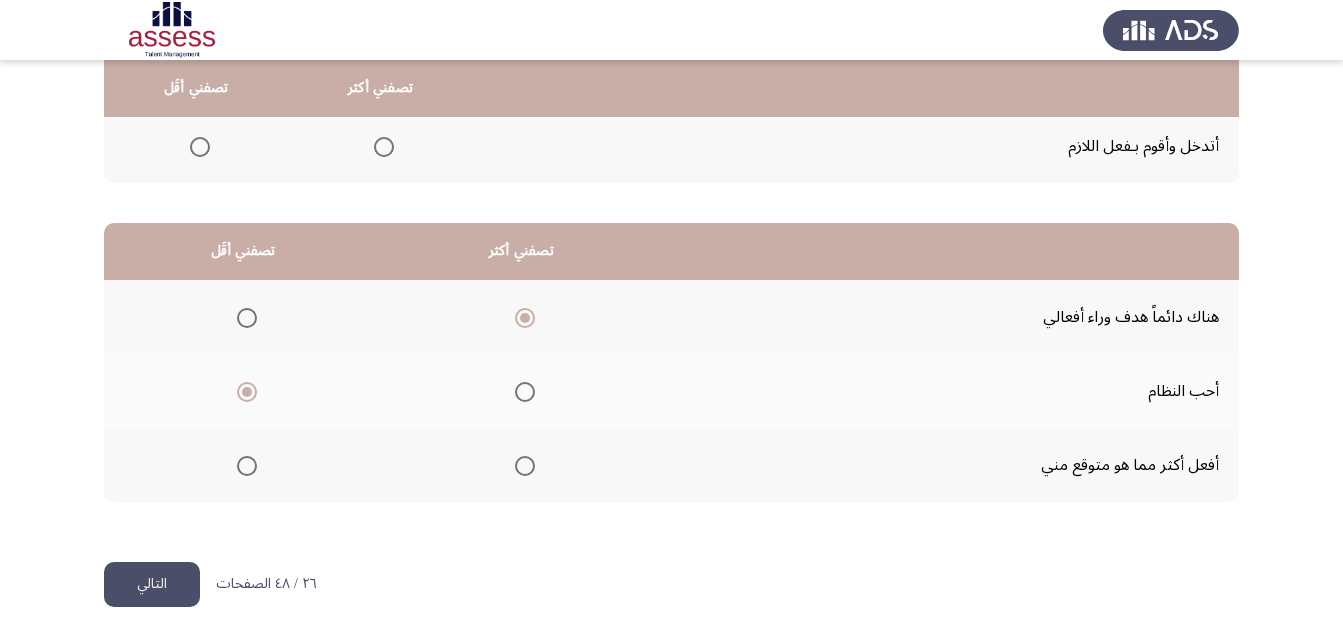 click on "التالي" 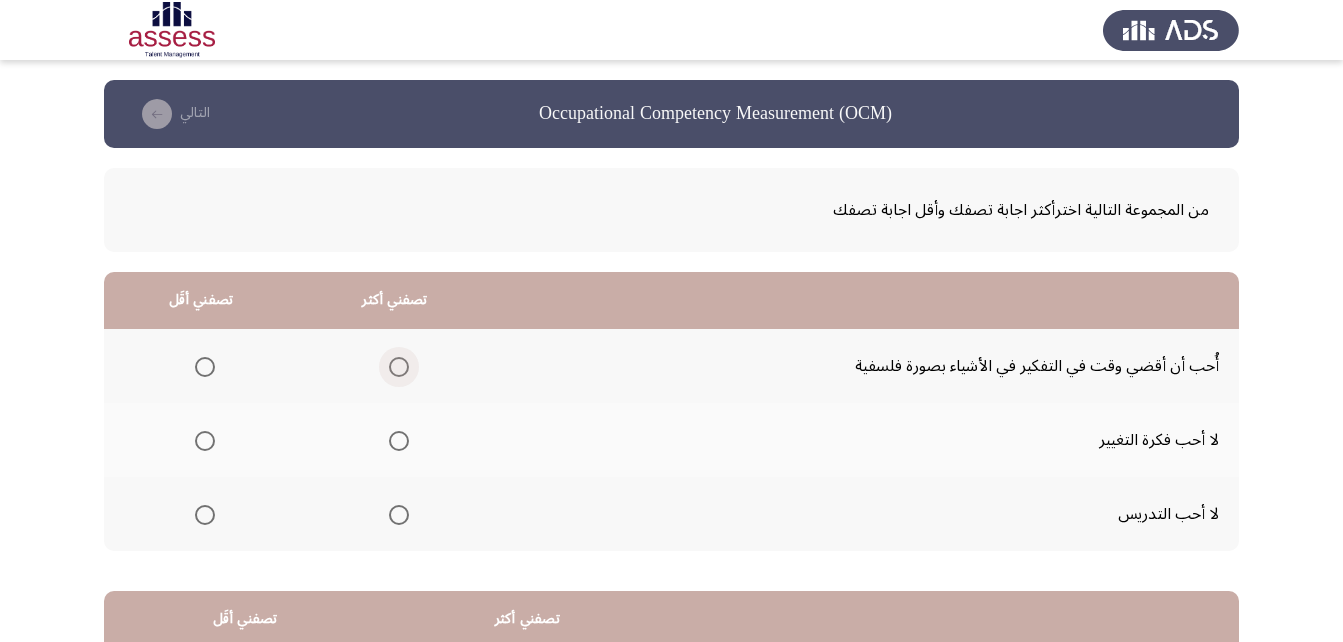 click at bounding box center [399, 367] 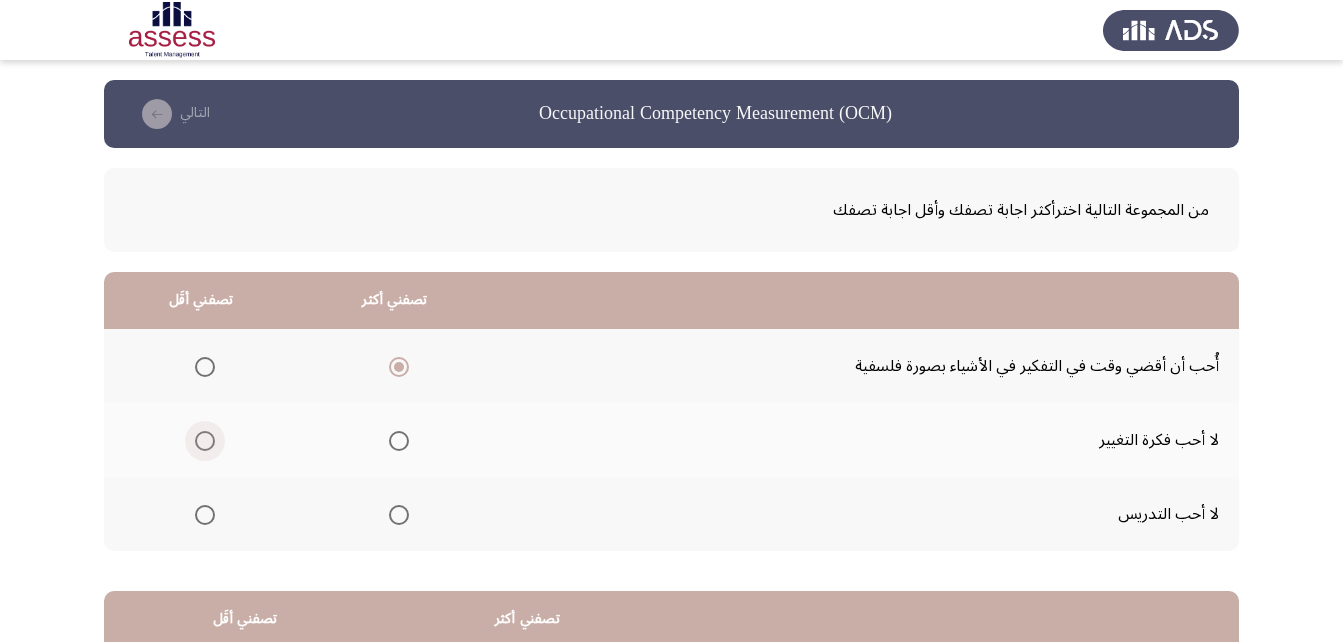 click at bounding box center [205, 441] 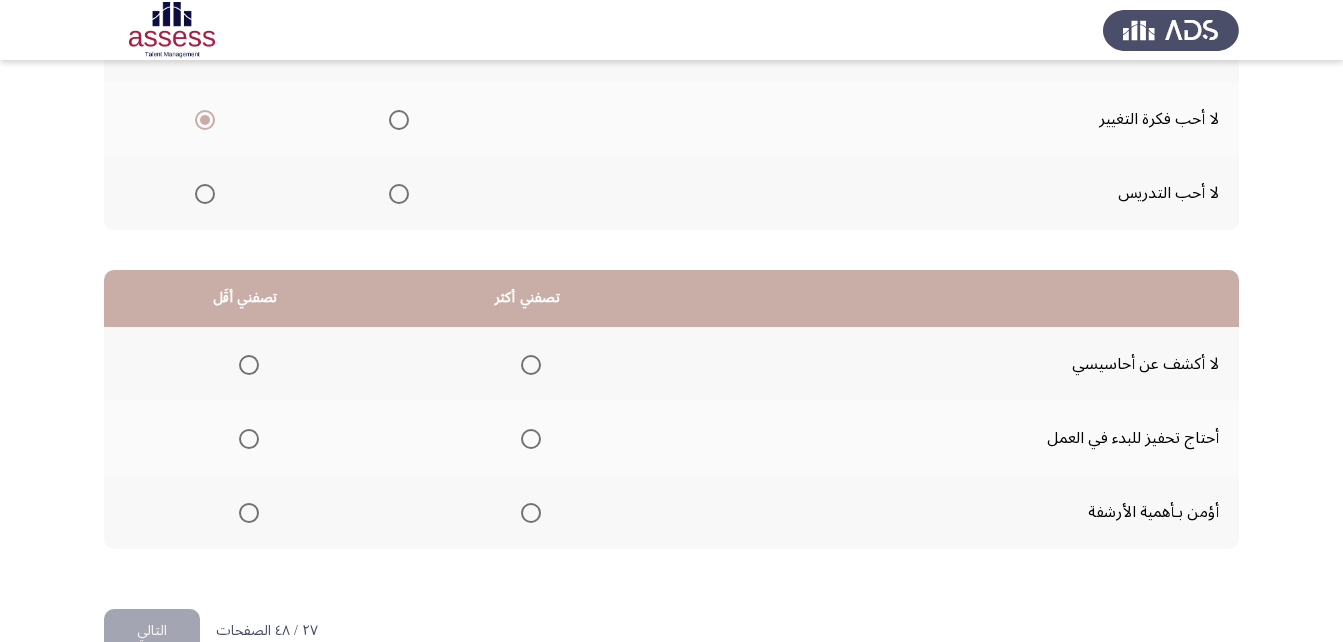 scroll, scrollTop: 368, scrollLeft: 0, axis: vertical 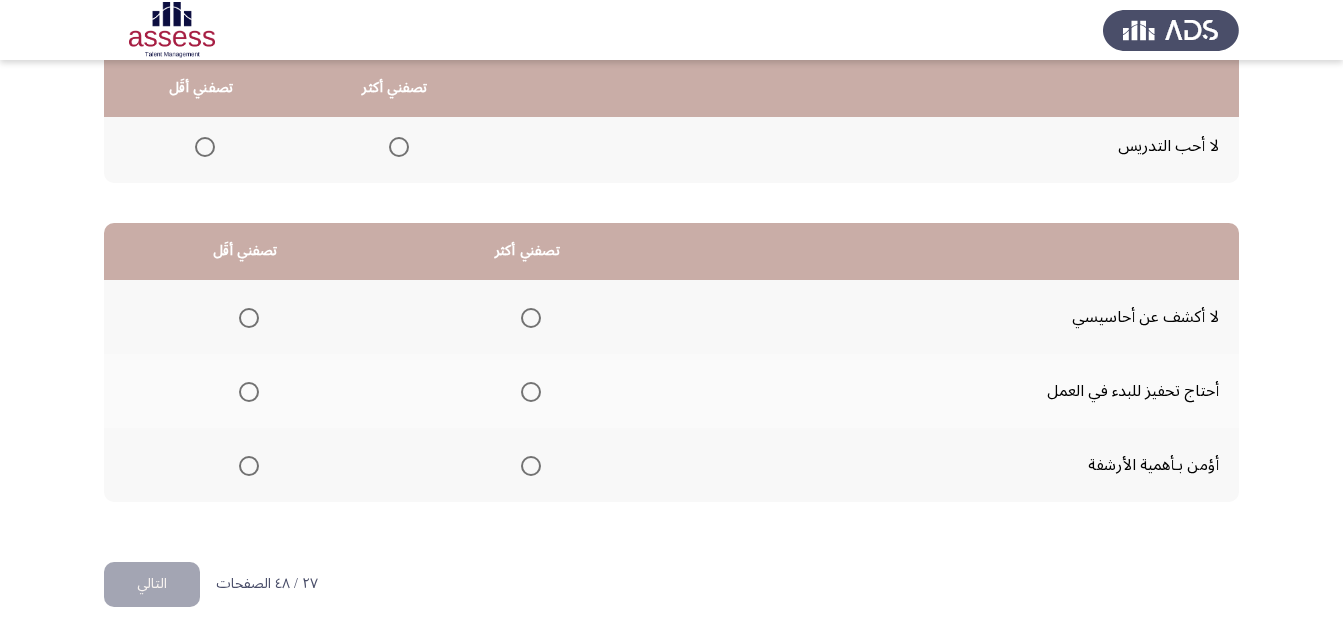 click at bounding box center (531, 318) 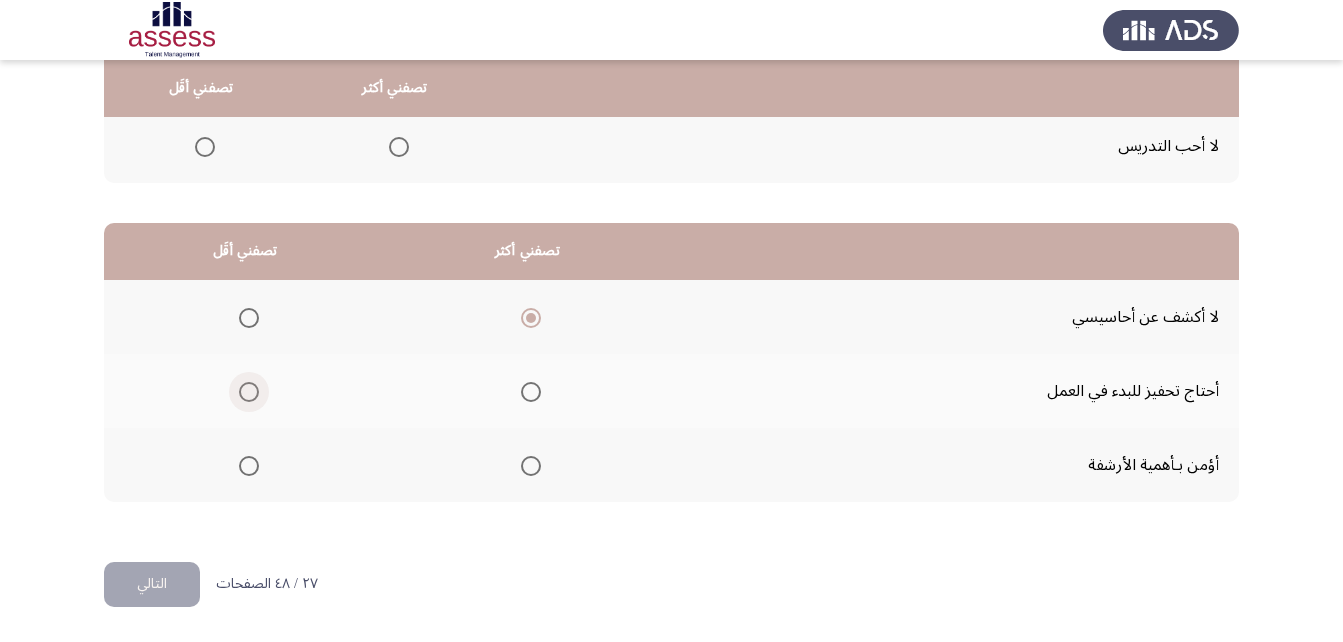 click at bounding box center (249, 392) 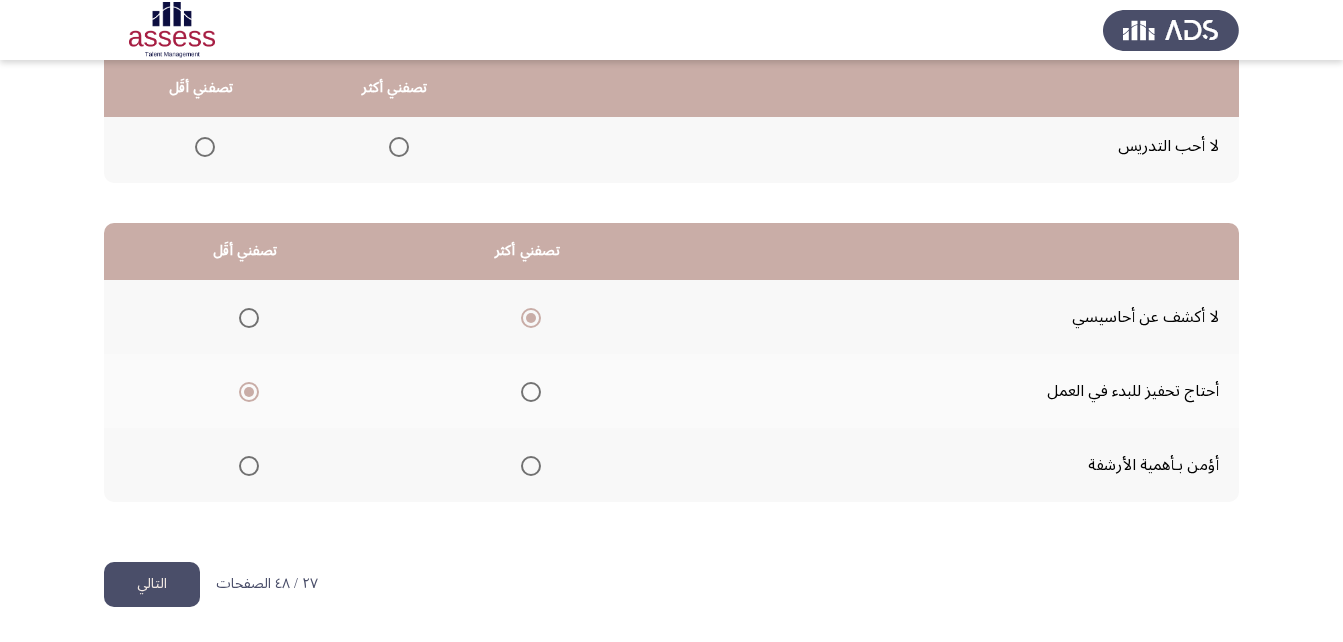 click on "التالي" 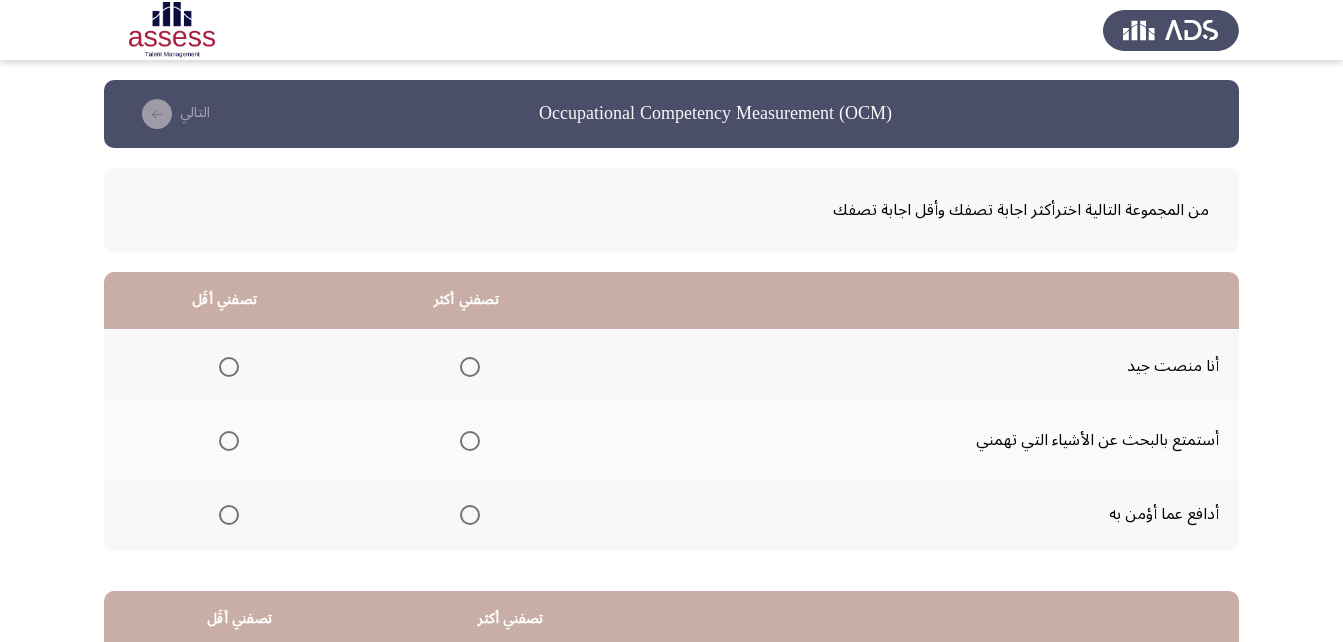 click at bounding box center (470, 515) 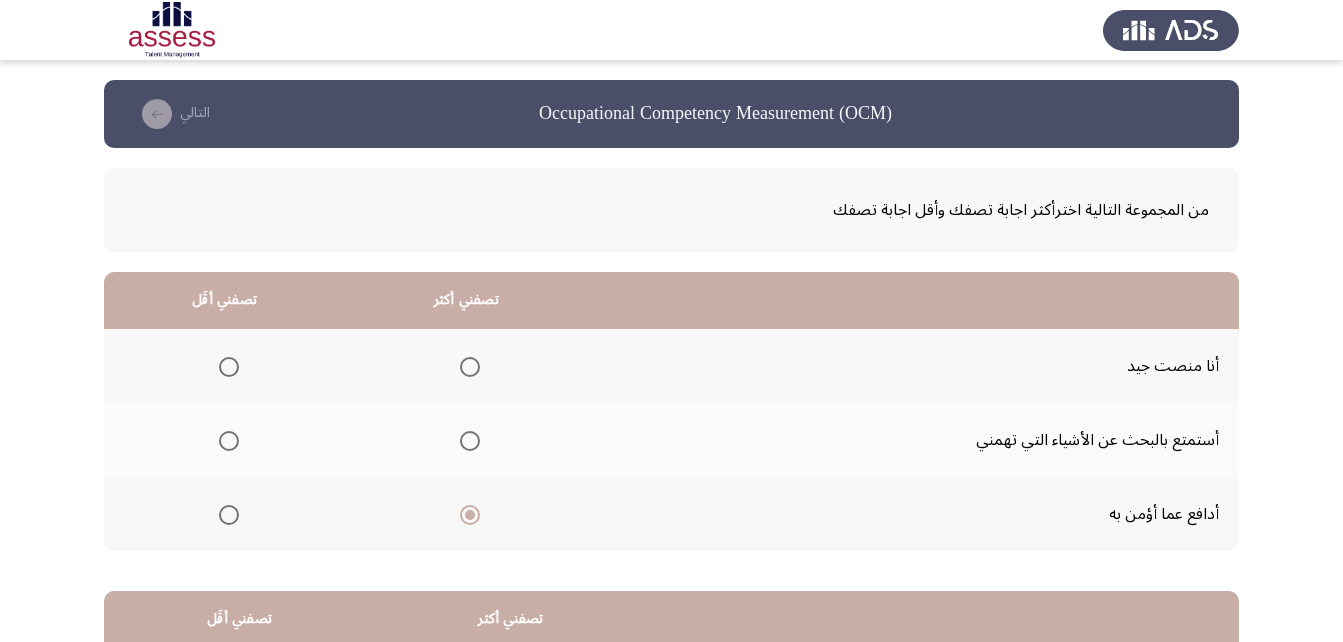 click at bounding box center [229, 367] 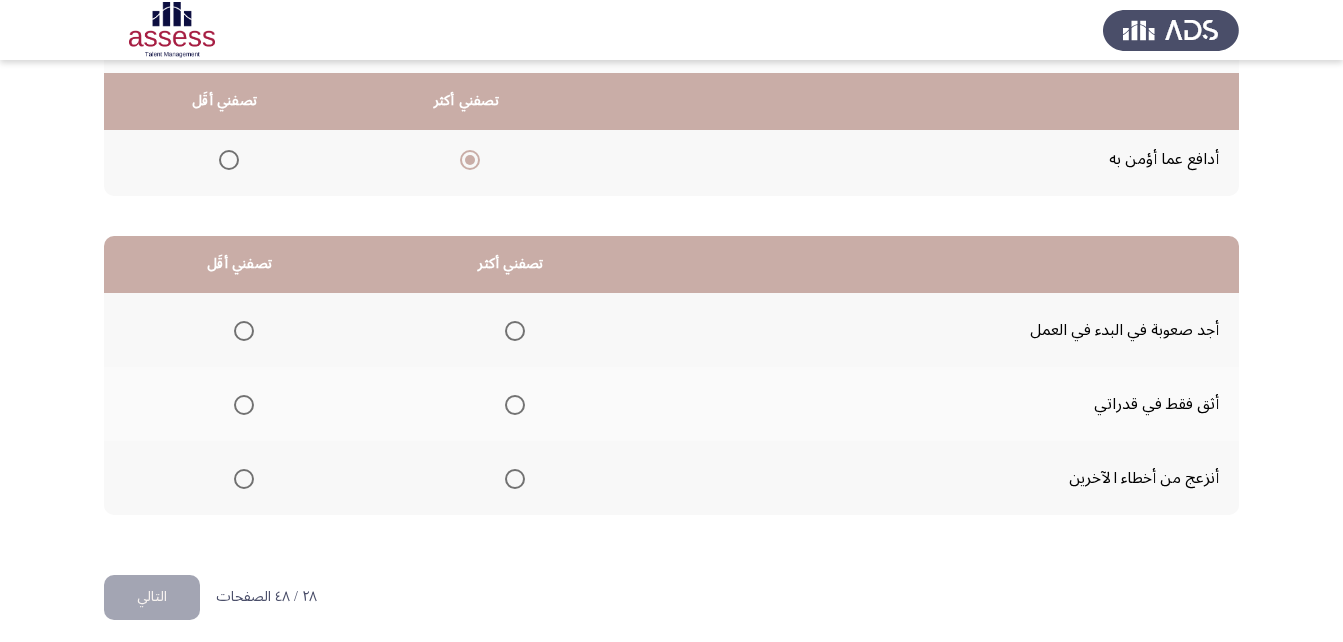 scroll, scrollTop: 368, scrollLeft: 0, axis: vertical 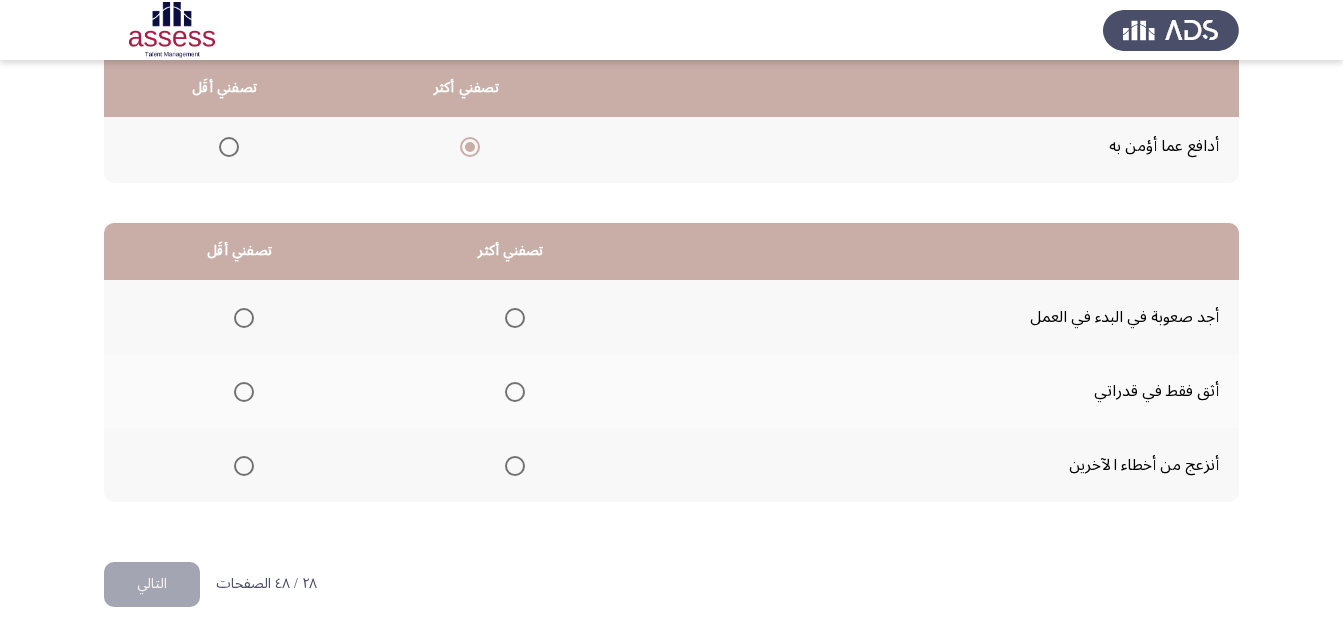 click at bounding box center (244, 466) 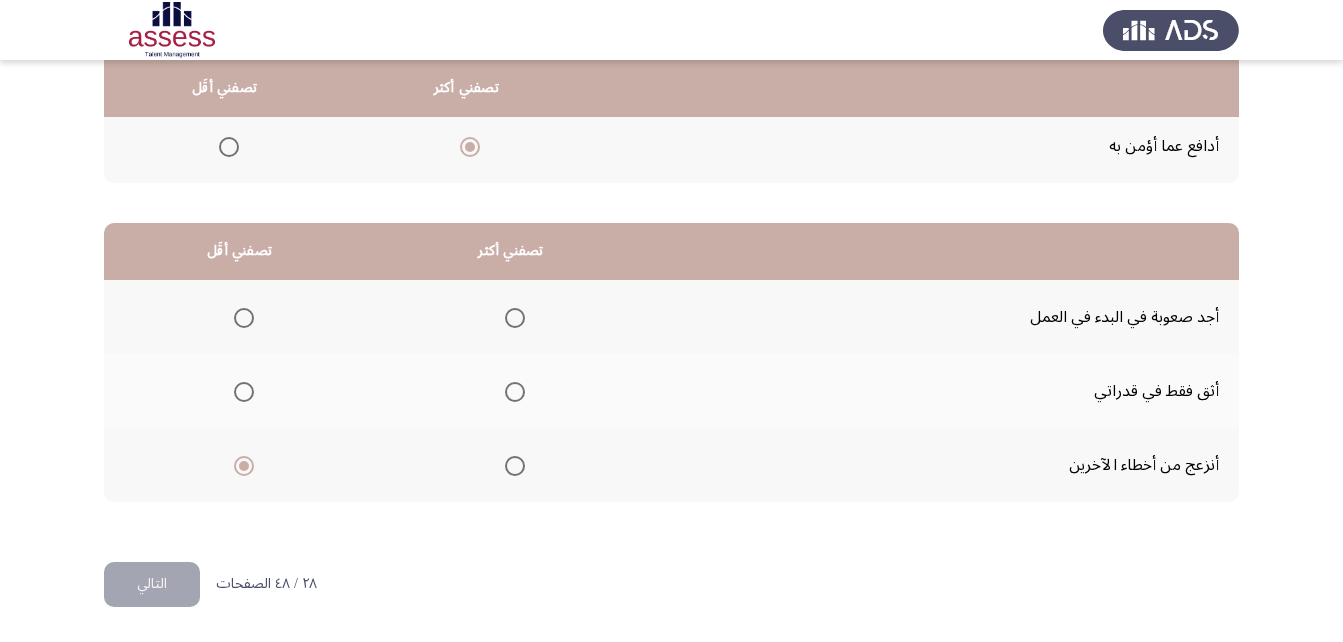click at bounding box center (515, 392) 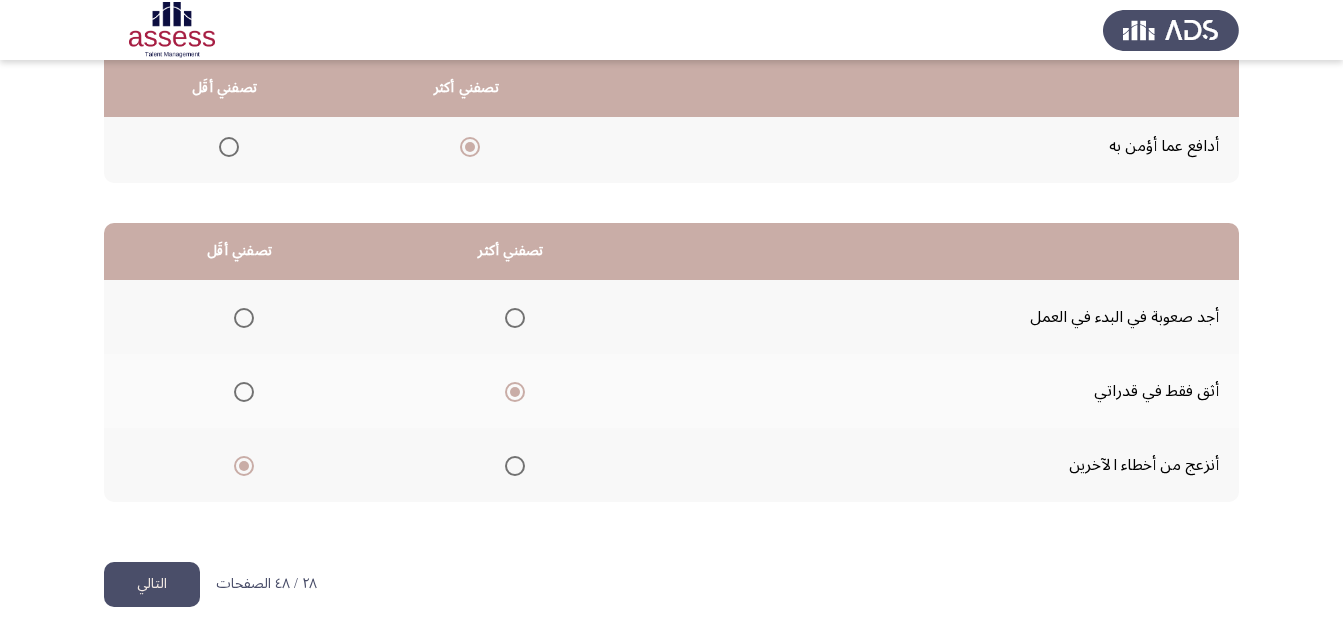 click on "التالي" 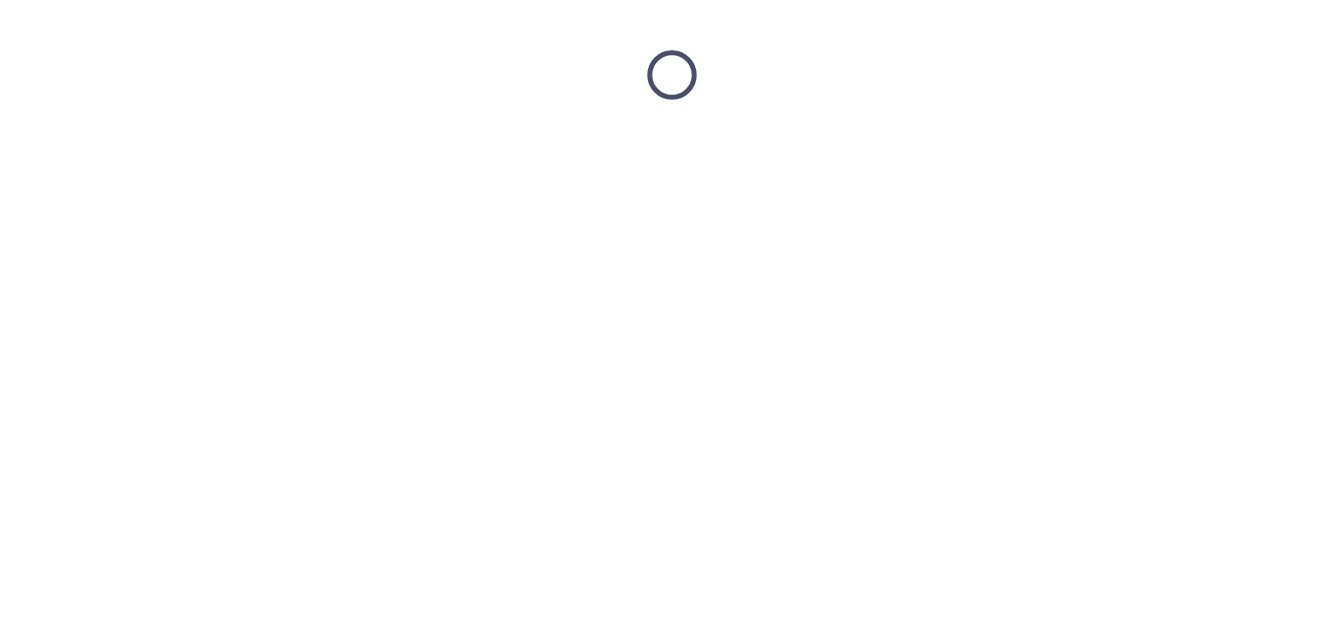 scroll, scrollTop: 0, scrollLeft: 0, axis: both 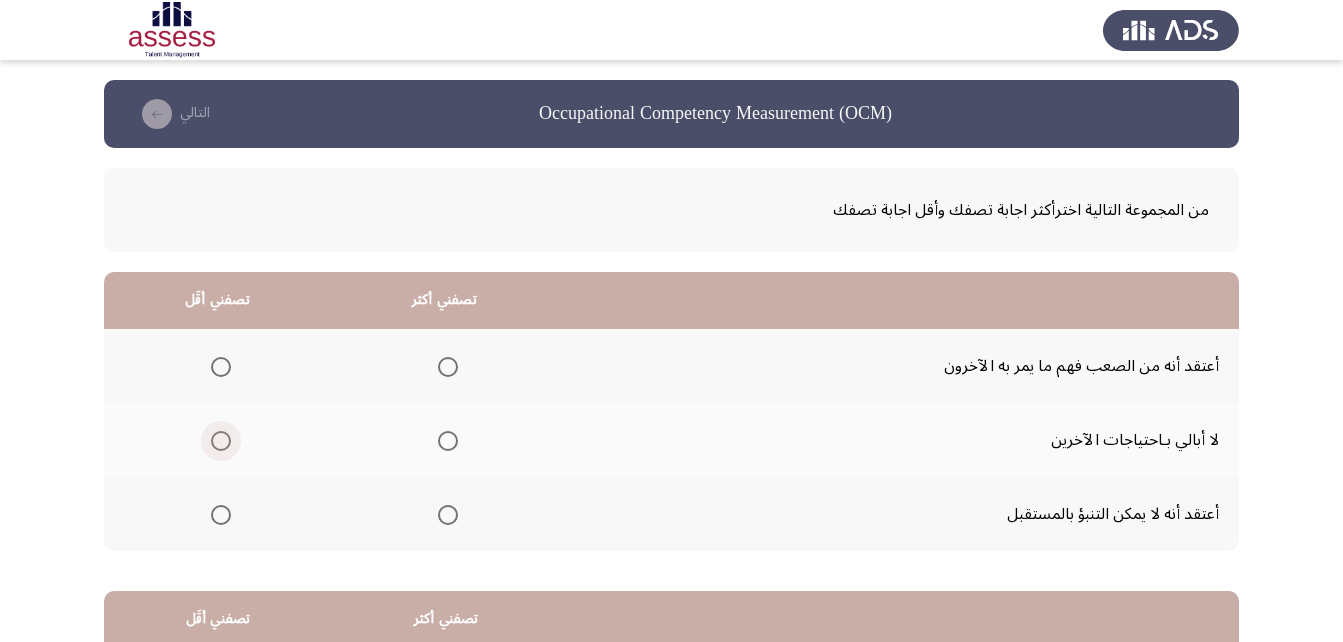 click at bounding box center [221, 441] 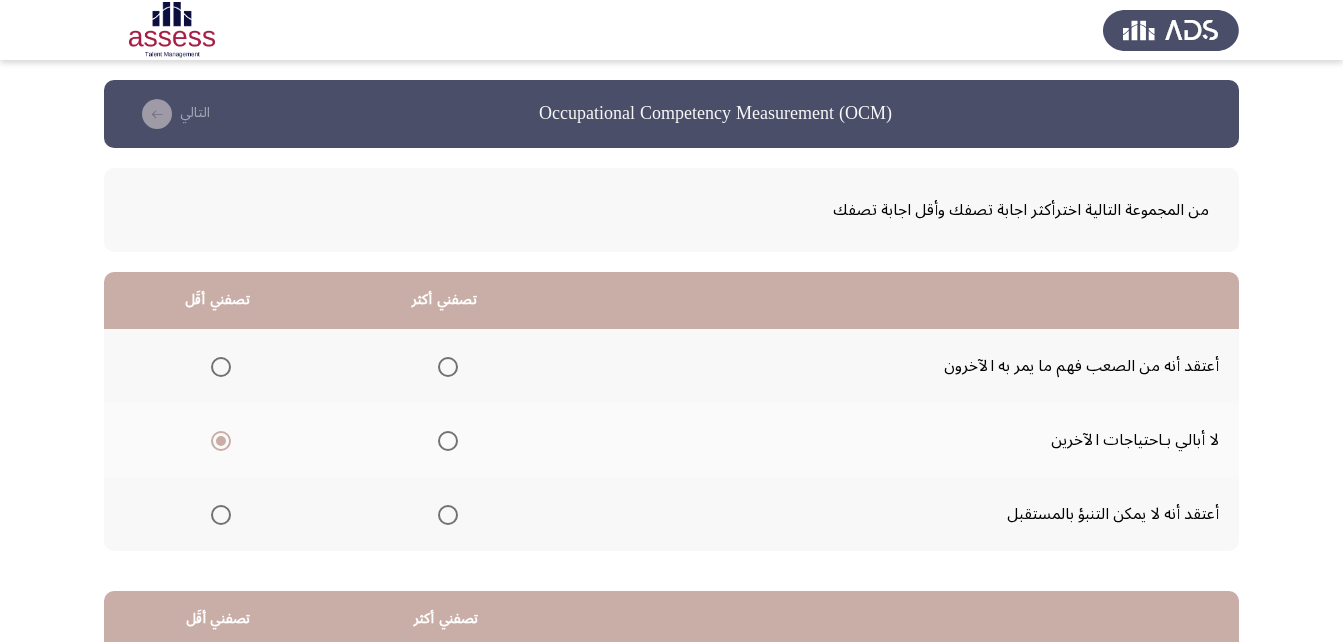 click at bounding box center [221, 367] 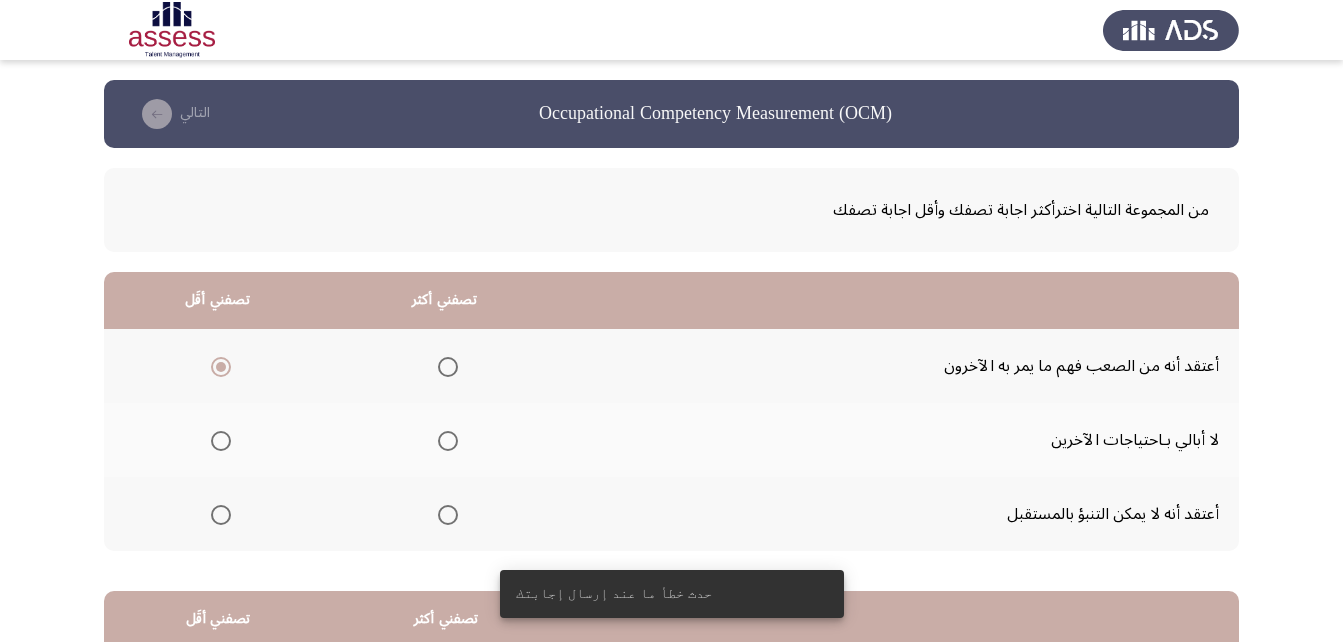 click at bounding box center [448, 515] 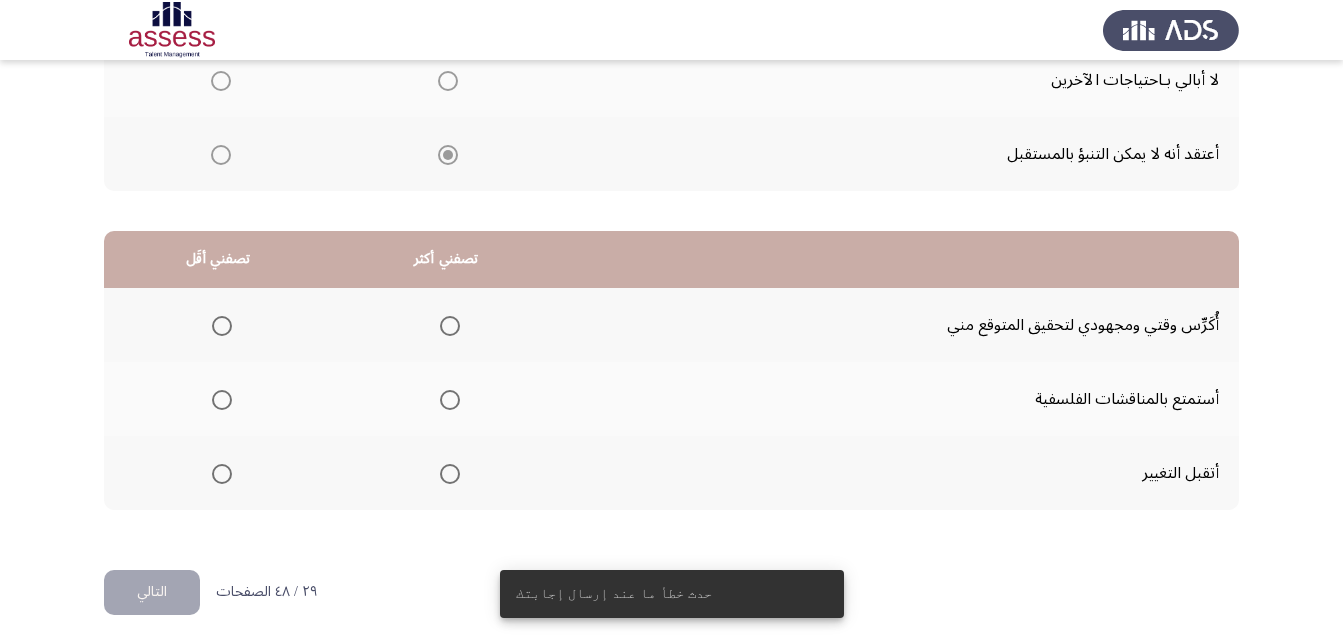 scroll, scrollTop: 368, scrollLeft: 0, axis: vertical 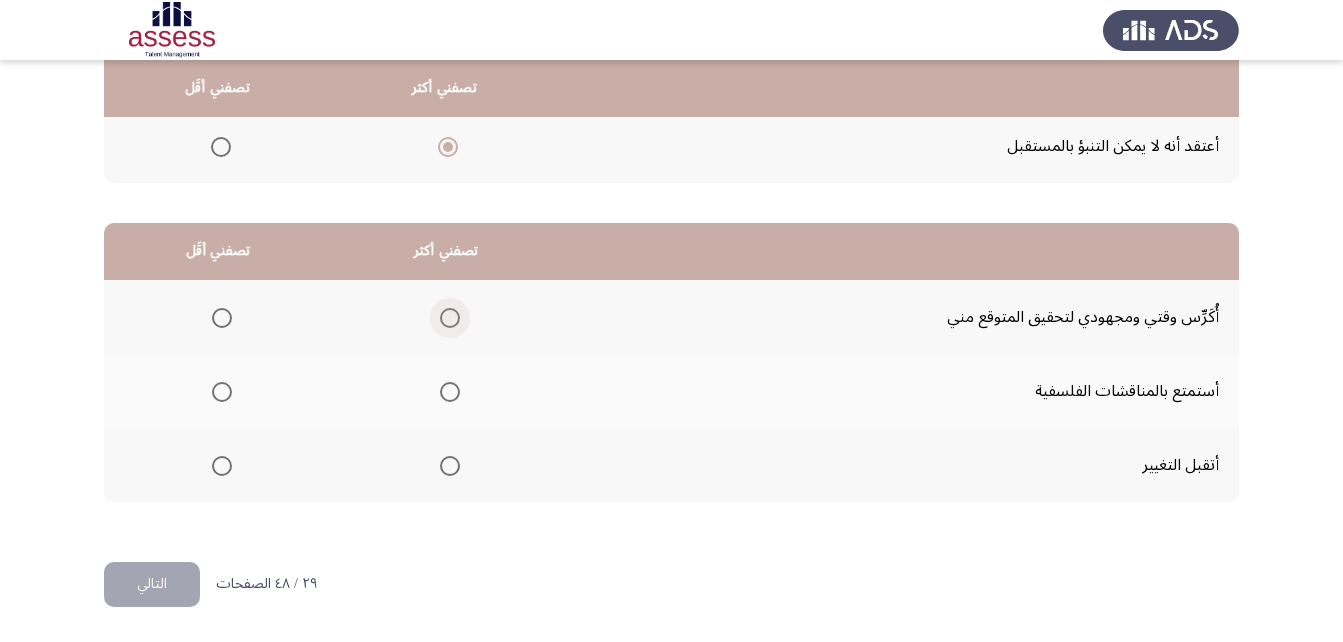 click at bounding box center (450, 318) 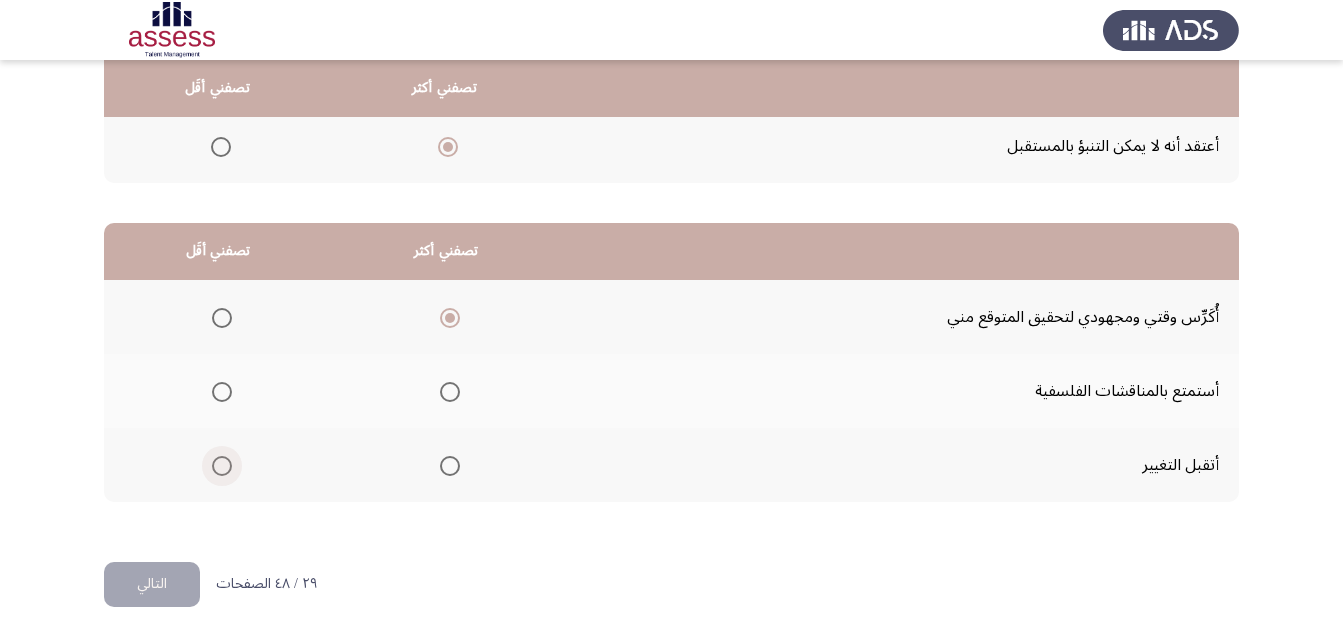click at bounding box center [222, 466] 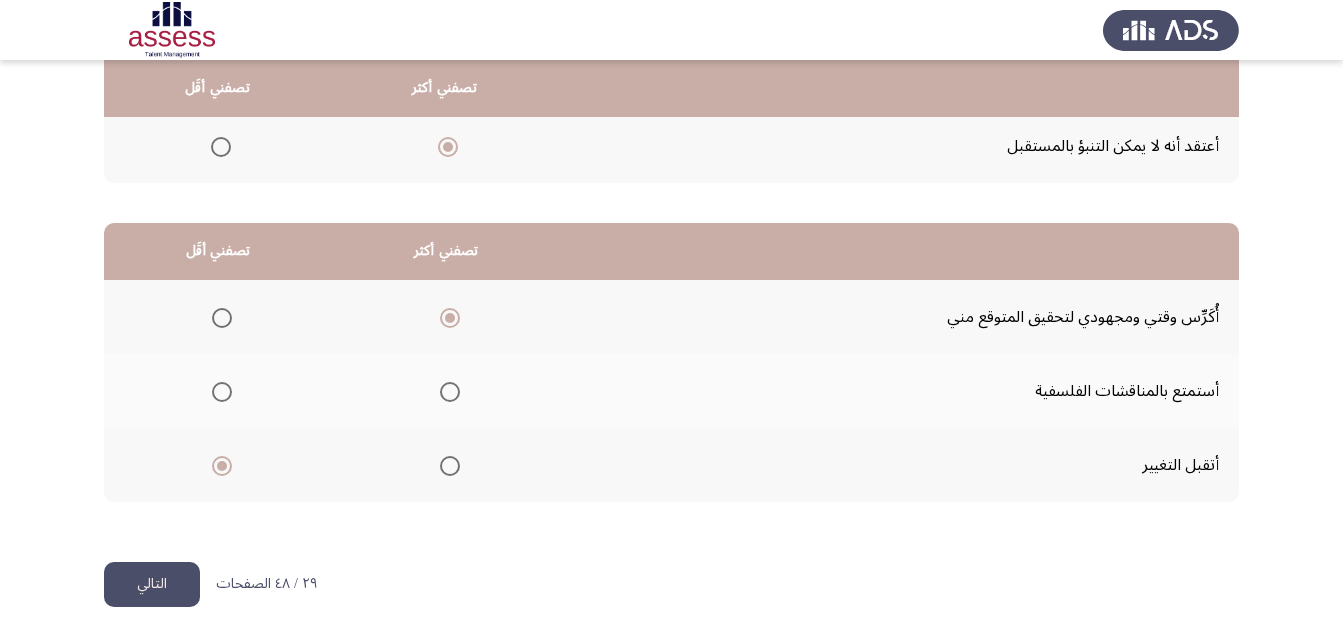 click on "التالي" 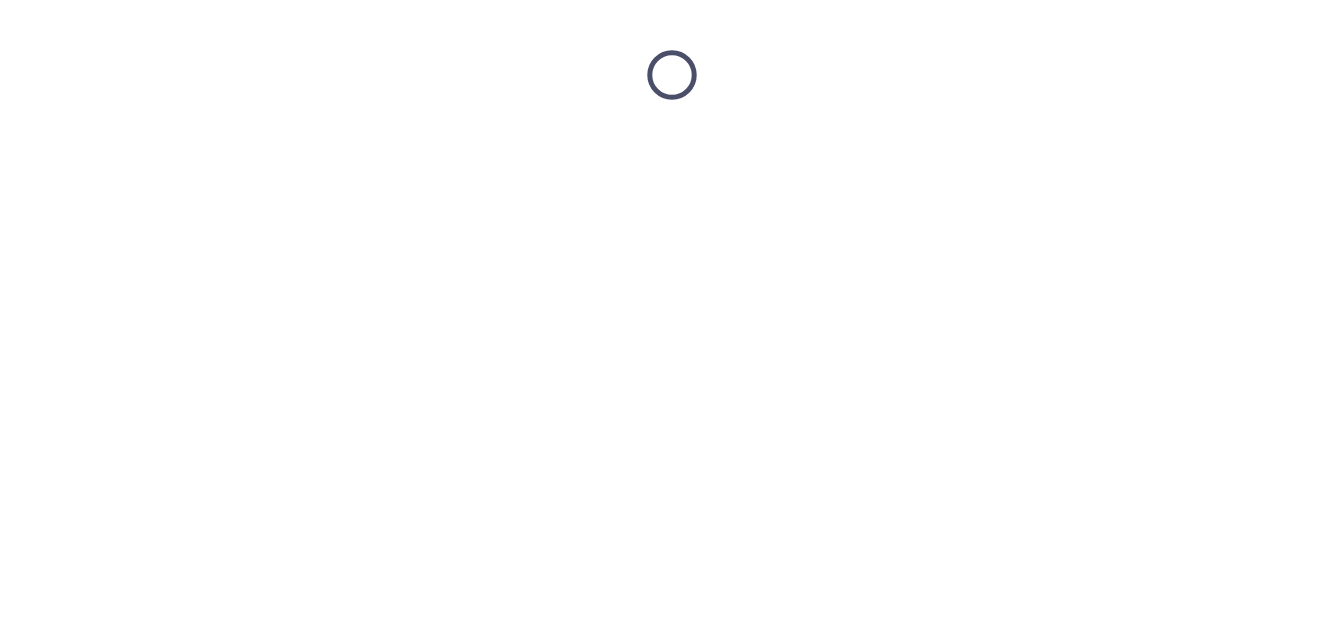 scroll, scrollTop: 0, scrollLeft: 0, axis: both 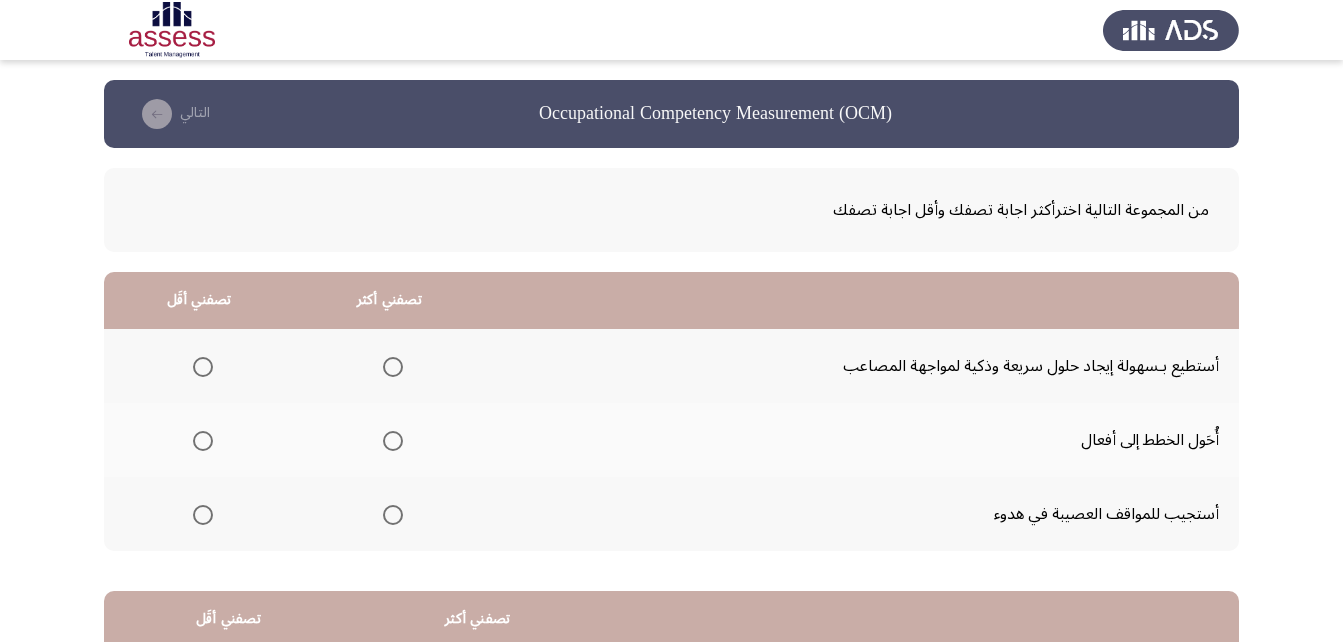 click at bounding box center (393, 441) 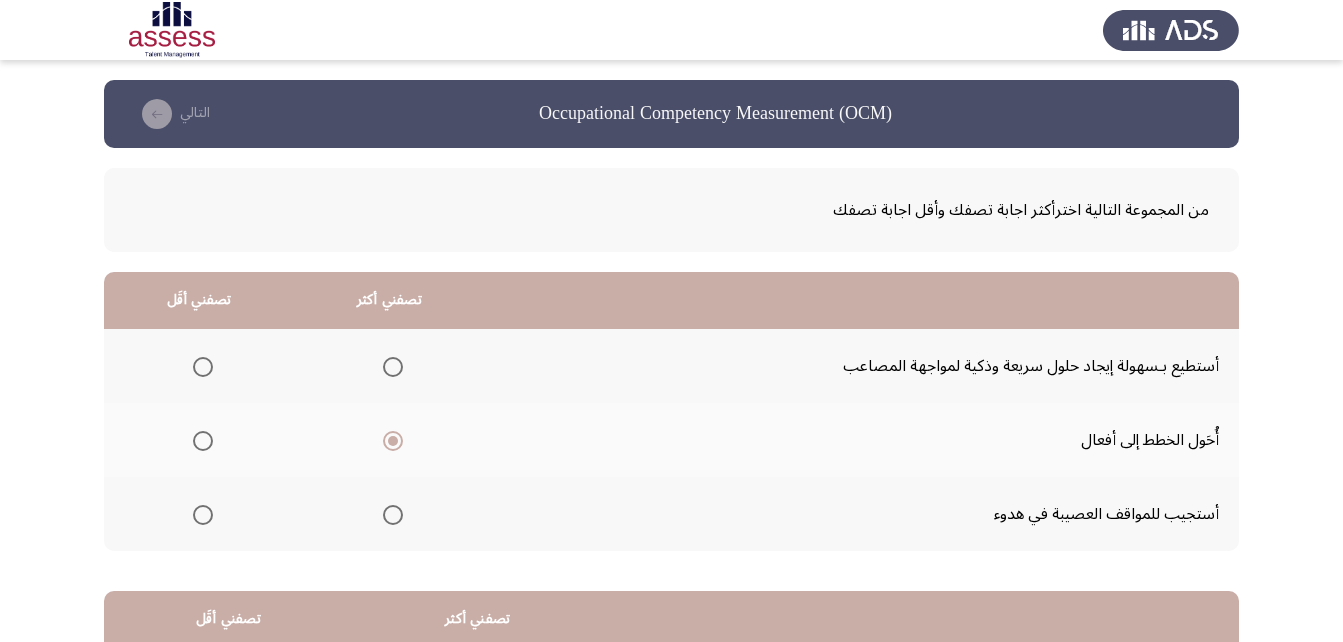 click at bounding box center [203, 515] 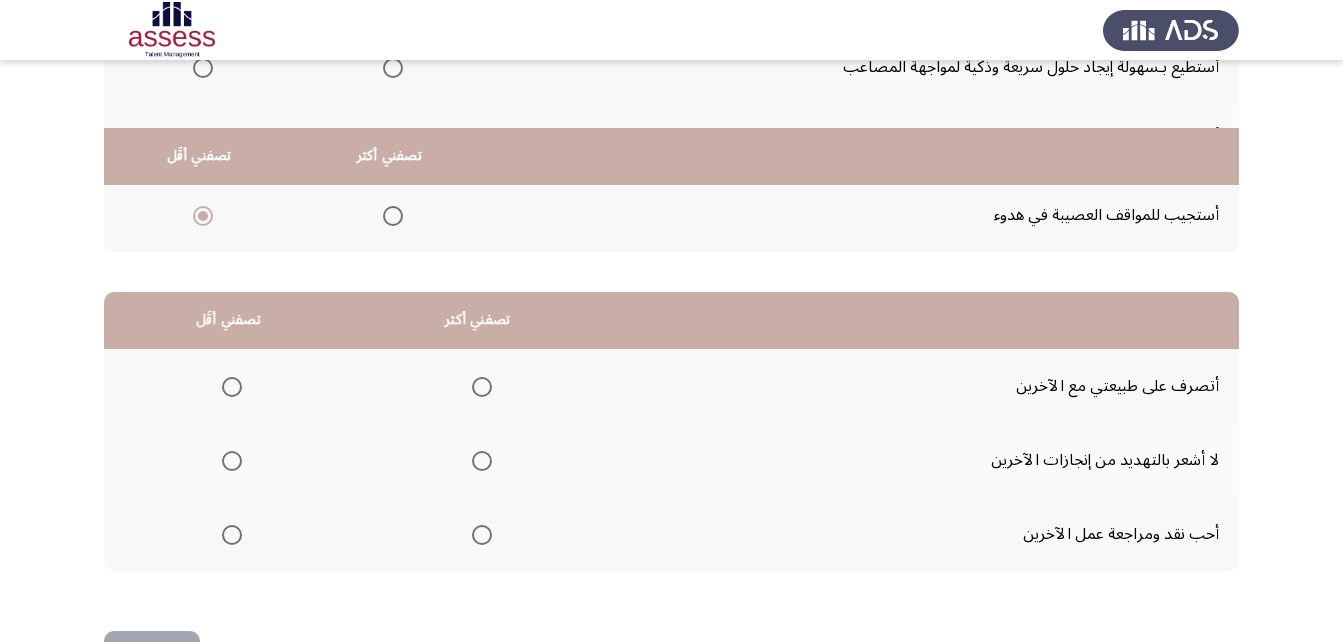 scroll, scrollTop: 368, scrollLeft: 0, axis: vertical 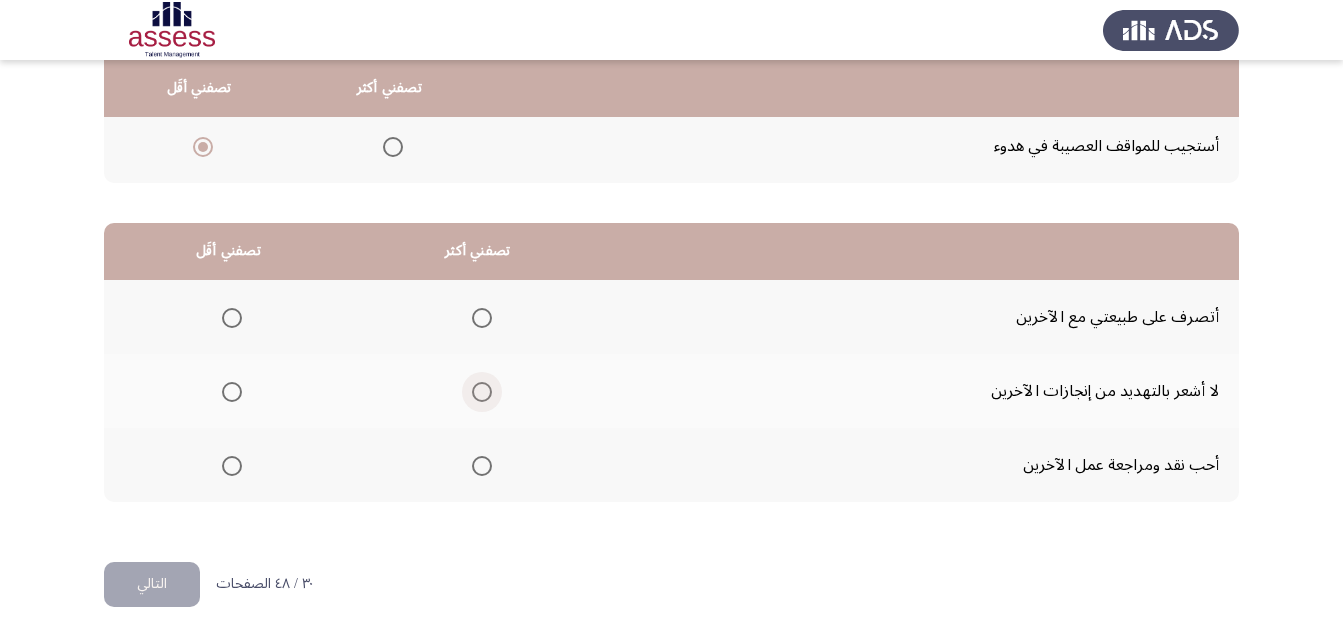 click at bounding box center [482, 392] 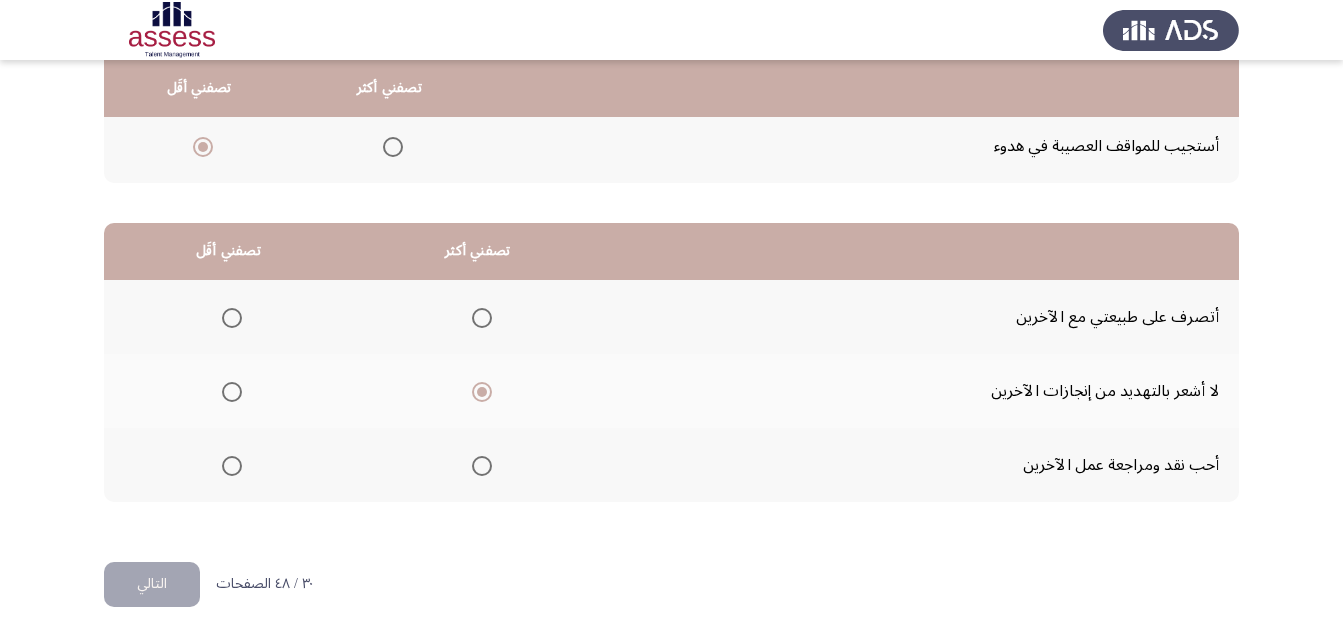 click at bounding box center (232, 318) 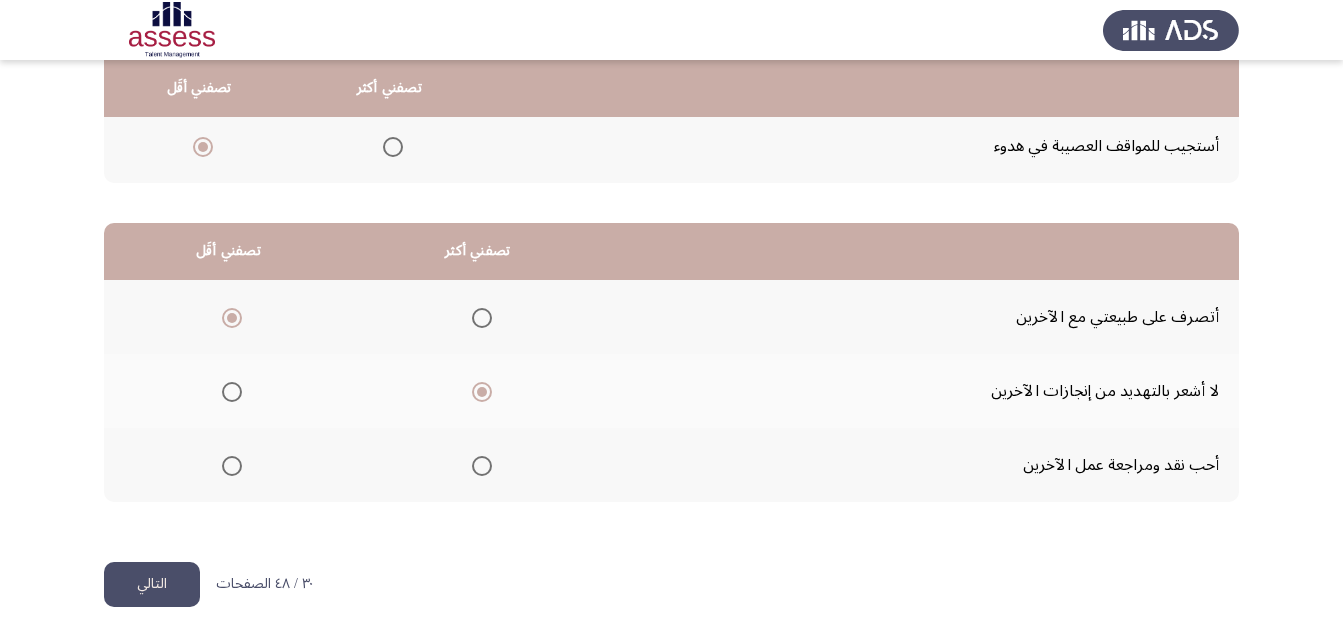 click on "التالي" 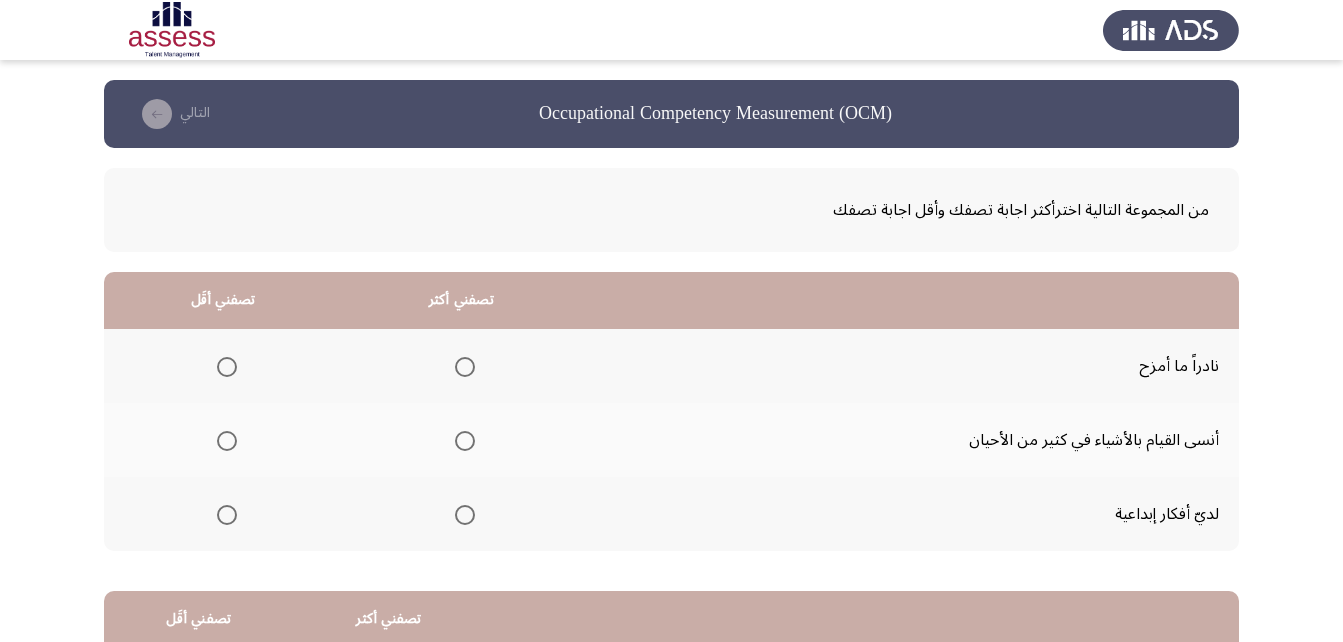 click at bounding box center [465, 515] 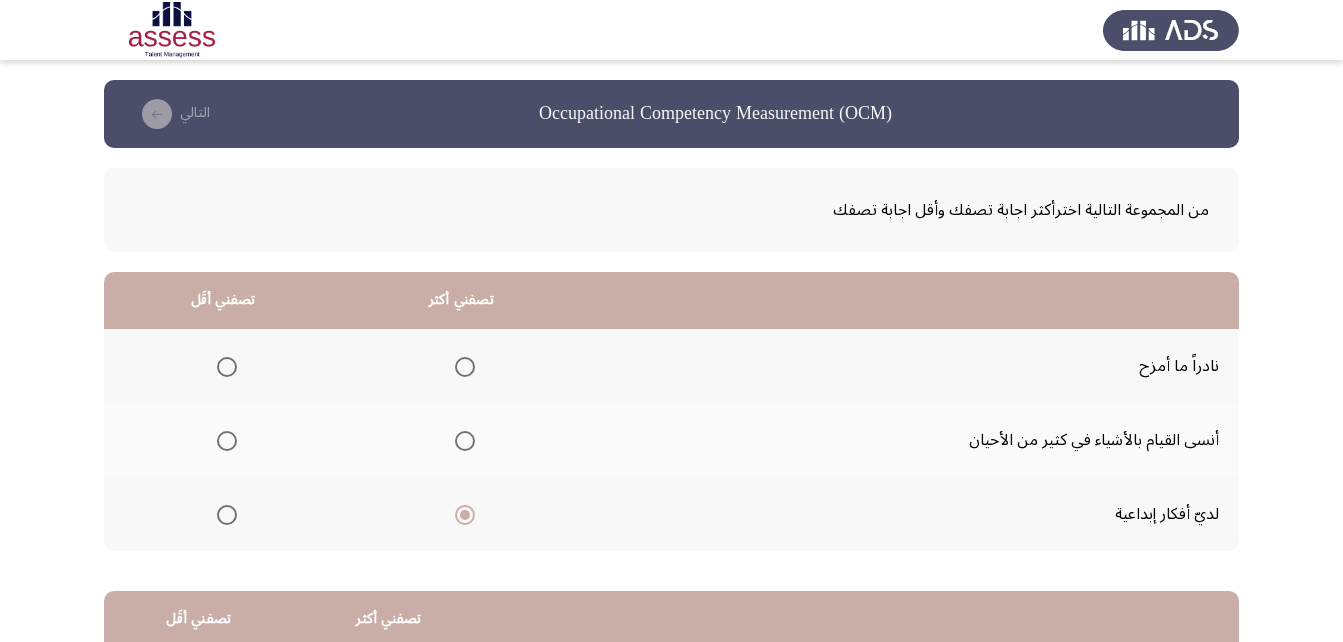 click at bounding box center (227, 367) 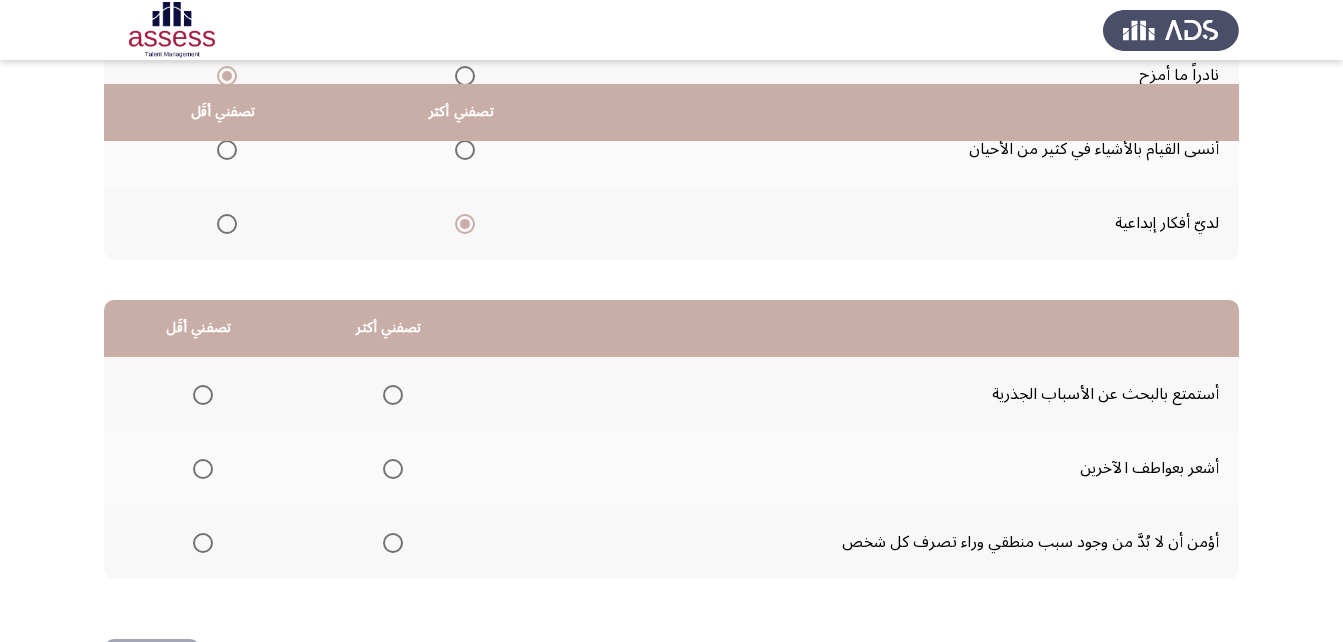 scroll, scrollTop: 368, scrollLeft: 0, axis: vertical 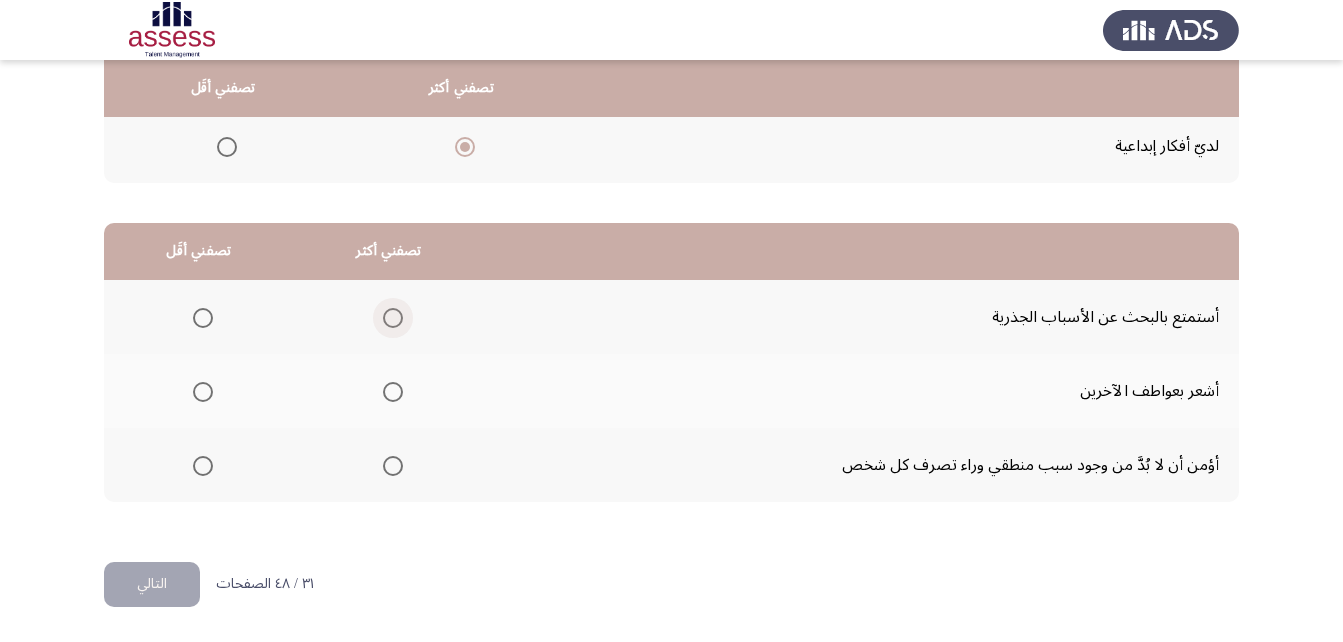 click at bounding box center [393, 318] 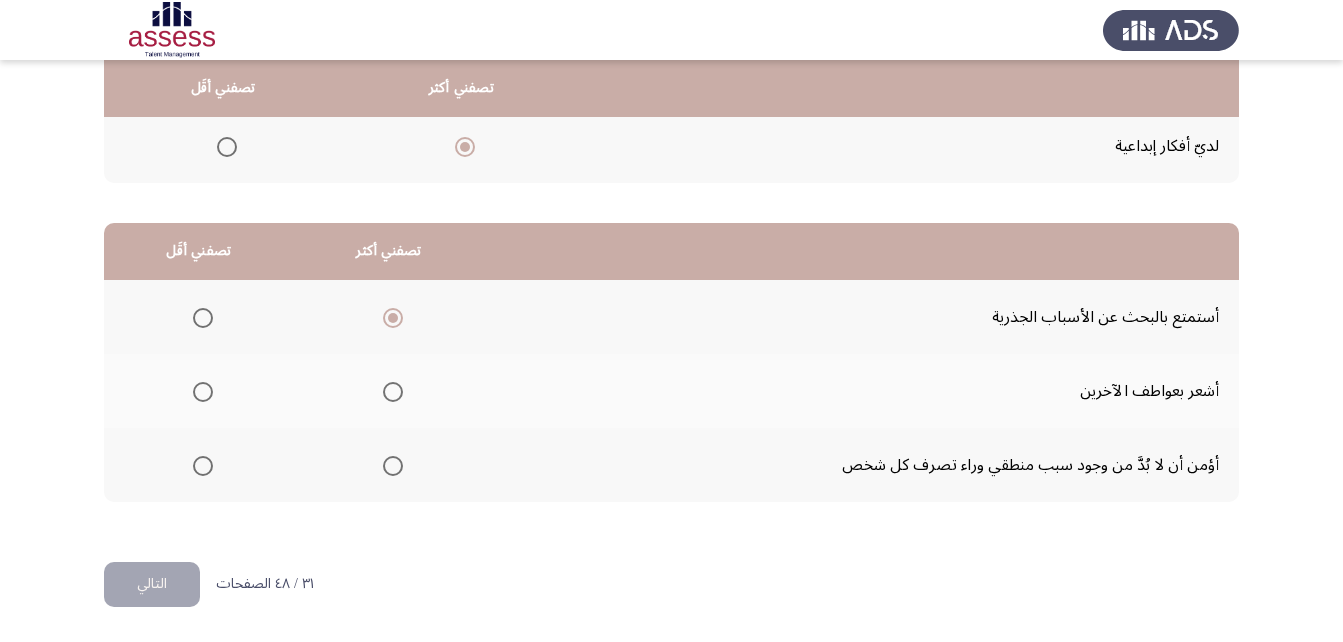 click at bounding box center [203, 466] 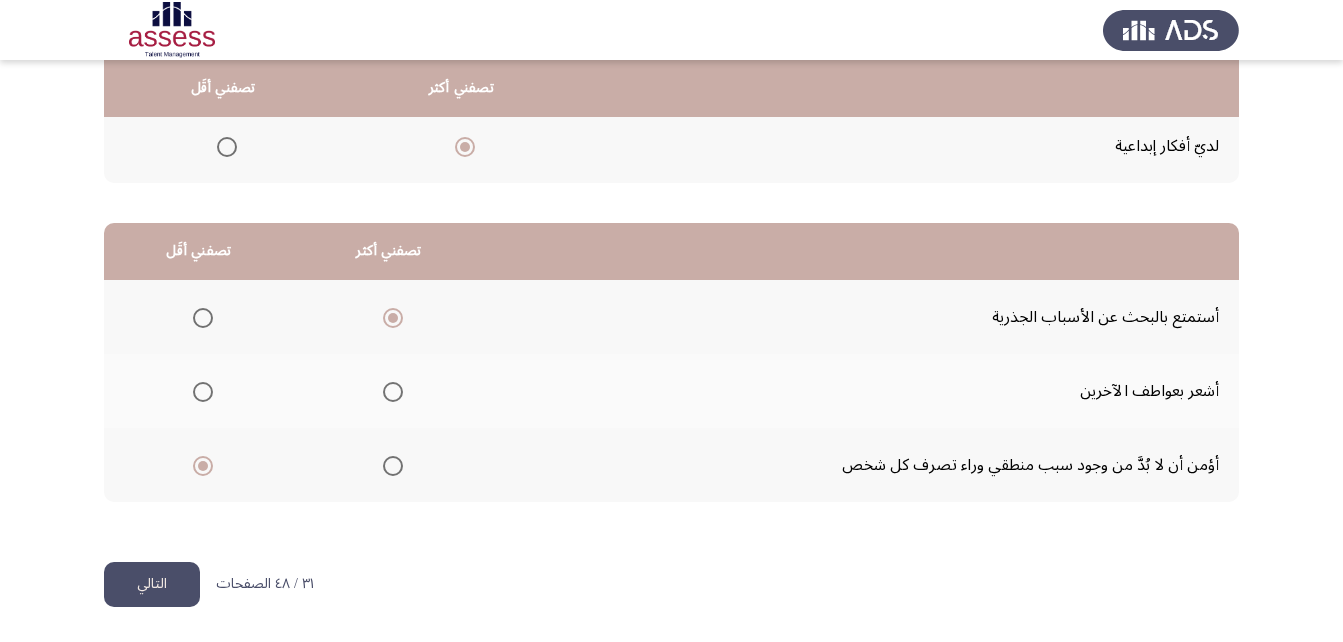 click on "التالي" 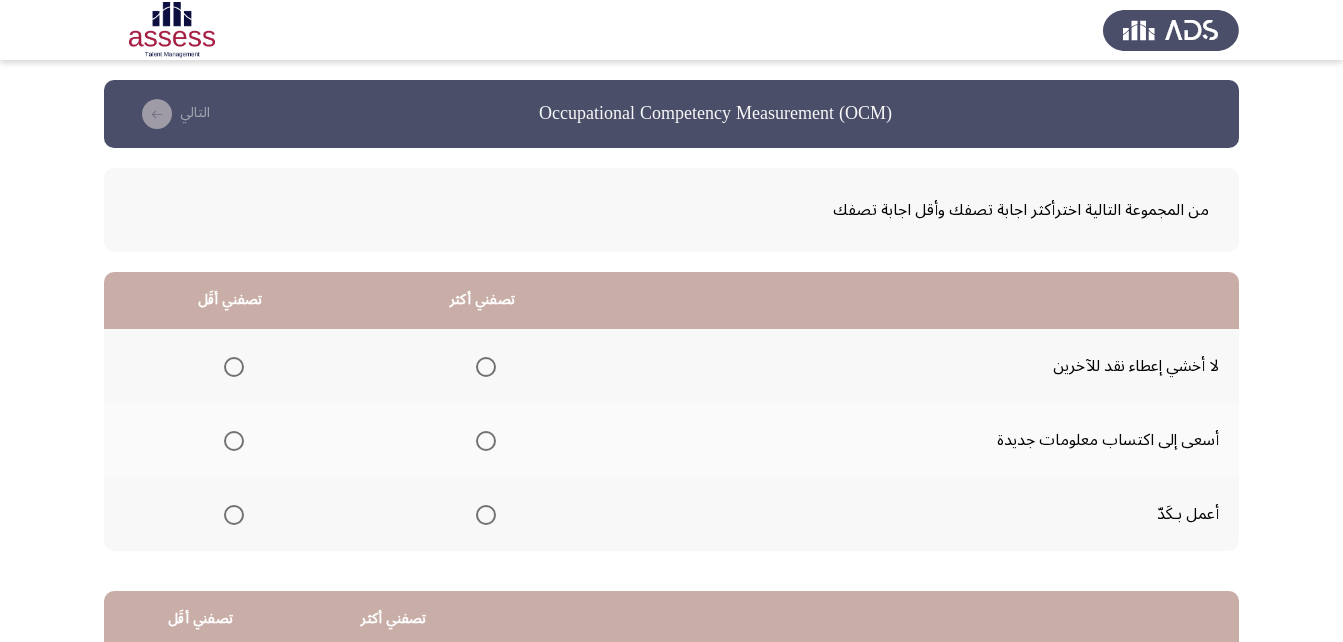 click at bounding box center [486, 441] 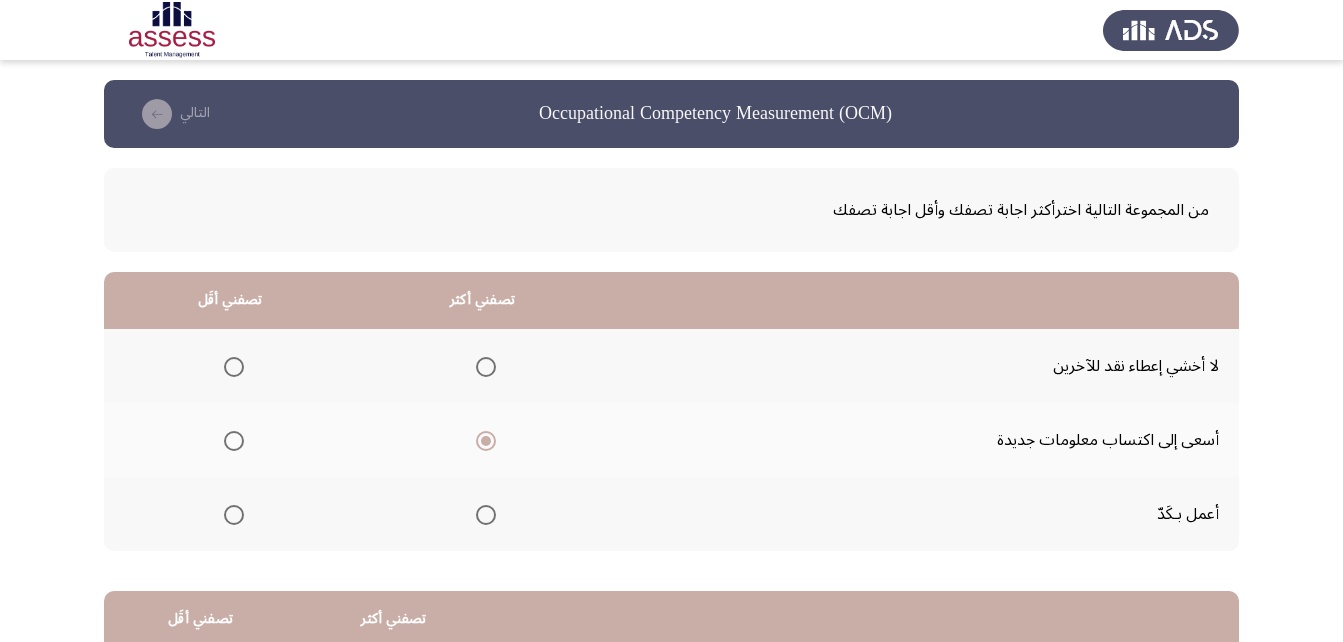 click at bounding box center [234, 515] 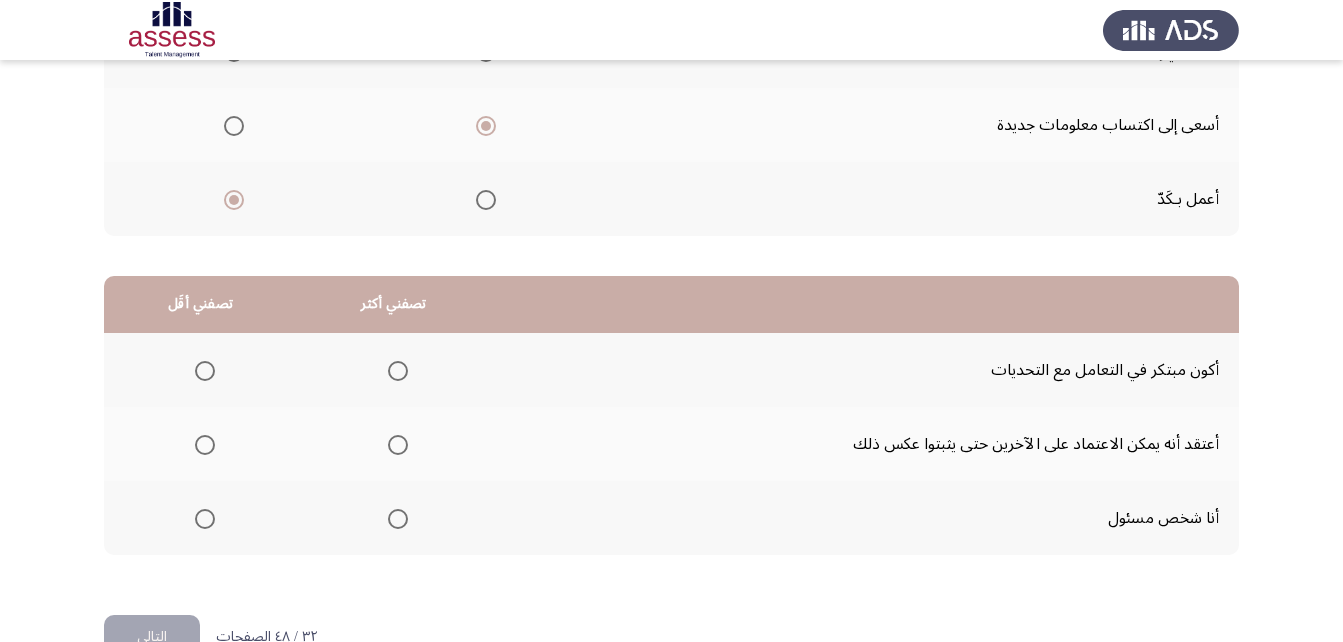 scroll, scrollTop: 368, scrollLeft: 0, axis: vertical 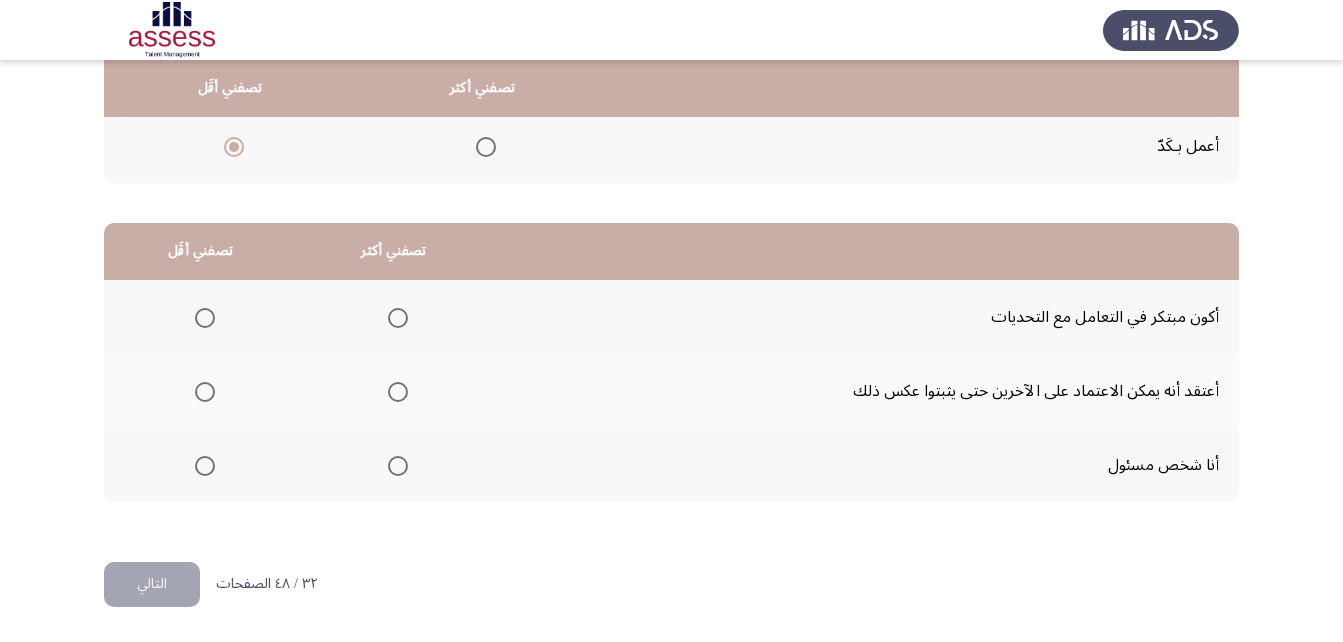 click at bounding box center (398, 318) 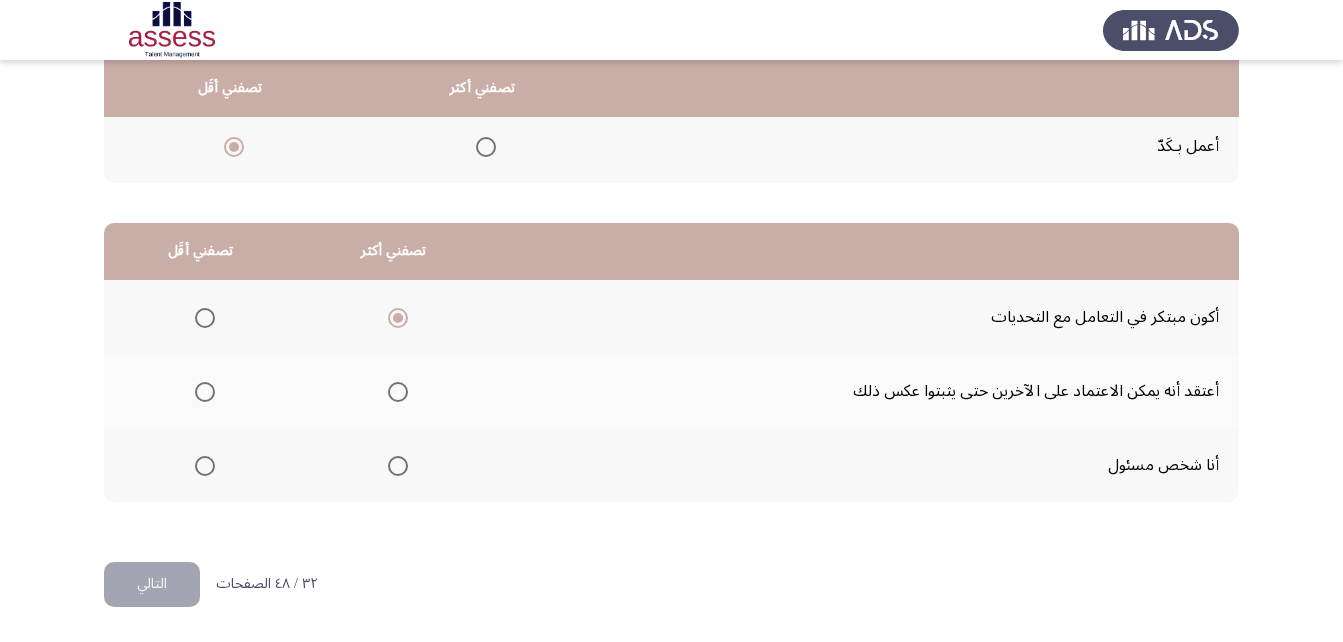 click at bounding box center [205, 466] 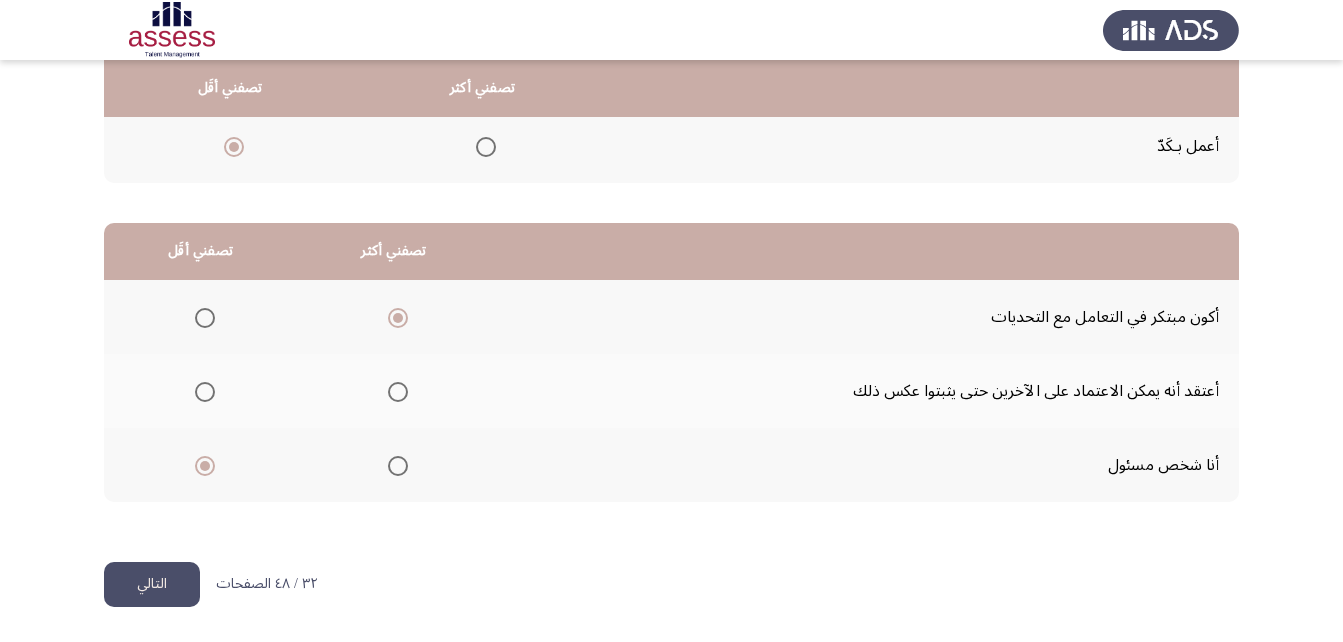 click on "التالي" 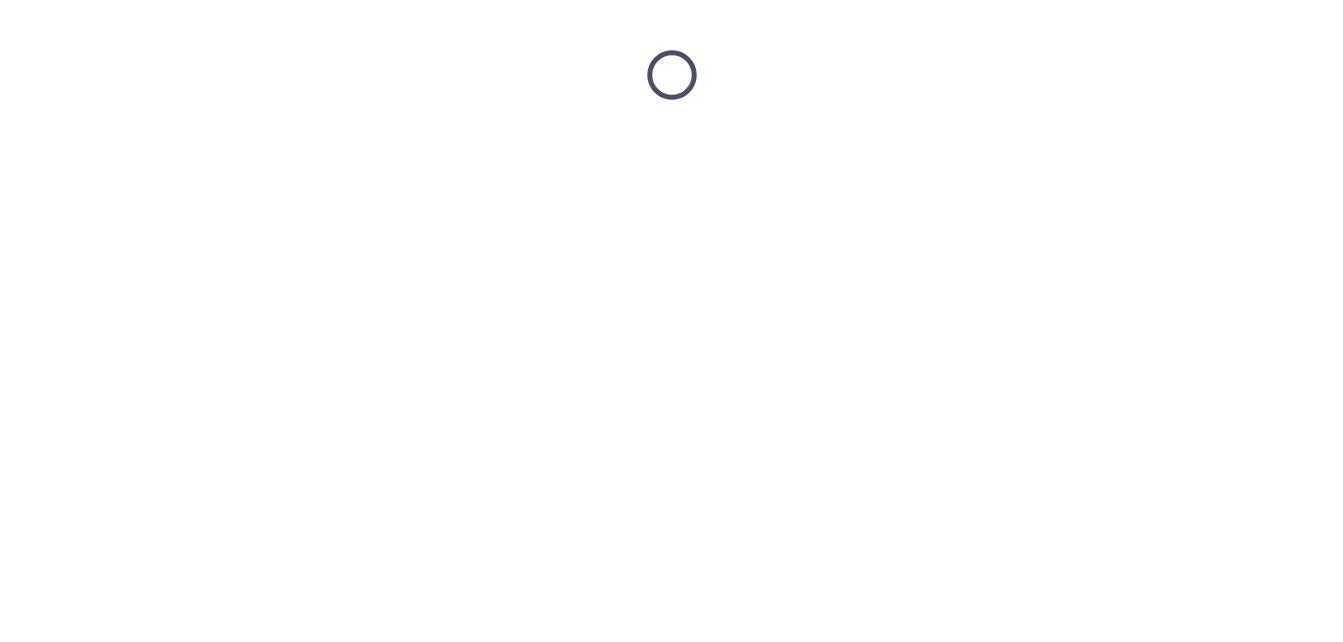 scroll, scrollTop: 0, scrollLeft: 0, axis: both 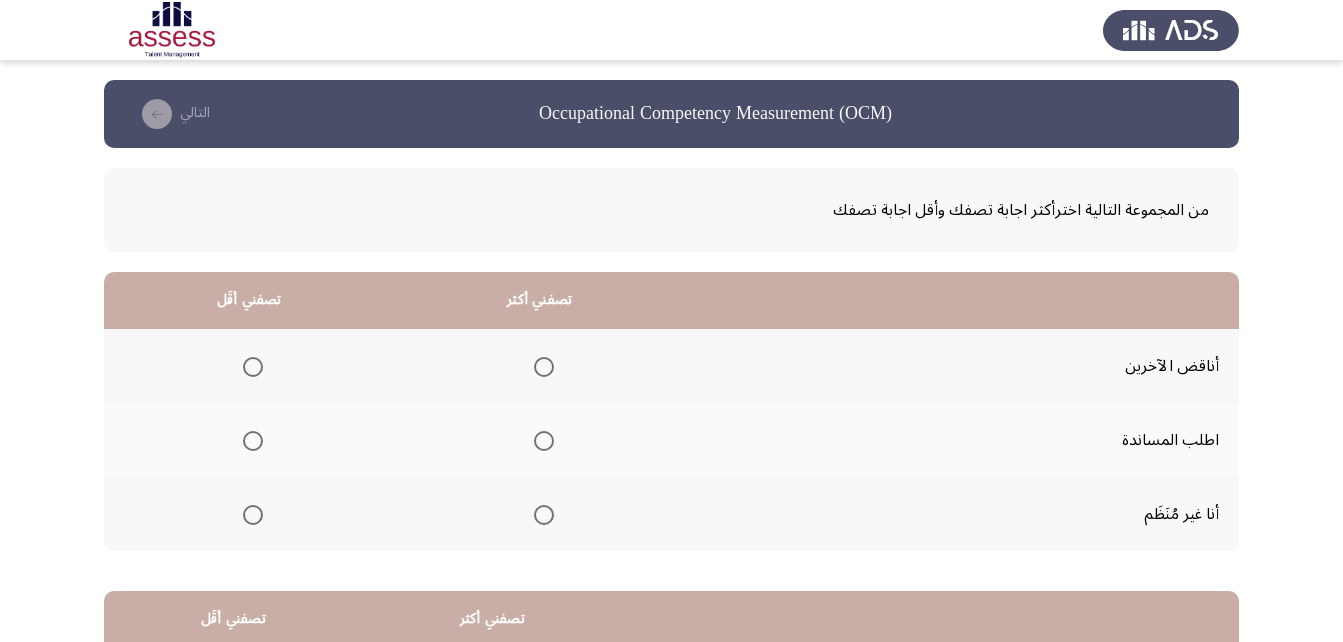 click at bounding box center [253, 515] 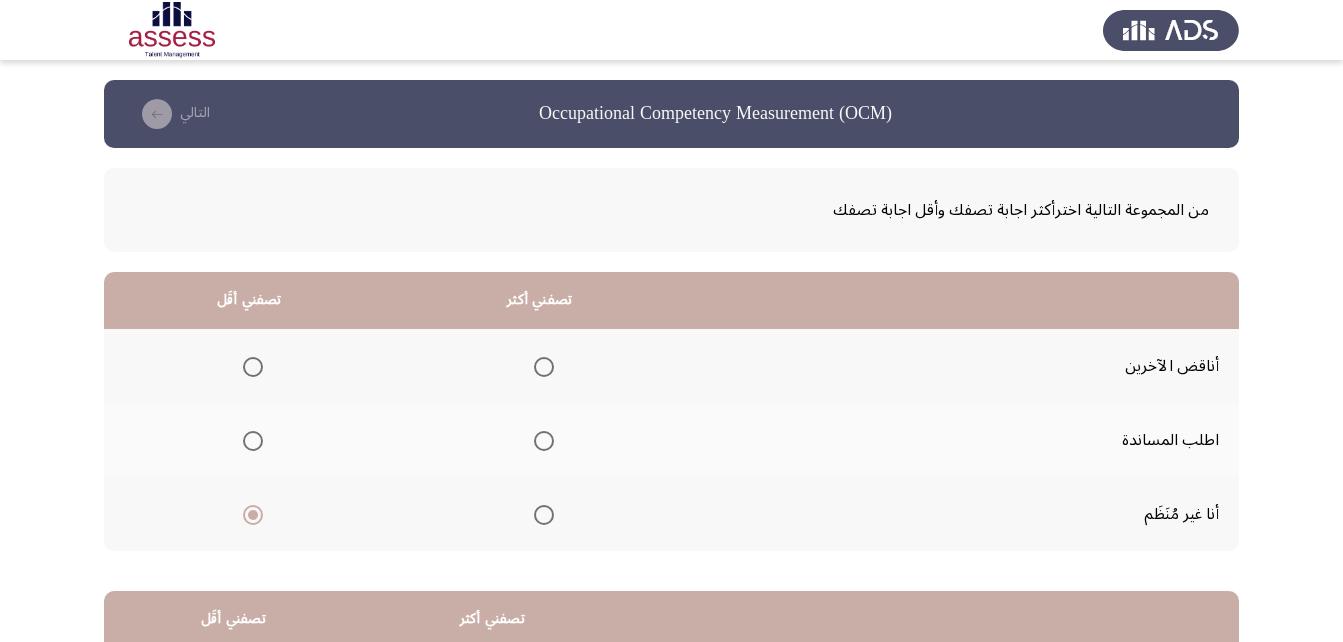 click at bounding box center (544, 441) 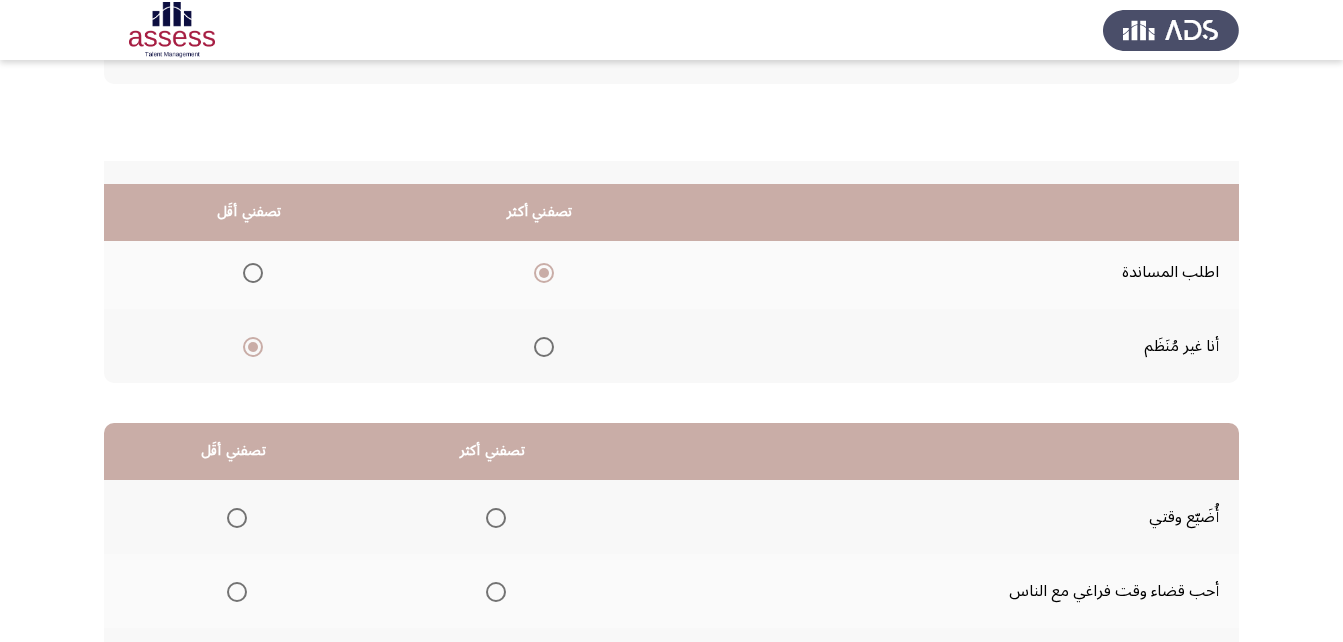 scroll, scrollTop: 368, scrollLeft: 0, axis: vertical 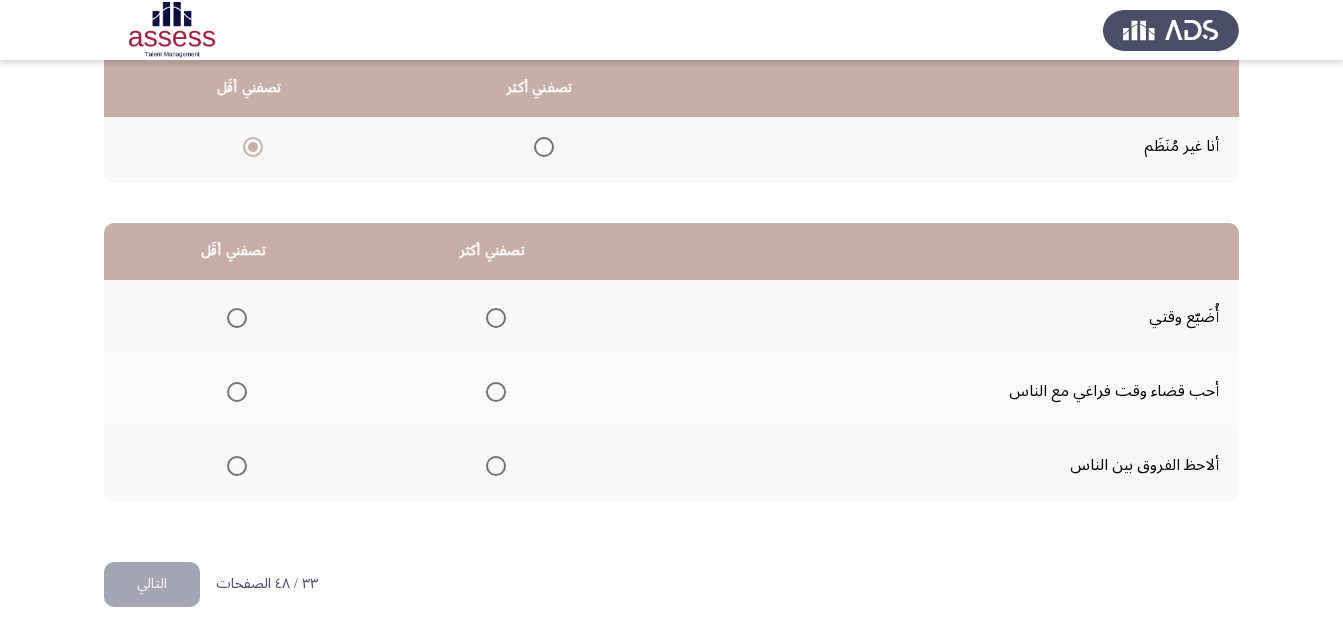 click at bounding box center [496, 392] 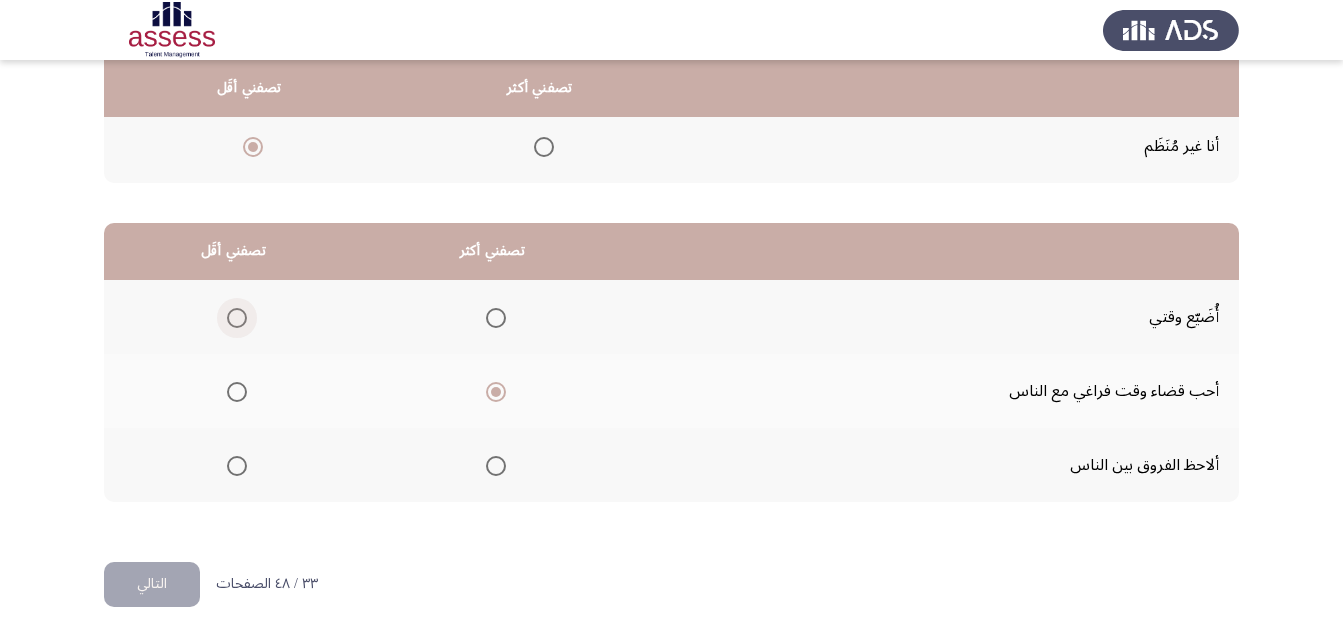 click at bounding box center [237, 318] 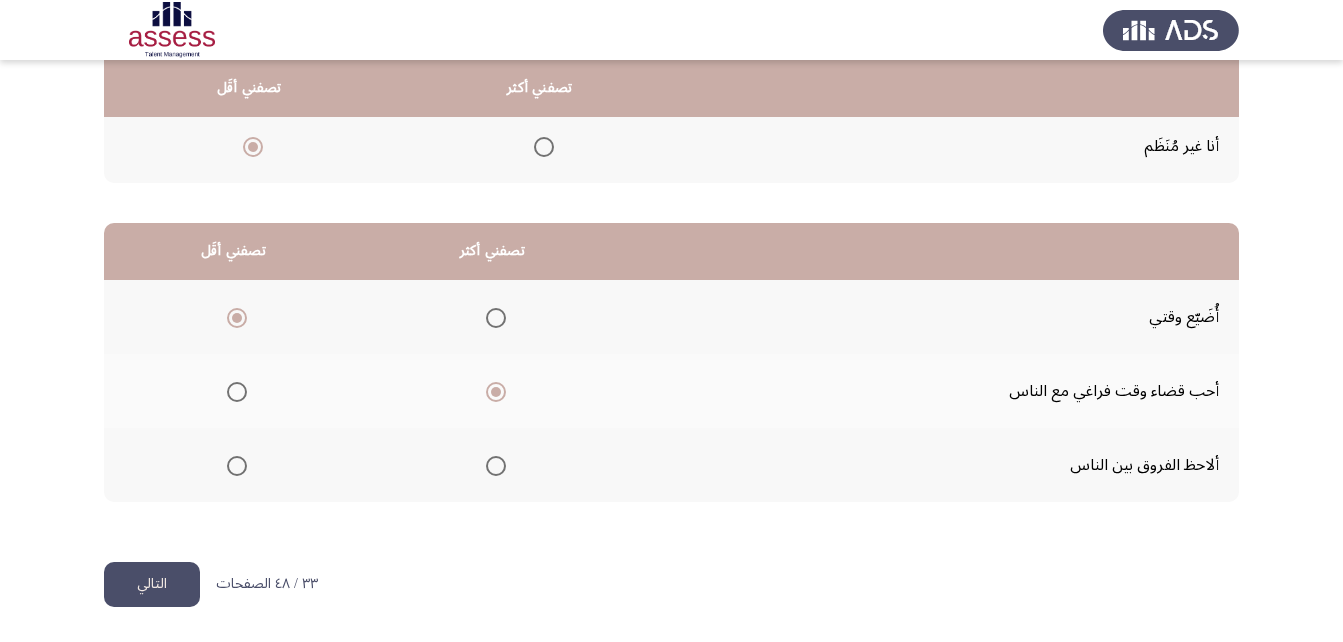 click on "التالي" 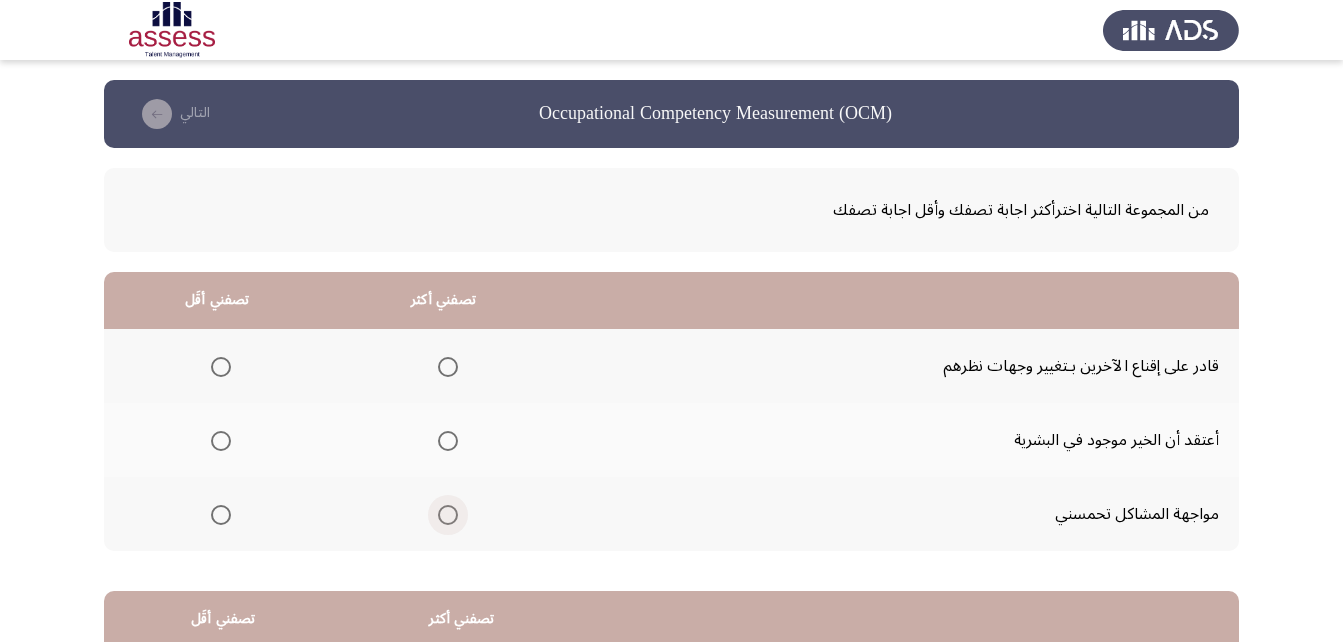 click at bounding box center (448, 515) 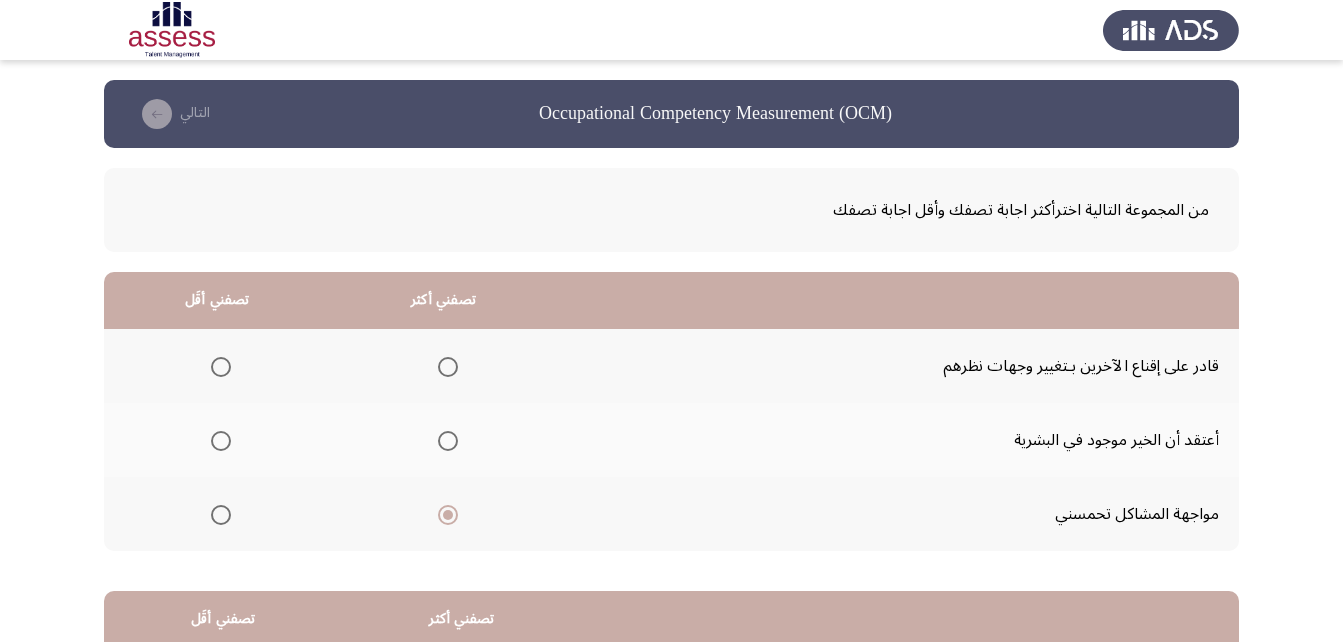 click at bounding box center (221, 441) 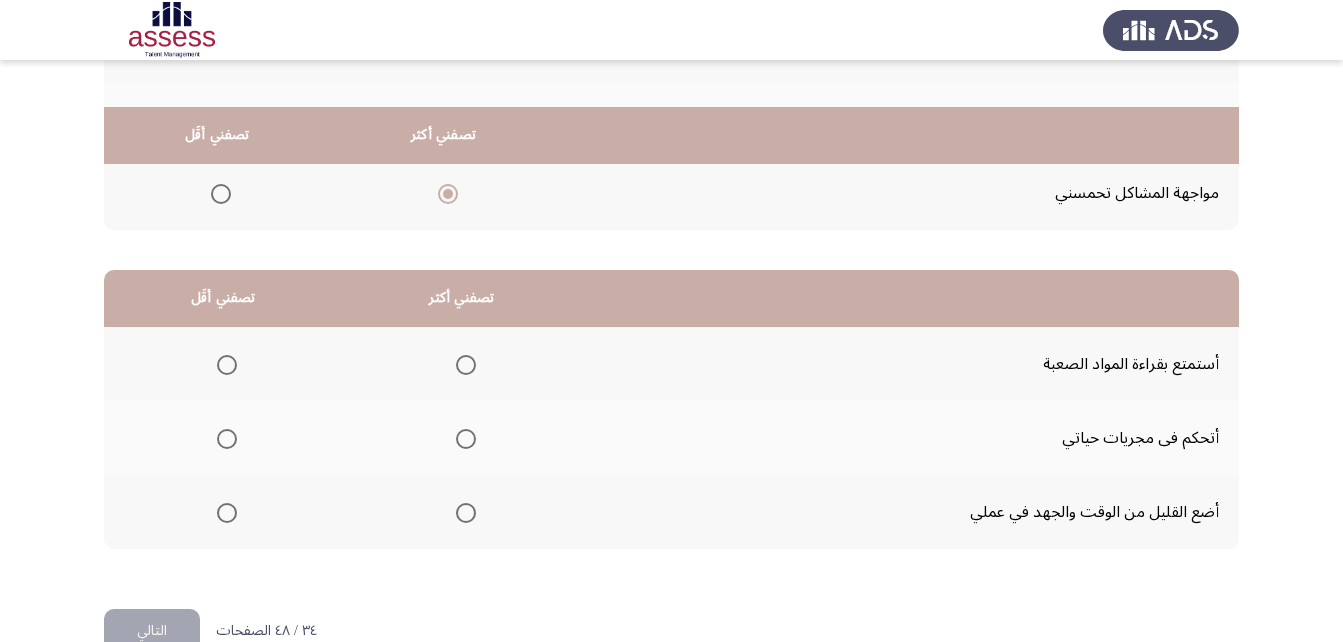 scroll, scrollTop: 368, scrollLeft: 0, axis: vertical 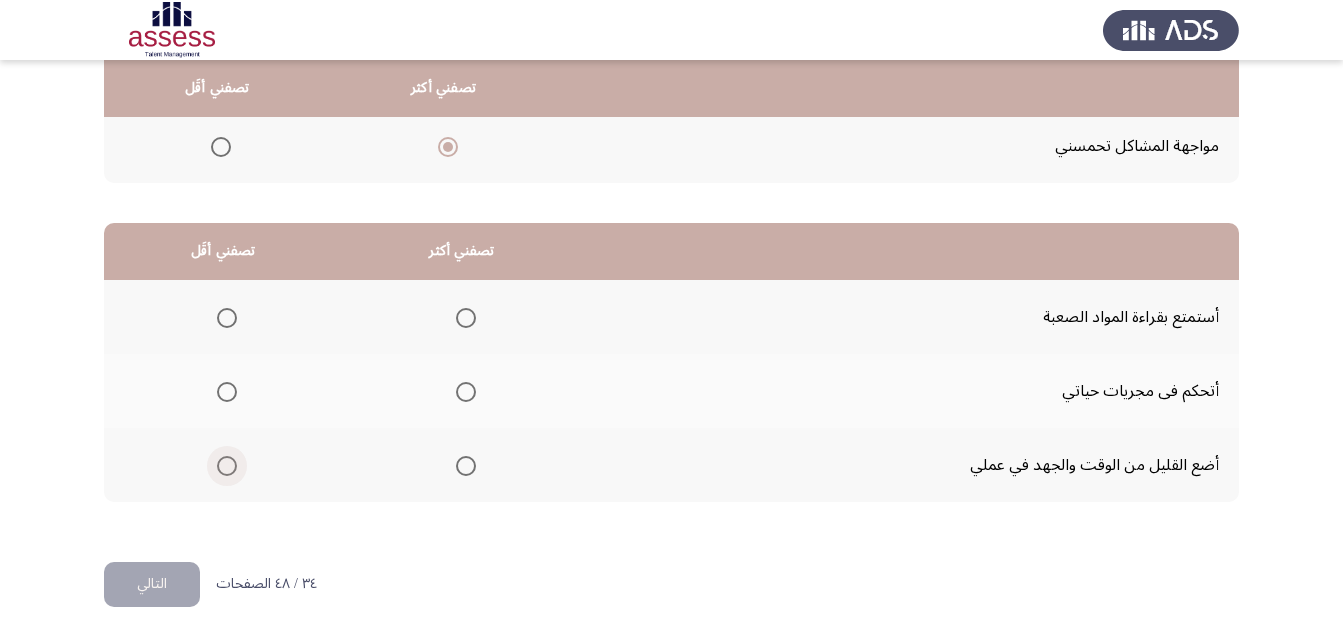 click at bounding box center (227, 466) 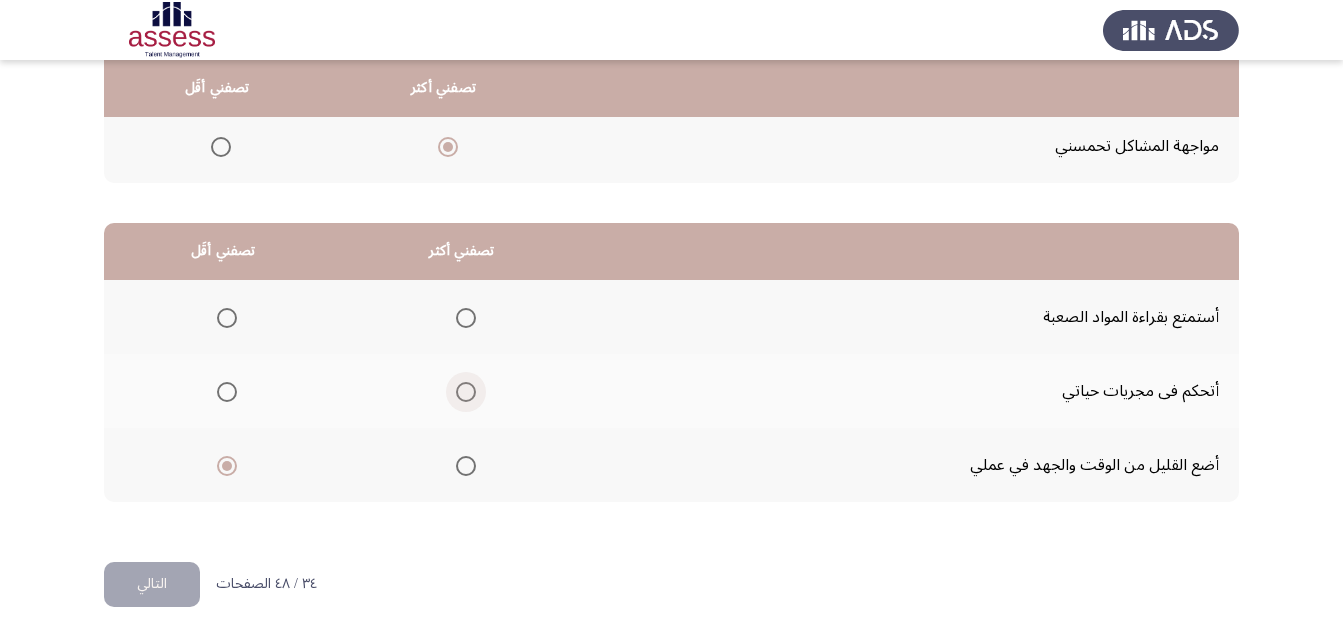 click at bounding box center (466, 392) 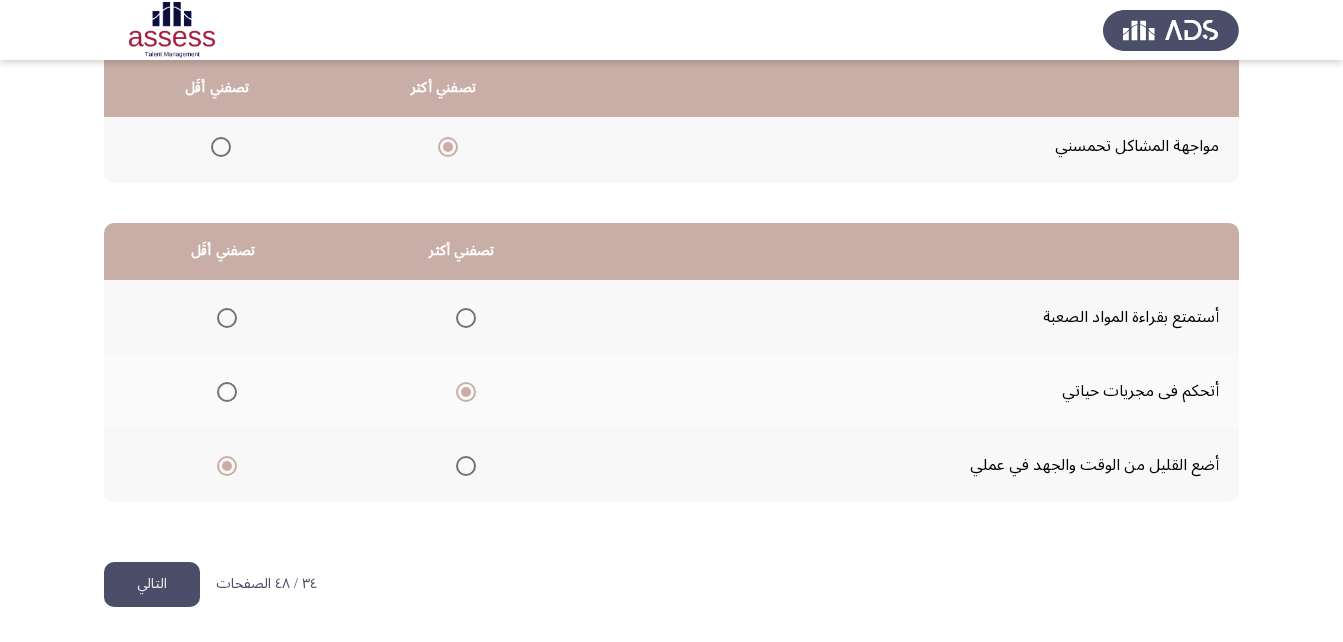 click on "التالي" 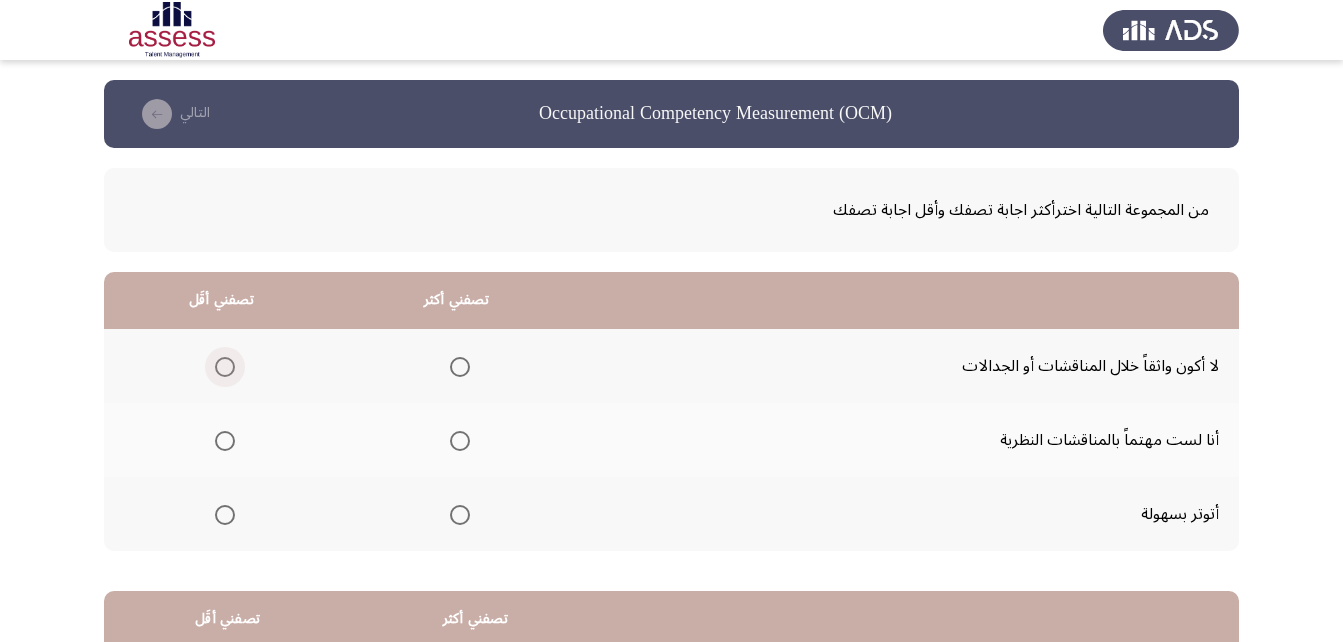 click at bounding box center [225, 367] 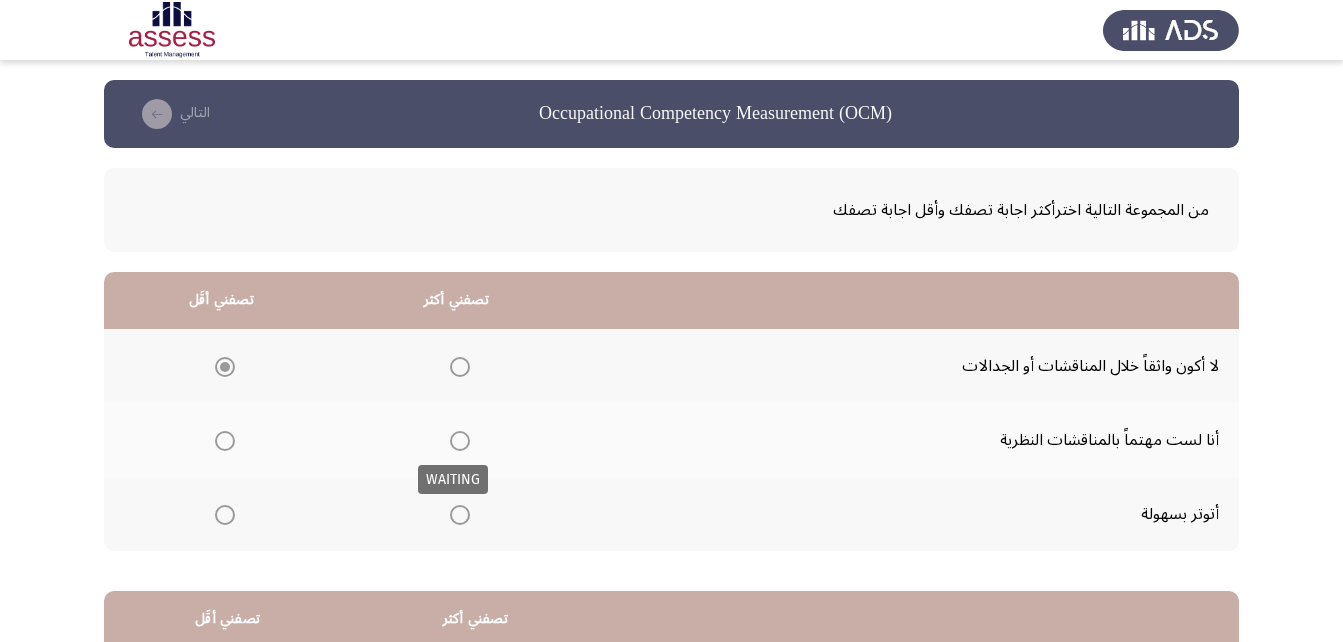 click at bounding box center [460, 441] 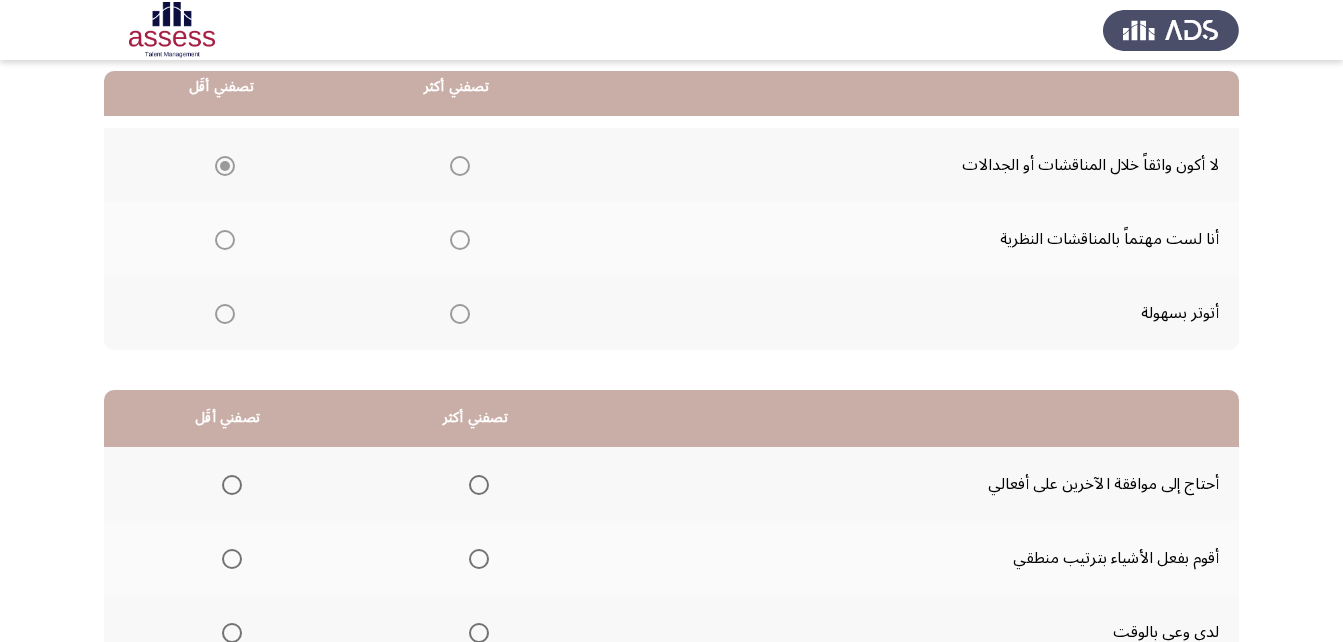 scroll, scrollTop: 200, scrollLeft: 0, axis: vertical 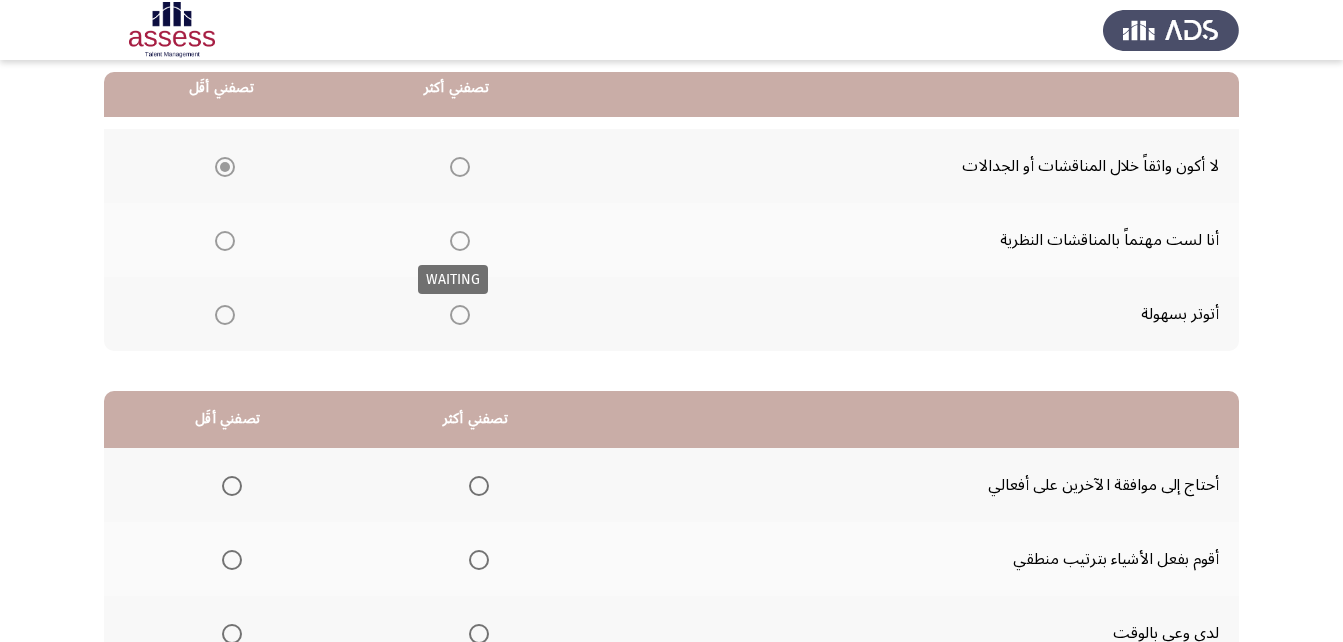 click at bounding box center (460, 241) 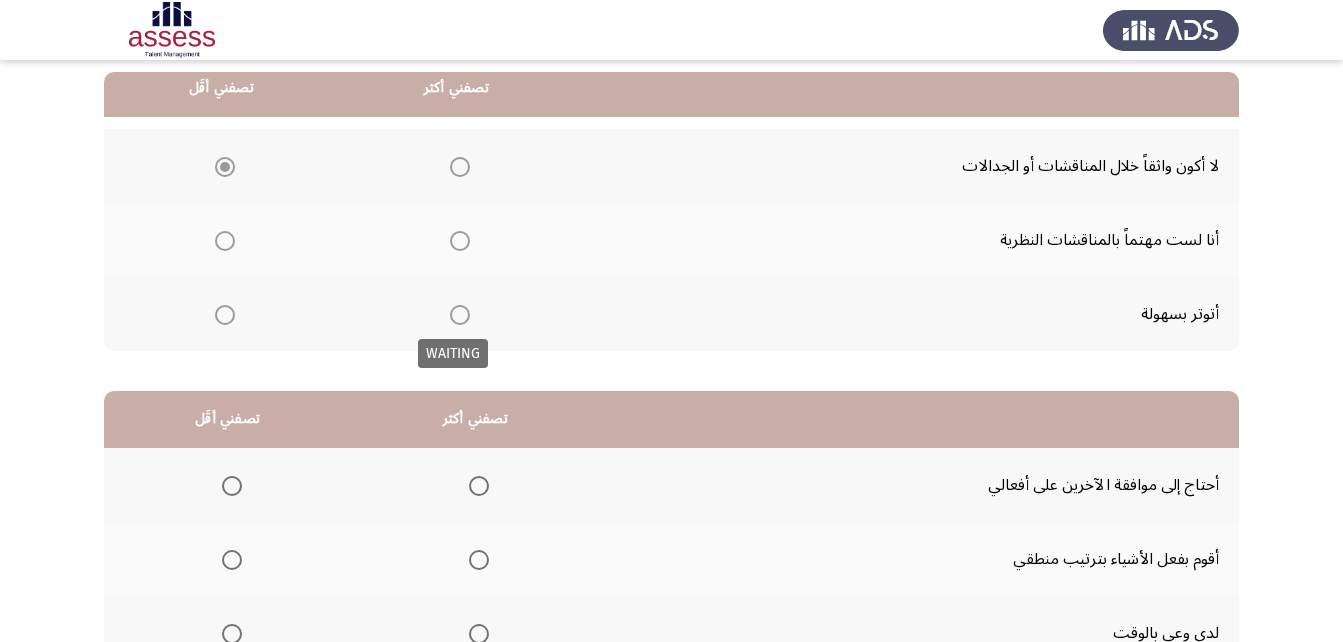 click at bounding box center (460, 315) 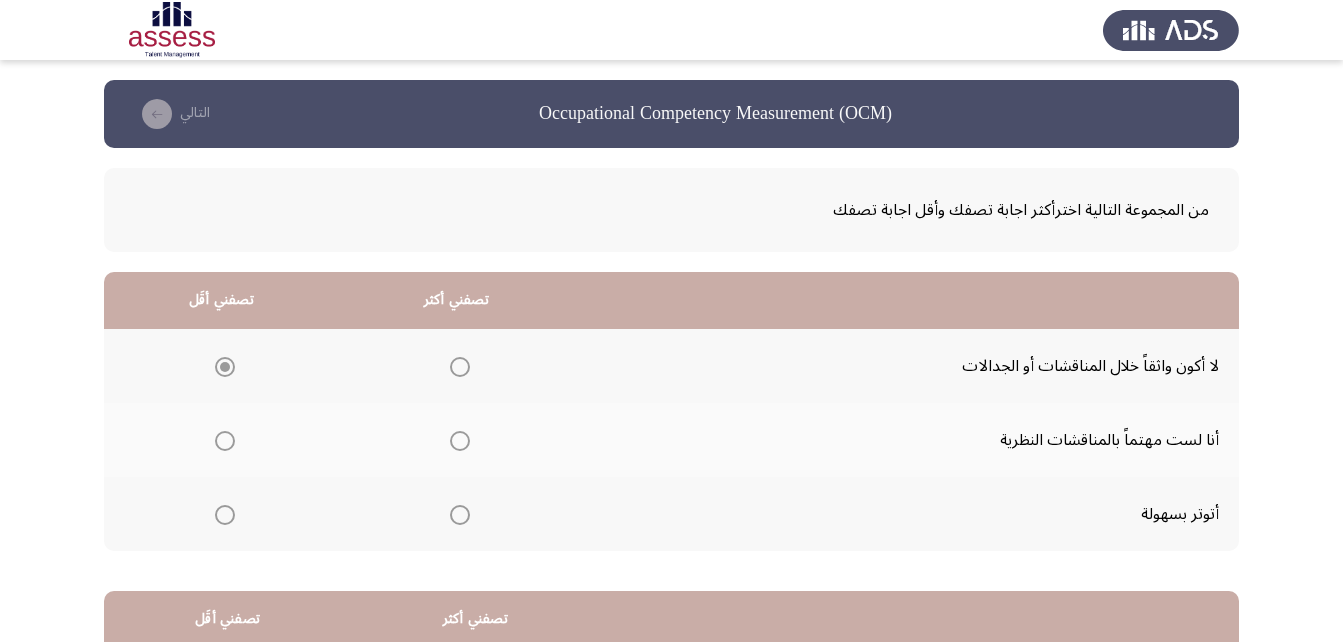 scroll, scrollTop: 100, scrollLeft: 0, axis: vertical 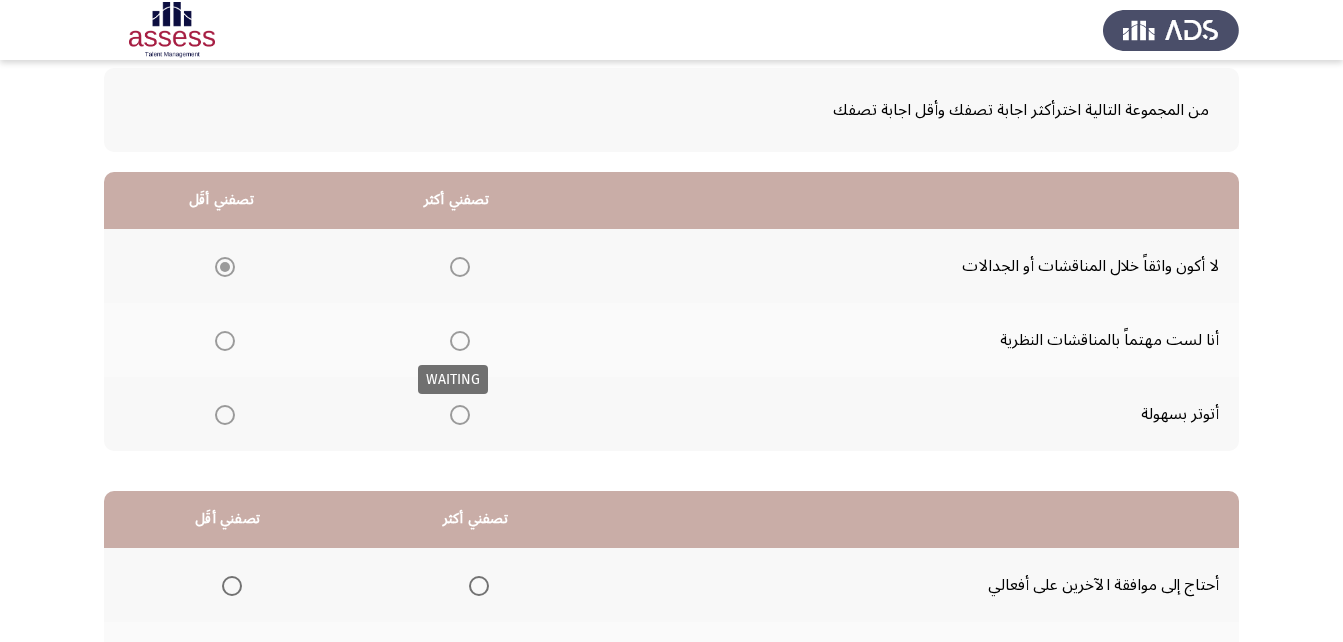 click at bounding box center (460, 341) 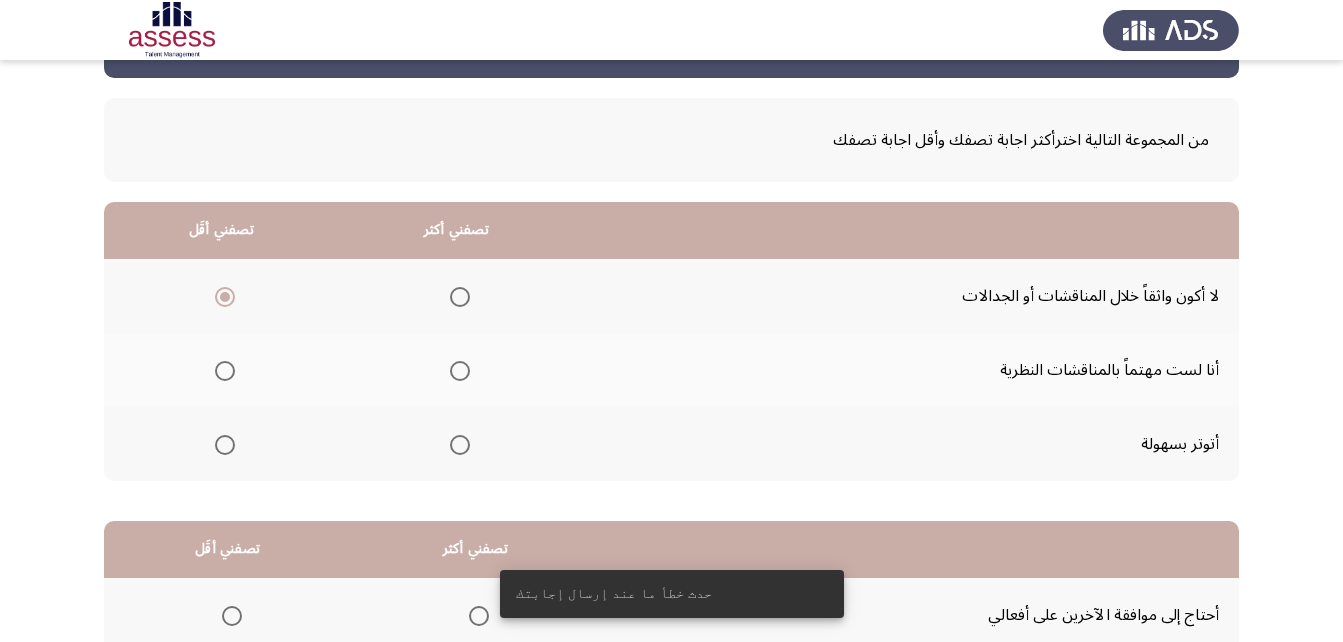 scroll, scrollTop: 0, scrollLeft: 0, axis: both 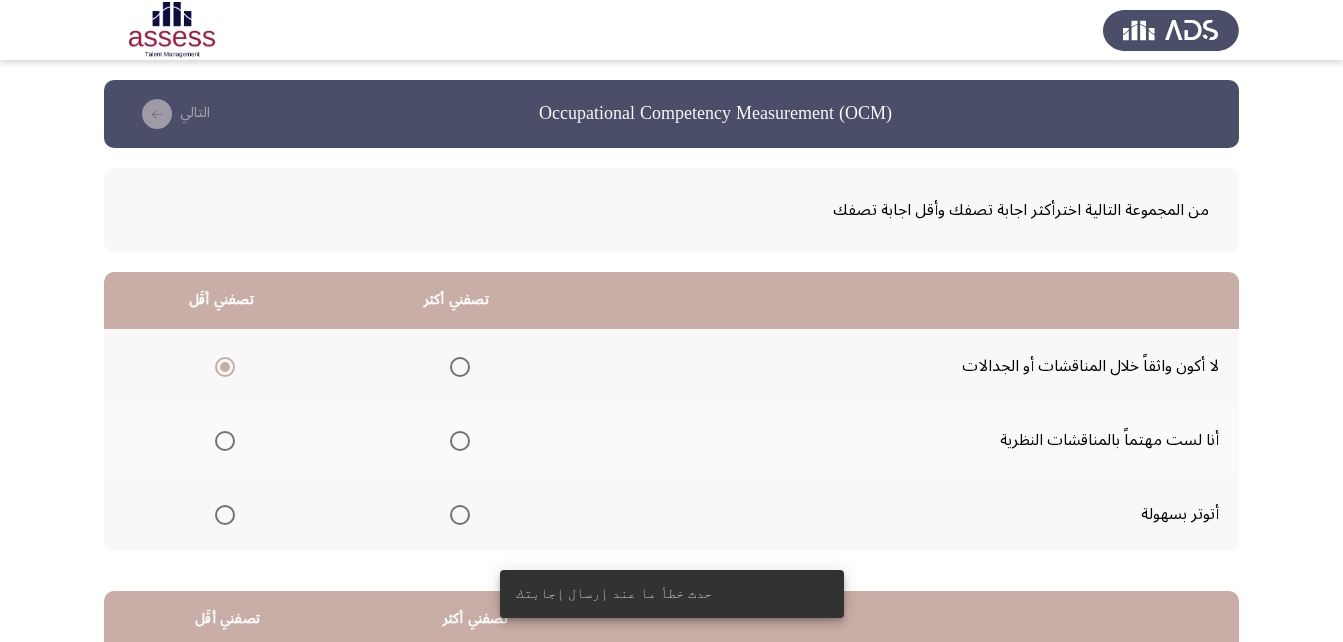 click at bounding box center [460, 441] 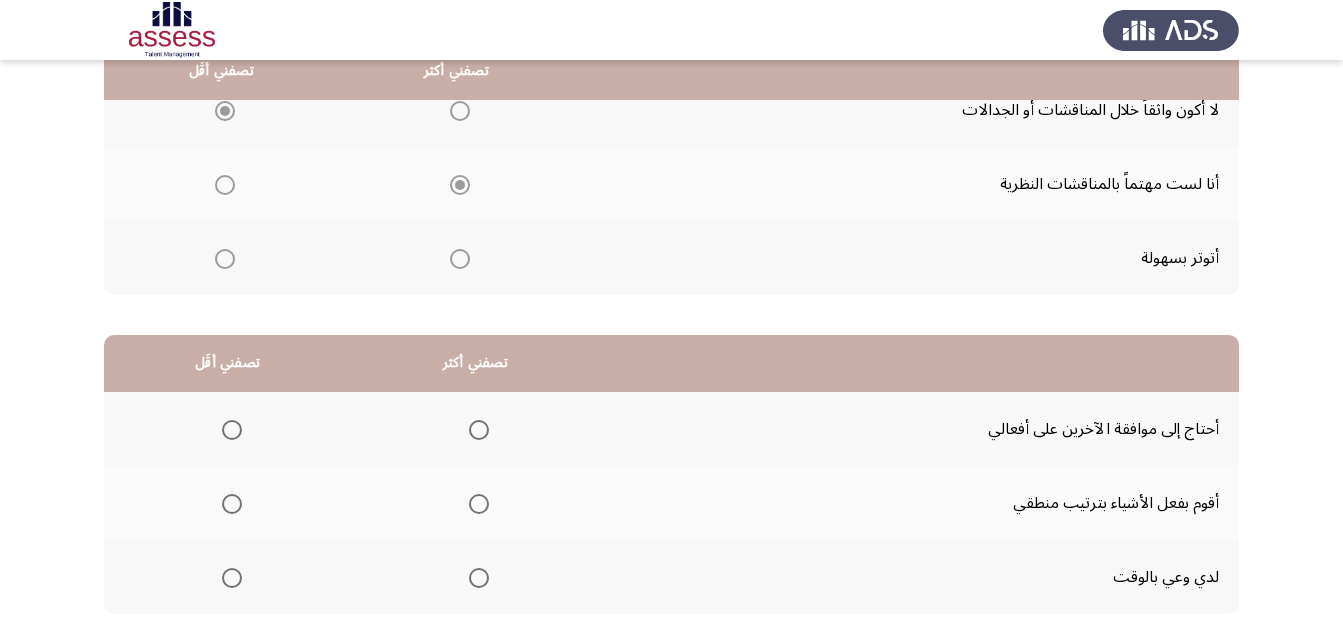 scroll, scrollTop: 368, scrollLeft: 0, axis: vertical 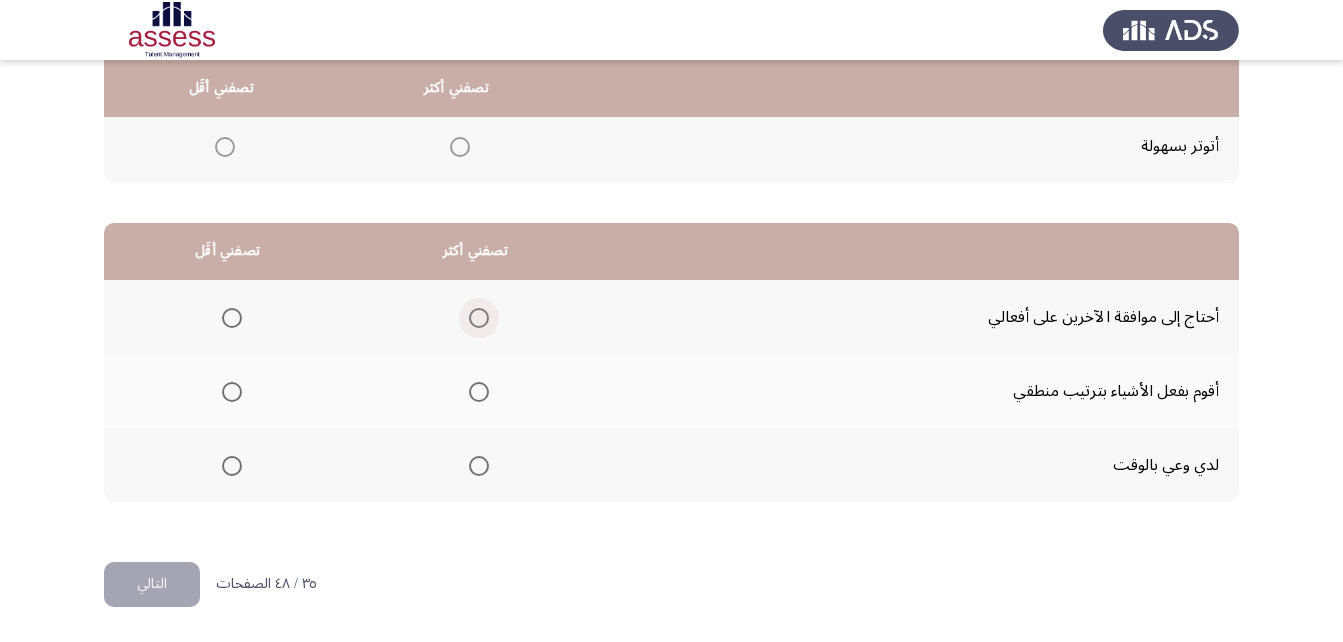 click at bounding box center (479, 318) 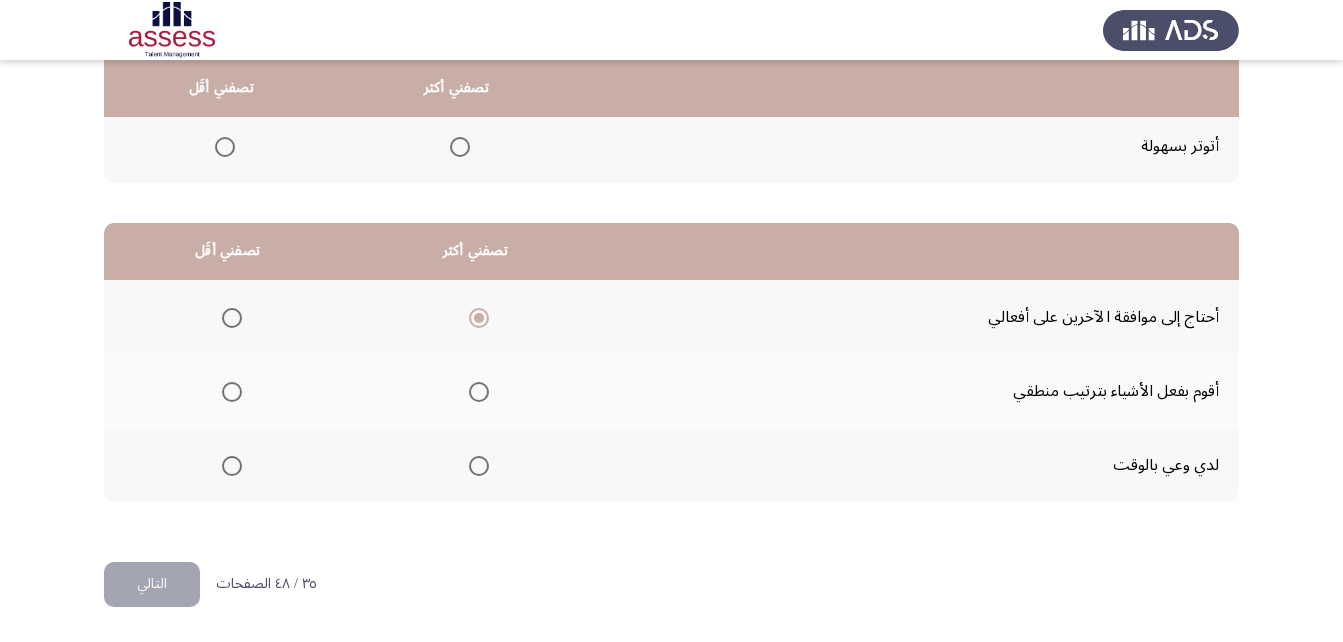 click at bounding box center [232, 466] 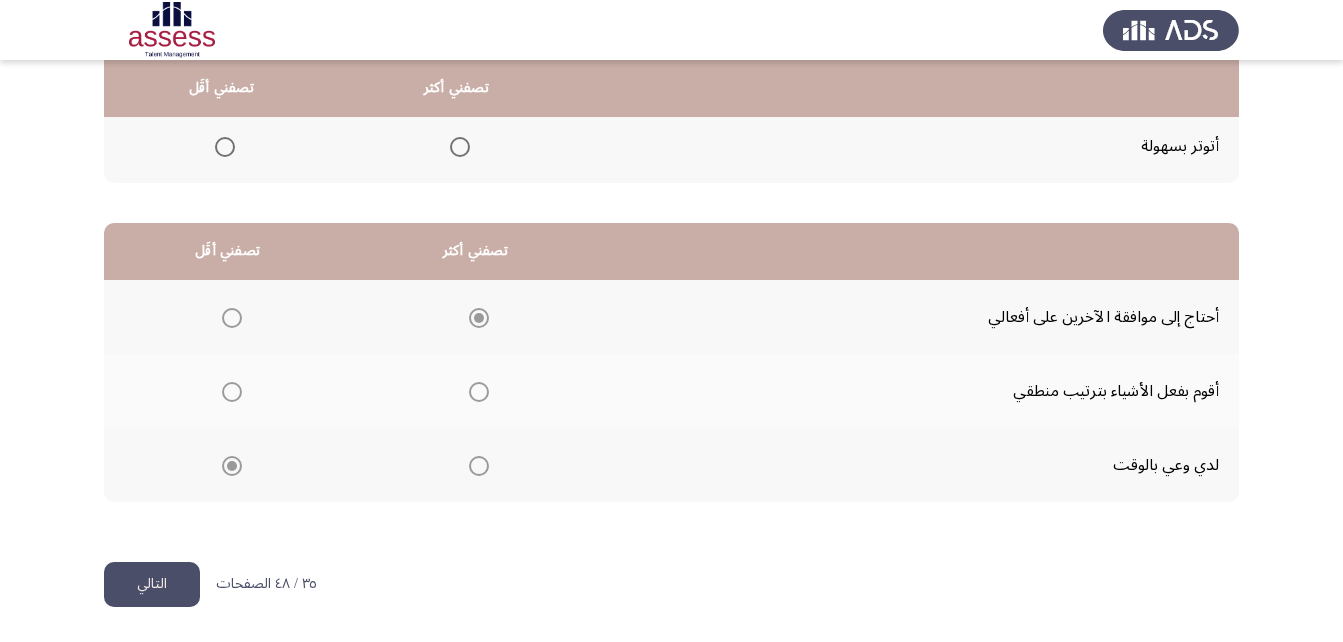 click on "التالي" 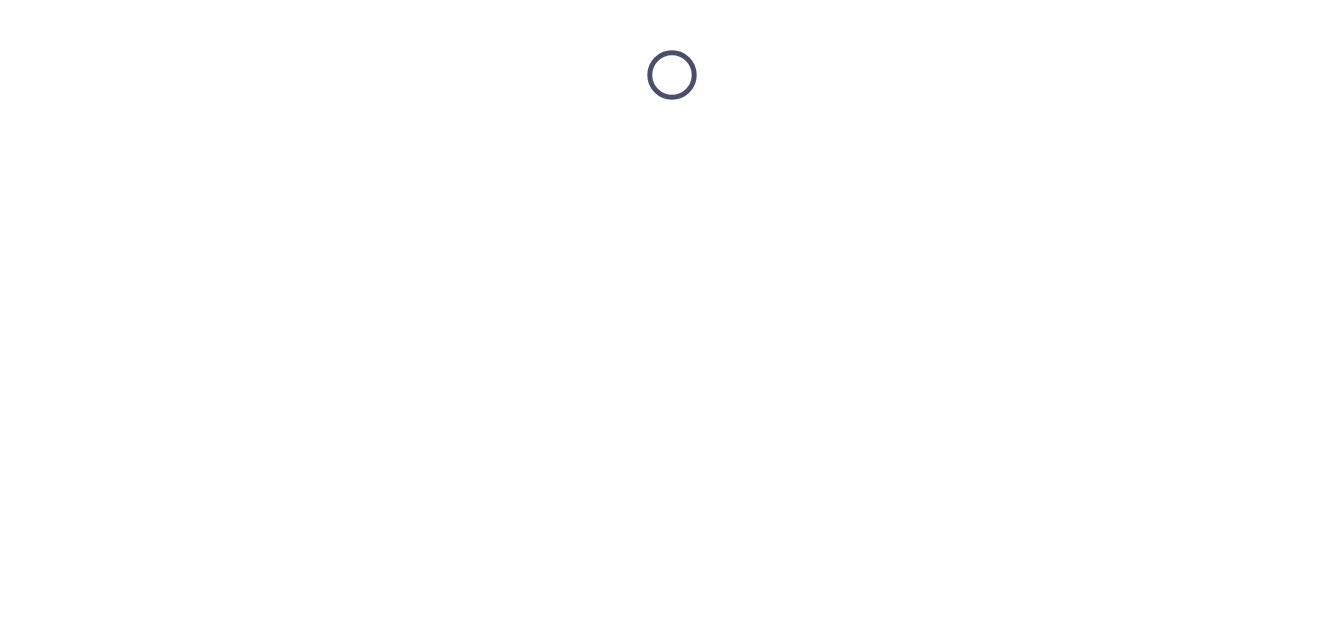 scroll, scrollTop: 0, scrollLeft: 0, axis: both 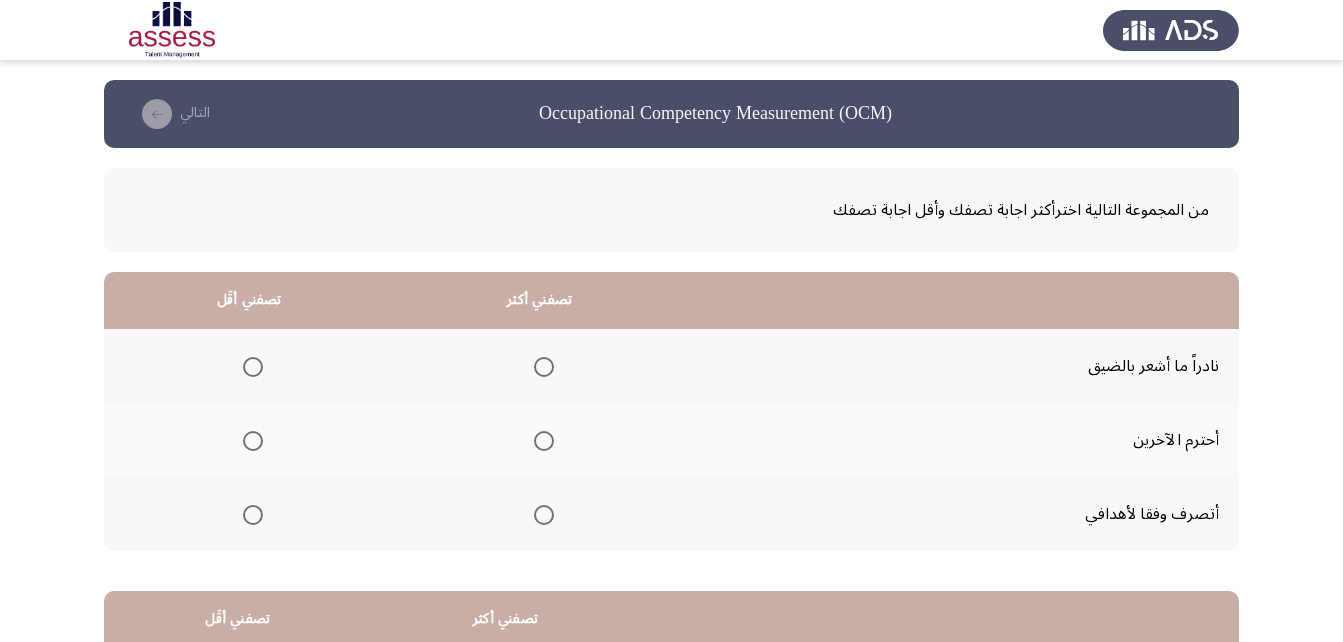 click at bounding box center [544, 441] 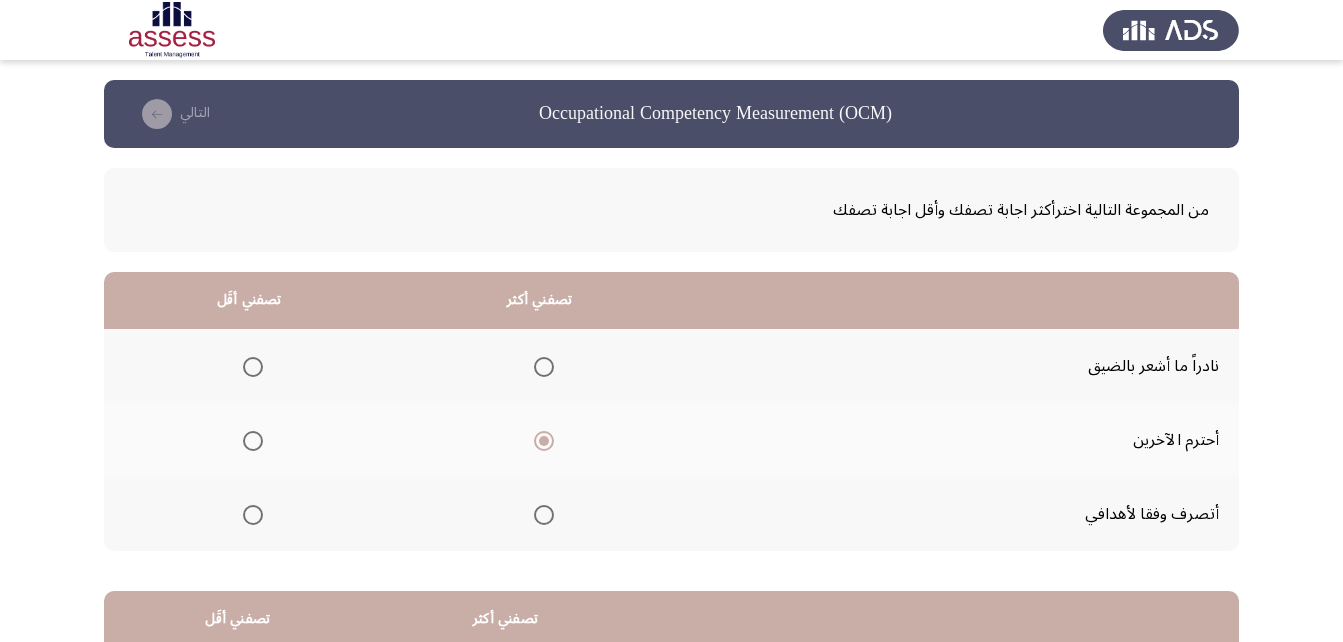 click at bounding box center (253, 515) 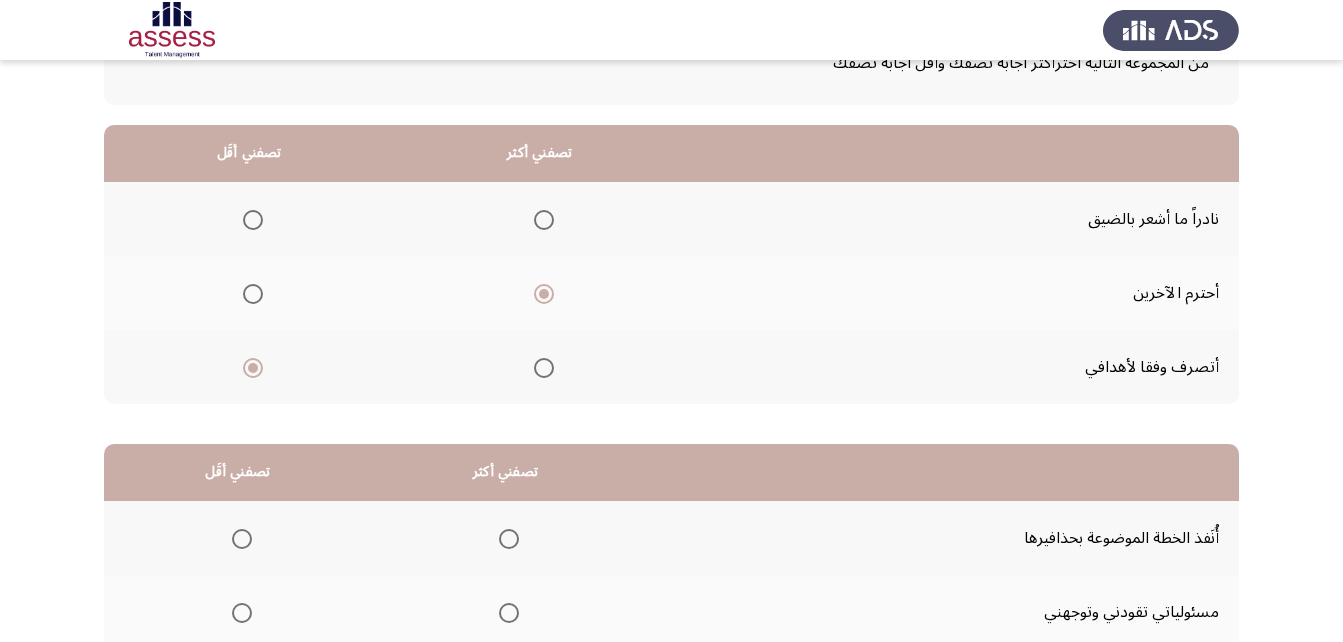 scroll, scrollTop: 368, scrollLeft: 0, axis: vertical 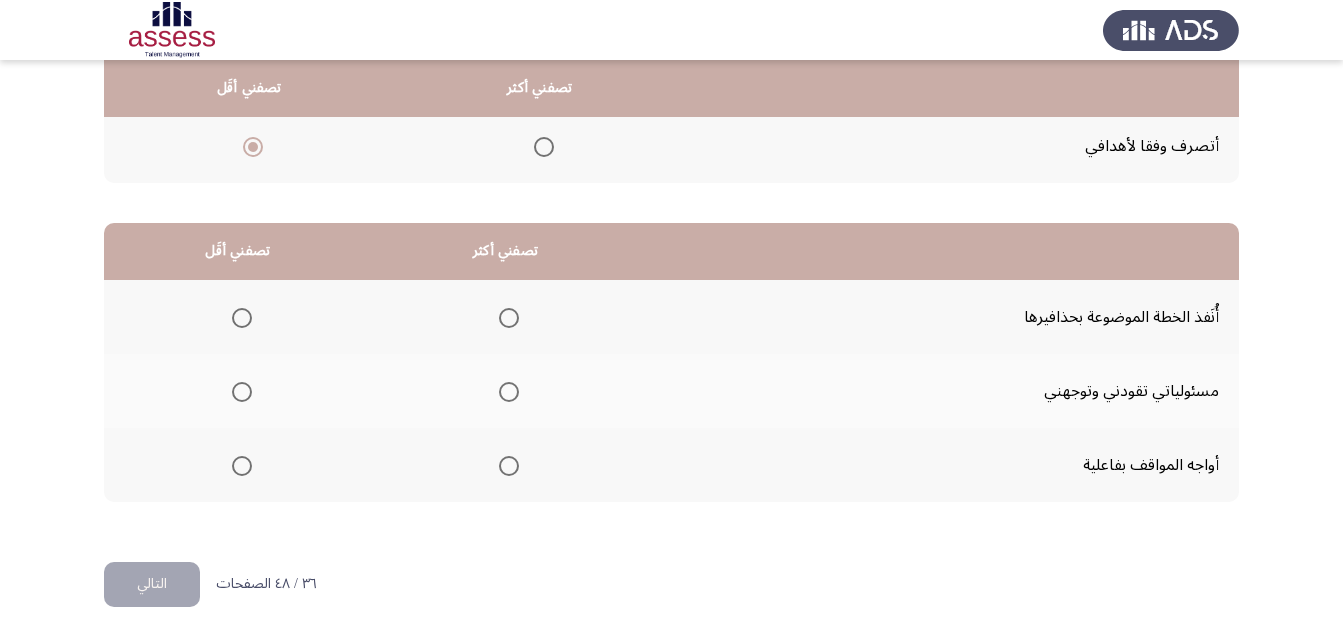click at bounding box center [509, 318] 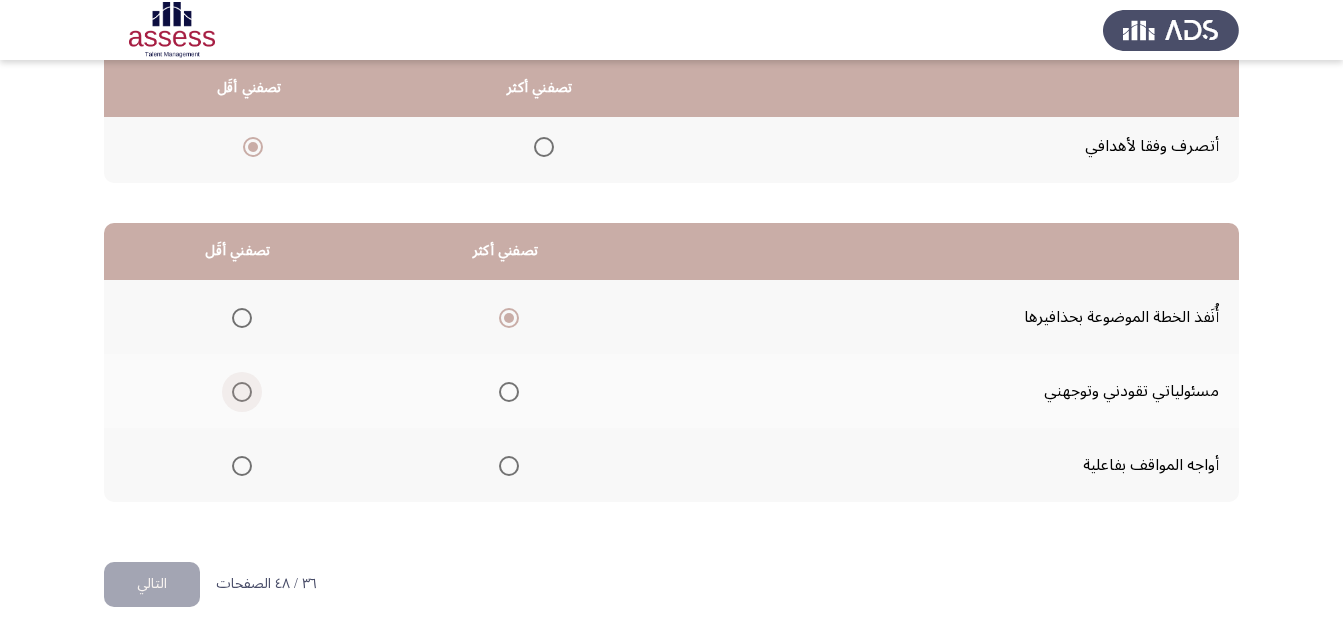 click at bounding box center [242, 392] 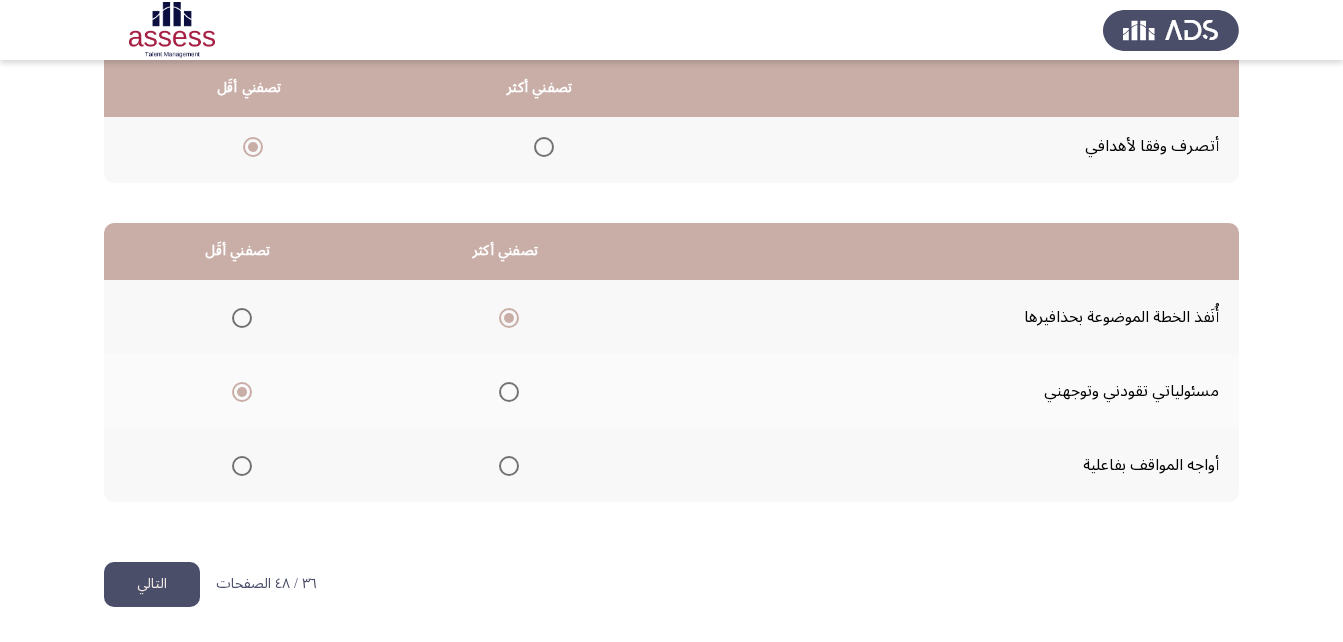 click on "التالي" 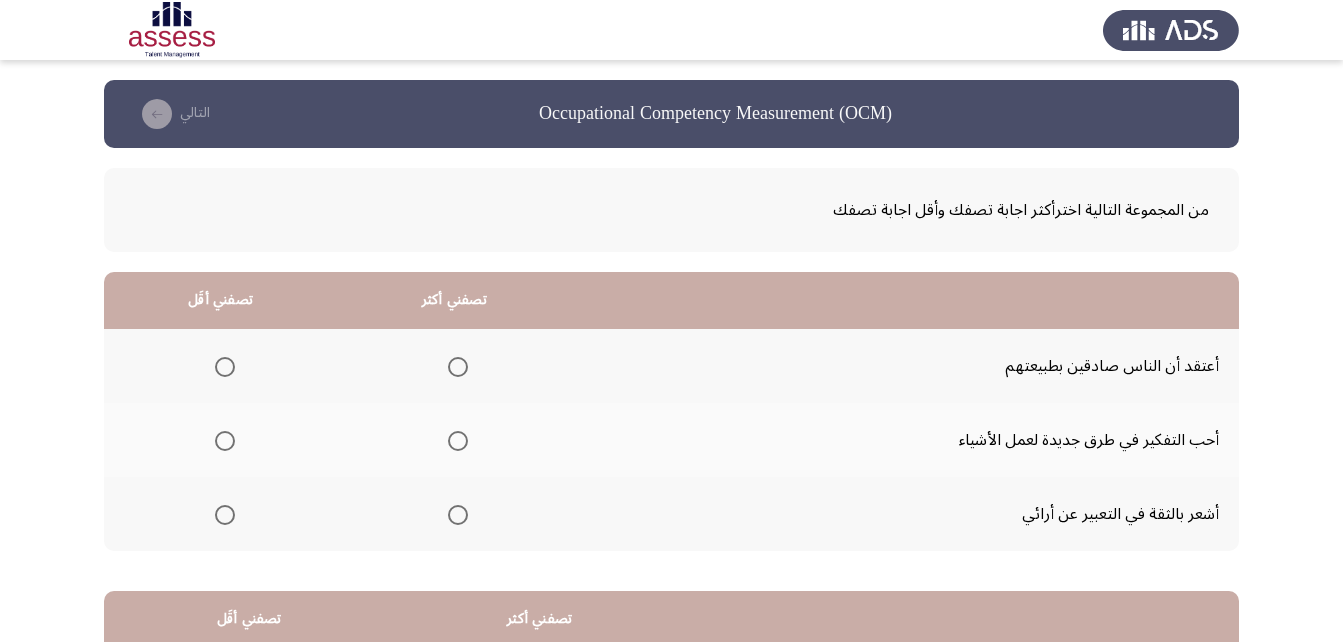 click at bounding box center (458, 441) 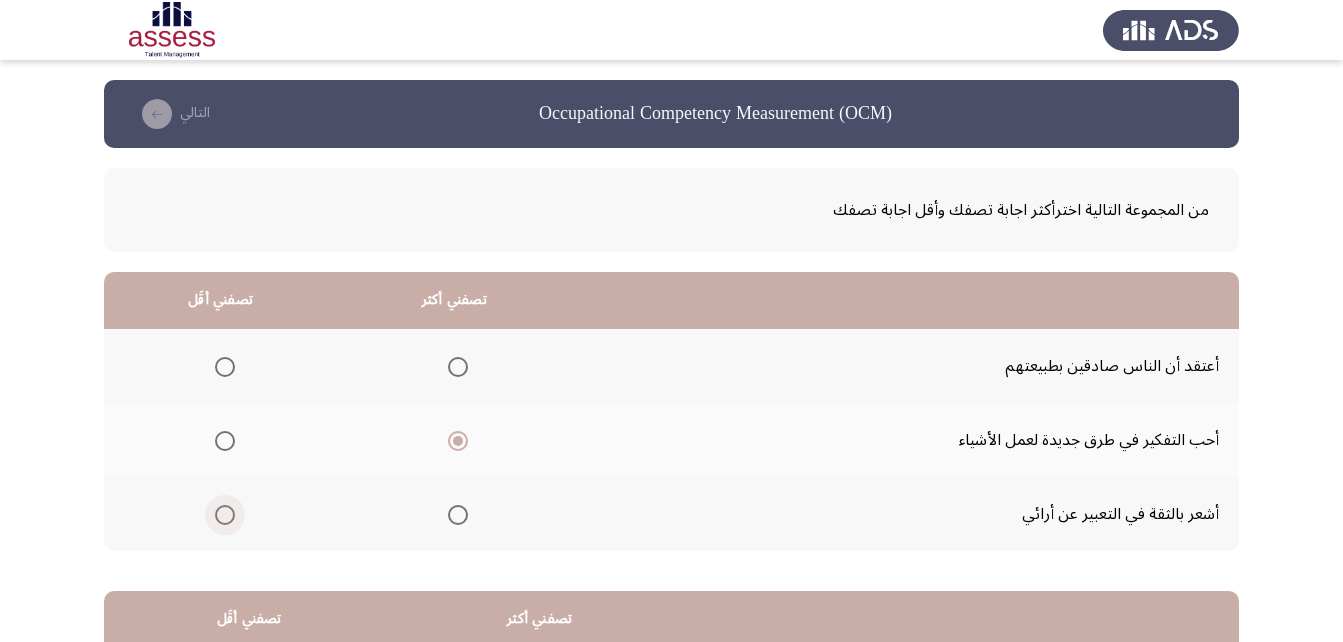 click at bounding box center (225, 515) 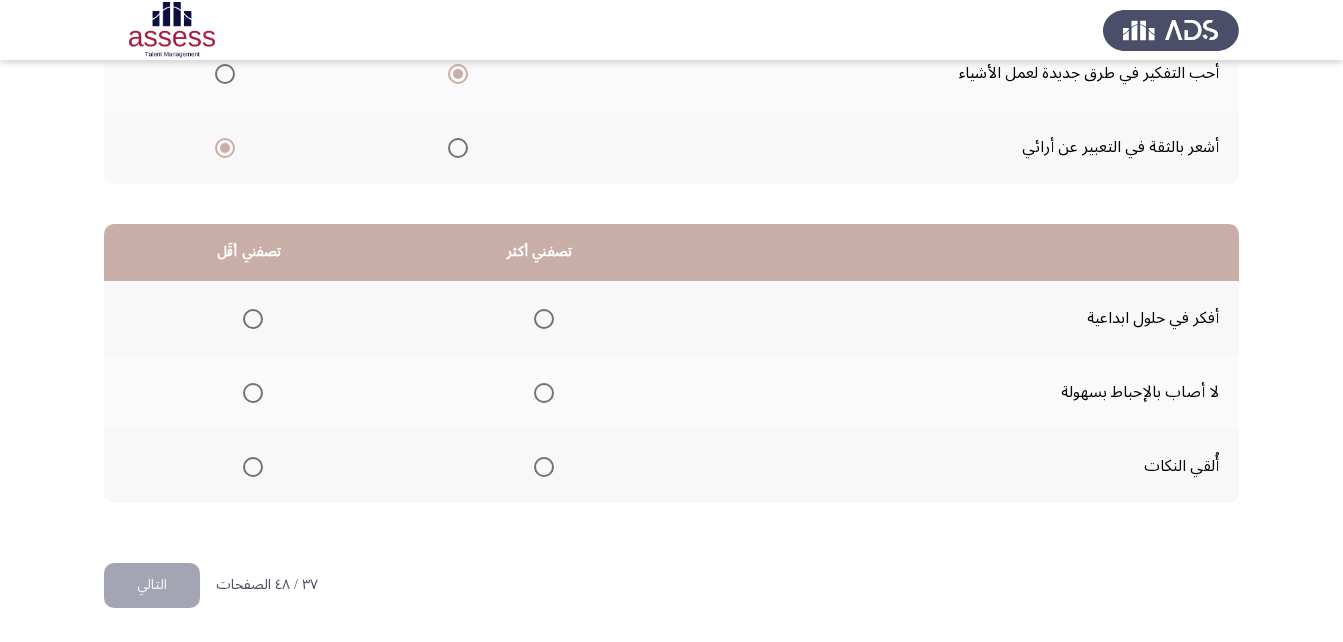 scroll, scrollTop: 368, scrollLeft: 0, axis: vertical 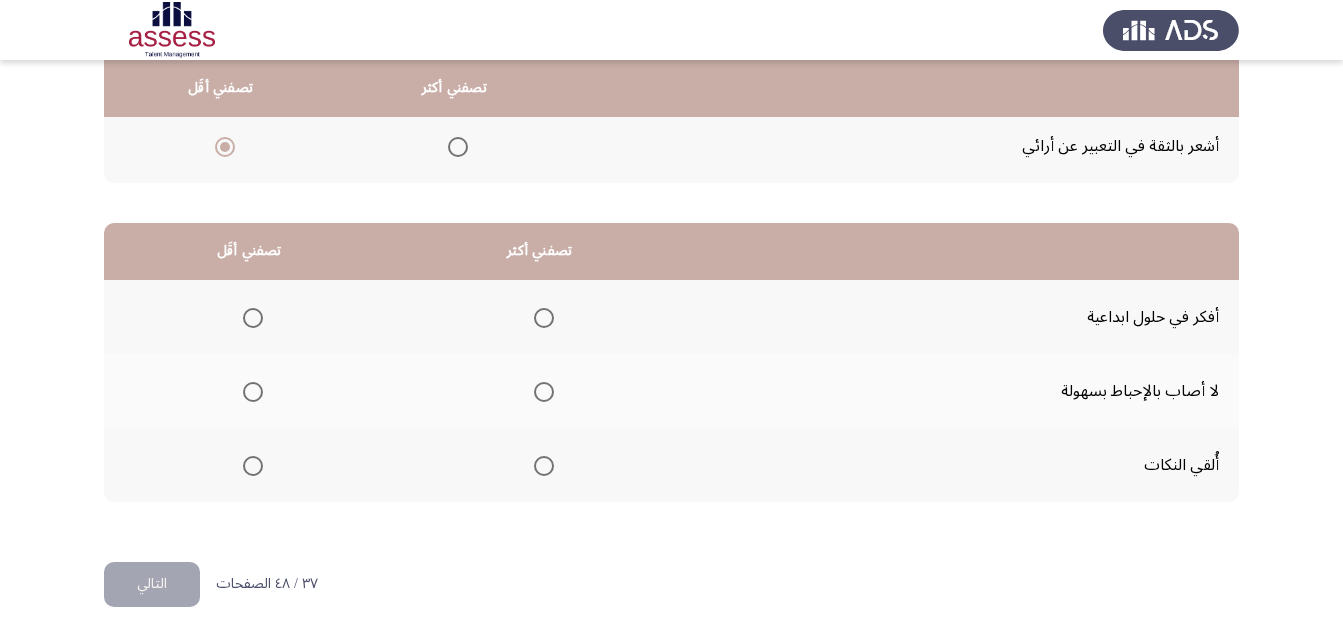 click at bounding box center (544, 318) 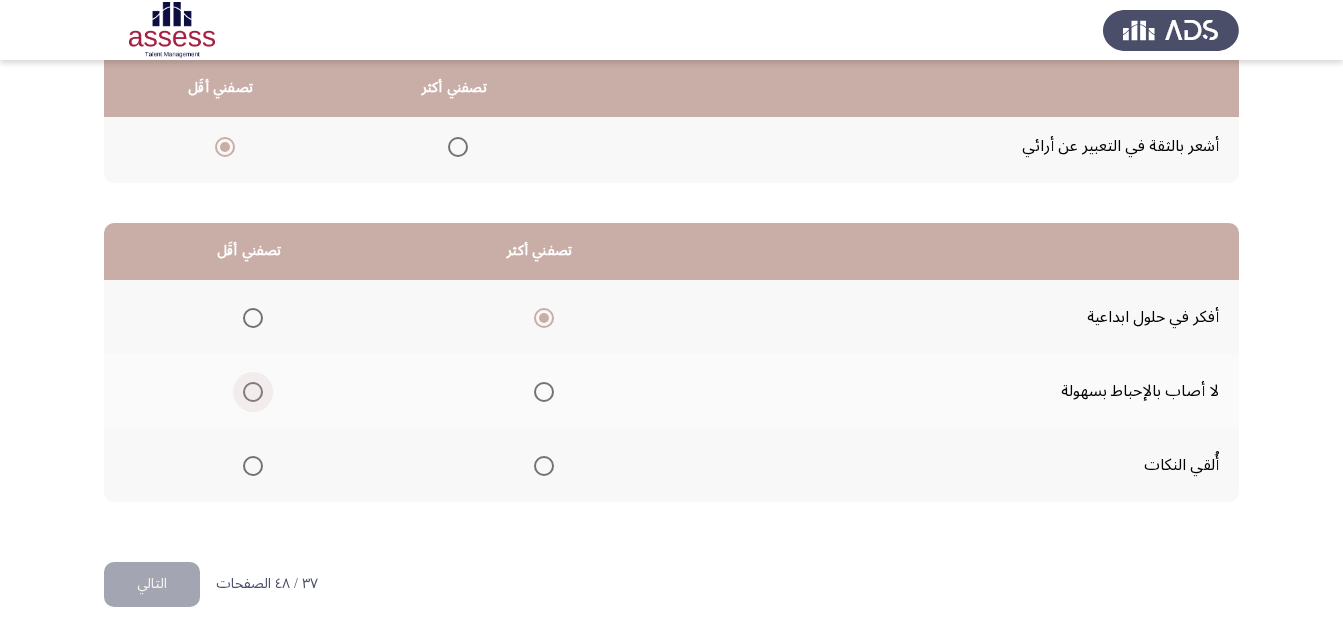 click at bounding box center (253, 392) 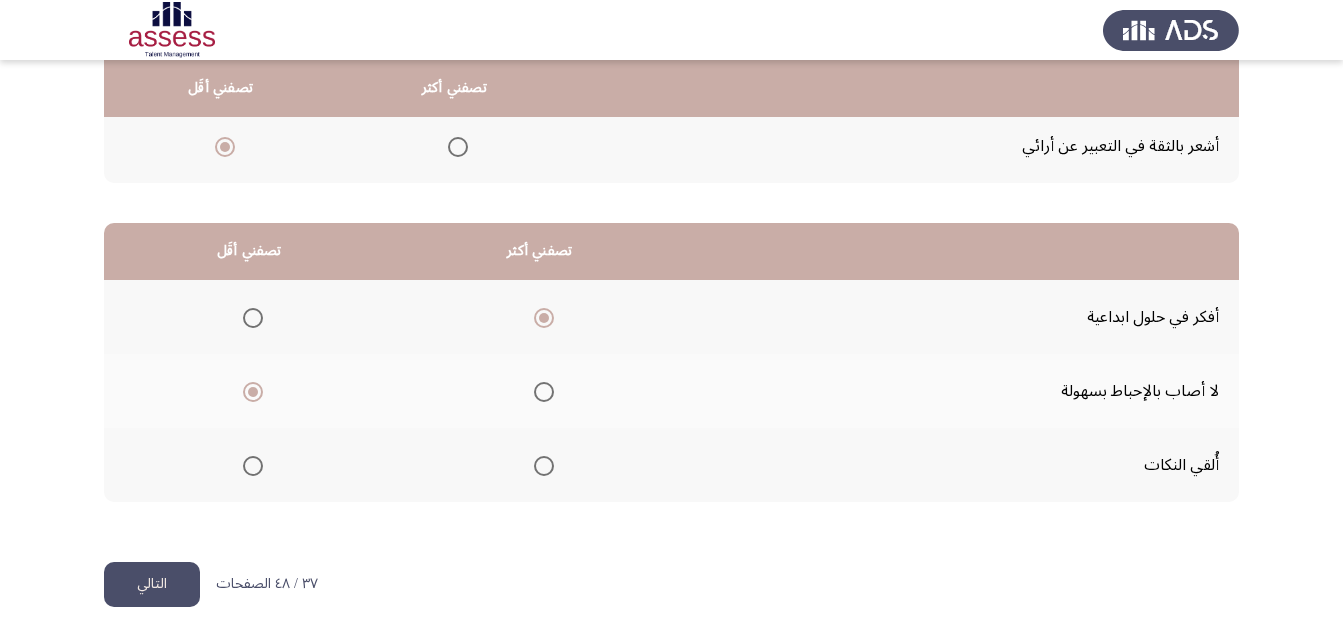 click on "التالي" 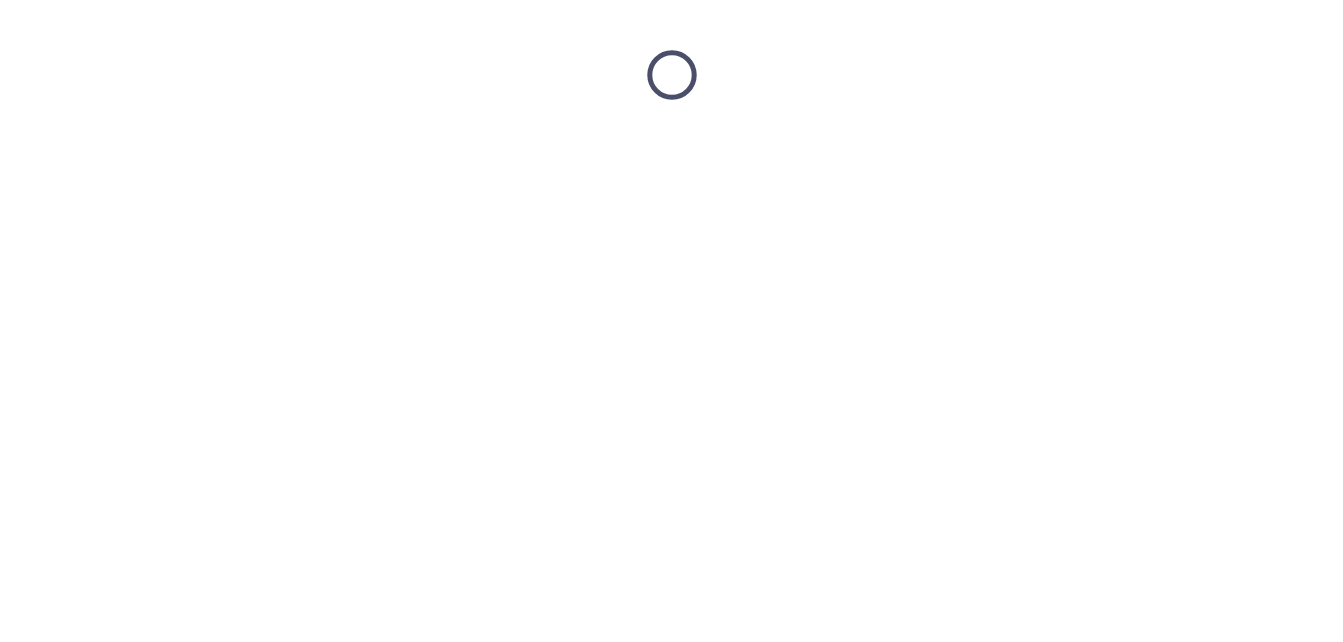 scroll, scrollTop: 0, scrollLeft: 0, axis: both 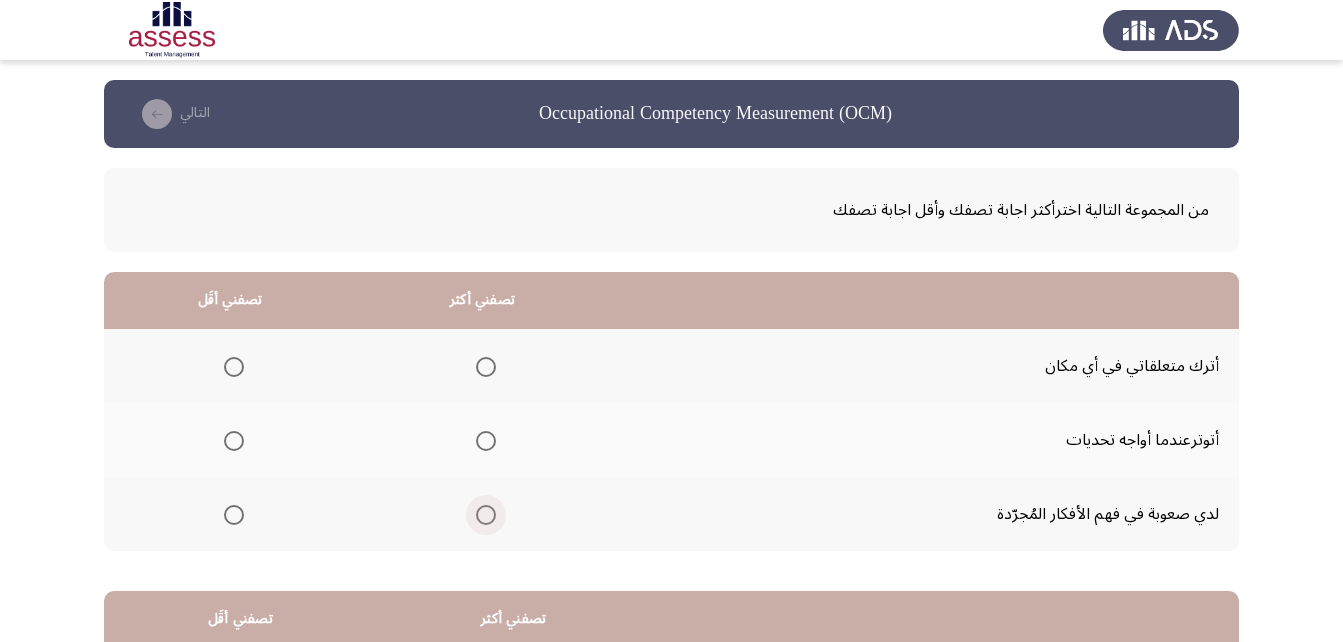 click at bounding box center (486, 515) 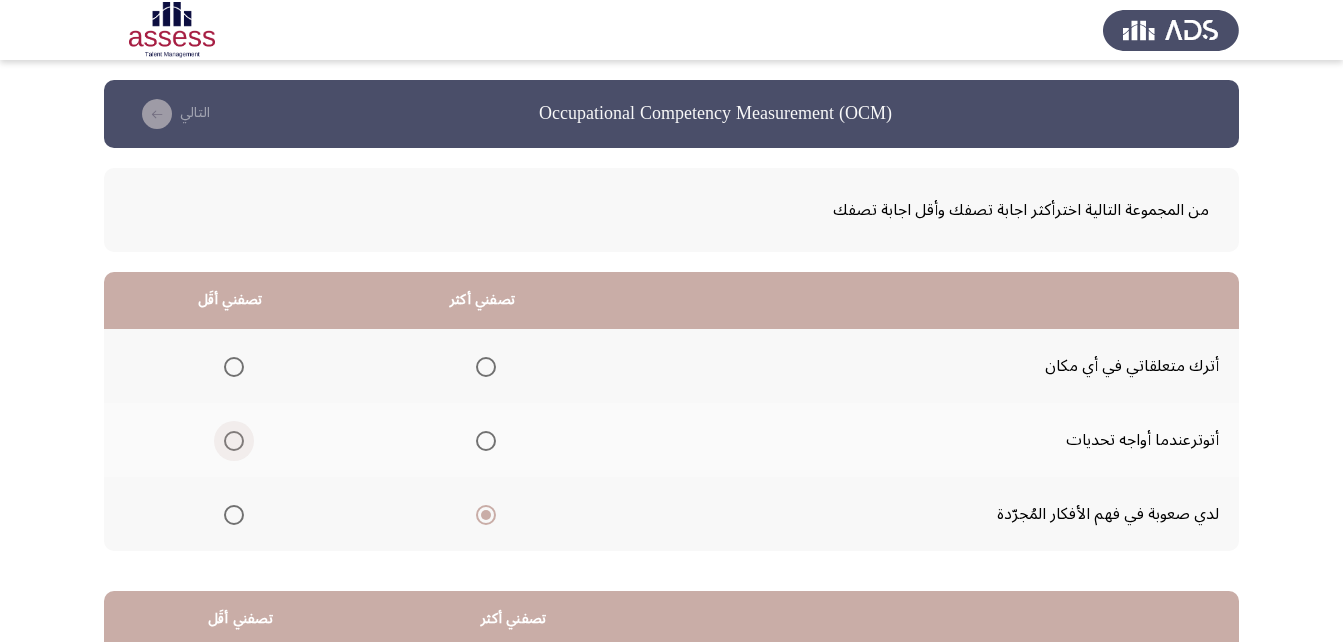 click at bounding box center [234, 441] 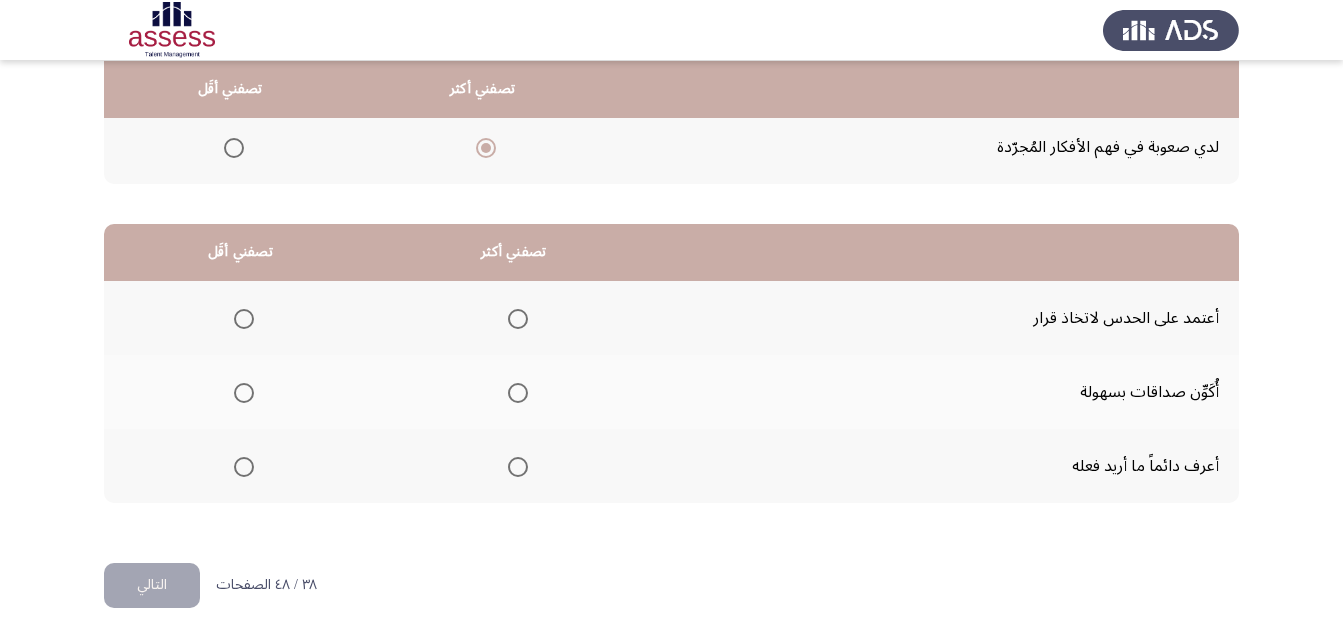scroll, scrollTop: 368, scrollLeft: 0, axis: vertical 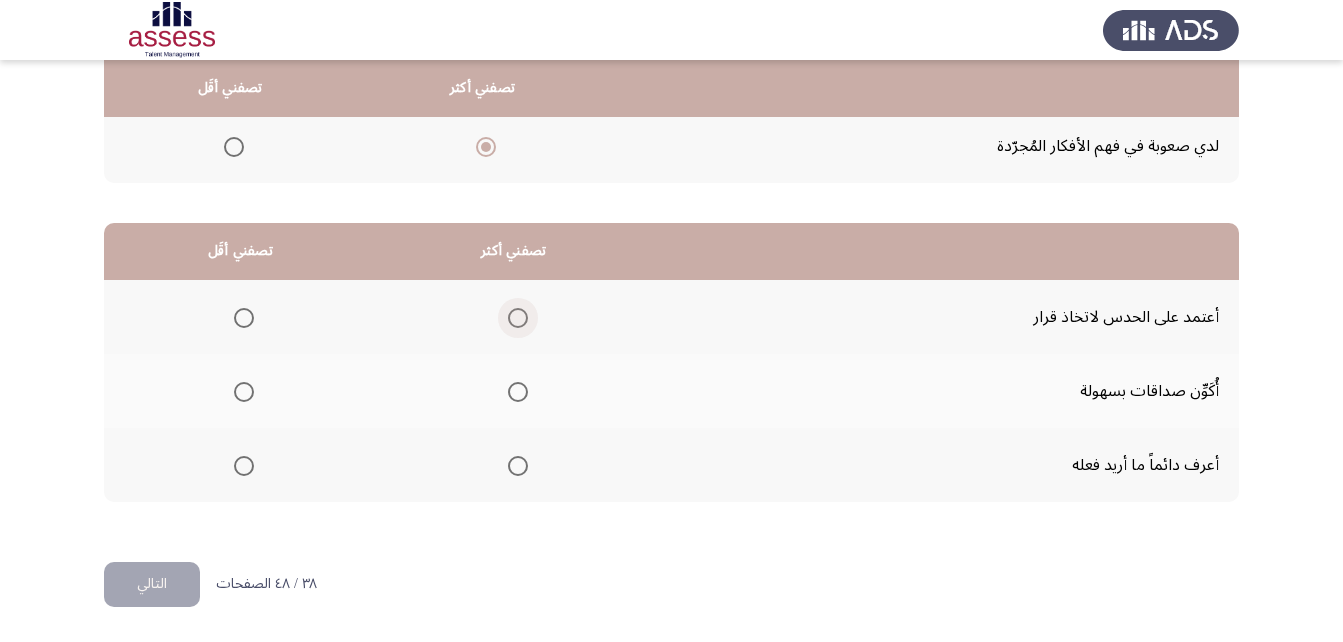 click at bounding box center (518, 318) 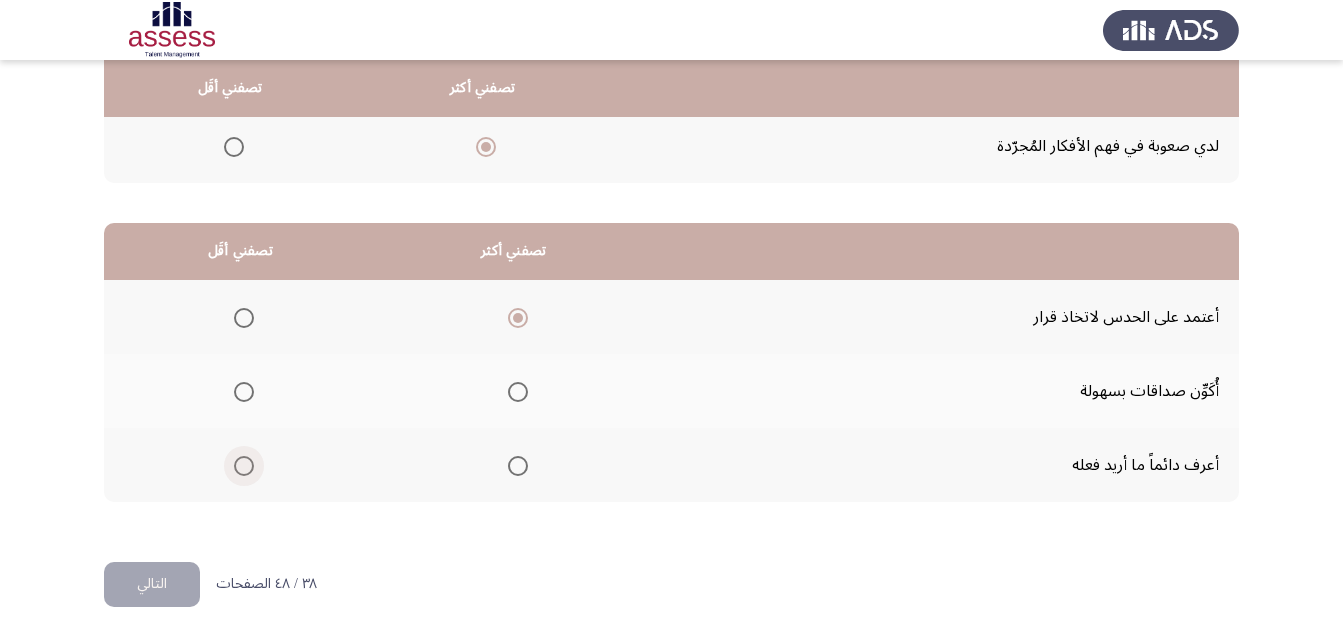 click at bounding box center [244, 466] 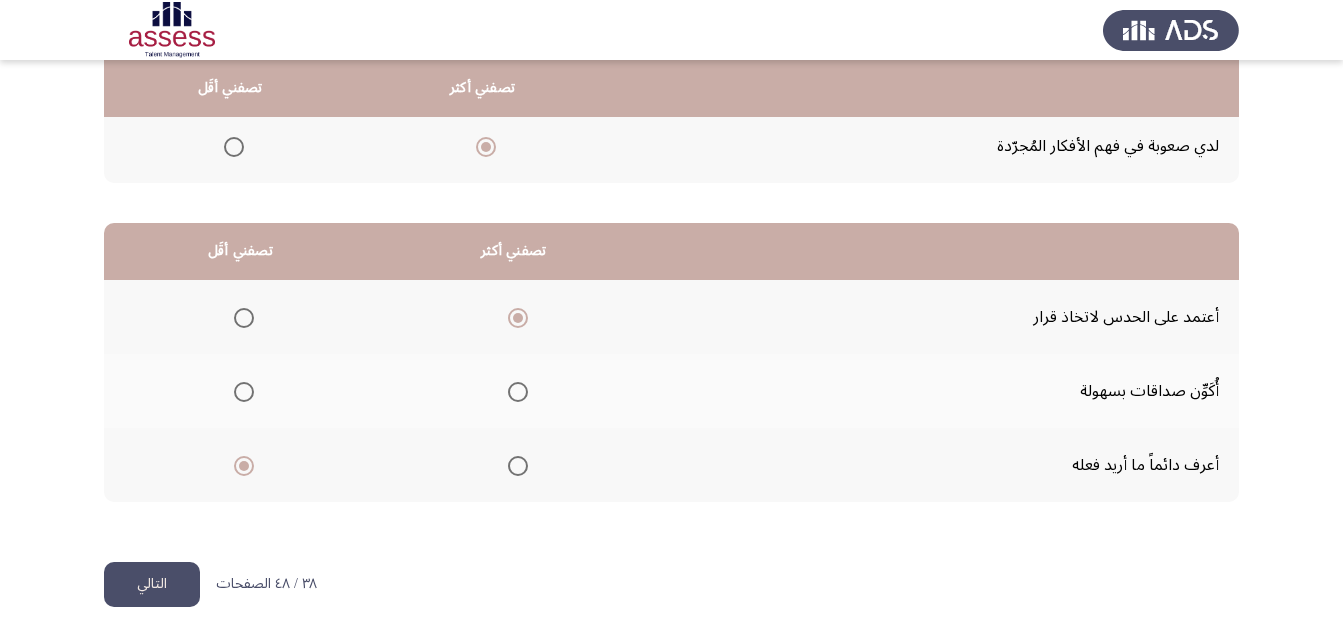 click on "التالي" 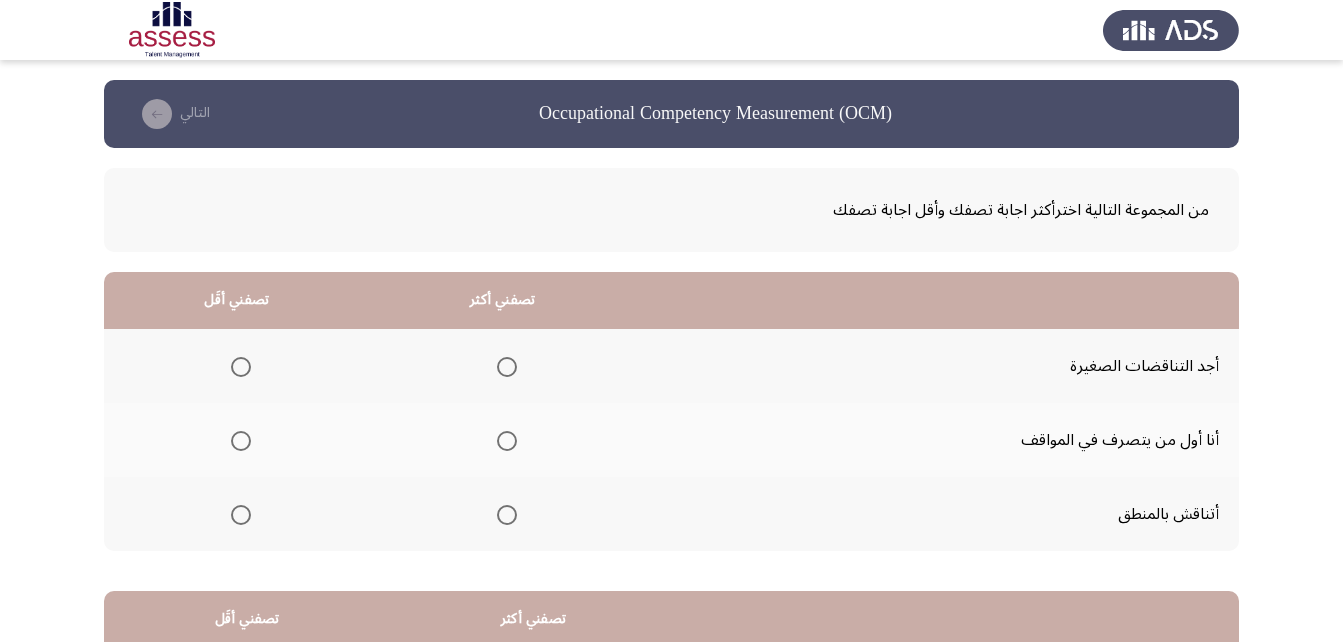 click at bounding box center [507, 441] 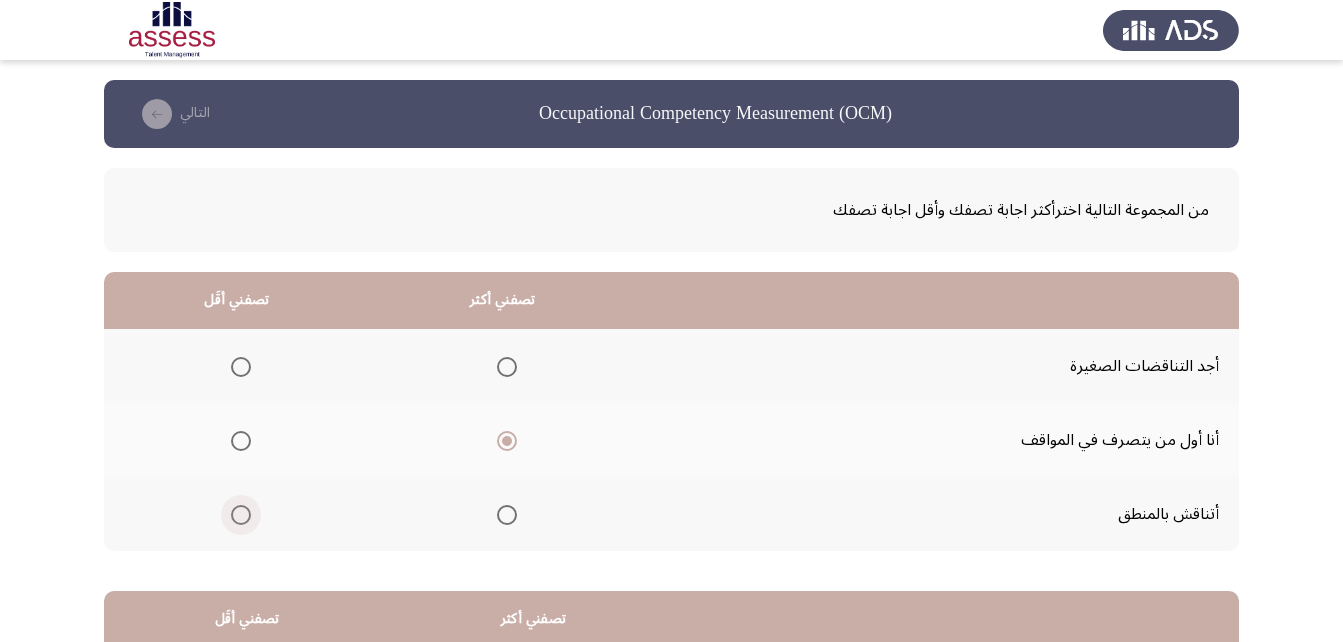 click at bounding box center (241, 515) 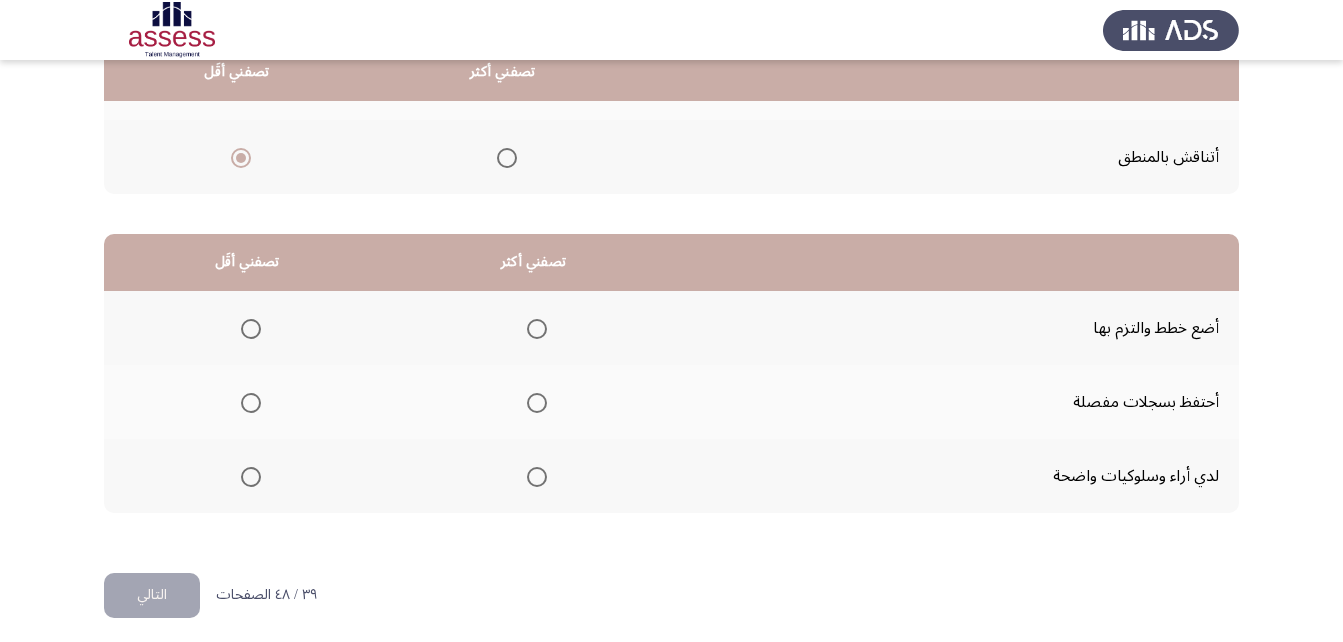 scroll, scrollTop: 368, scrollLeft: 0, axis: vertical 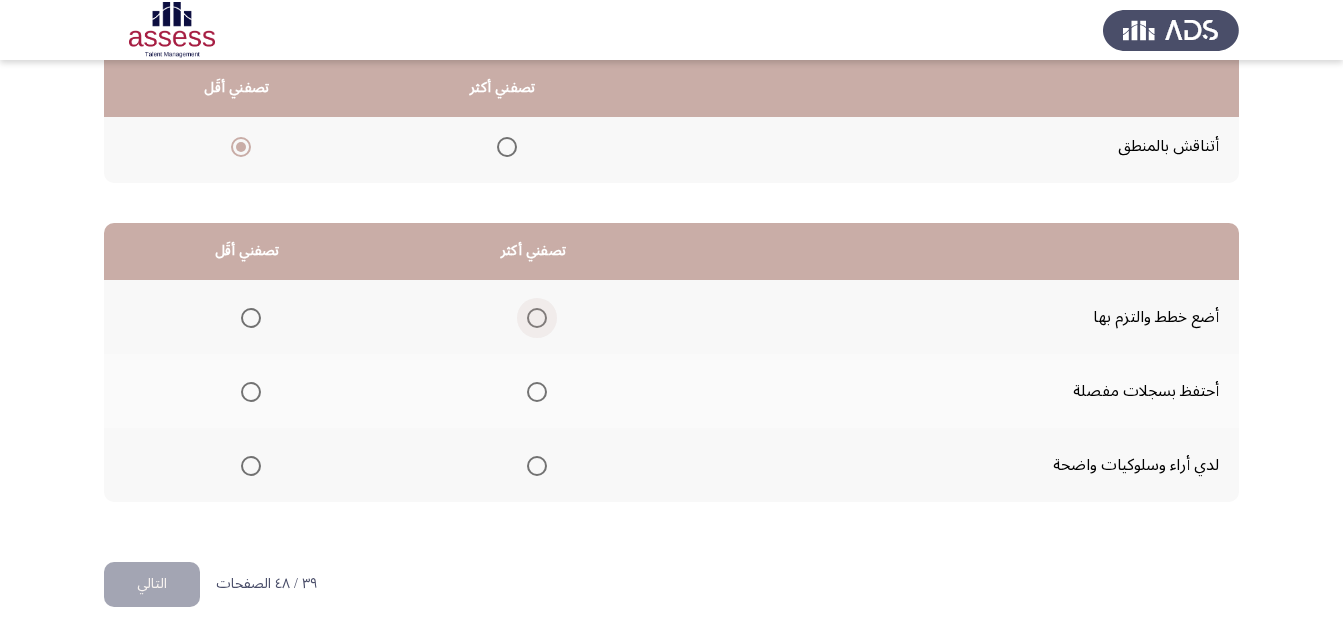 click at bounding box center (537, 318) 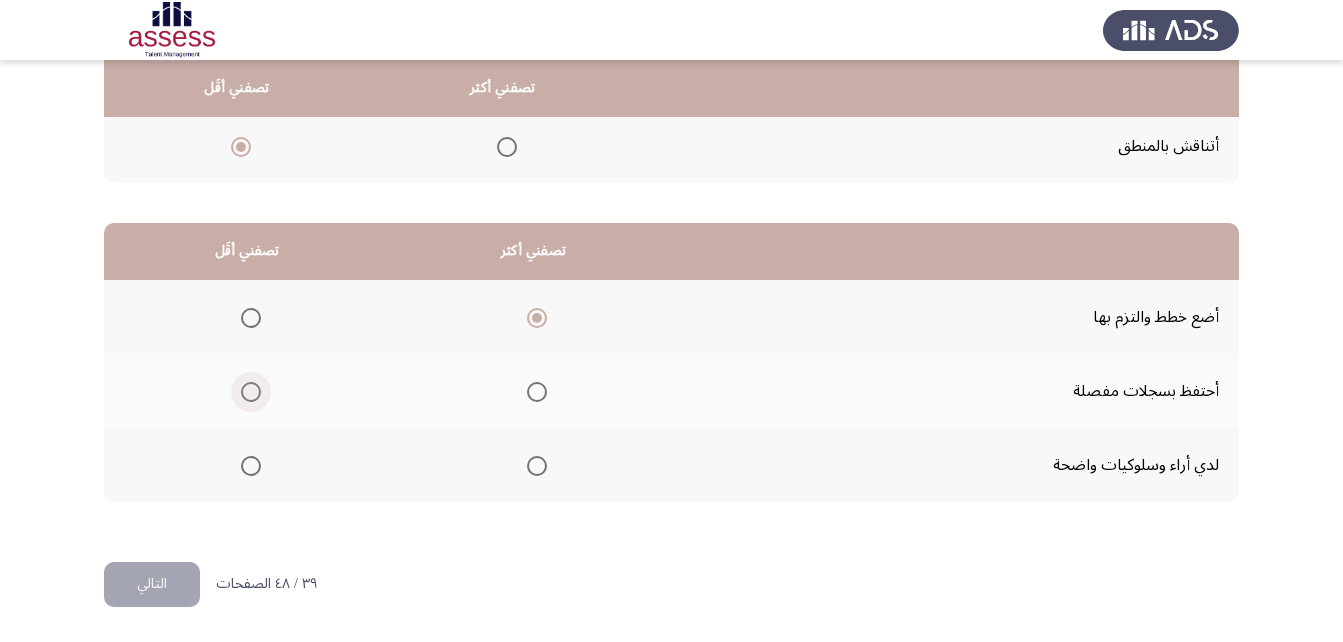 click at bounding box center (251, 392) 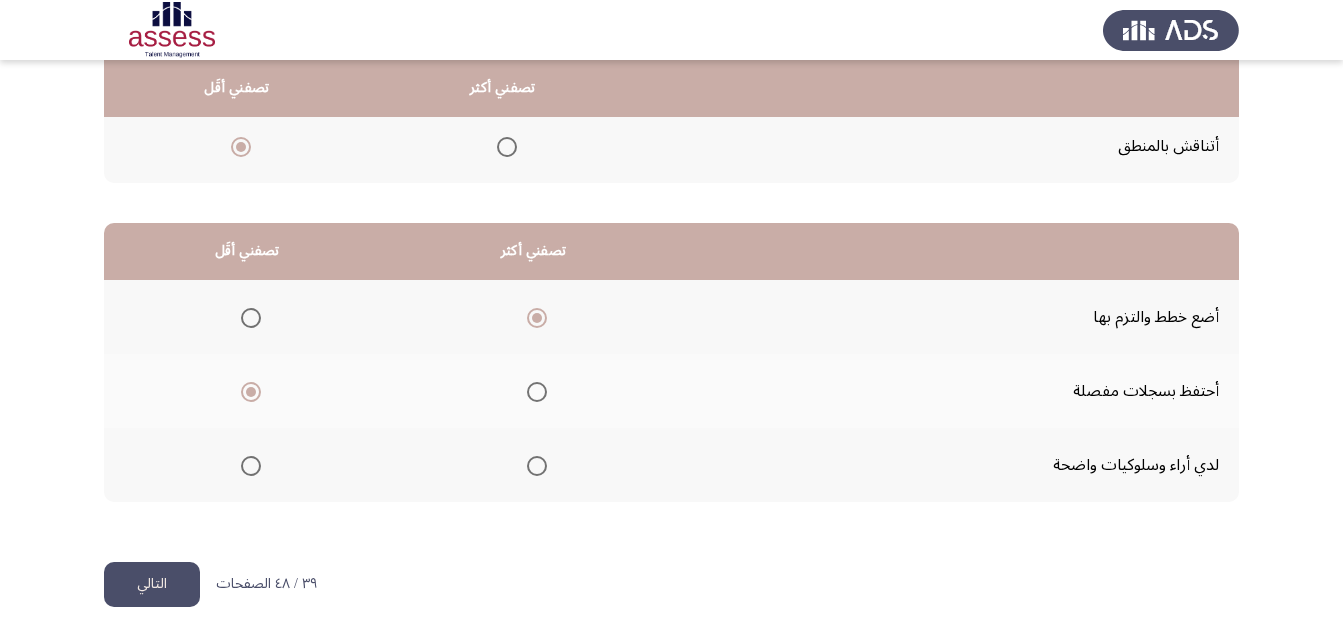 click on "التالي" 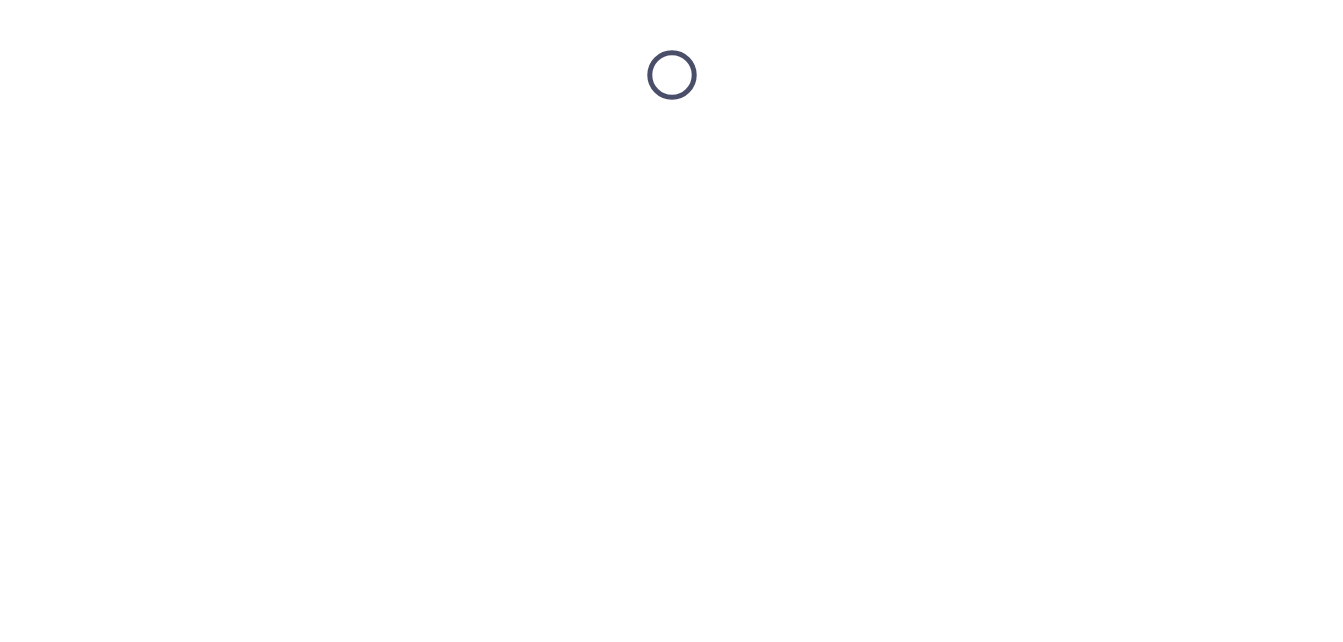 scroll, scrollTop: 0, scrollLeft: 0, axis: both 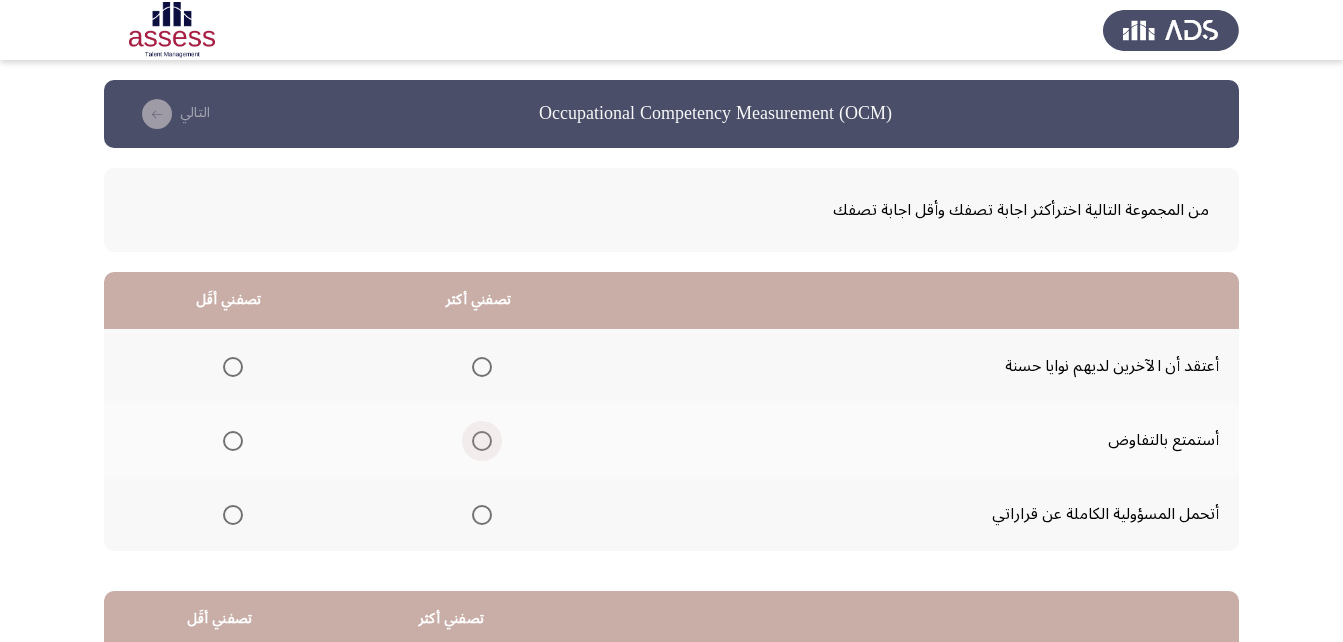click at bounding box center [482, 441] 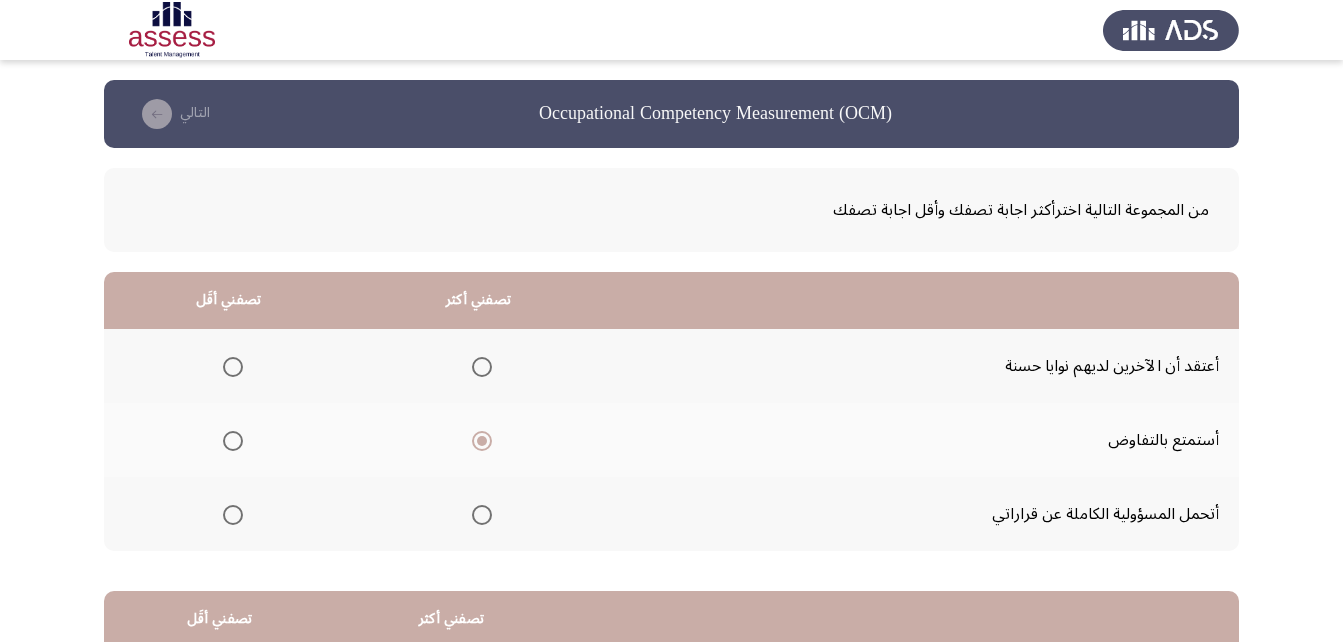 click at bounding box center (233, 515) 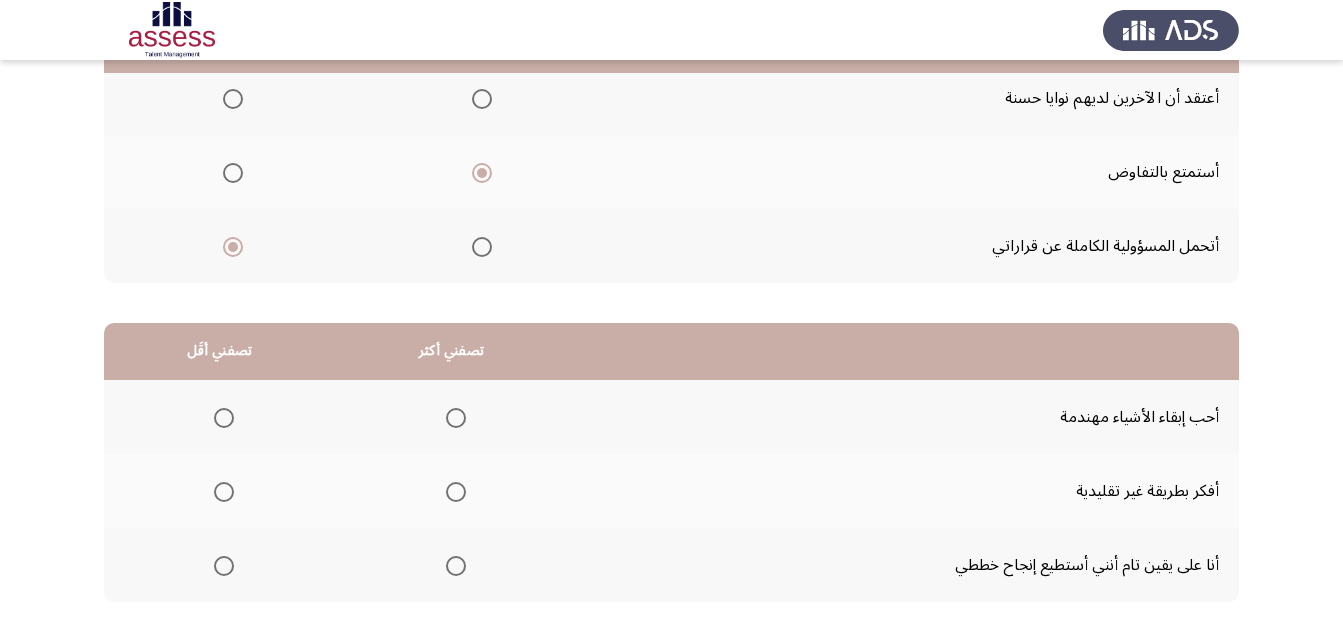 scroll, scrollTop: 0, scrollLeft: 0, axis: both 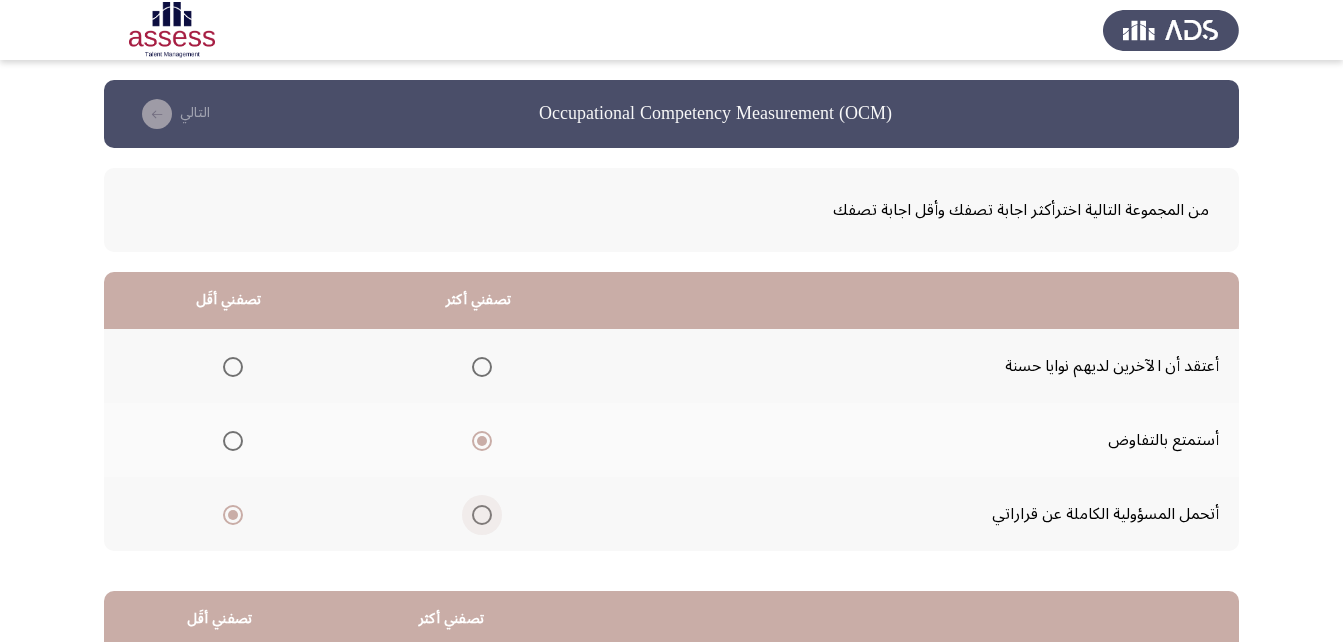 click at bounding box center (482, 515) 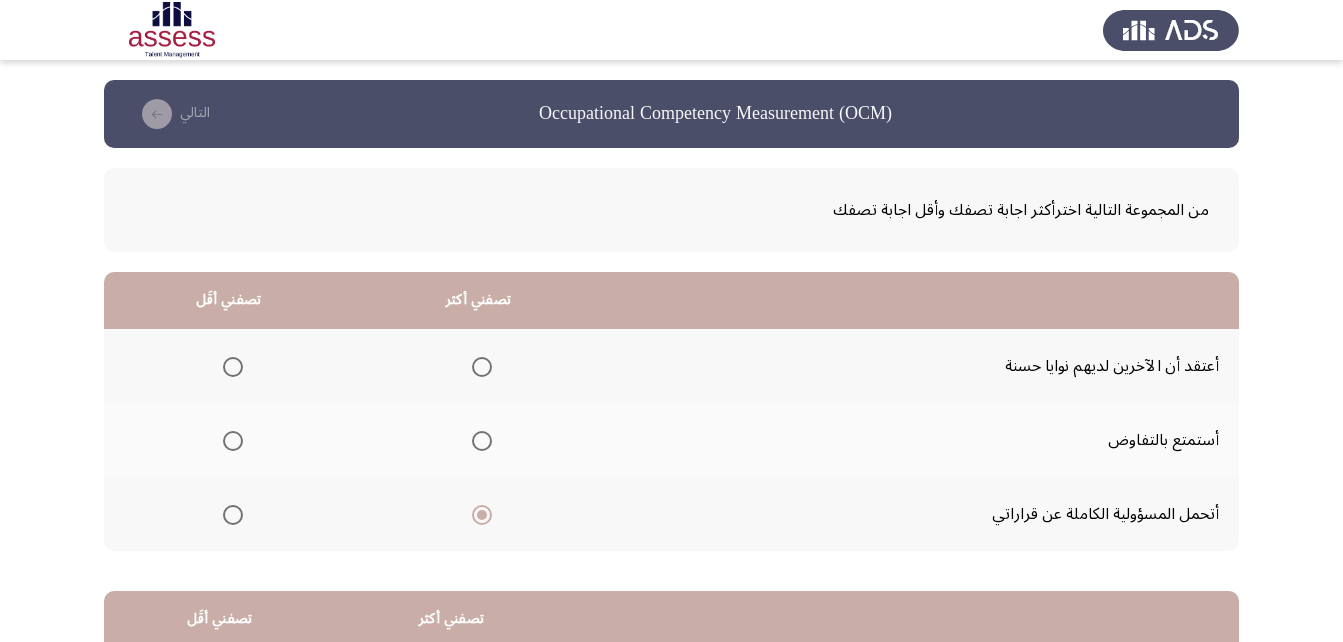 click at bounding box center (233, 441) 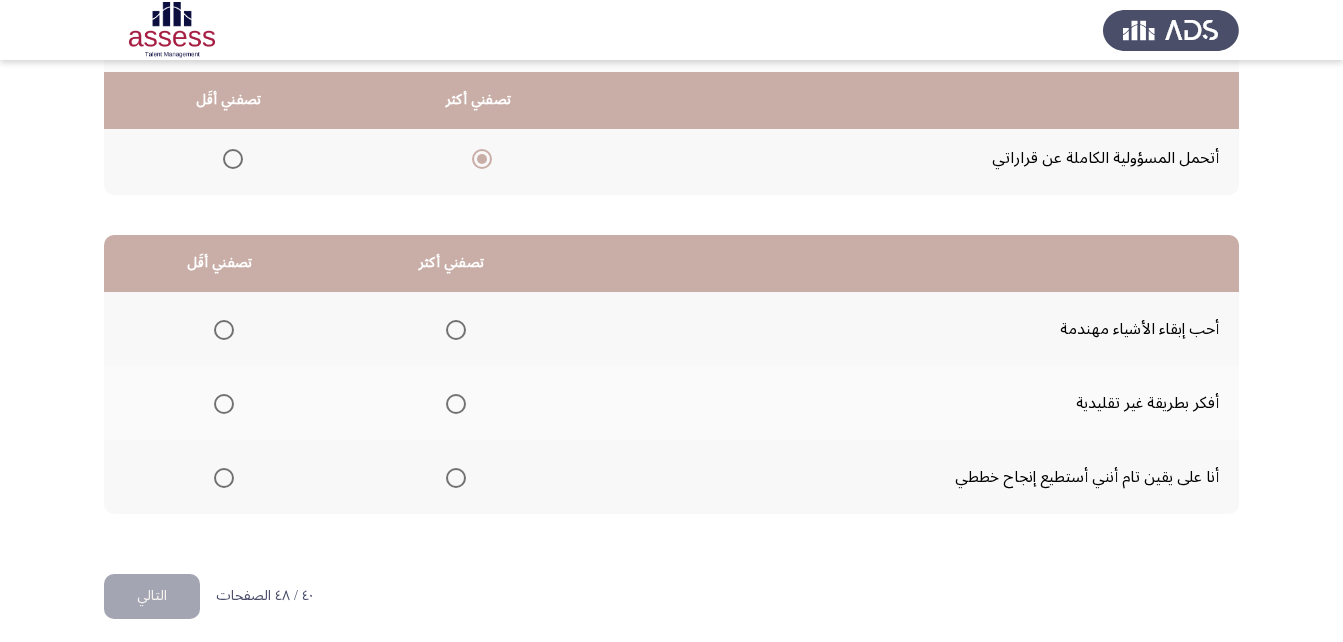 scroll, scrollTop: 368, scrollLeft: 0, axis: vertical 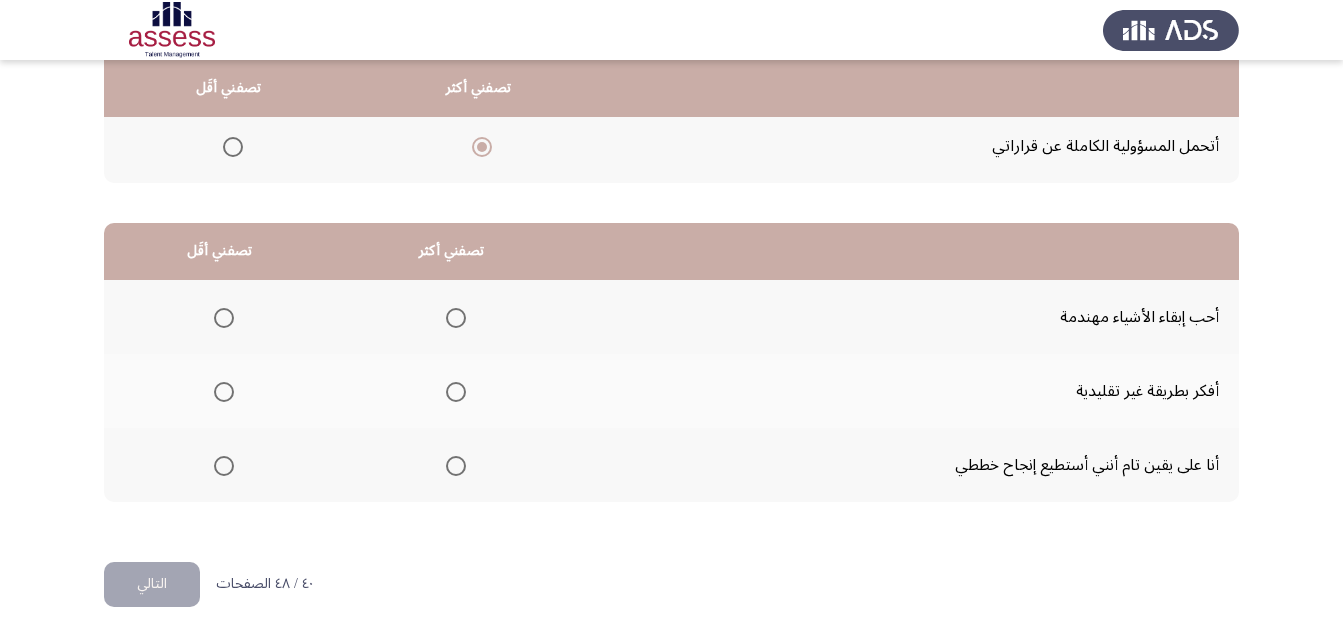 click at bounding box center [456, 466] 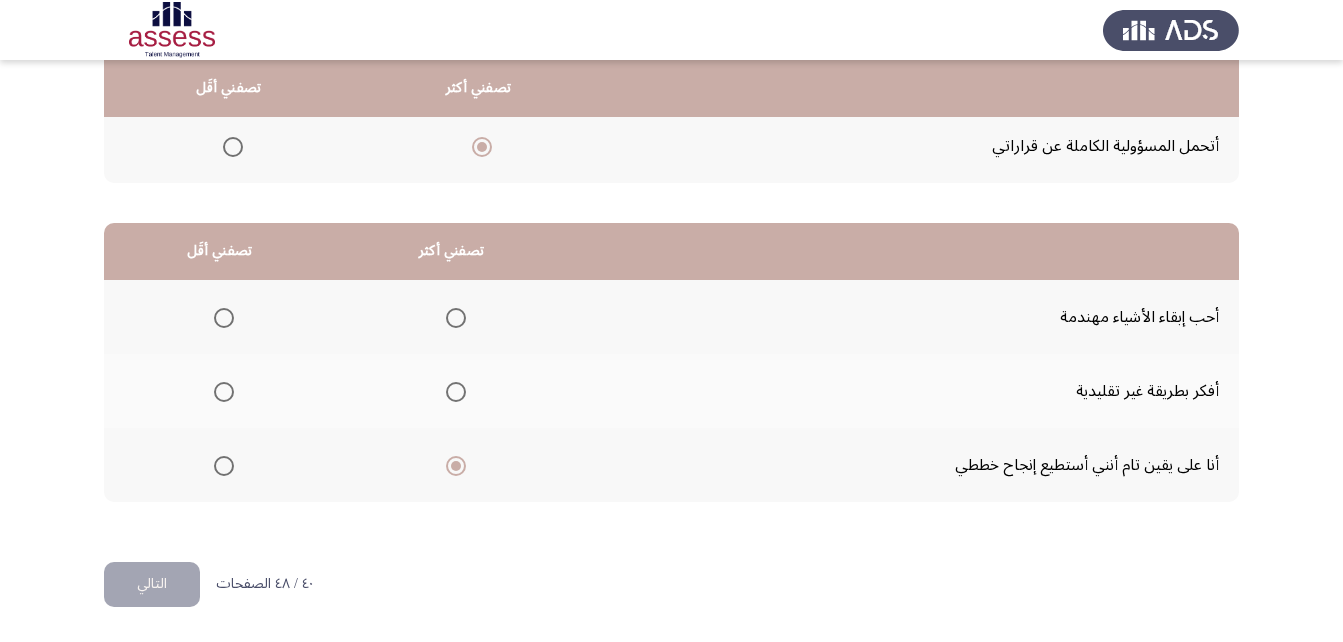 click at bounding box center (224, 318) 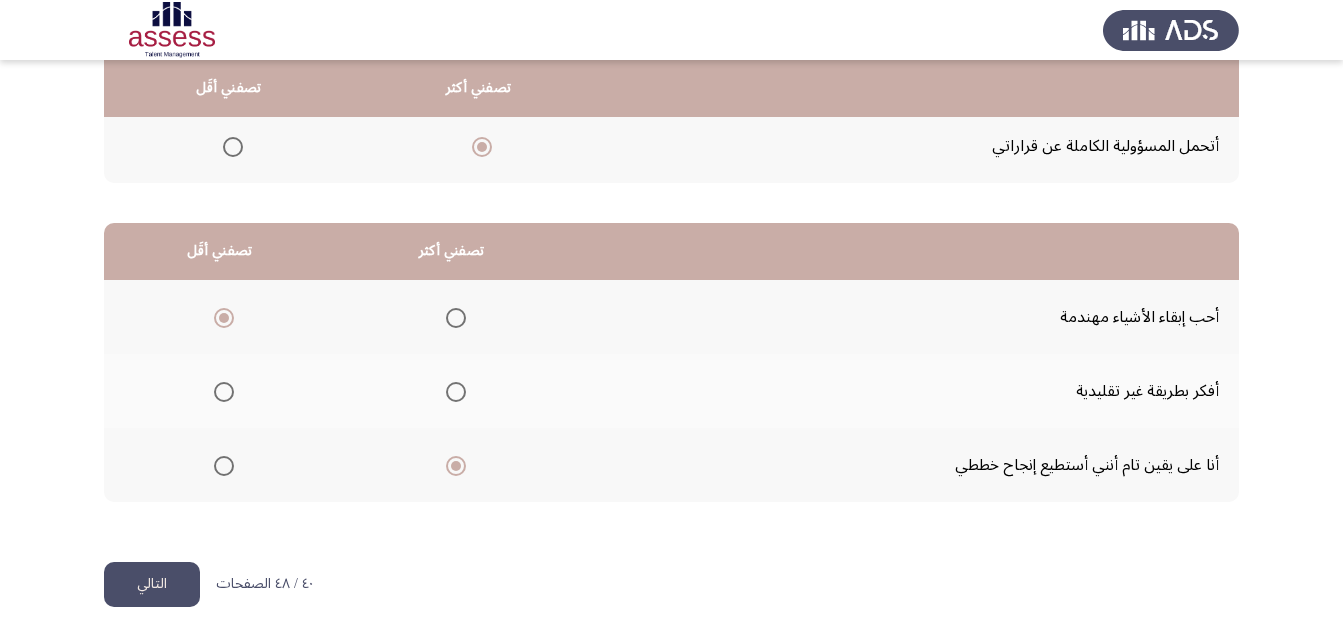 click on "التالي" 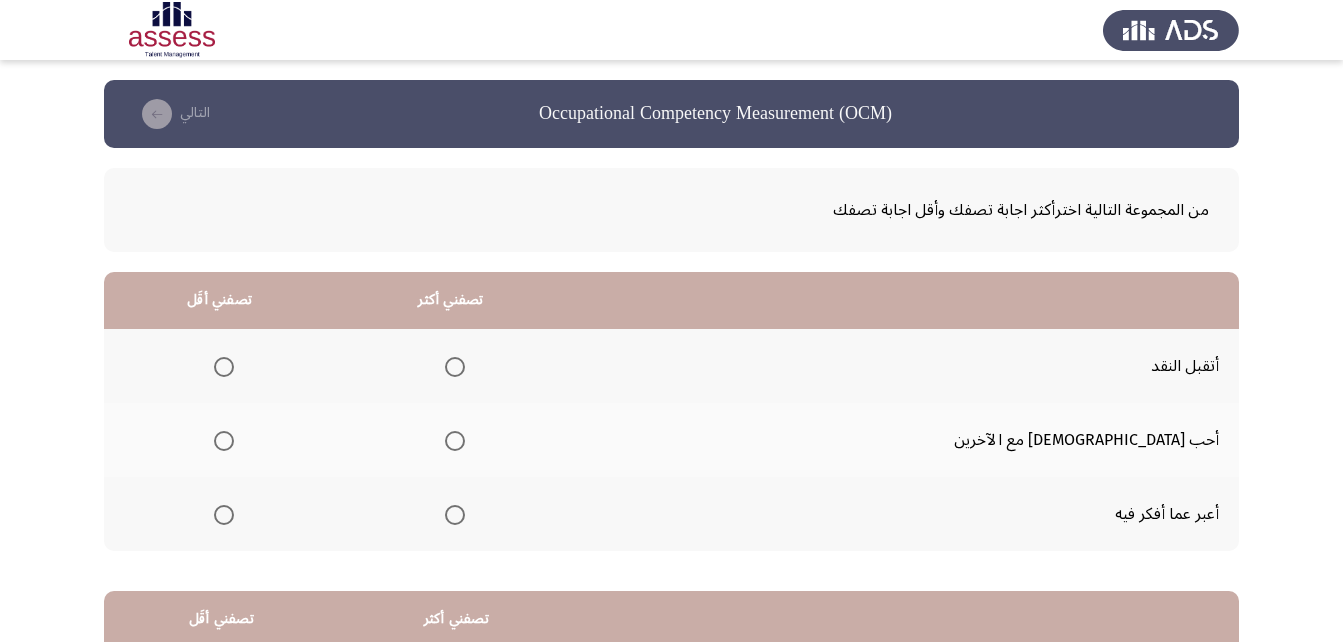 click at bounding box center (455, 441) 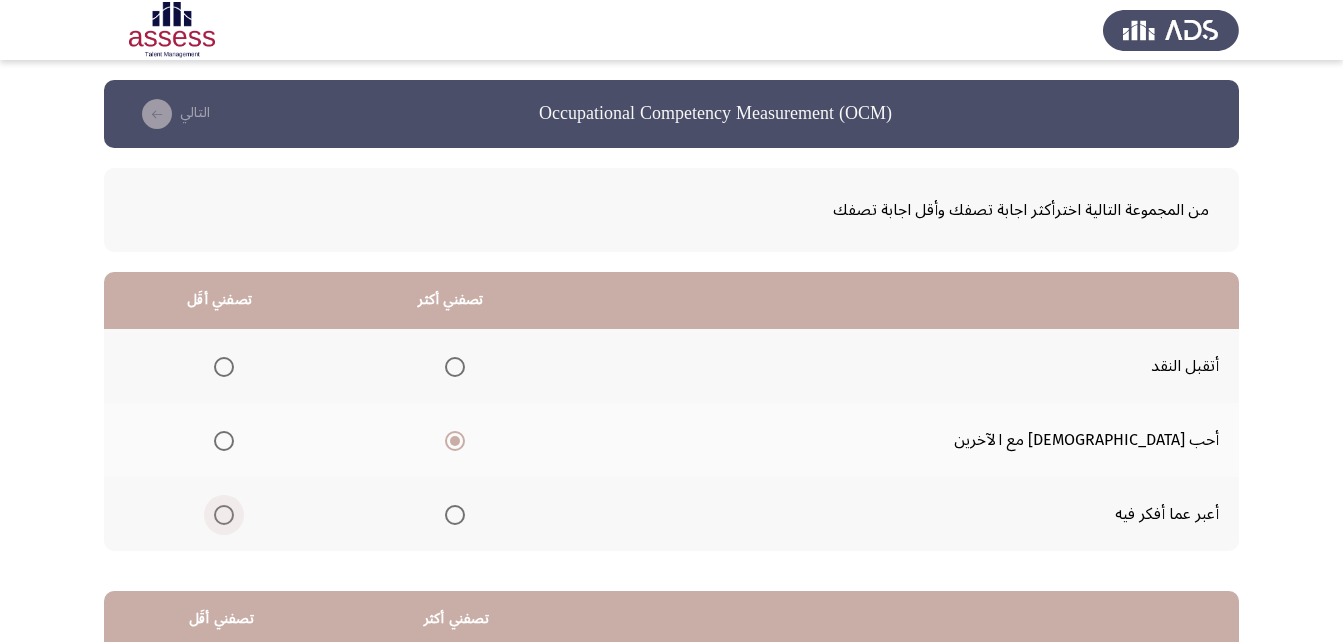 click at bounding box center (224, 515) 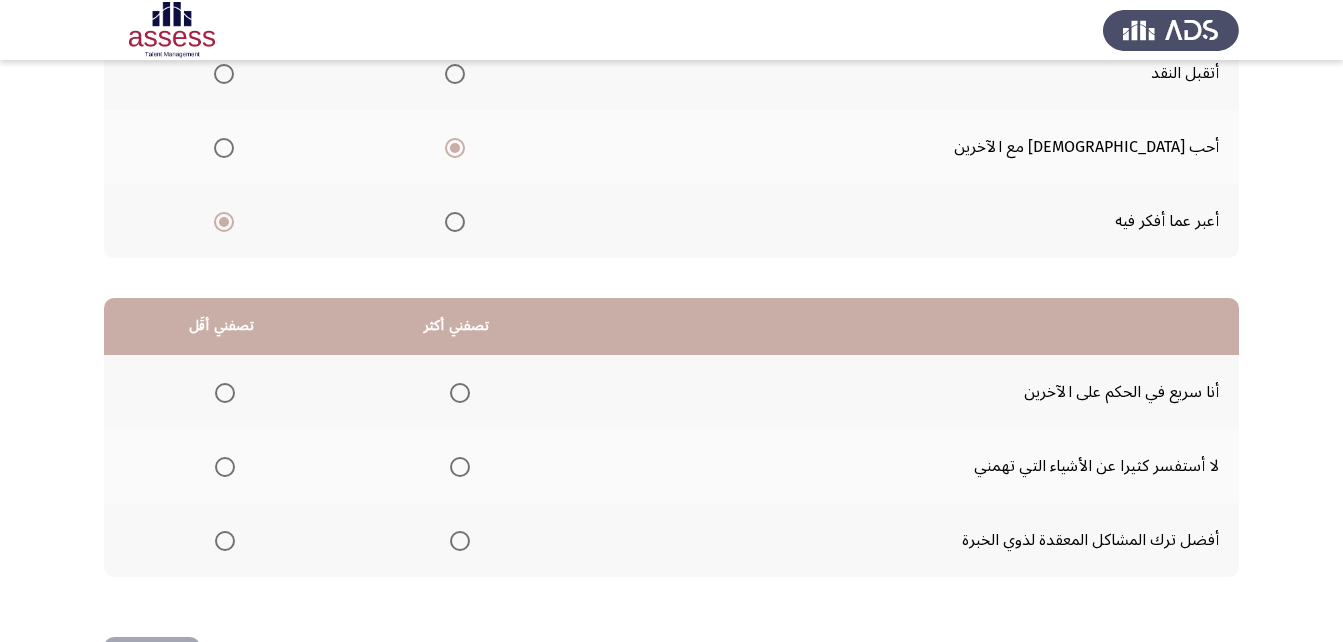 scroll, scrollTop: 300, scrollLeft: 0, axis: vertical 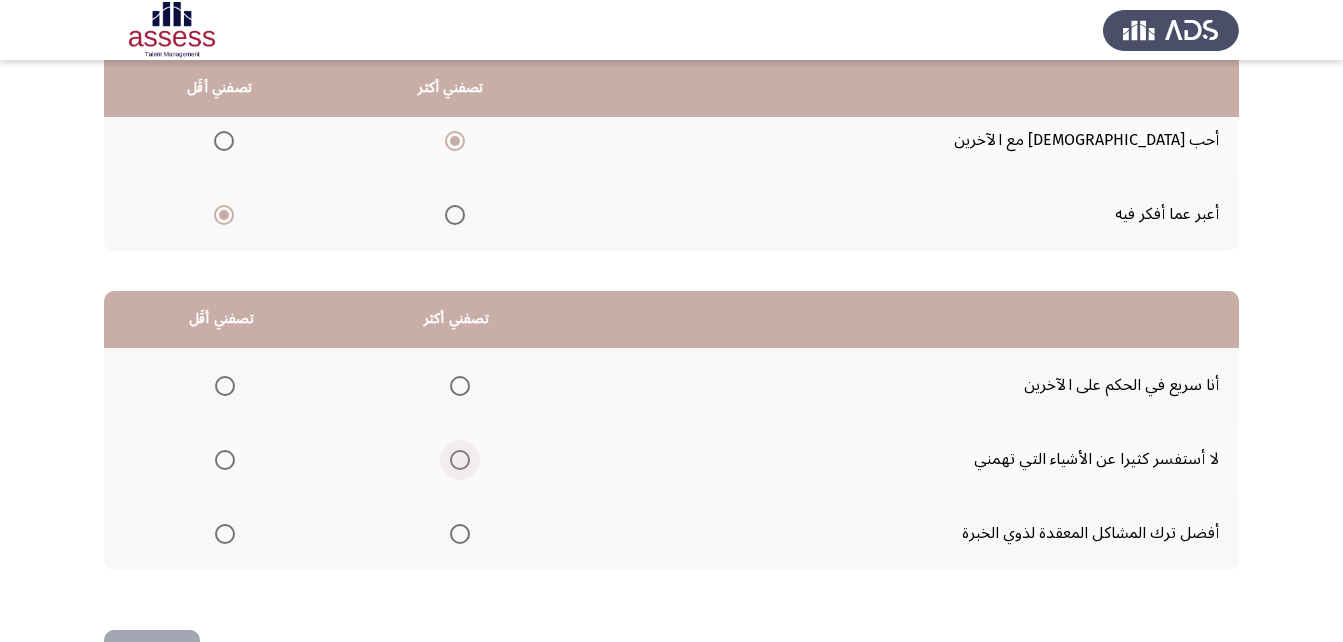 click at bounding box center (460, 460) 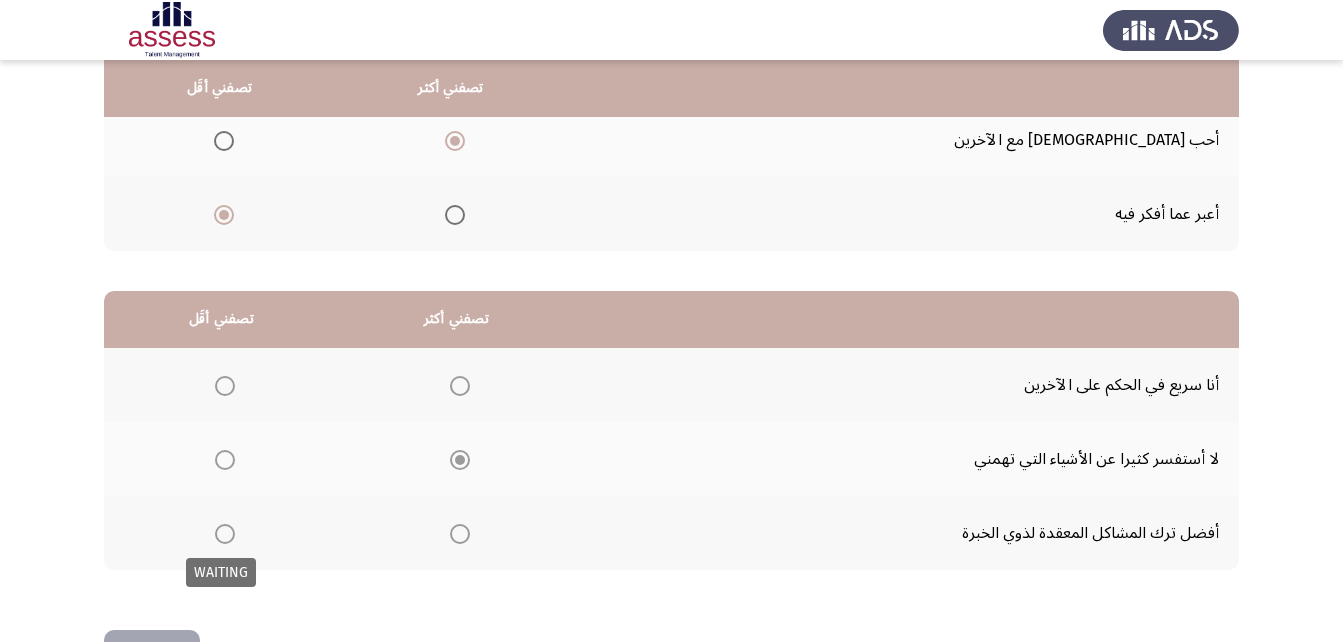 click at bounding box center (225, 534) 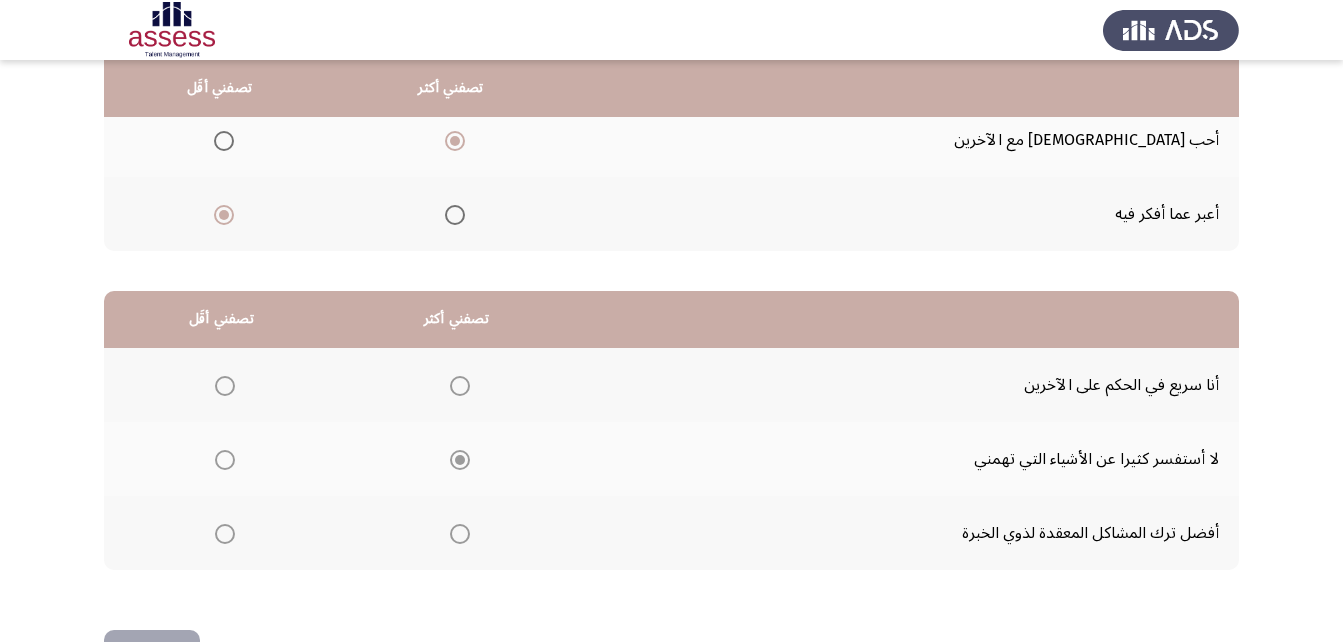 click at bounding box center [225, 534] 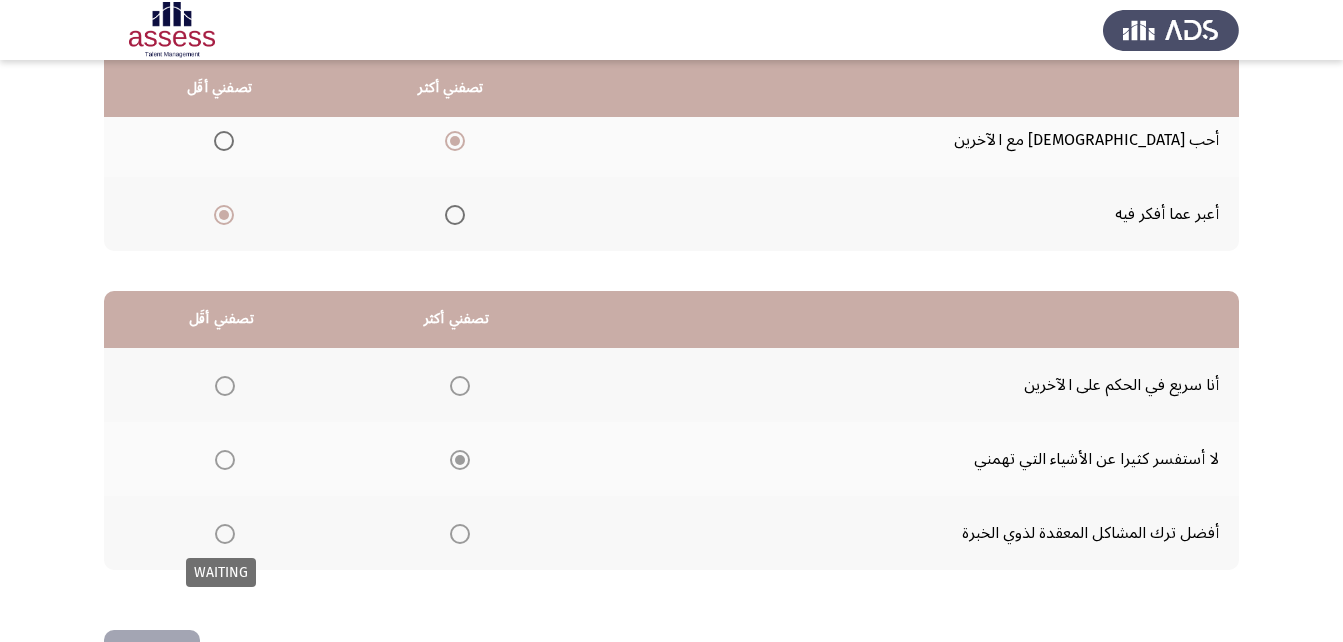 click at bounding box center (225, 534) 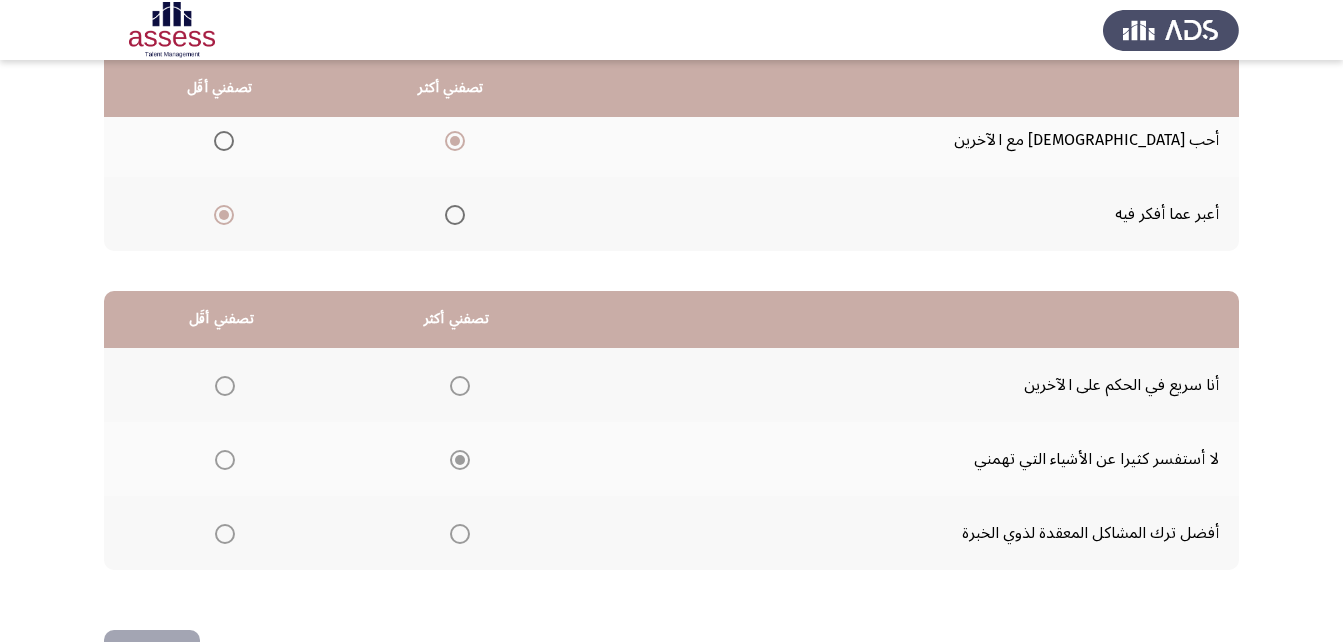 click at bounding box center [225, 534] 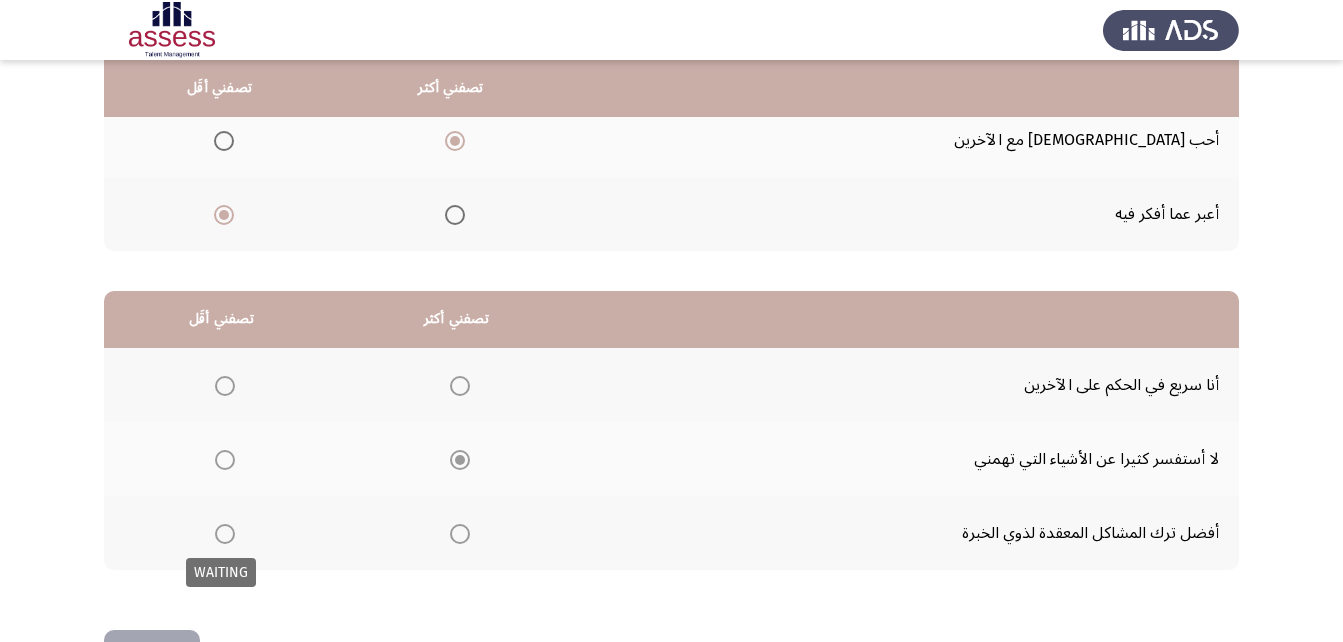 click at bounding box center [225, 534] 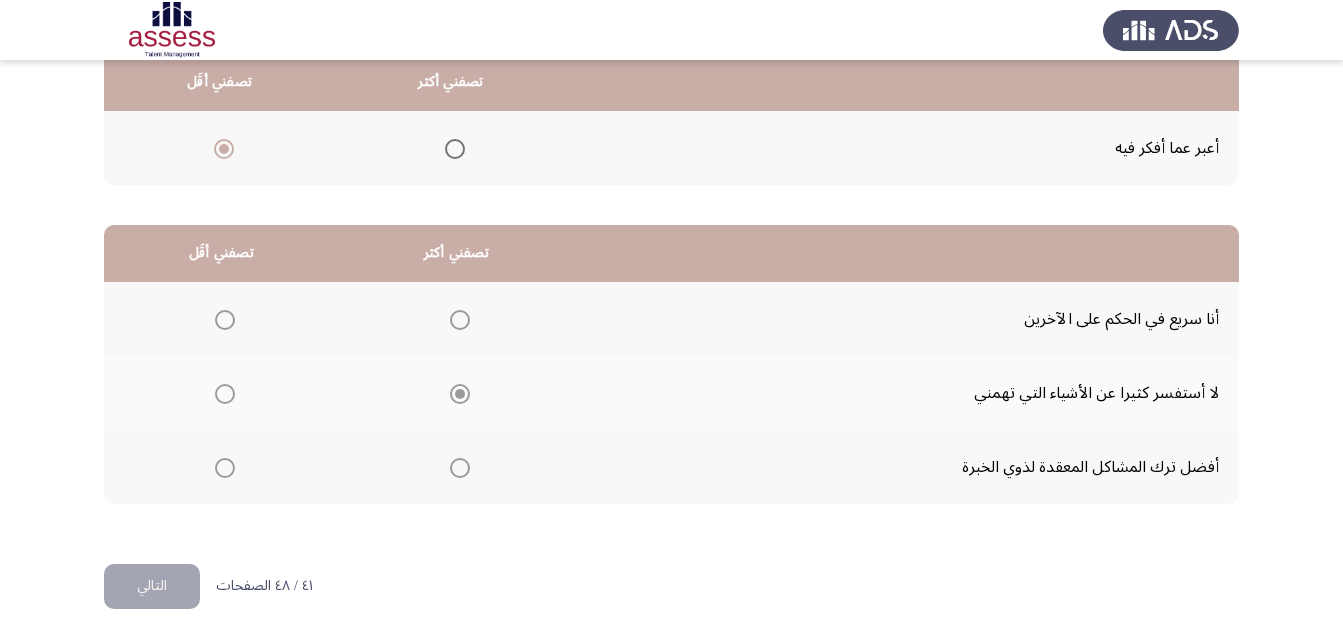 scroll, scrollTop: 368, scrollLeft: 0, axis: vertical 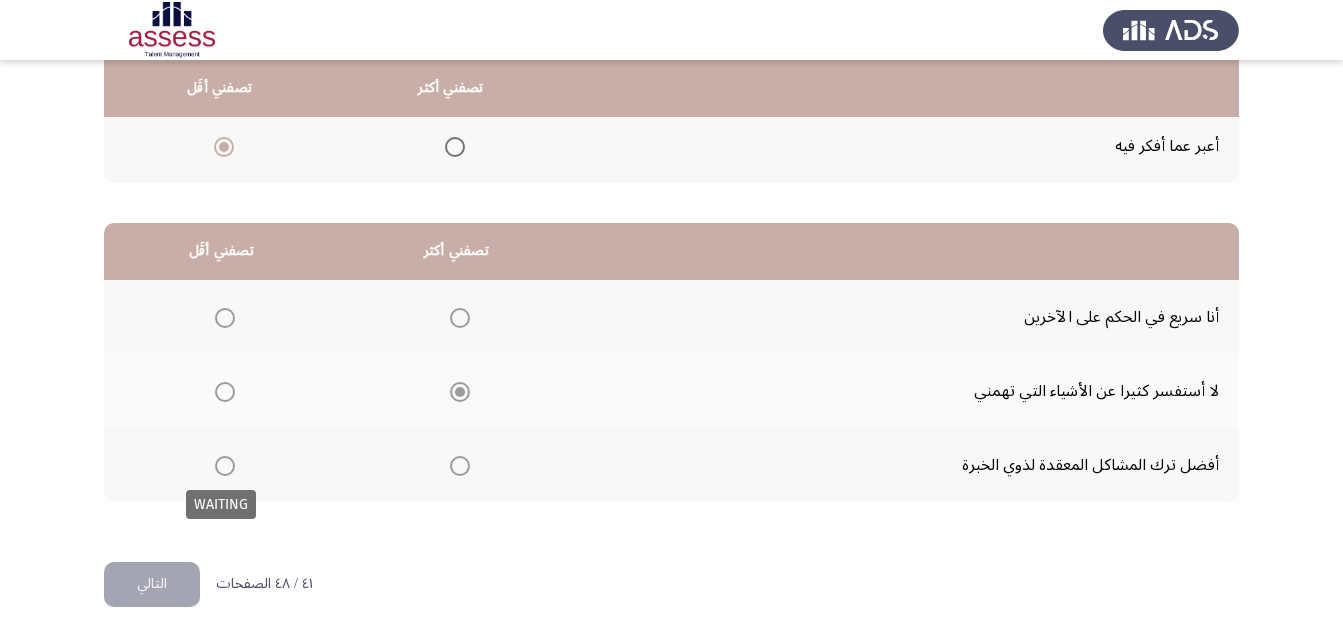 click at bounding box center [225, 466] 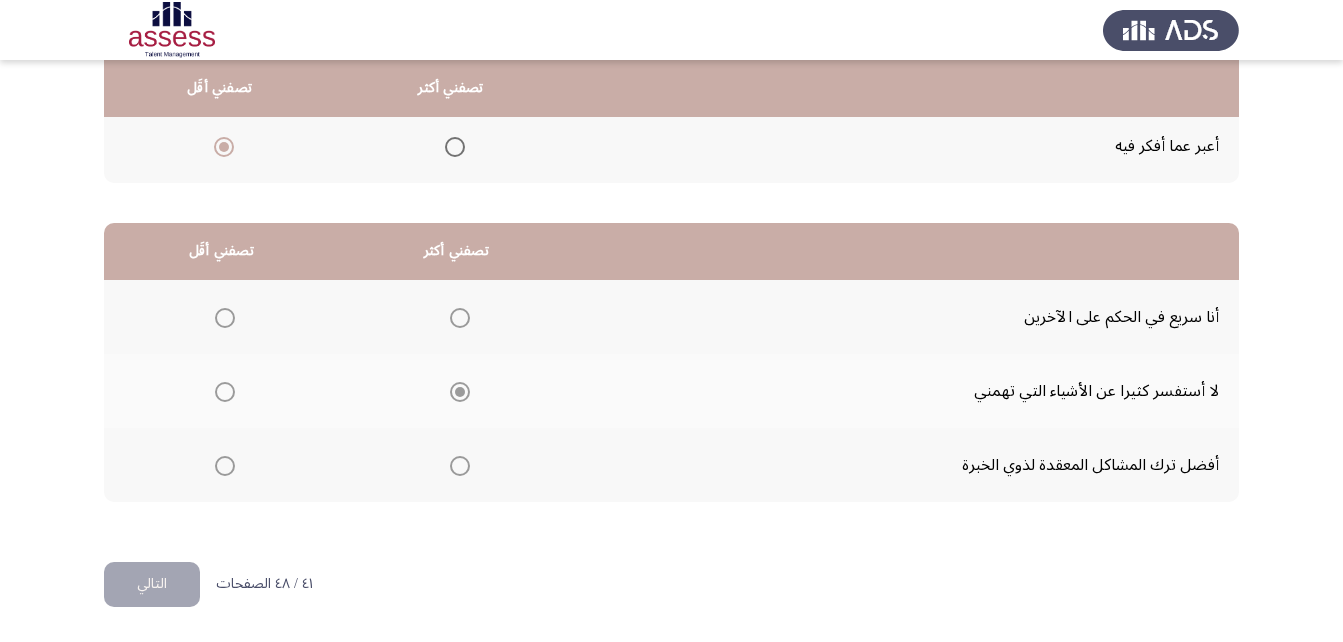 click at bounding box center (225, 466) 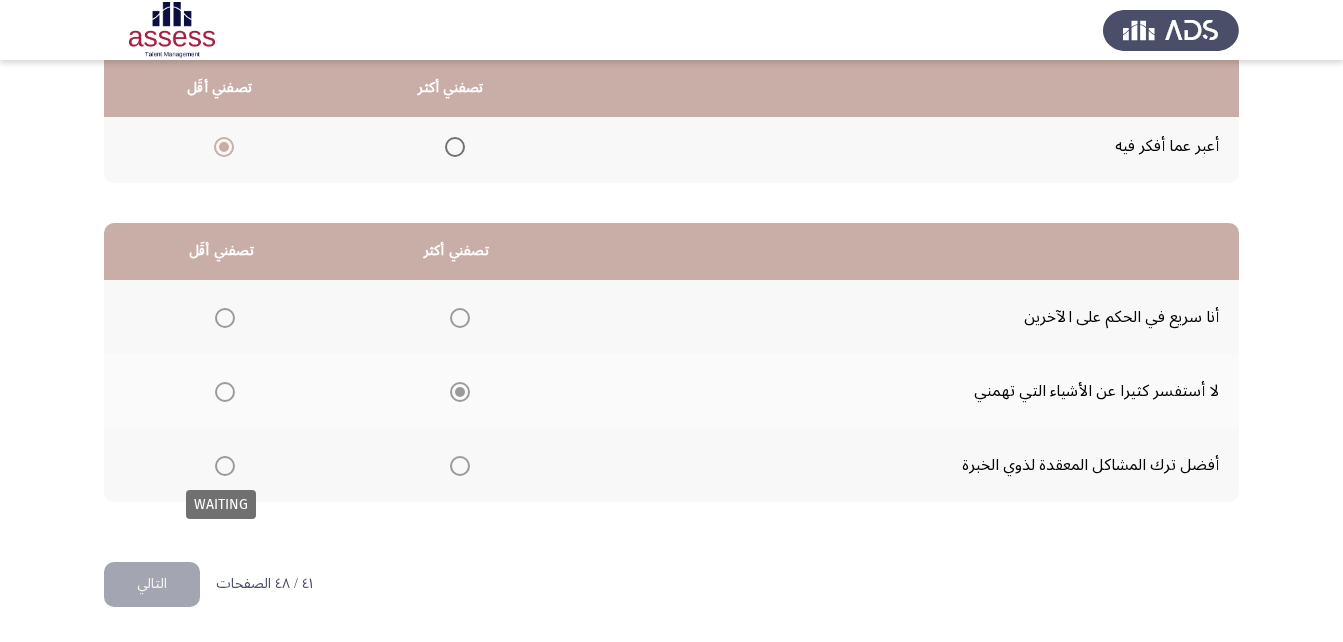 click at bounding box center [225, 466] 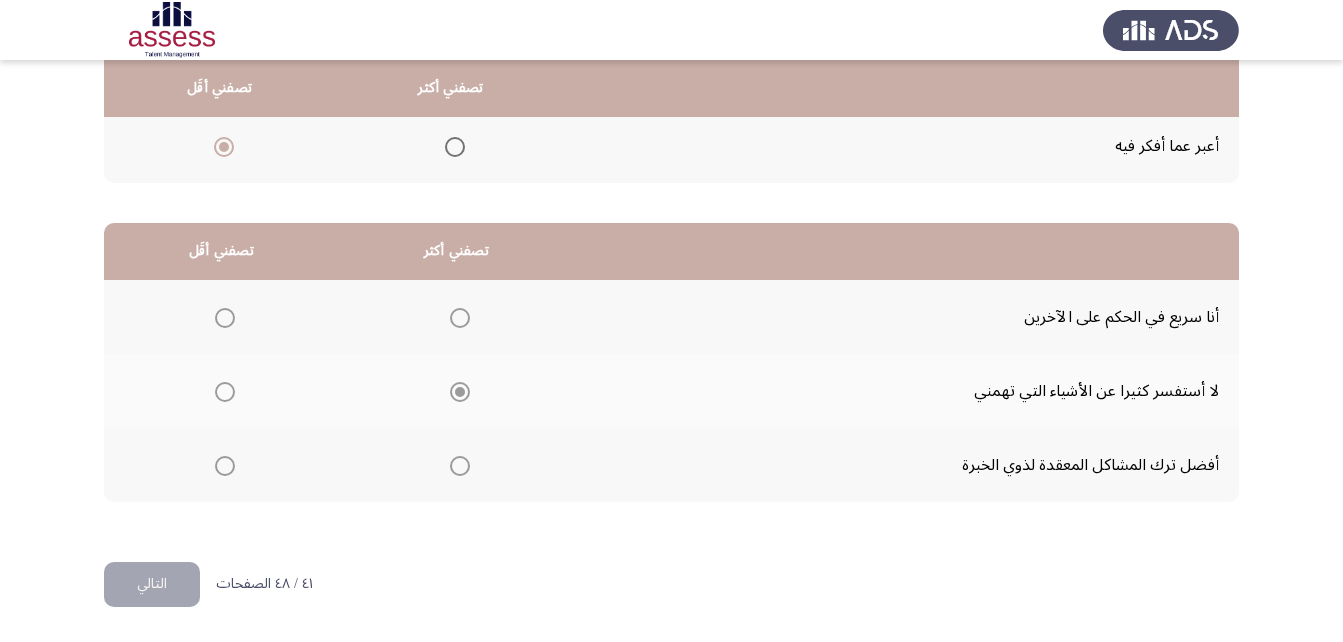 click at bounding box center [225, 466] 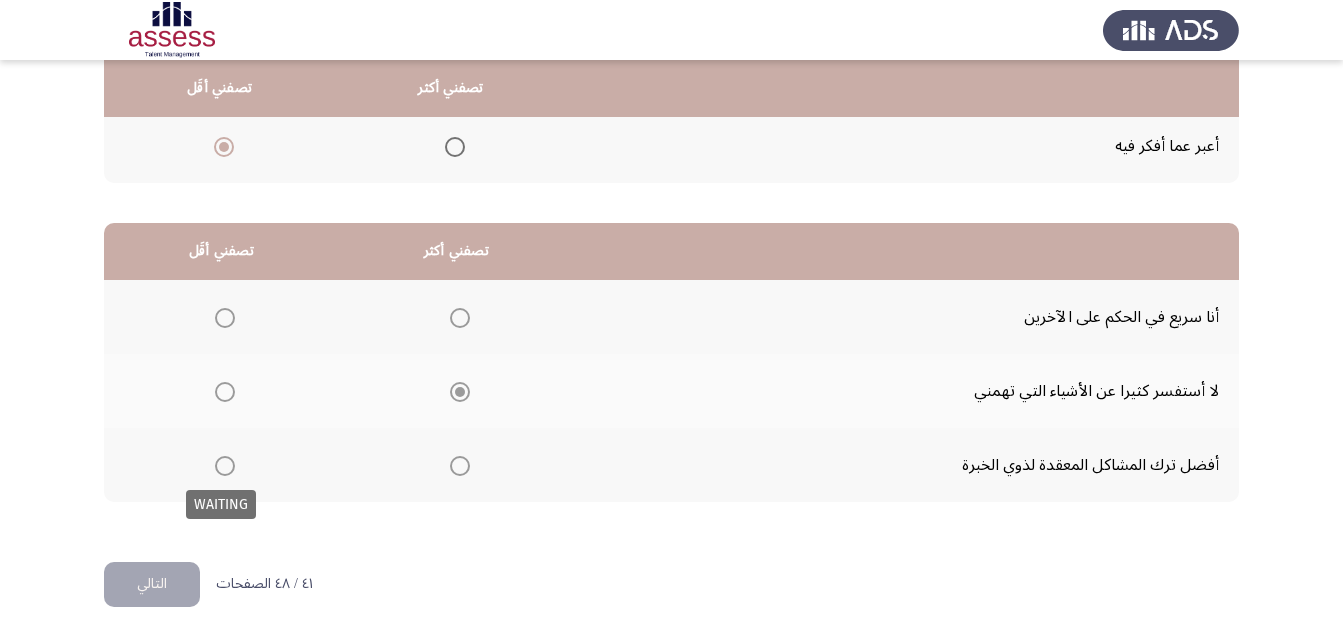 click at bounding box center (225, 466) 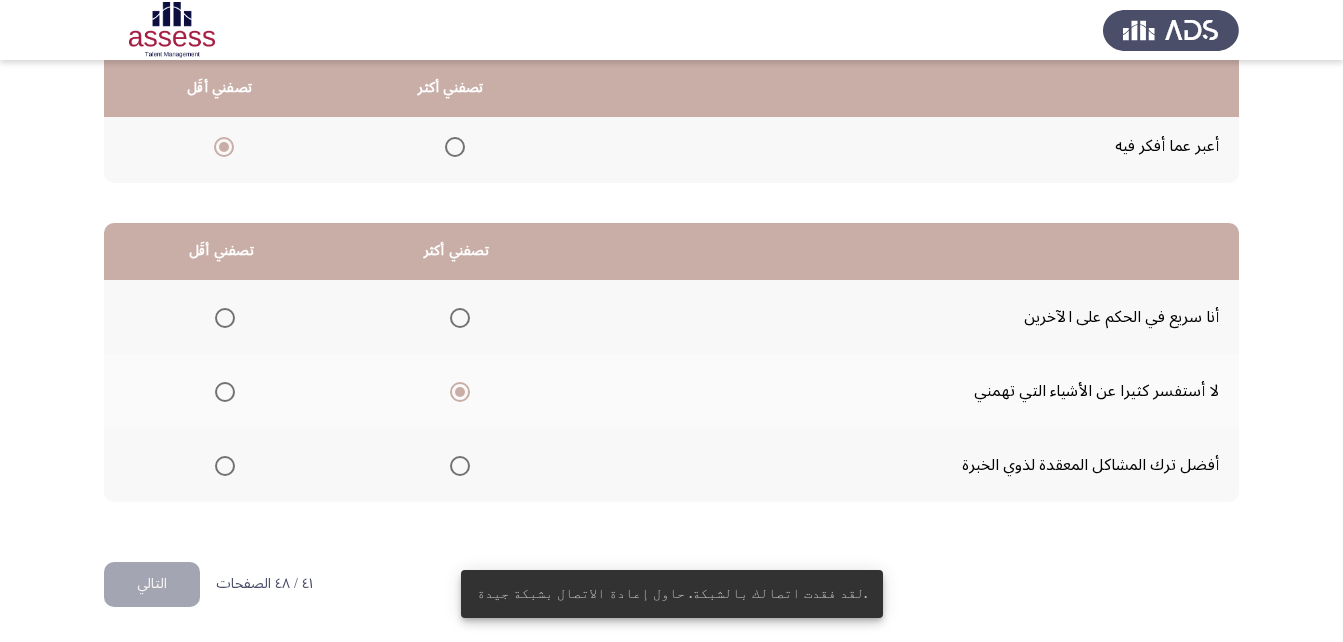 click 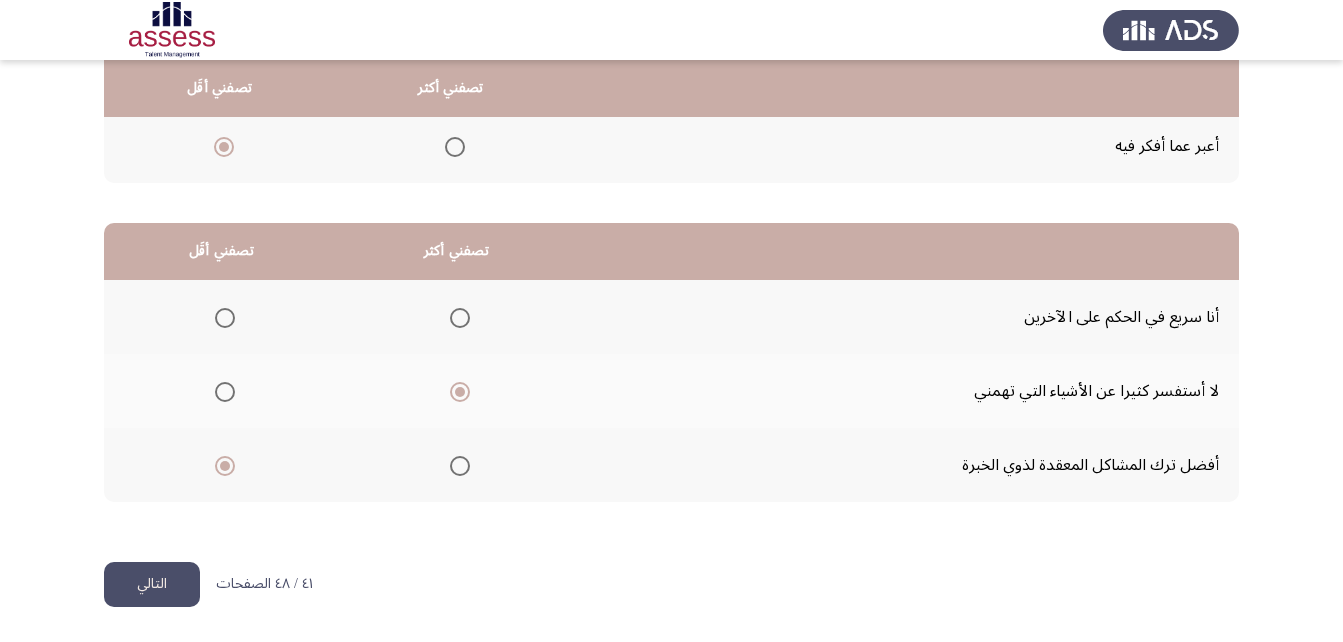 click on "التالي" 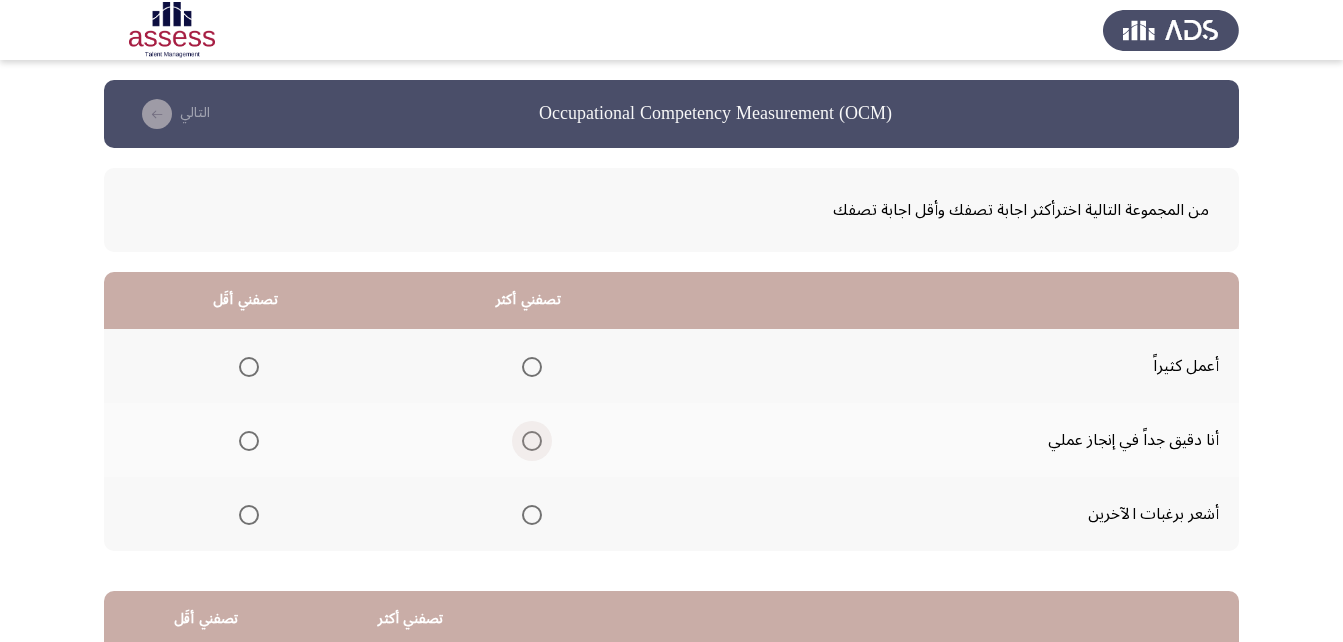 click at bounding box center [532, 441] 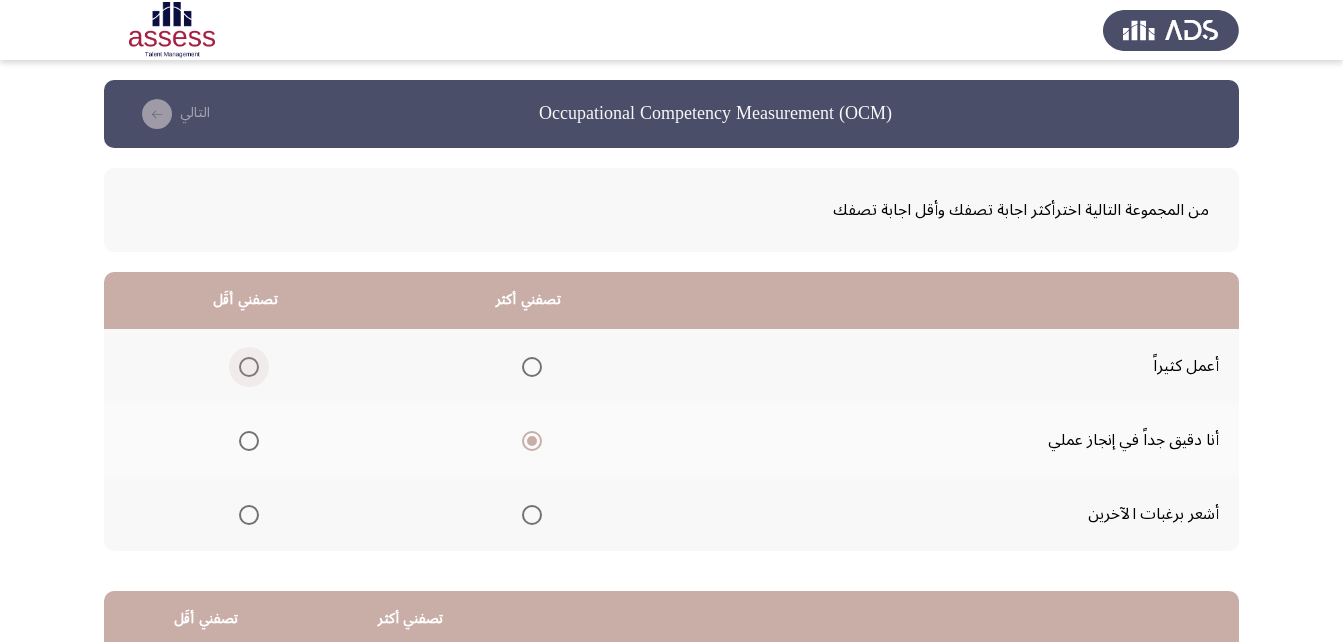 click at bounding box center [249, 367] 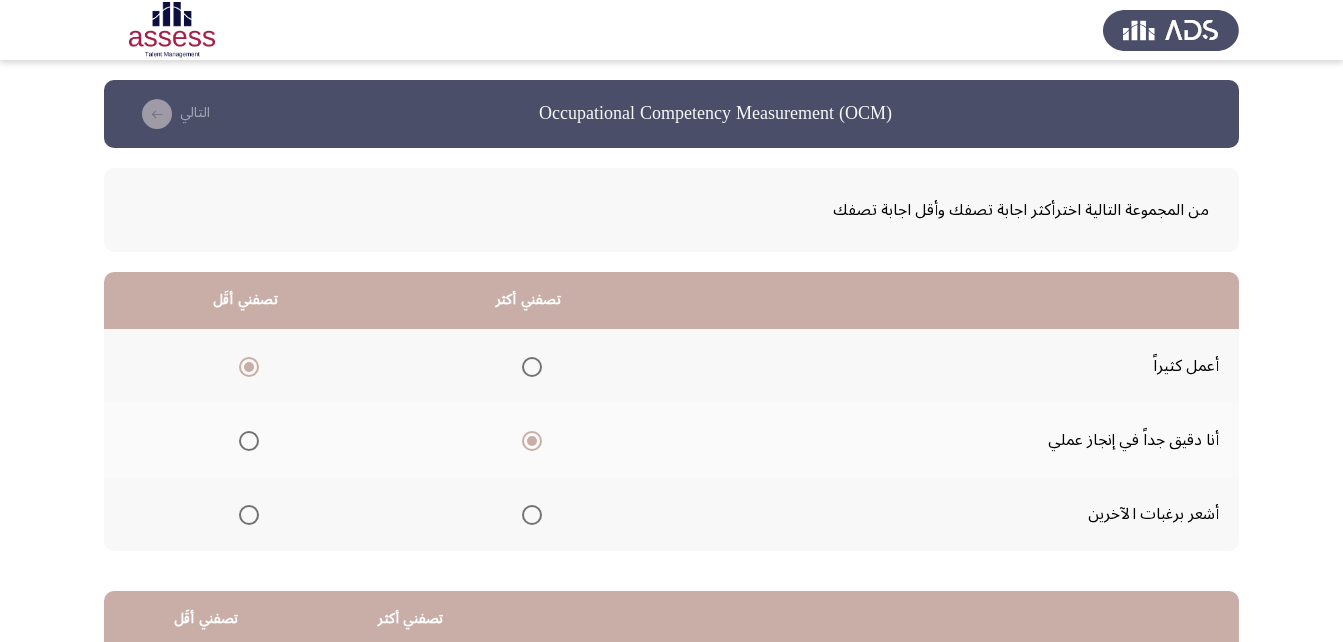 click at bounding box center (249, 515) 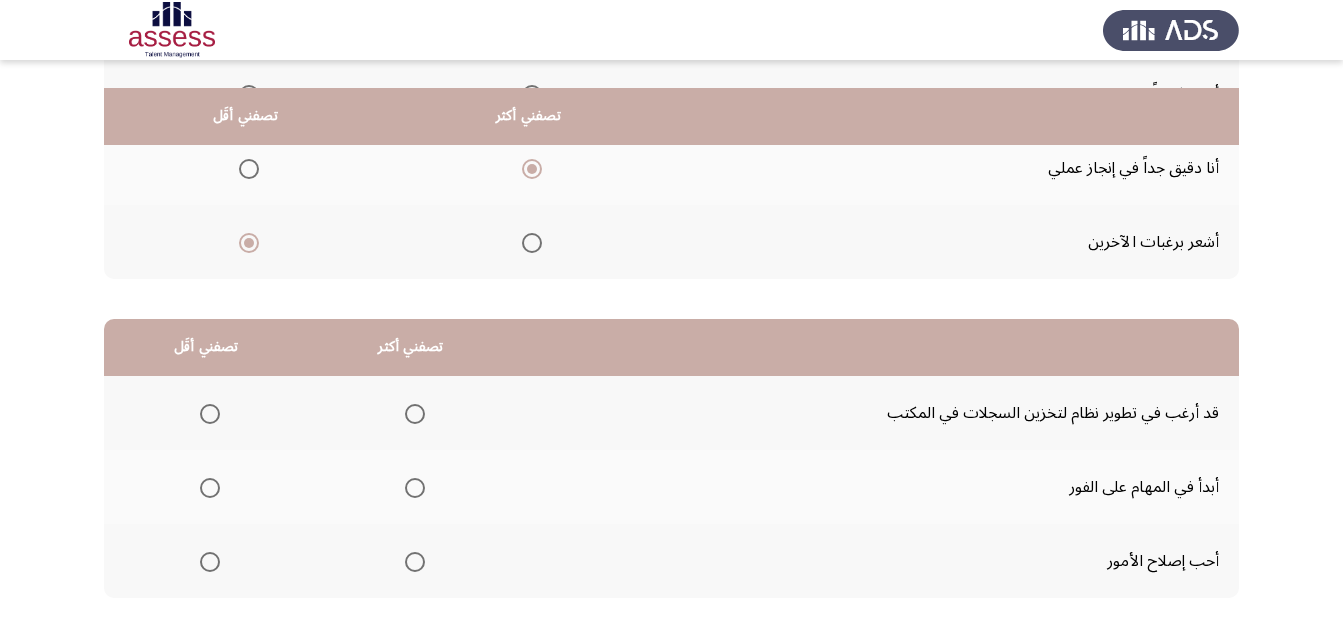 scroll, scrollTop: 300, scrollLeft: 0, axis: vertical 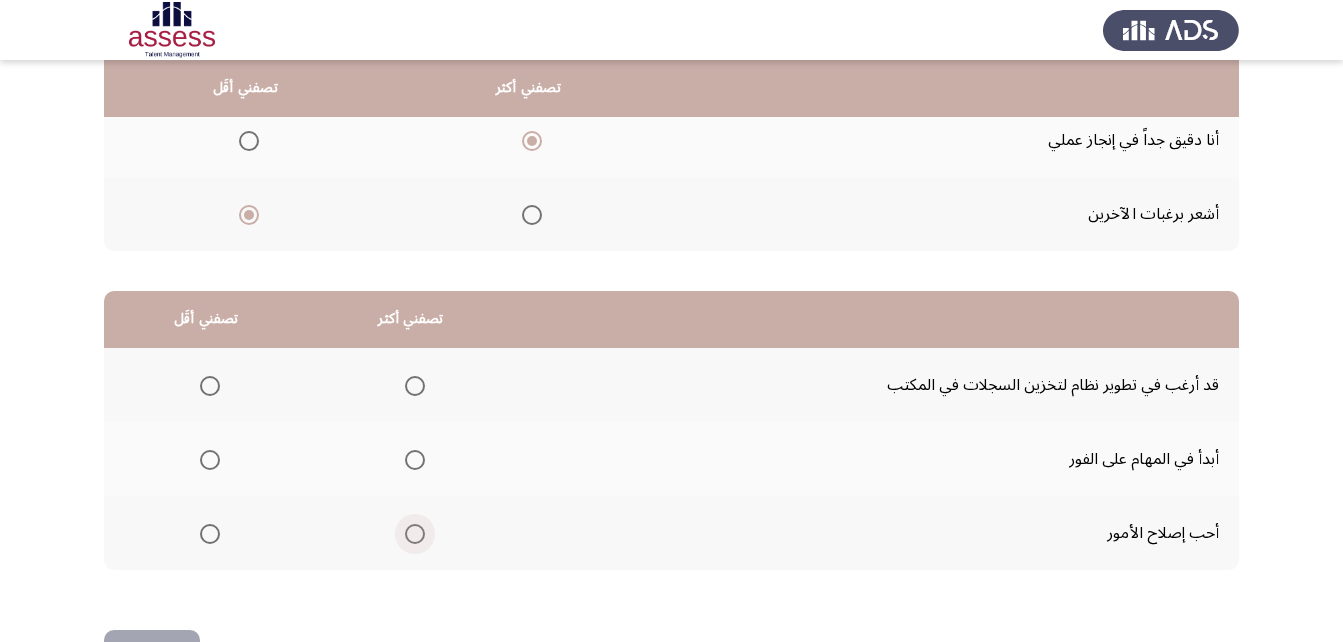 click at bounding box center (415, 534) 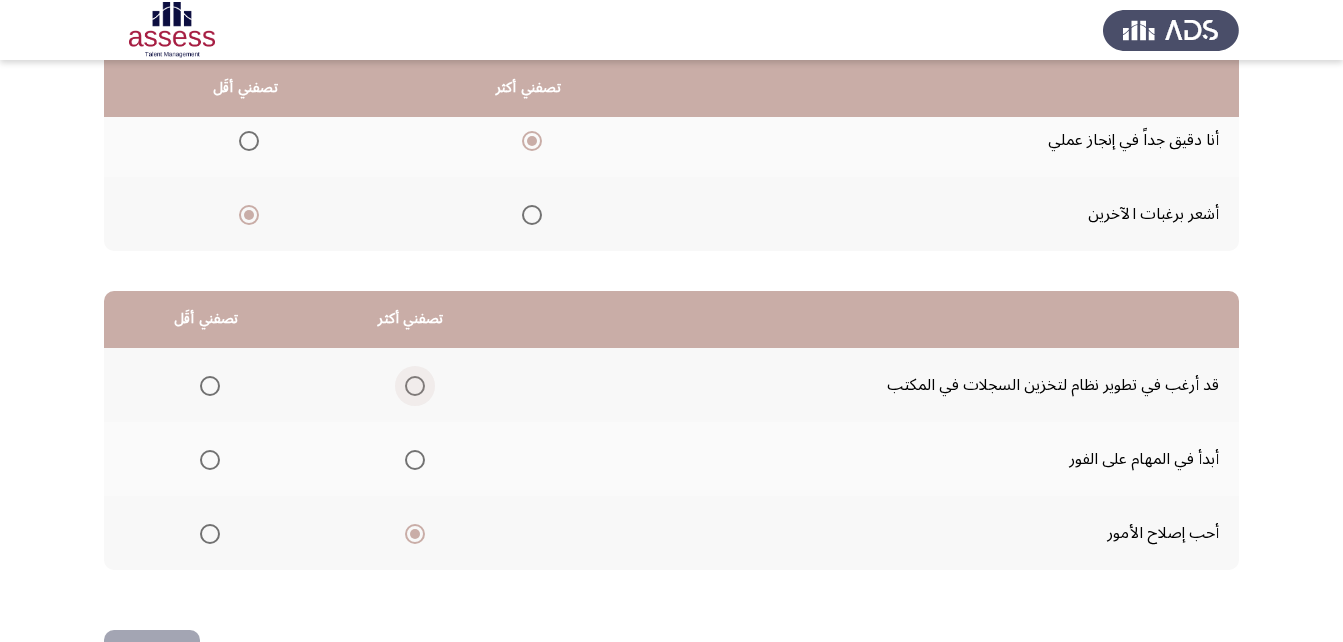 click at bounding box center [415, 386] 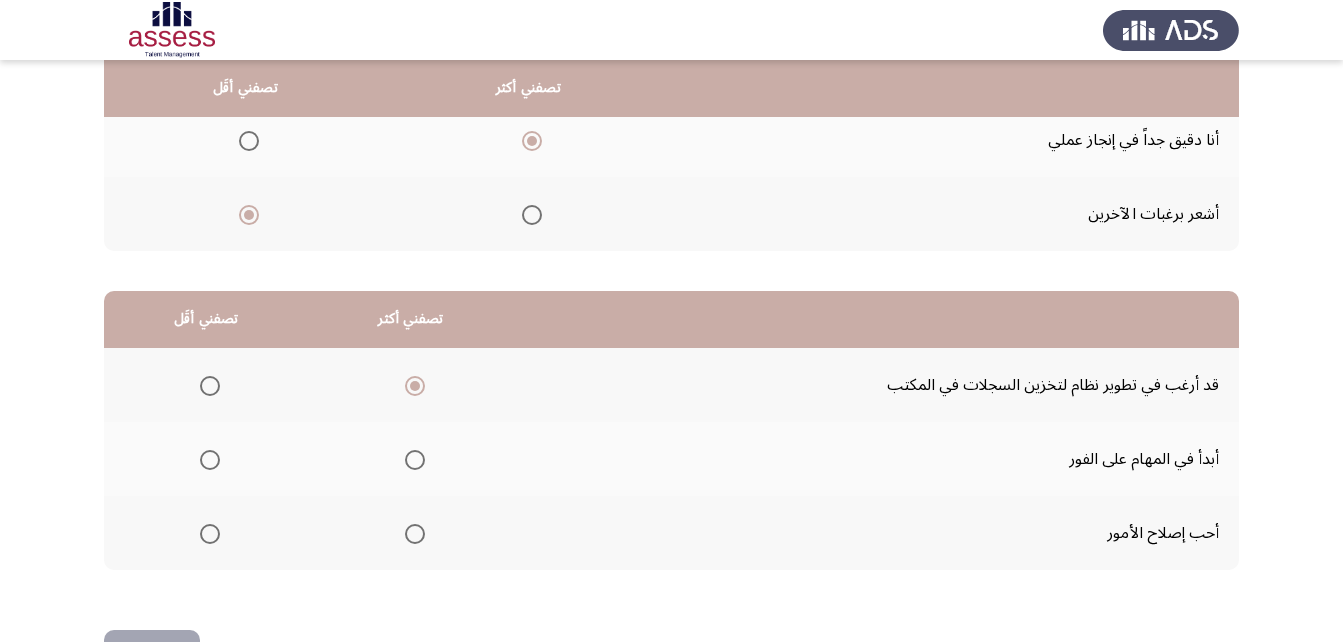 click at bounding box center (210, 460) 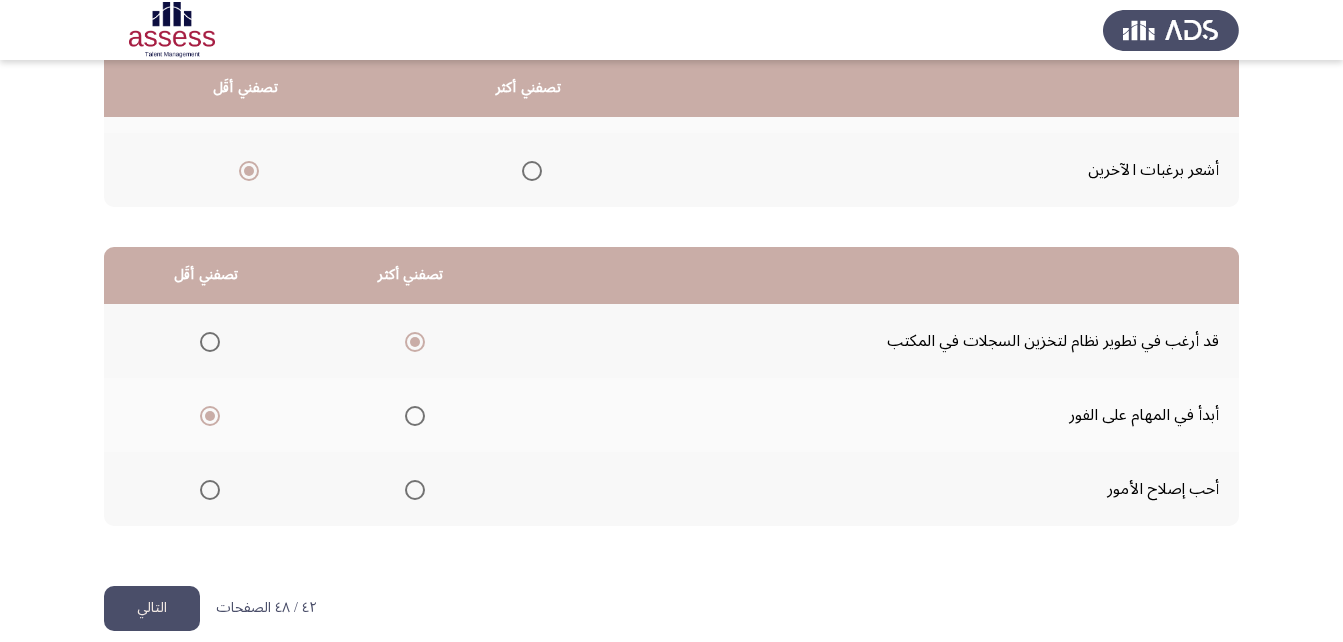 scroll, scrollTop: 368, scrollLeft: 0, axis: vertical 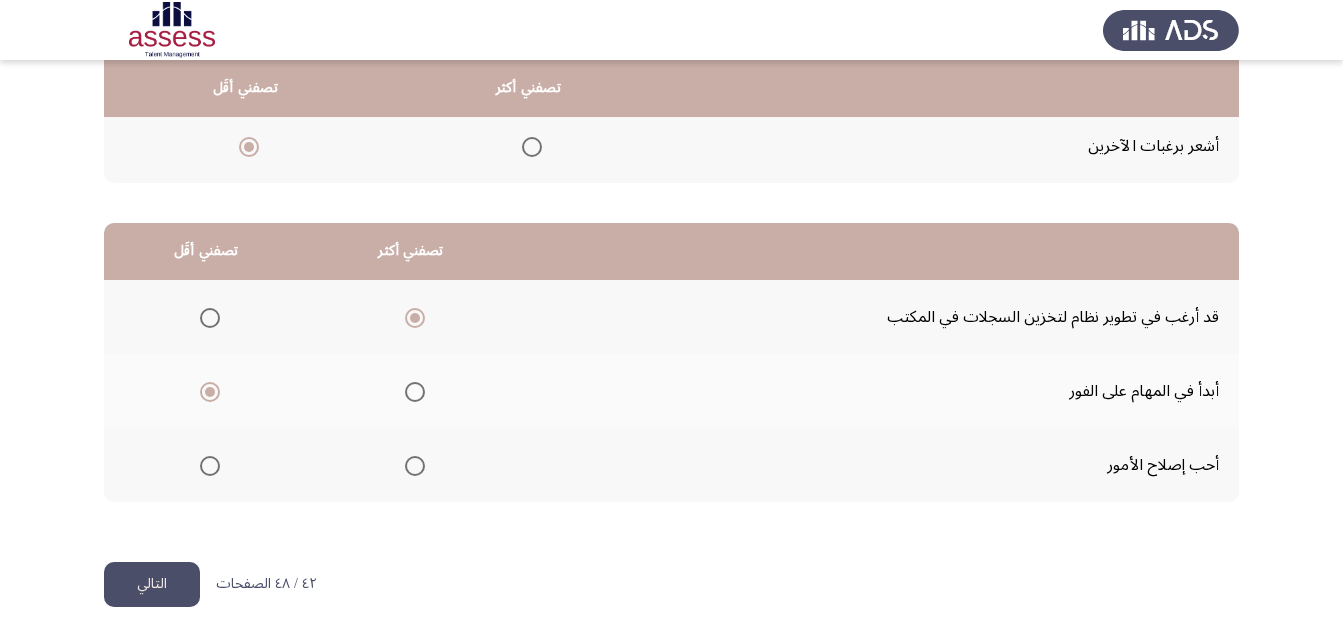 click on "التالي" 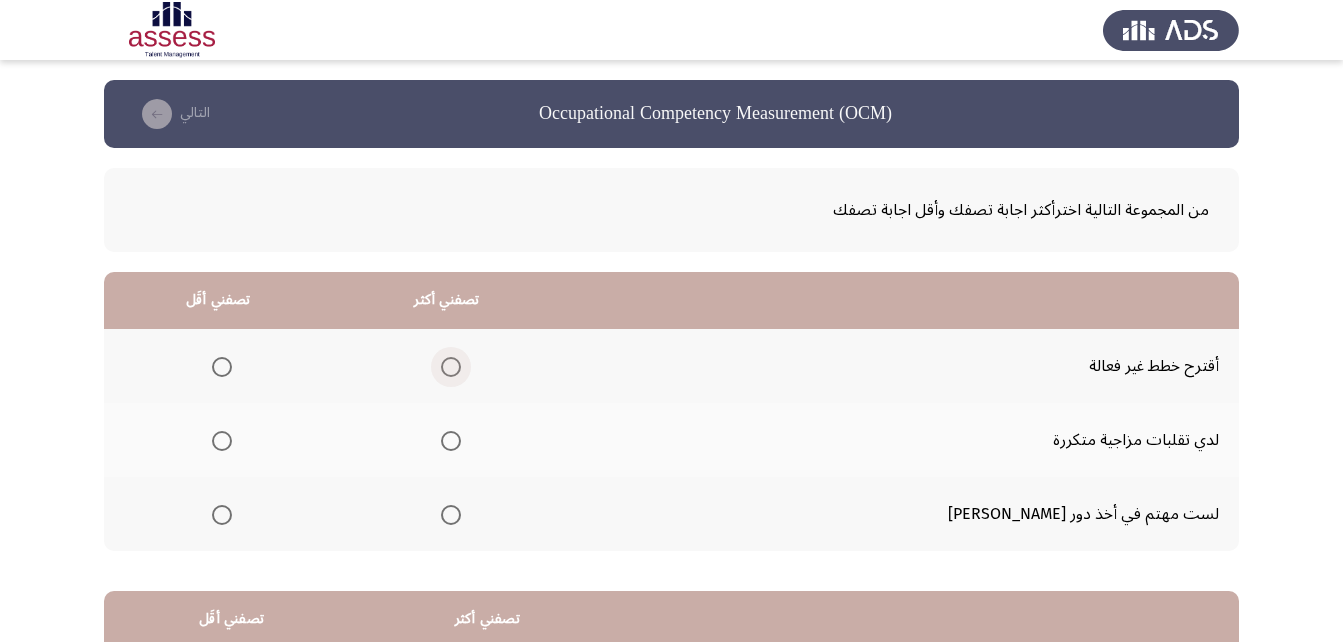 click at bounding box center (451, 367) 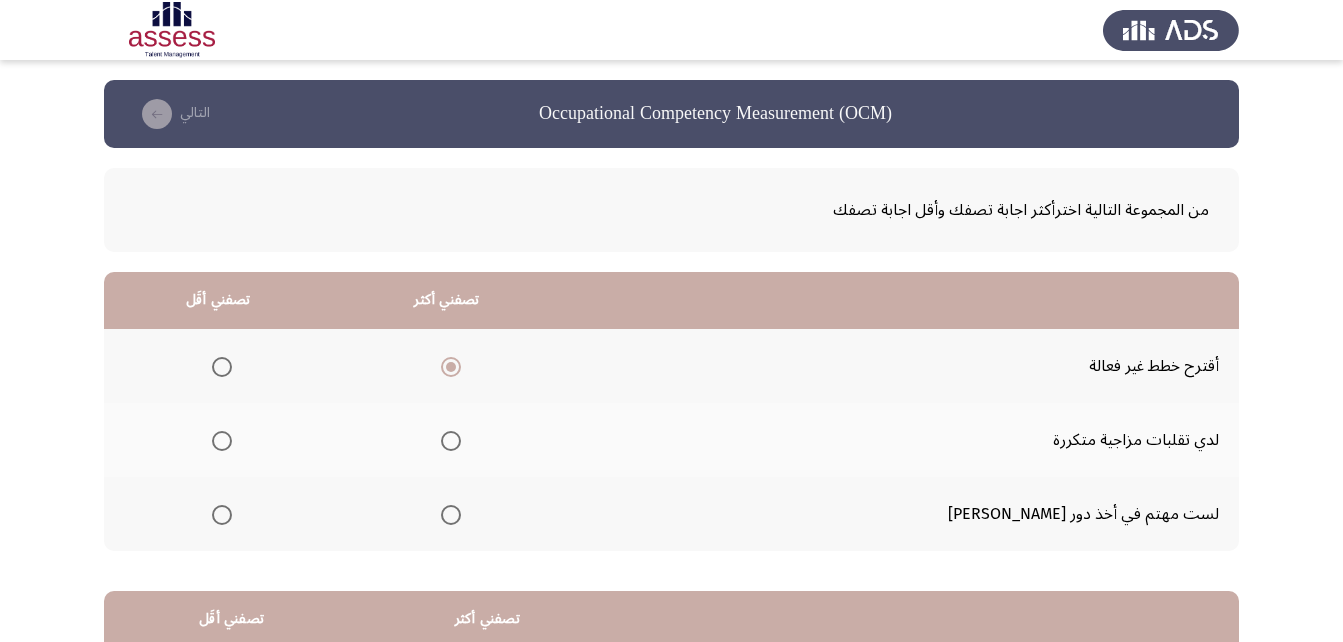 click at bounding box center (222, 441) 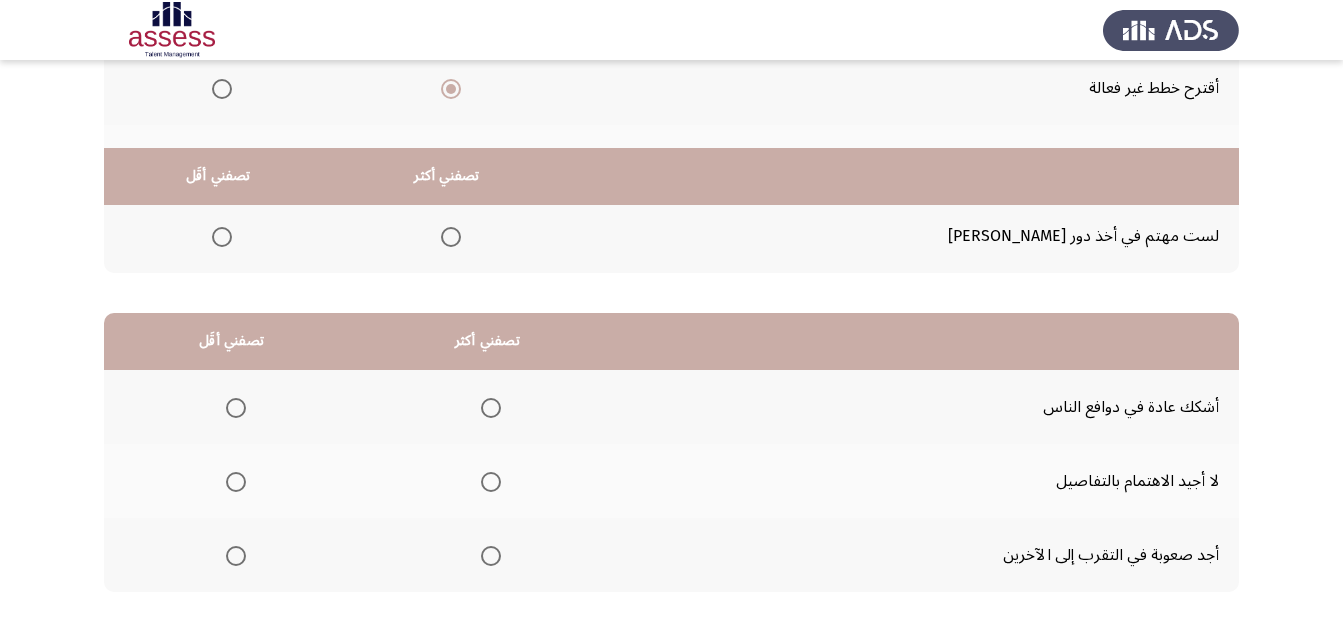 scroll, scrollTop: 368, scrollLeft: 0, axis: vertical 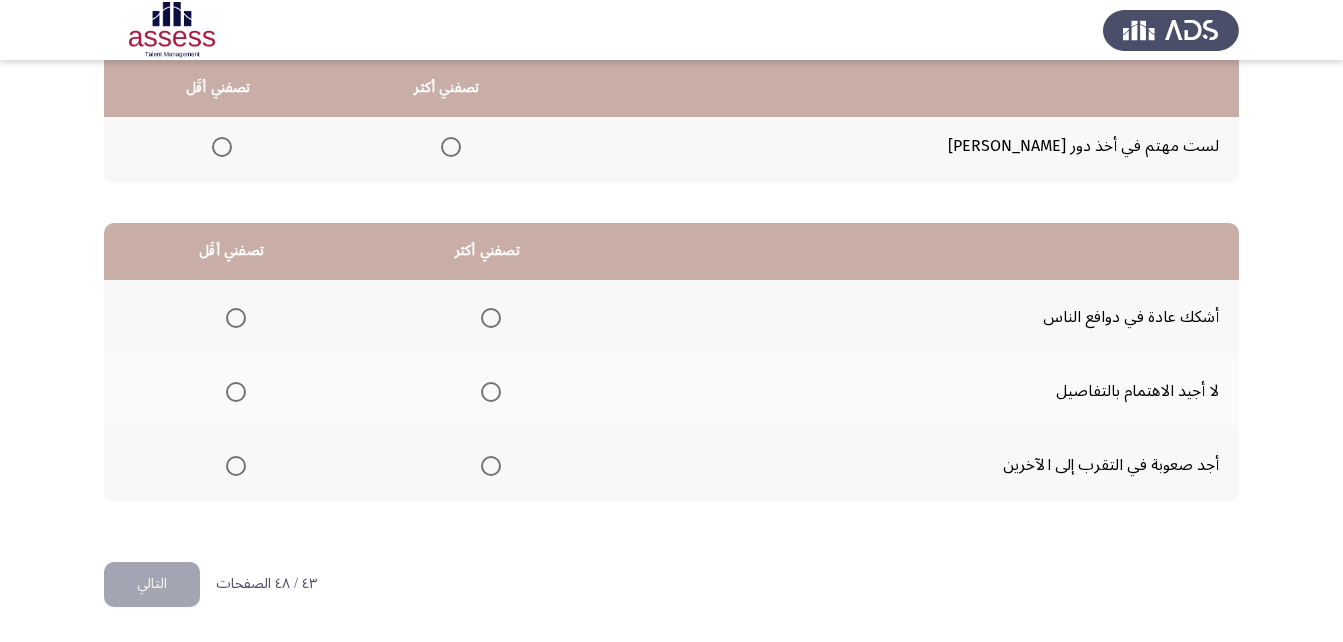 click at bounding box center (491, 466) 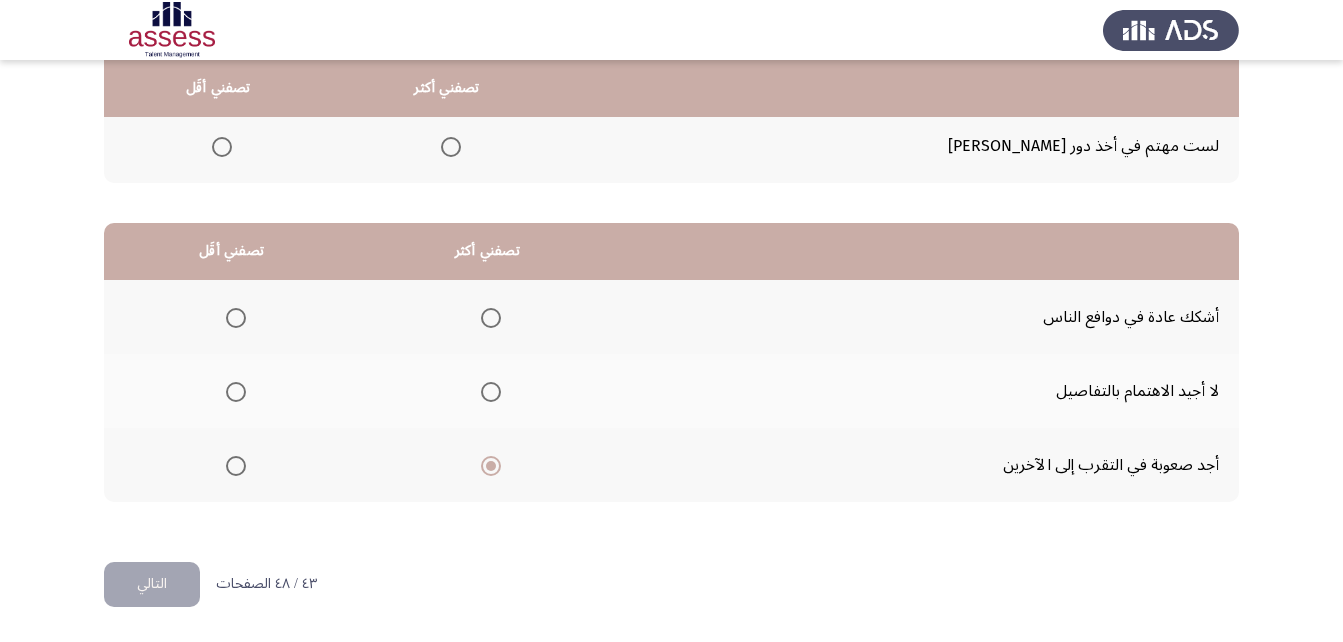 click at bounding box center (236, 318) 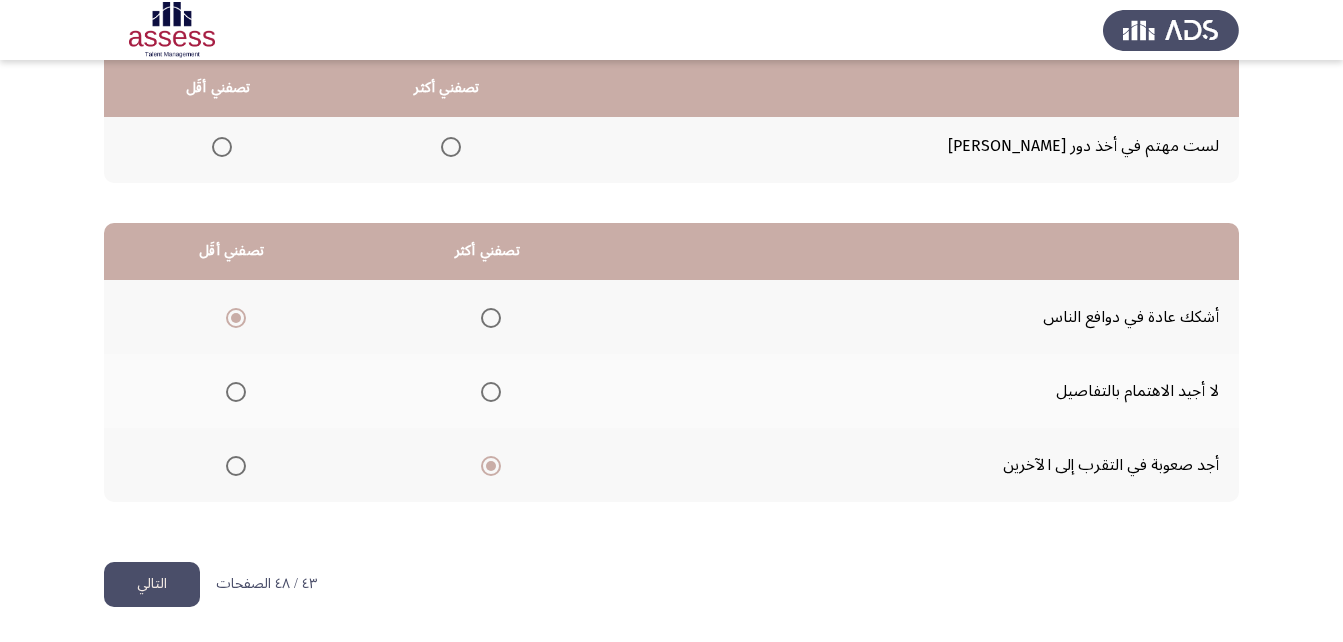 click on "التالي" 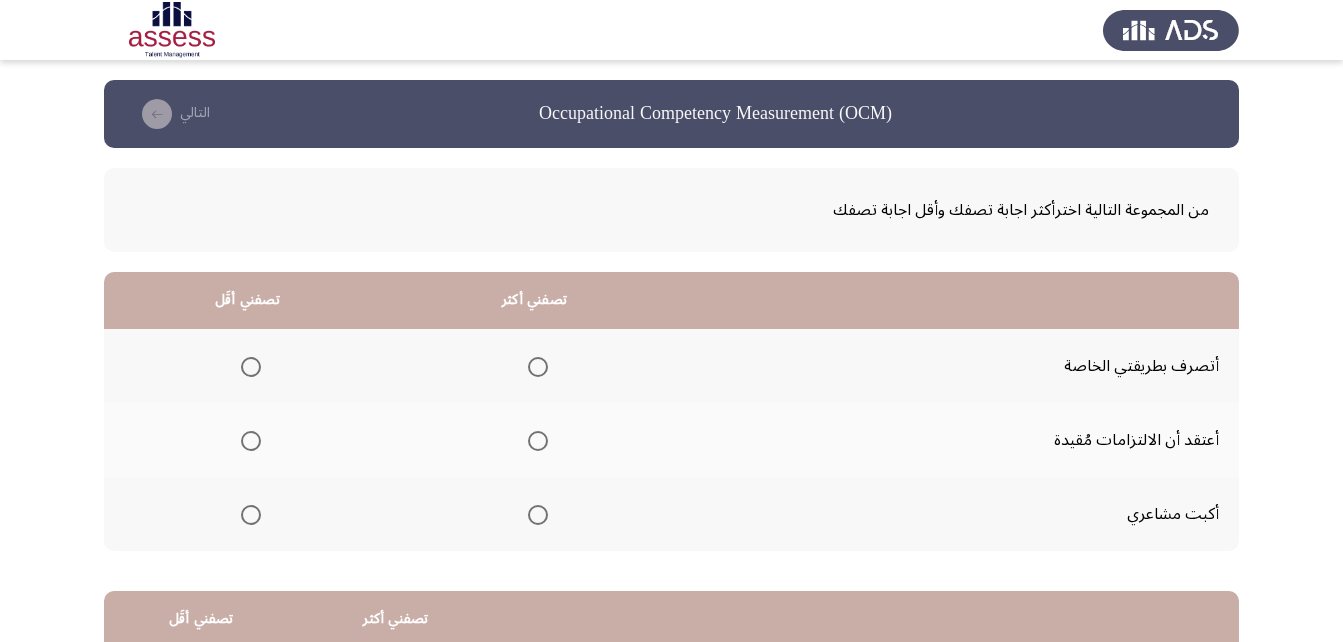 click at bounding box center (538, 367) 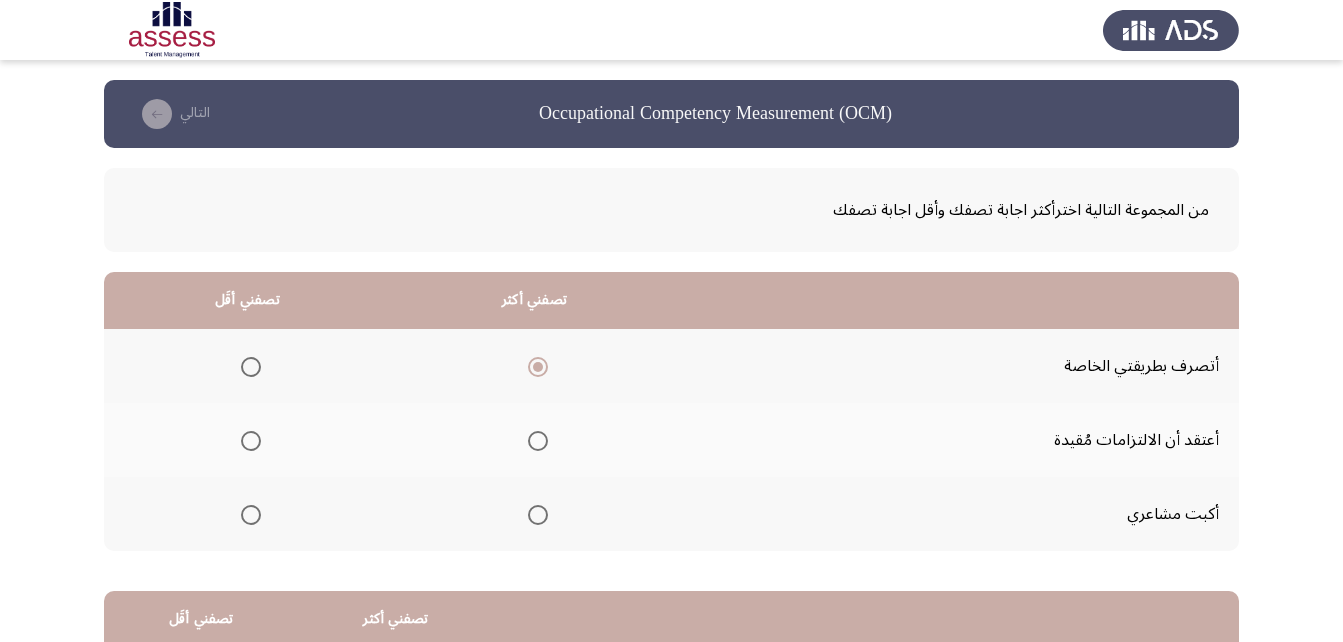 click at bounding box center [251, 441] 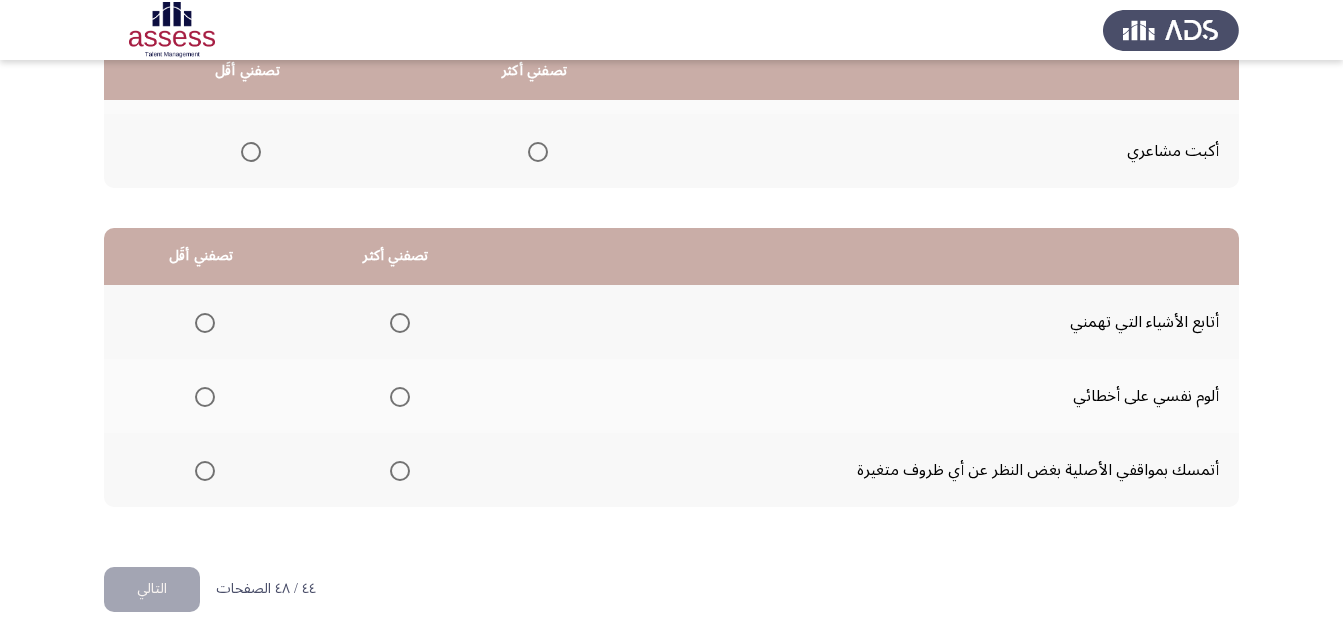 scroll, scrollTop: 368, scrollLeft: 0, axis: vertical 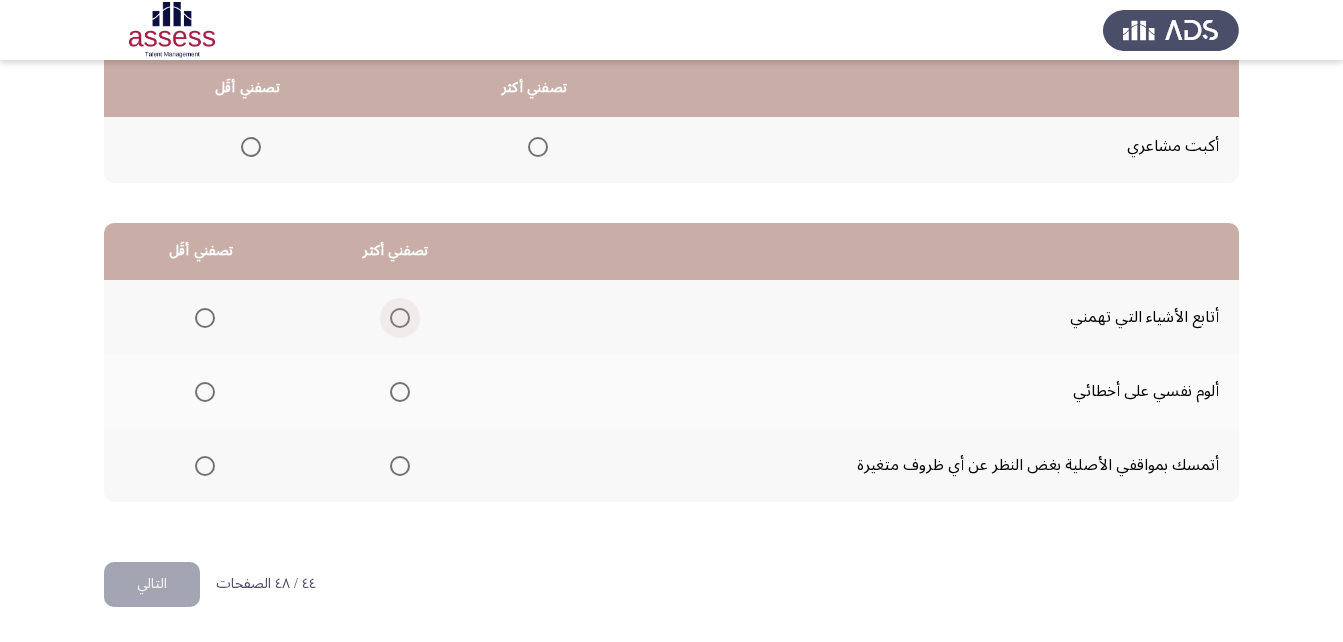 click at bounding box center (400, 318) 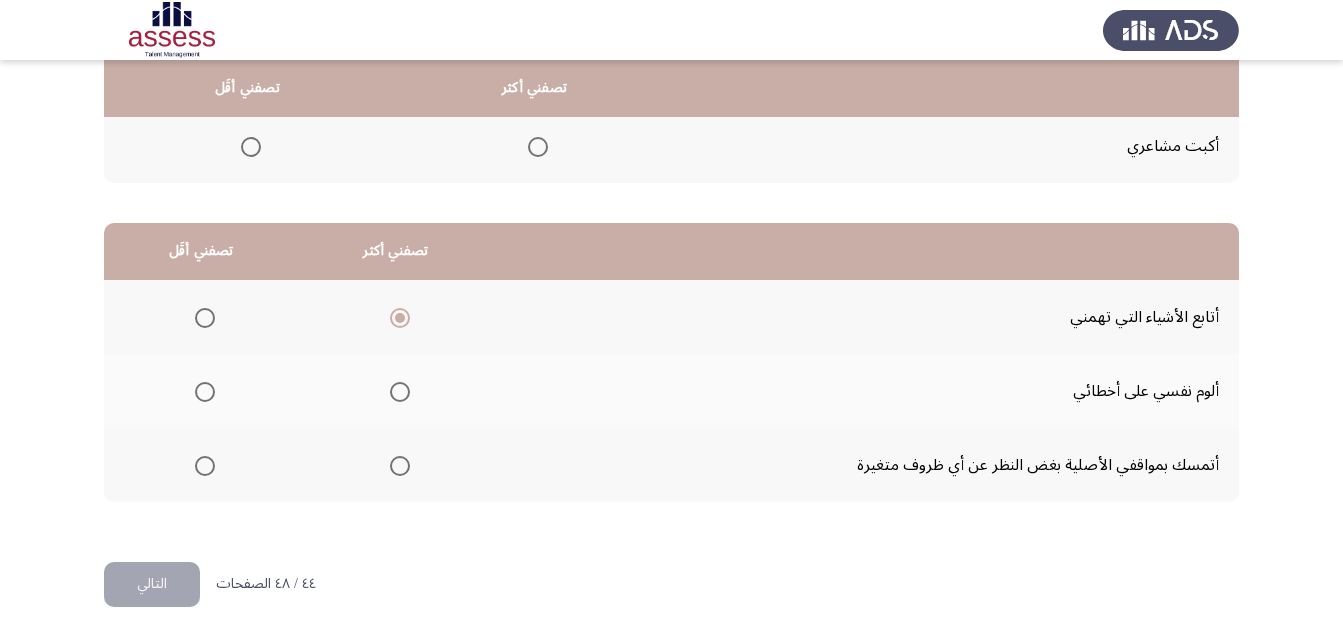 click at bounding box center (205, 392) 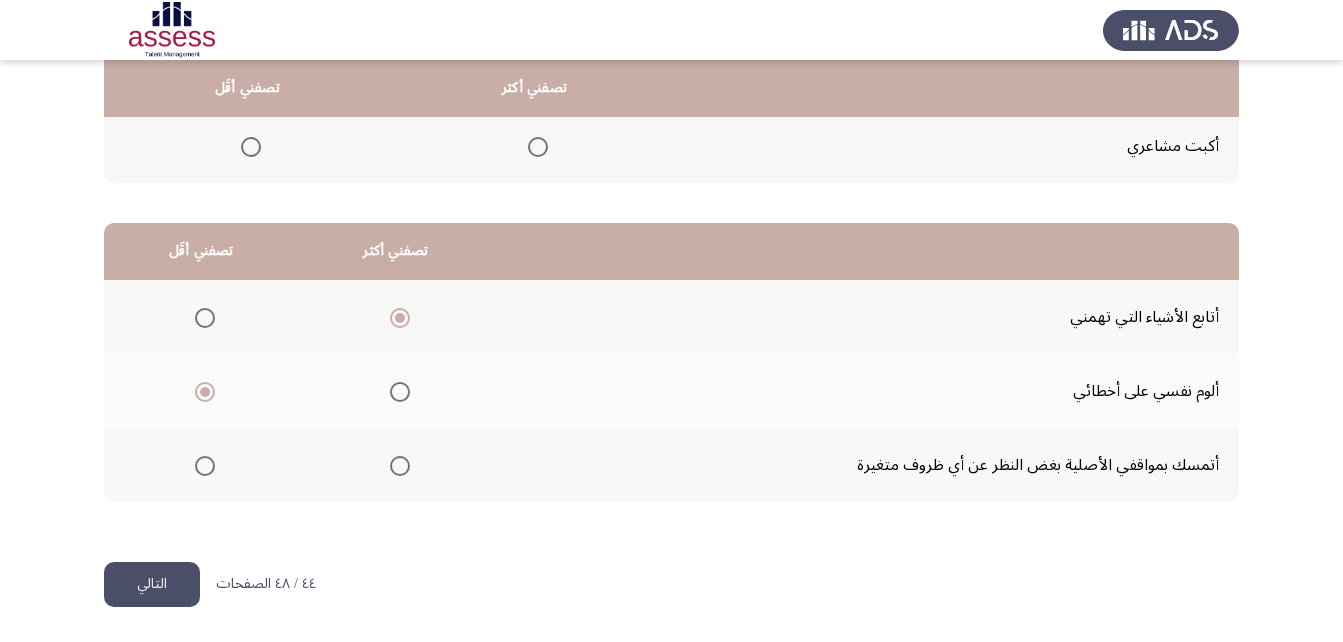 click on "التالي" 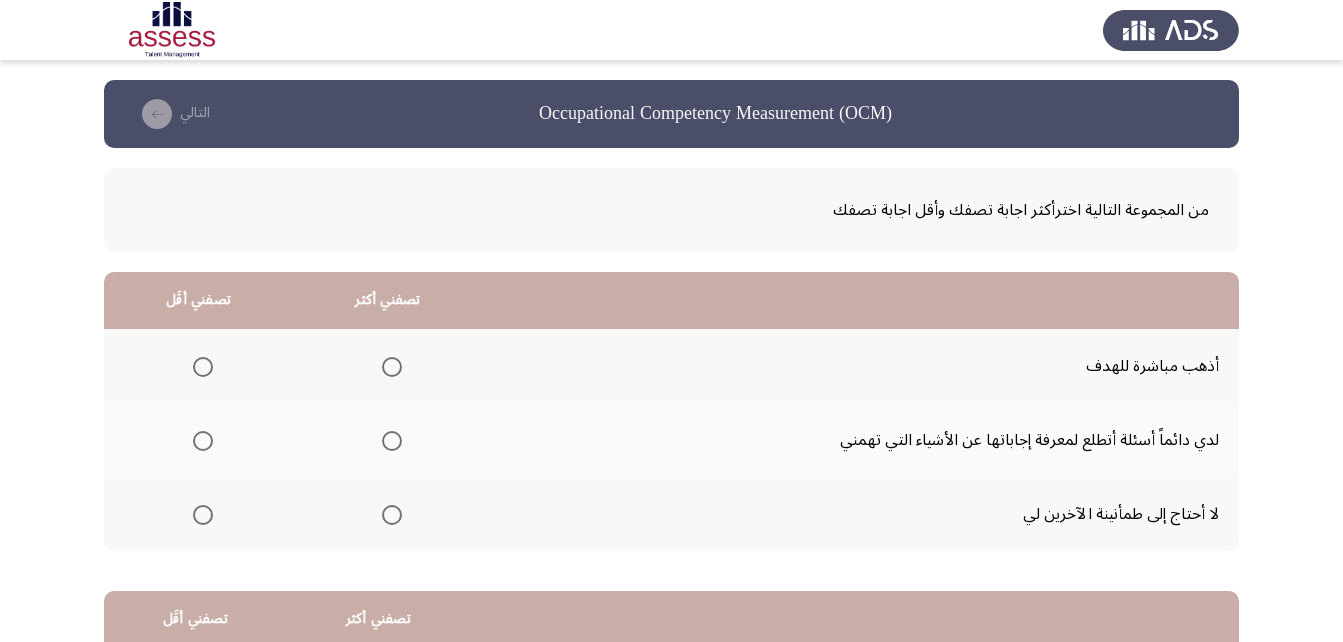 click at bounding box center (392, 367) 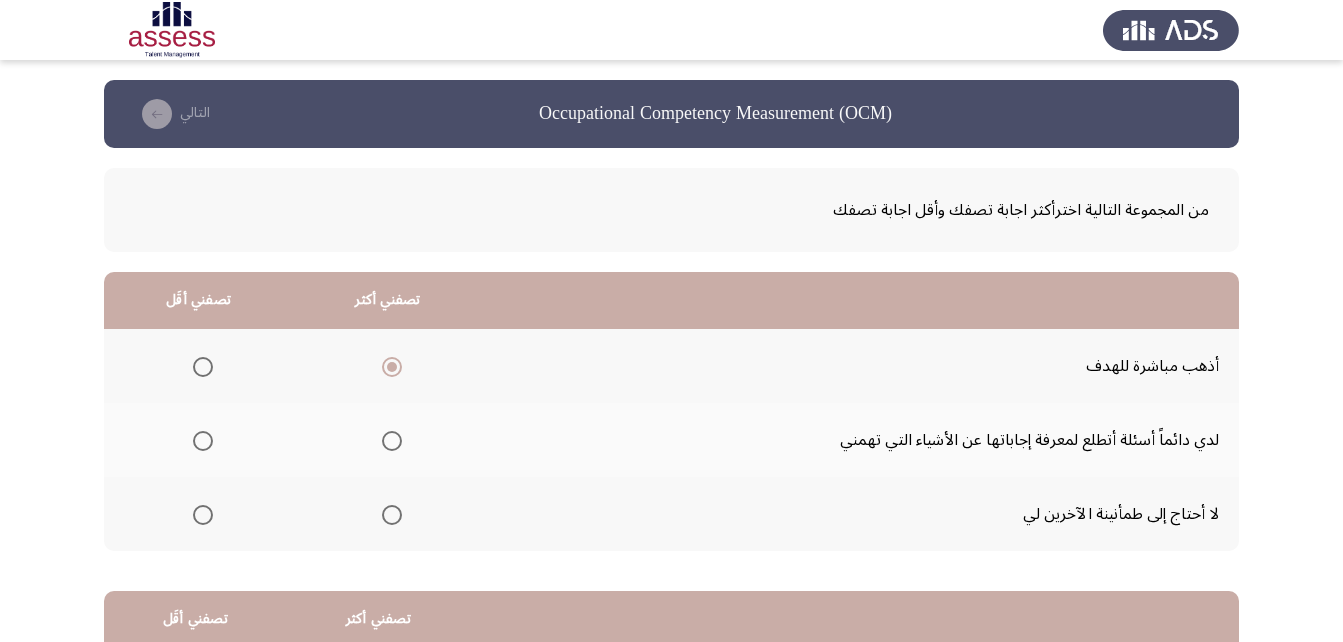 click at bounding box center [203, 441] 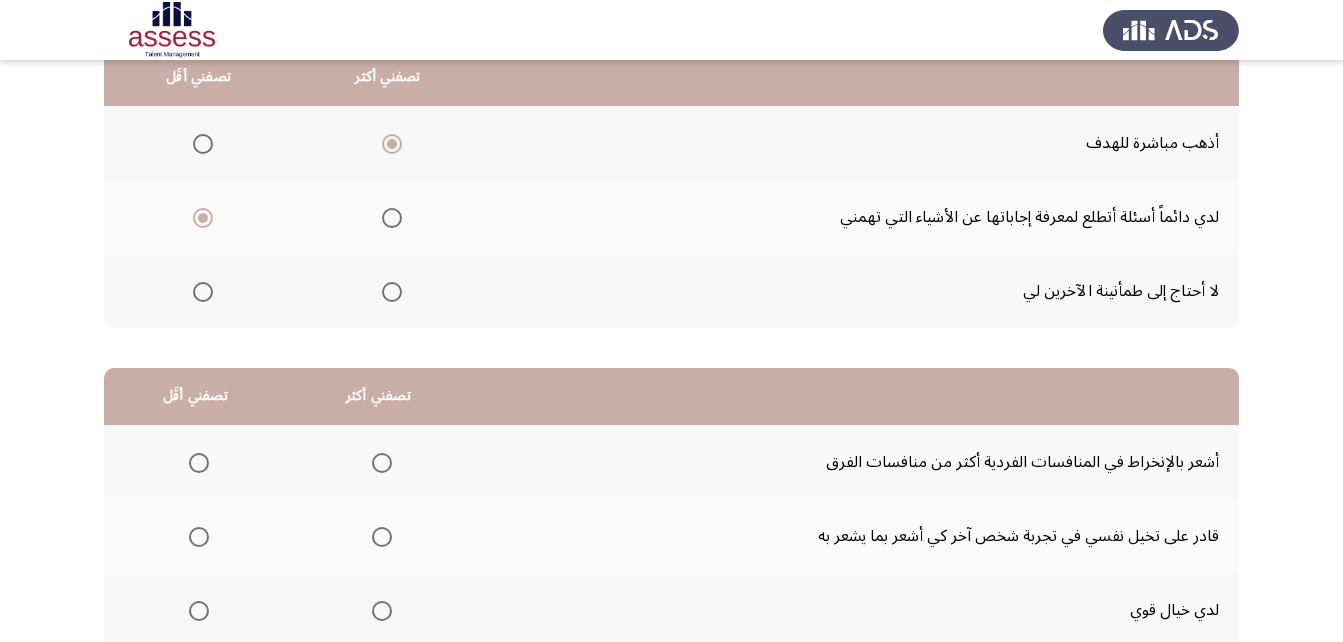 scroll, scrollTop: 368, scrollLeft: 0, axis: vertical 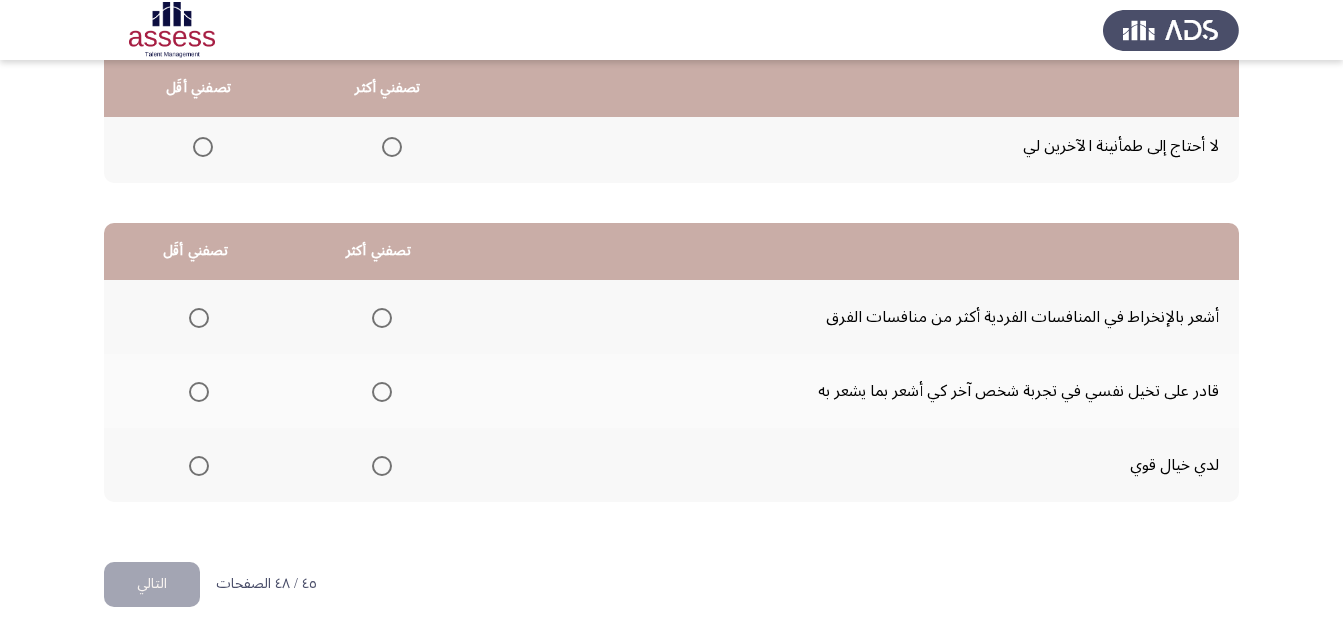 click at bounding box center (199, 318) 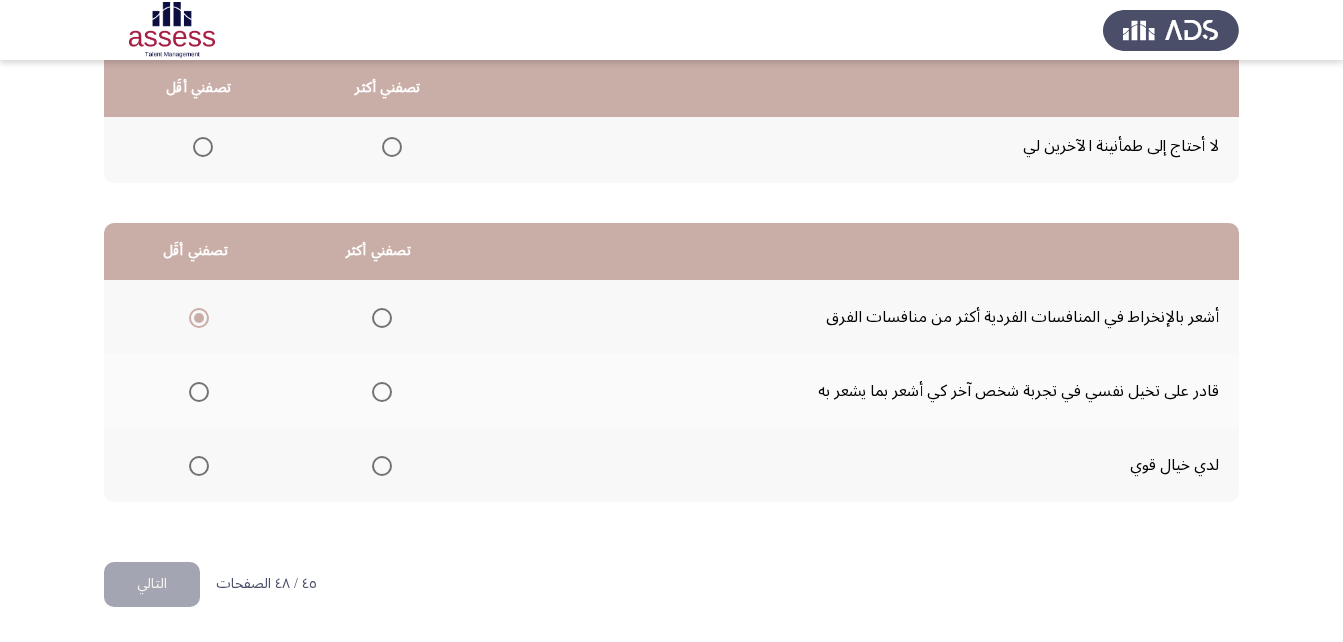 click at bounding box center [382, 466] 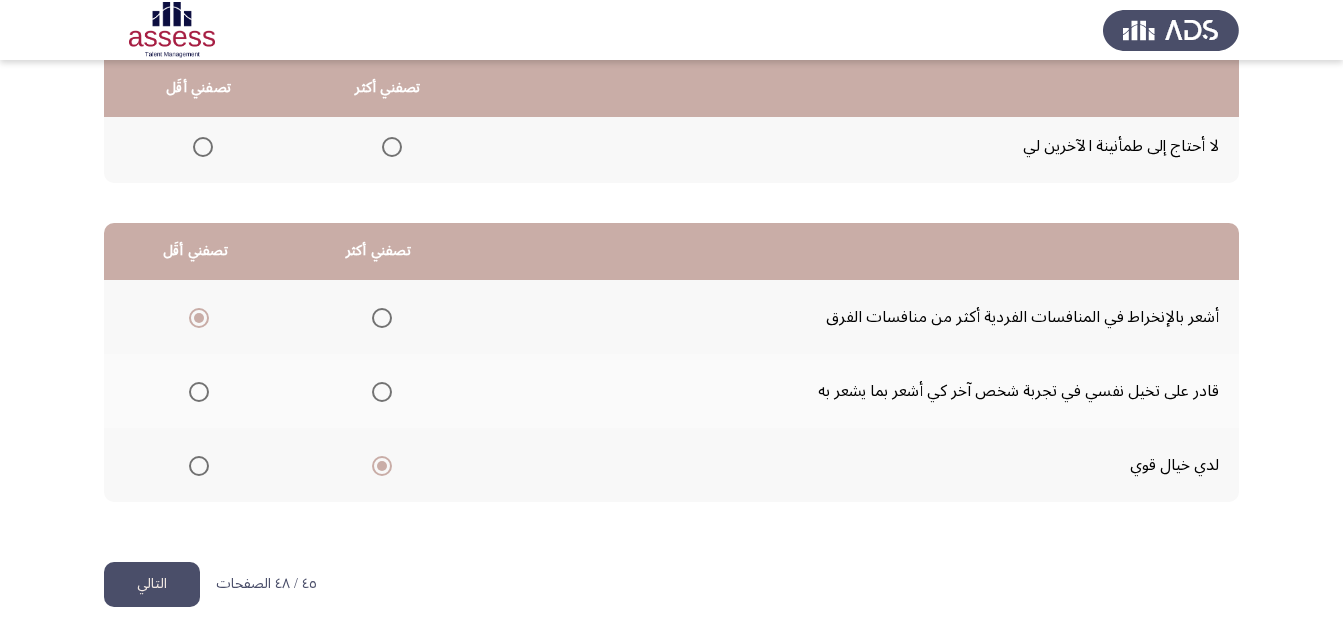 click on "التالي" 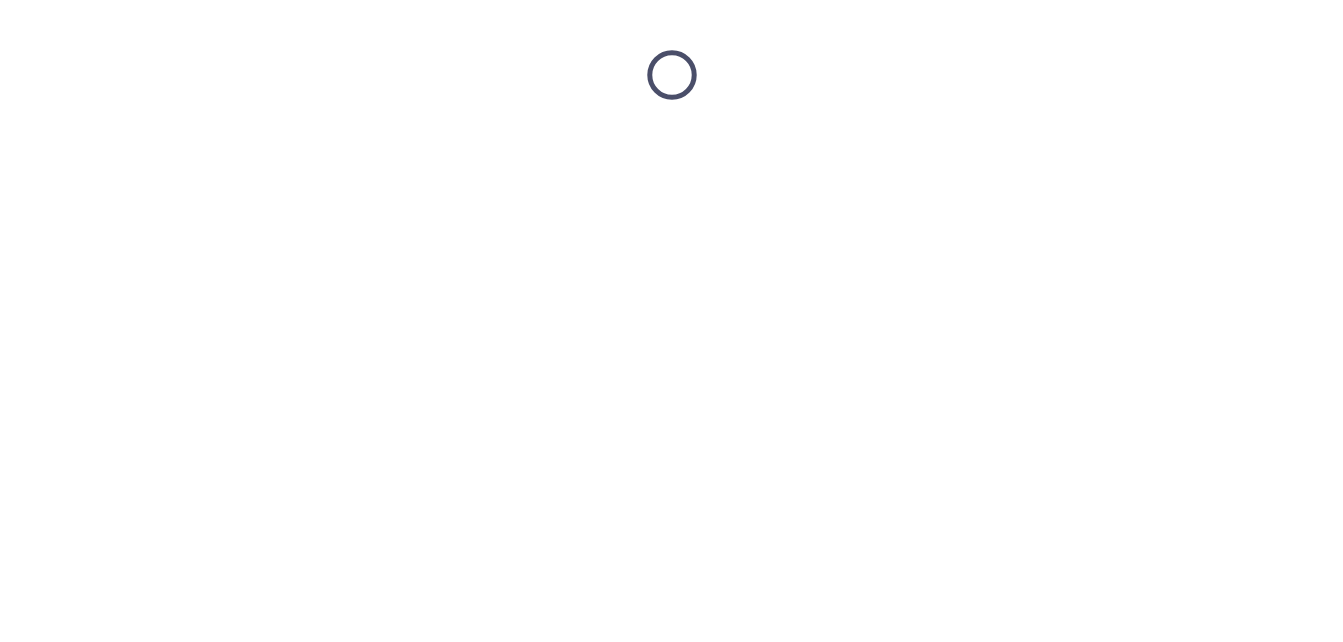 scroll, scrollTop: 0, scrollLeft: 0, axis: both 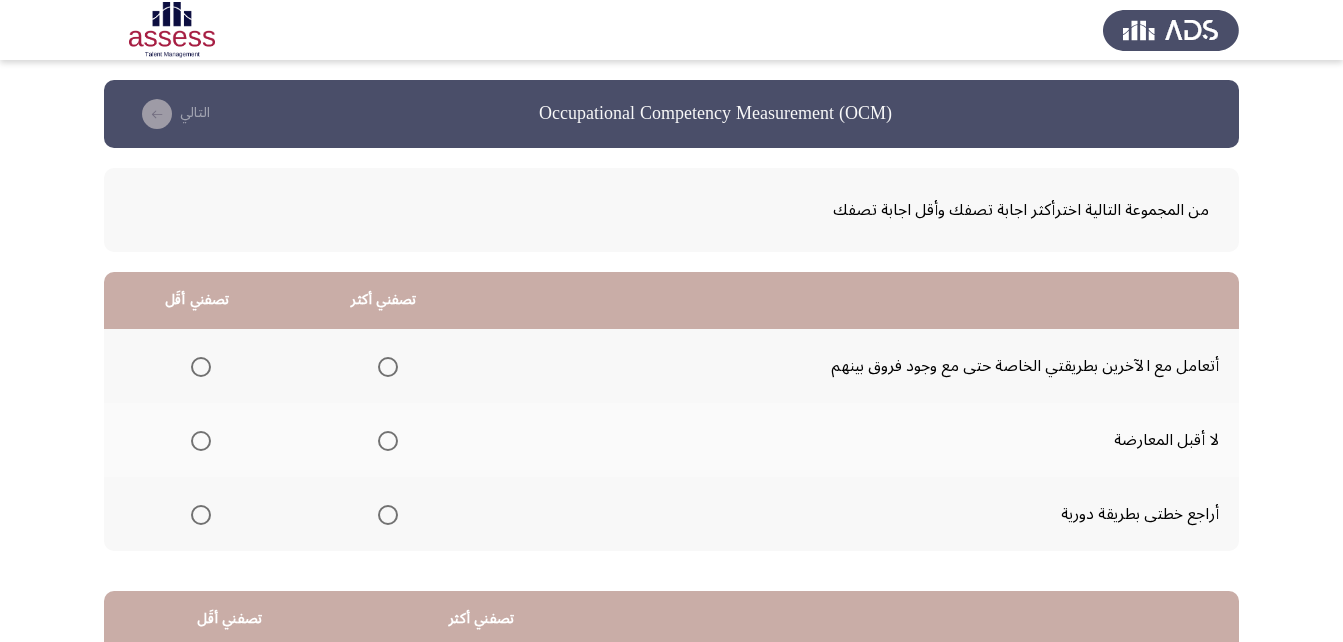 click at bounding box center (388, 515) 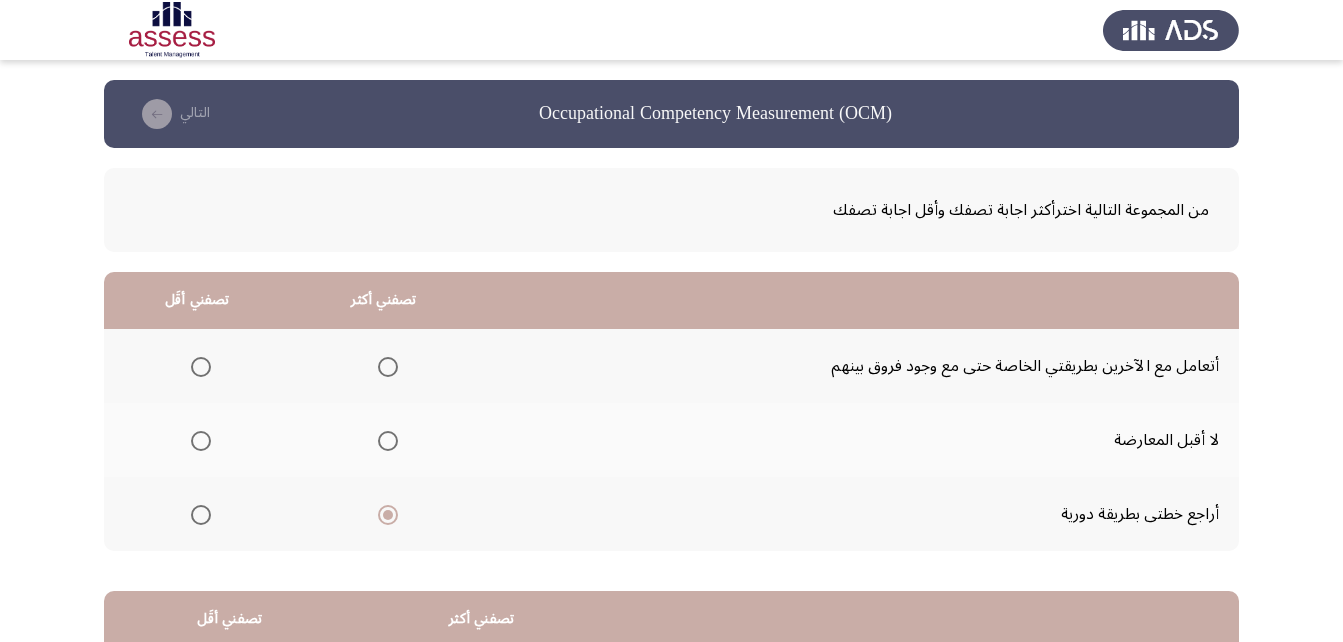 click at bounding box center (201, 367) 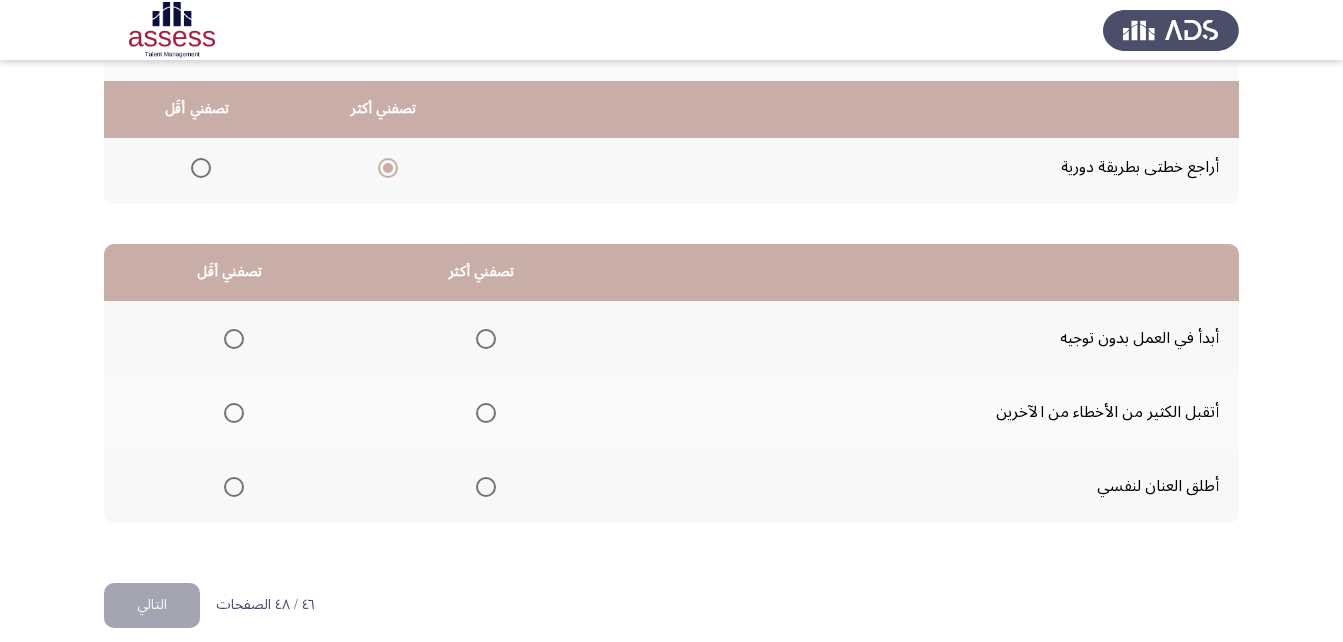 scroll, scrollTop: 368, scrollLeft: 0, axis: vertical 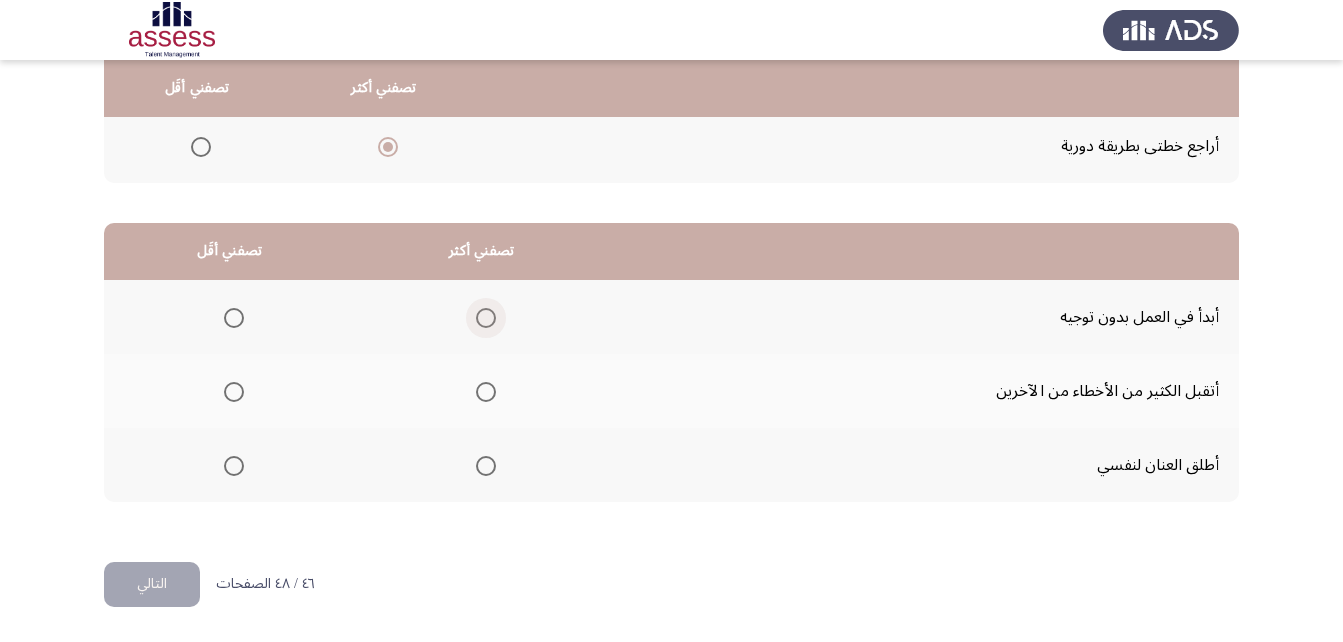 click at bounding box center (486, 318) 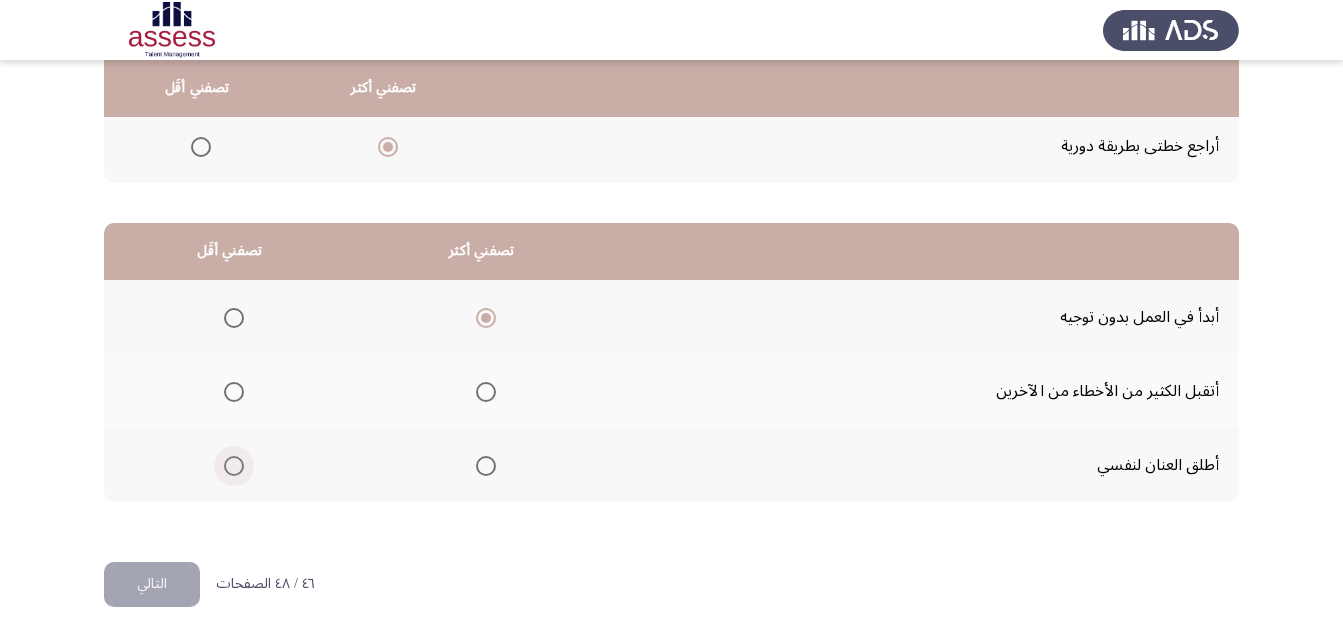 click at bounding box center [234, 466] 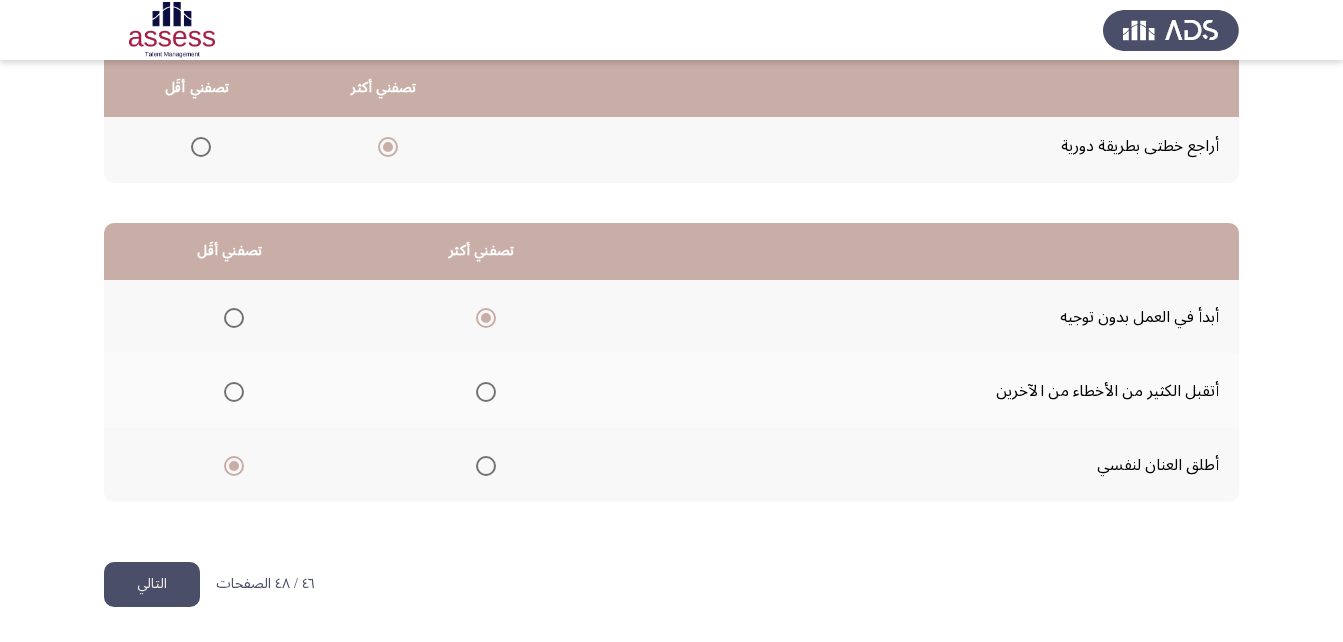 click on "التالي" 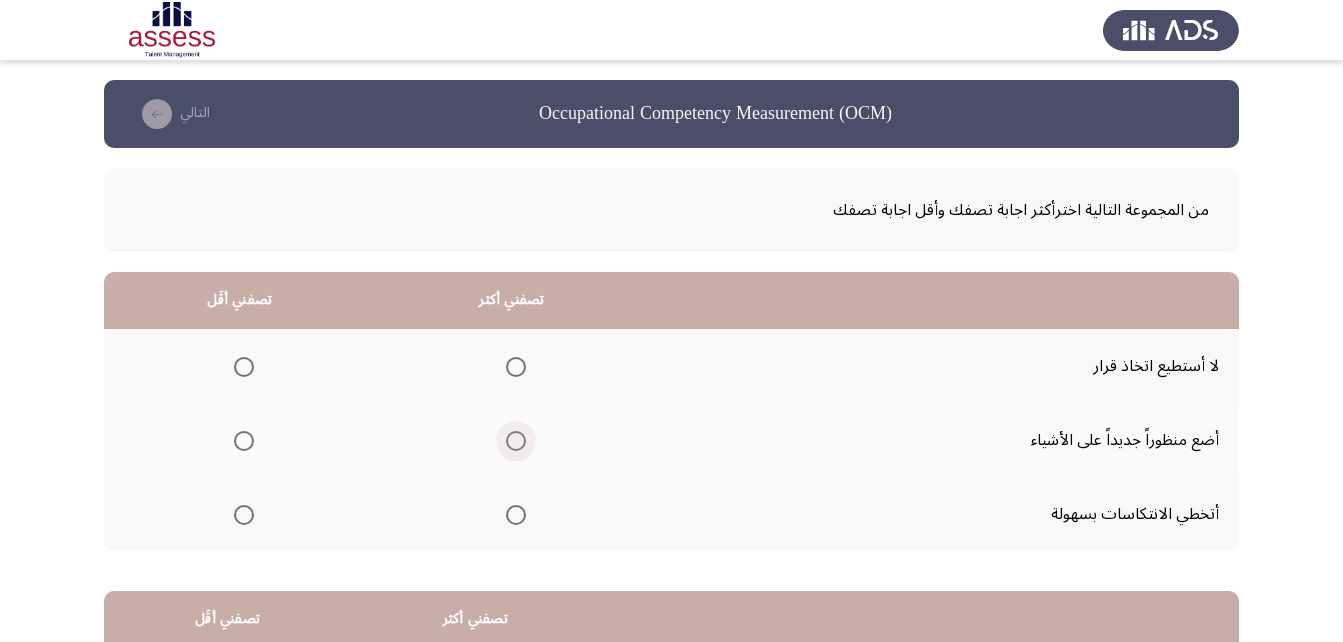 click at bounding box center (516, 441) 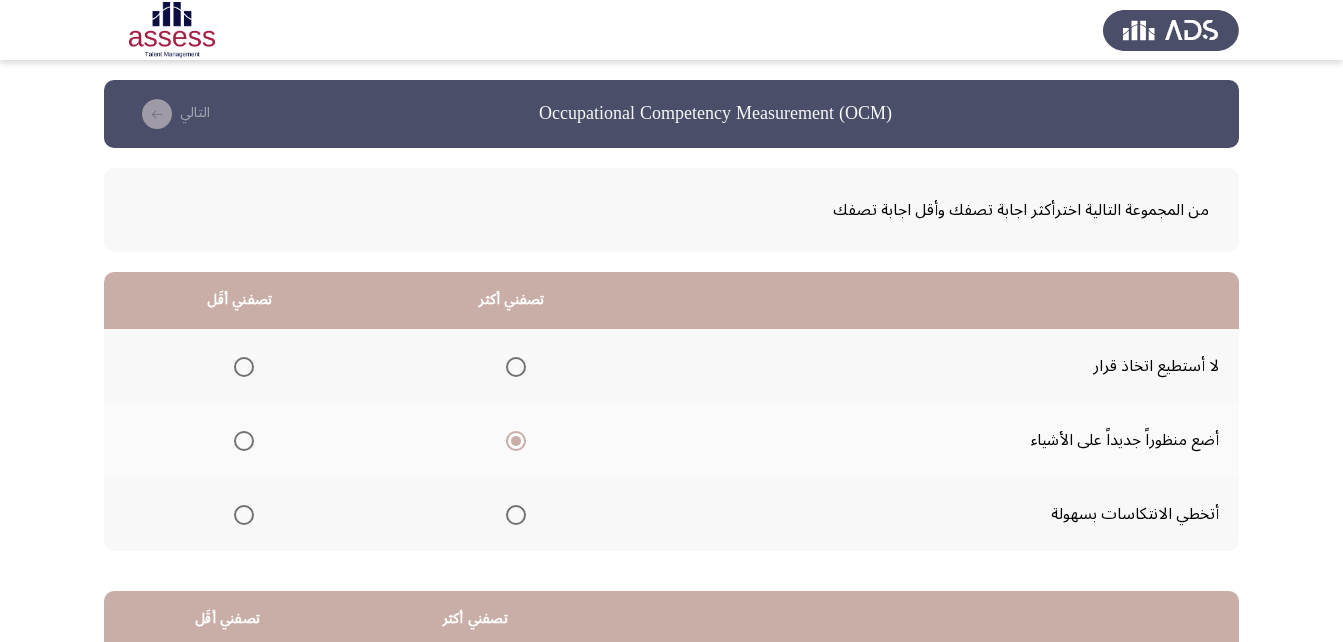 click at bounding box center (244, 515) 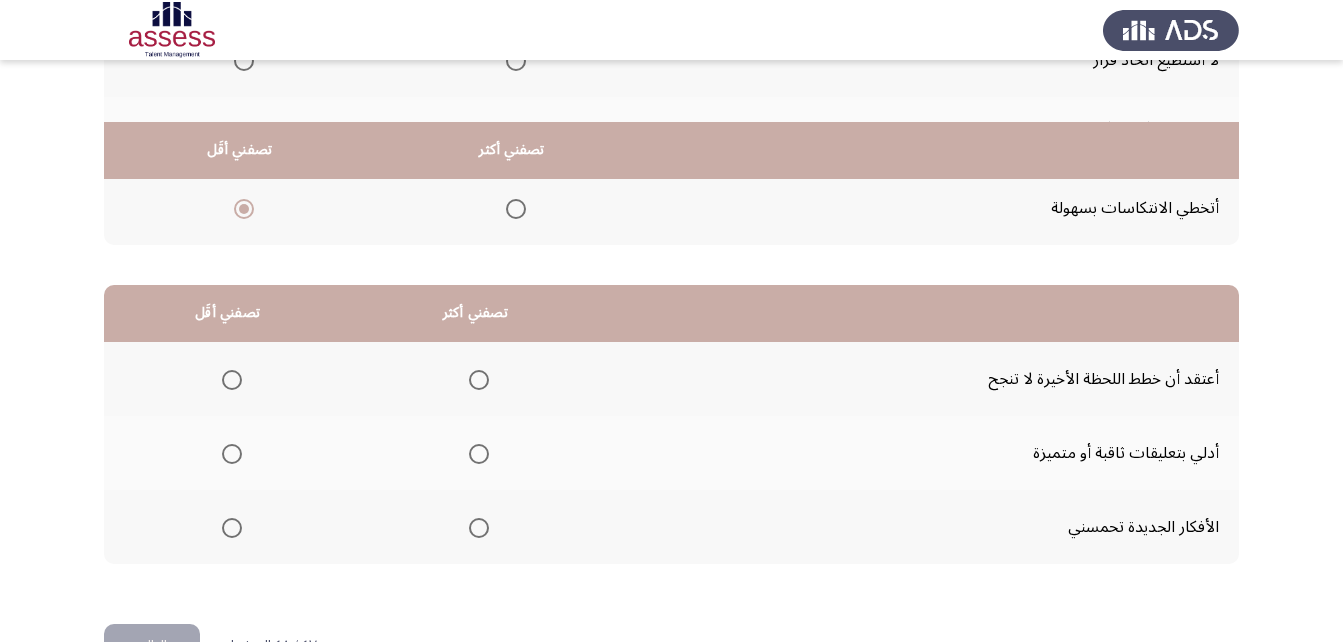 scroll, scrollTop: 368, scrollLeft: 0, axis: vertical 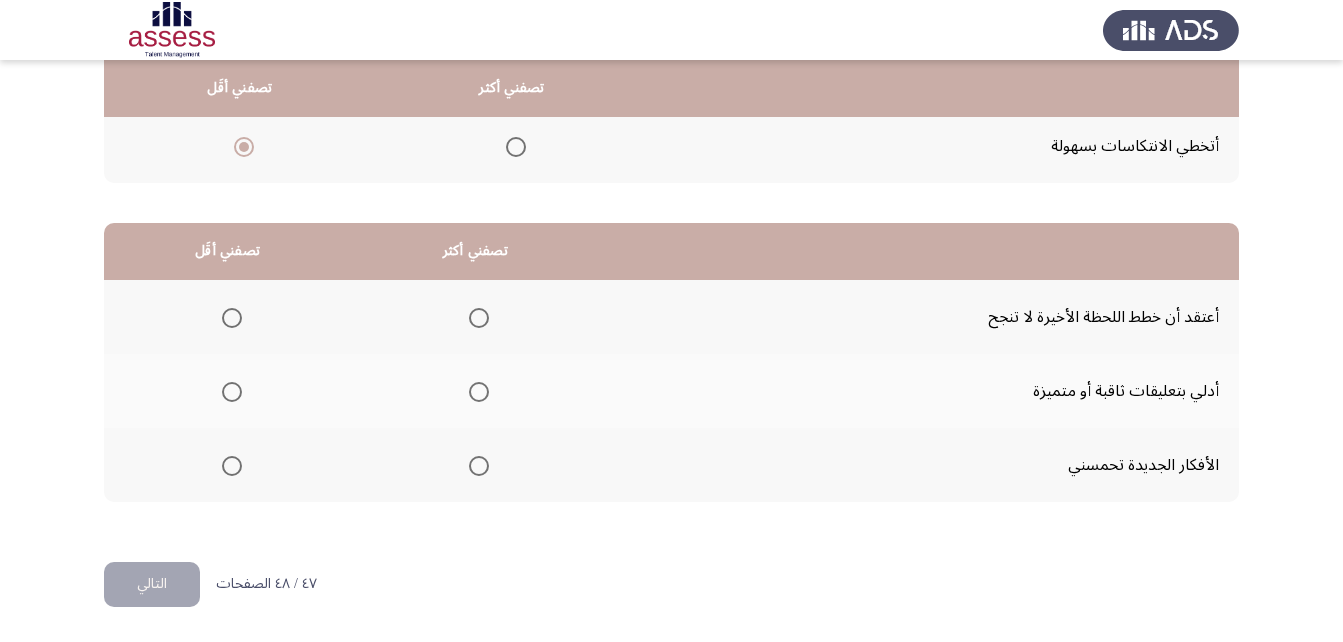 click at bounding box center (479, 466) 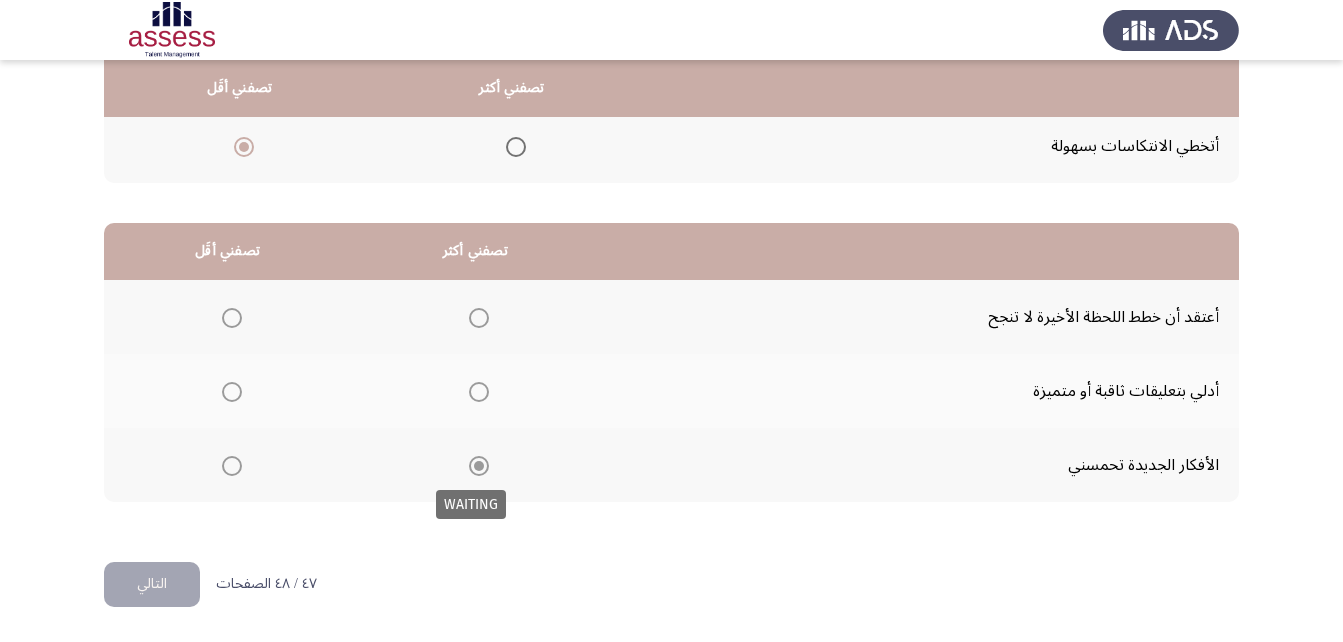click at bounding box center (479, 466) 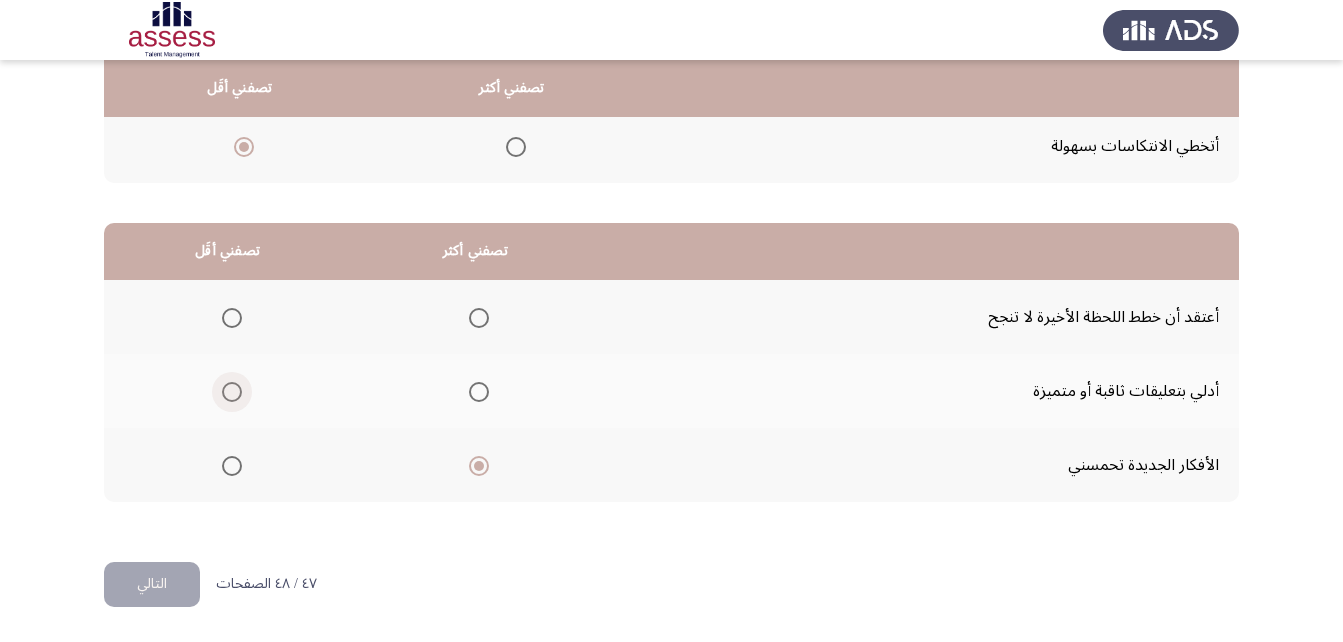 click at bounding box center [232, 392] 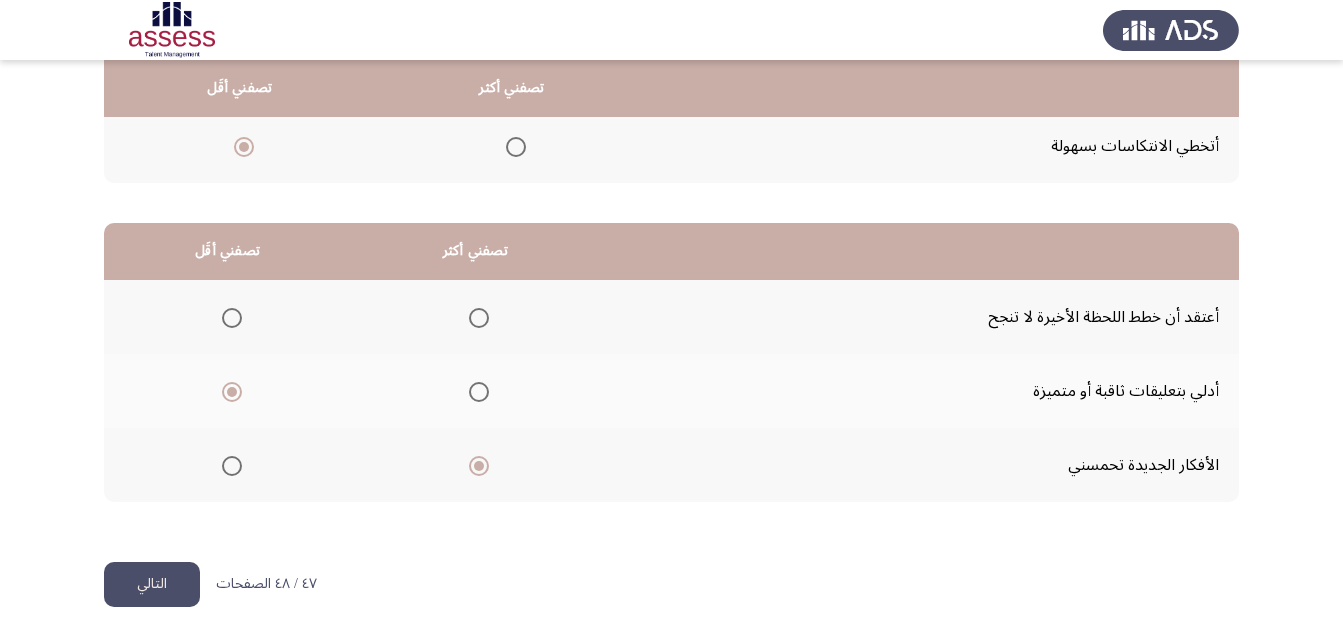 click on "التالي" 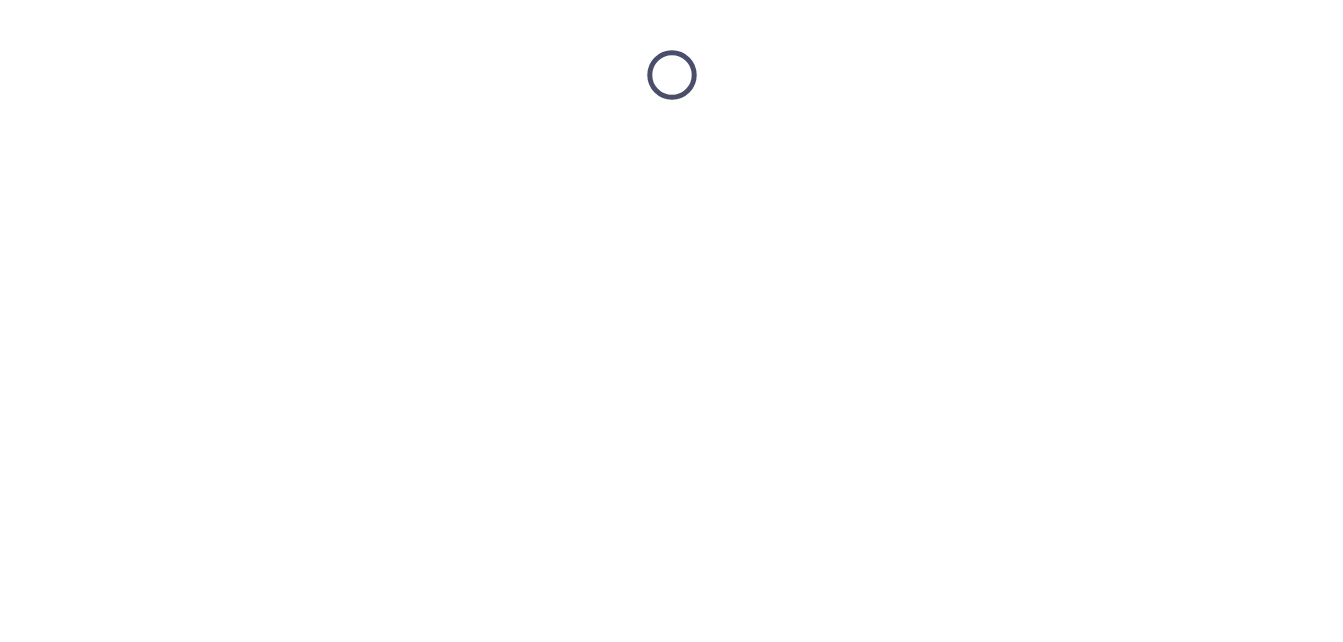 scroll, scrollTop: 0, scrollLeft: 0, axis: both 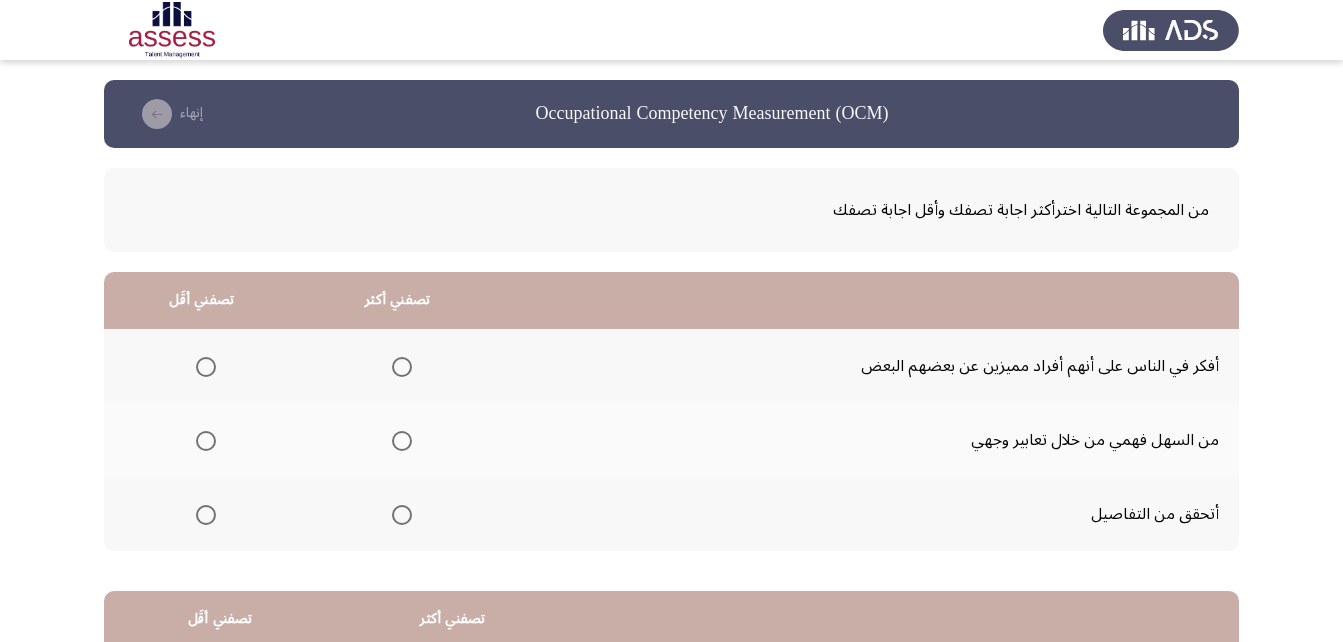 click at bounding box center (402, 515) 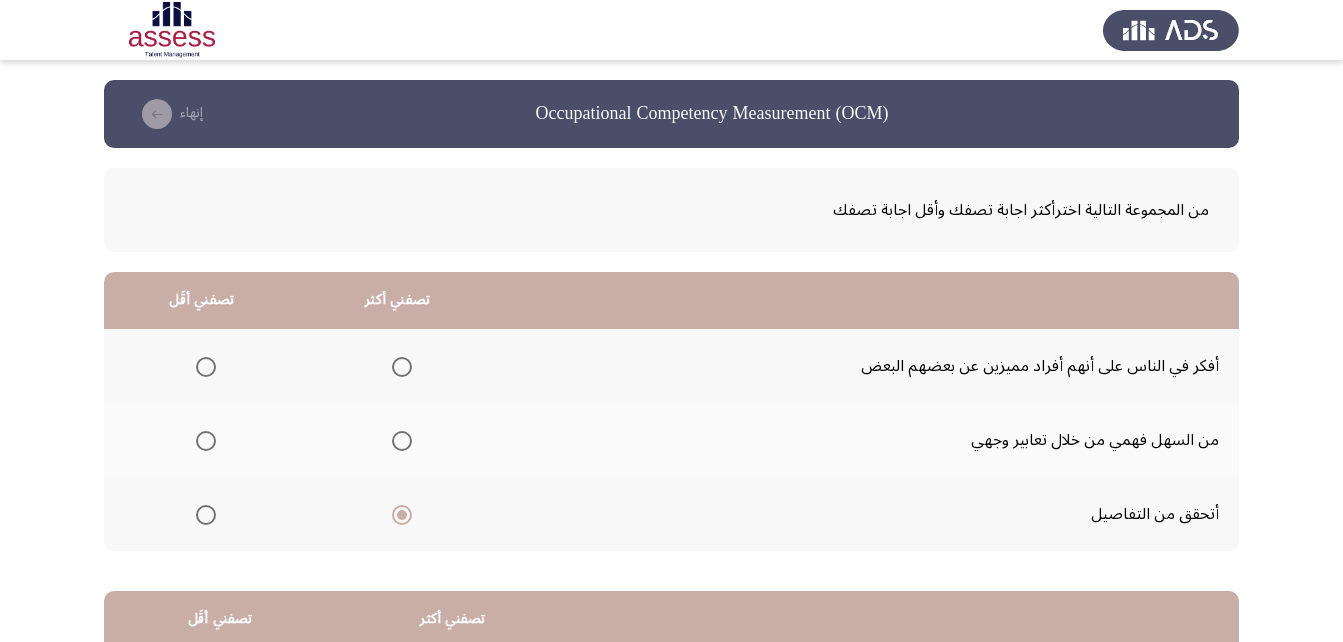 click at bounding box center (206, 367) 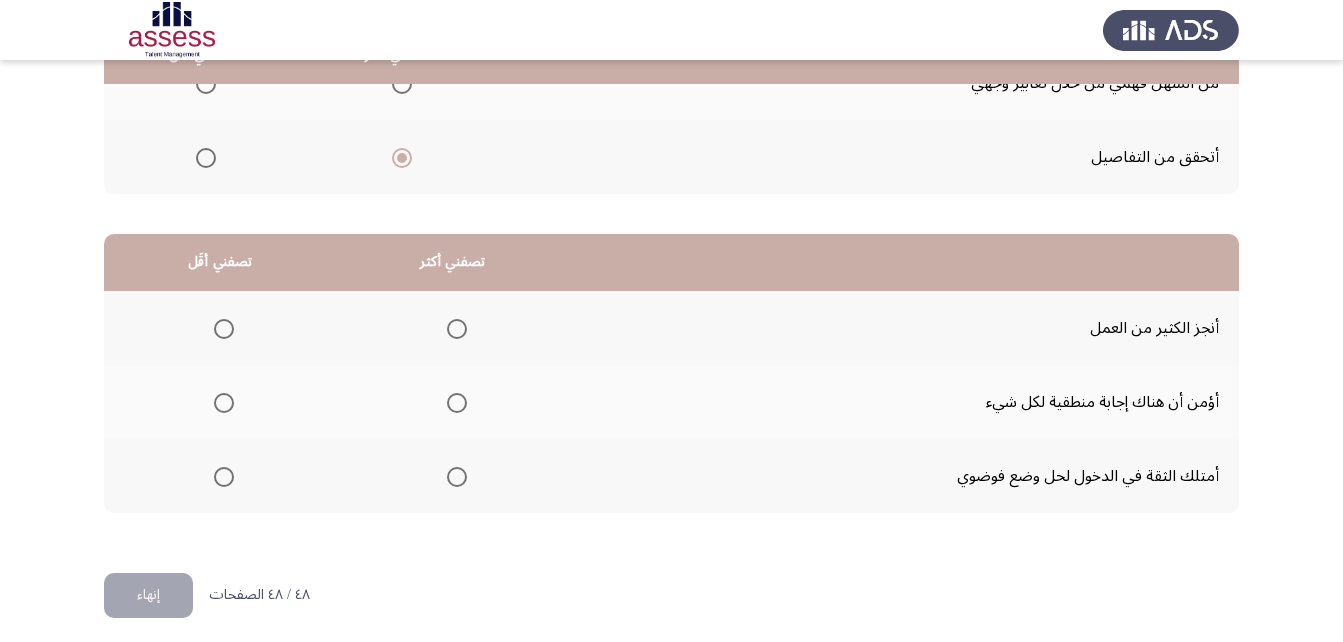 scroll, scrollTop: 368, scrollLeft: 0, axis: vertical 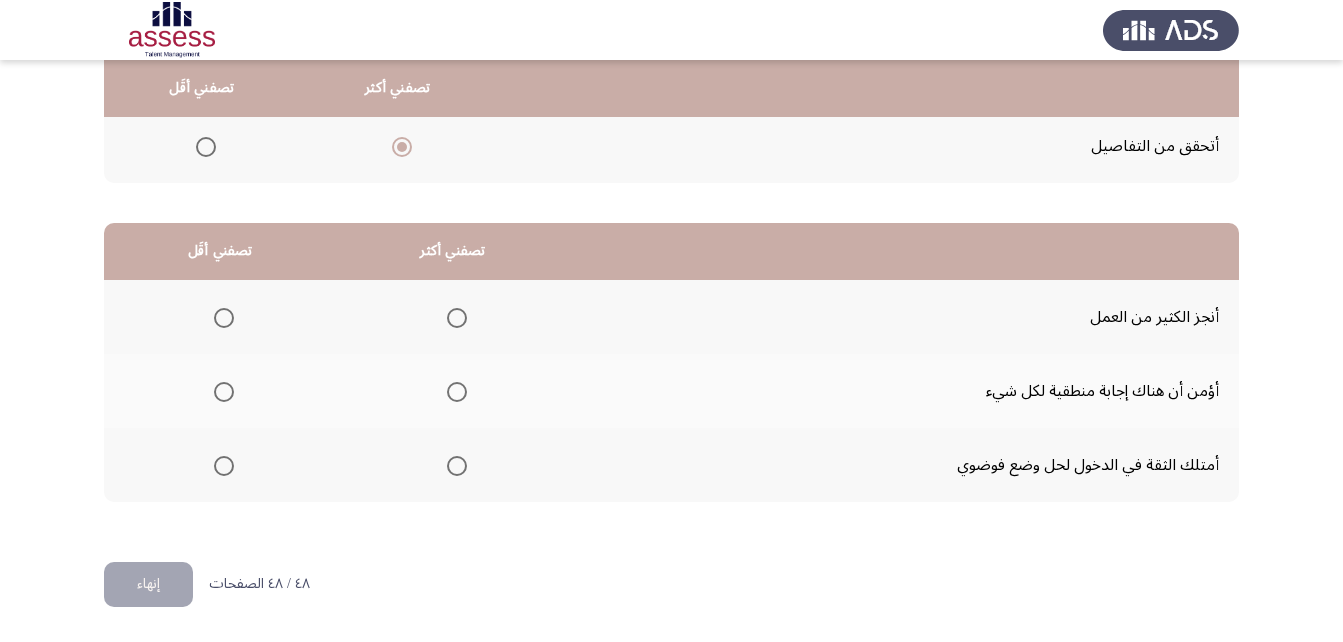 click at bounding box center (457, 392) 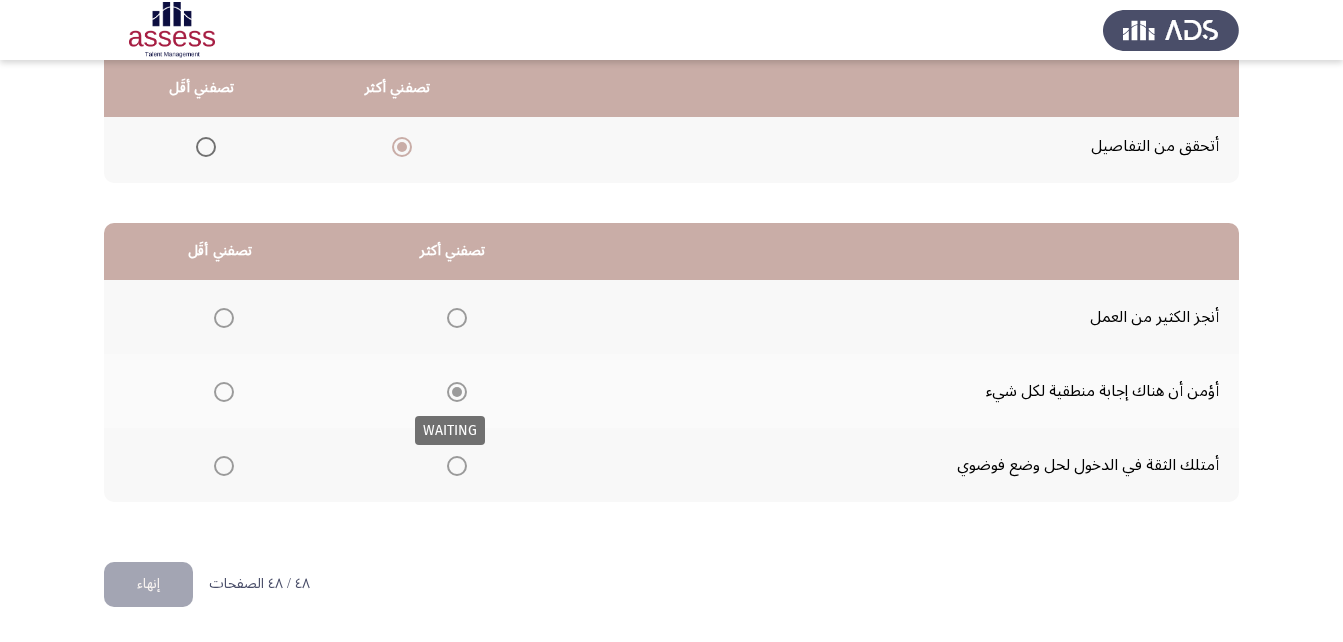 click at bounding box center [457, 392] 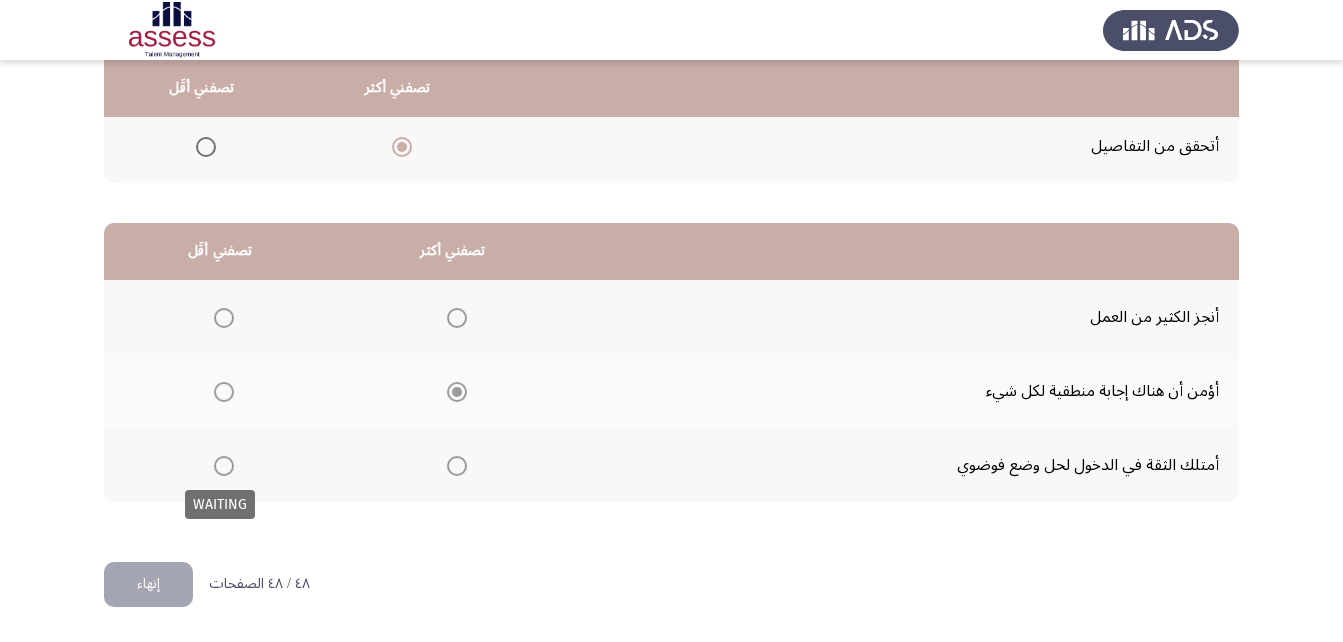 click at bounding box center [224, 466] 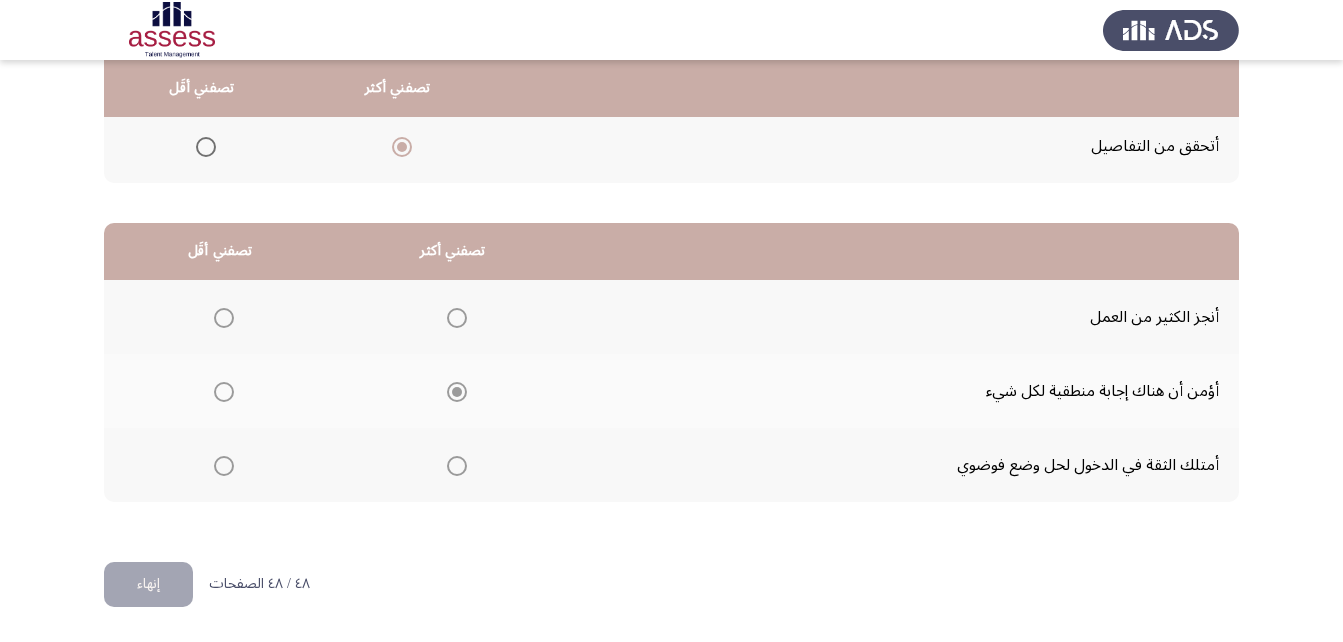 click at bounding box center (224, 466) 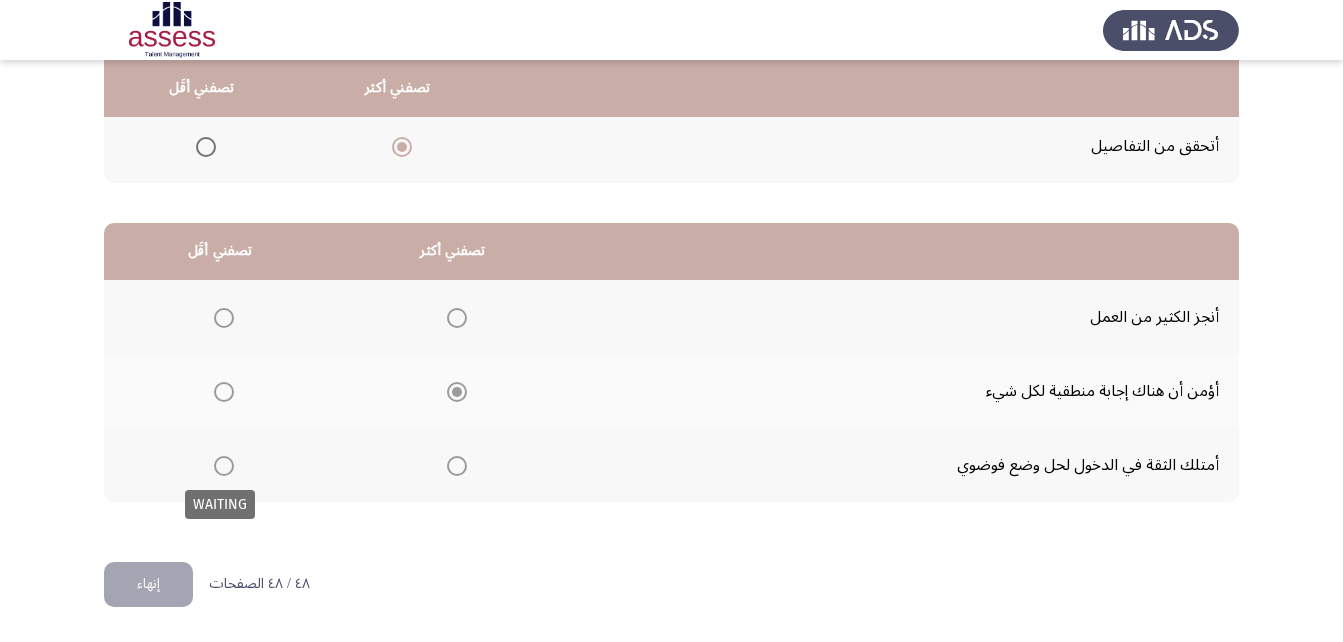 click at bounding box center [224, 466] 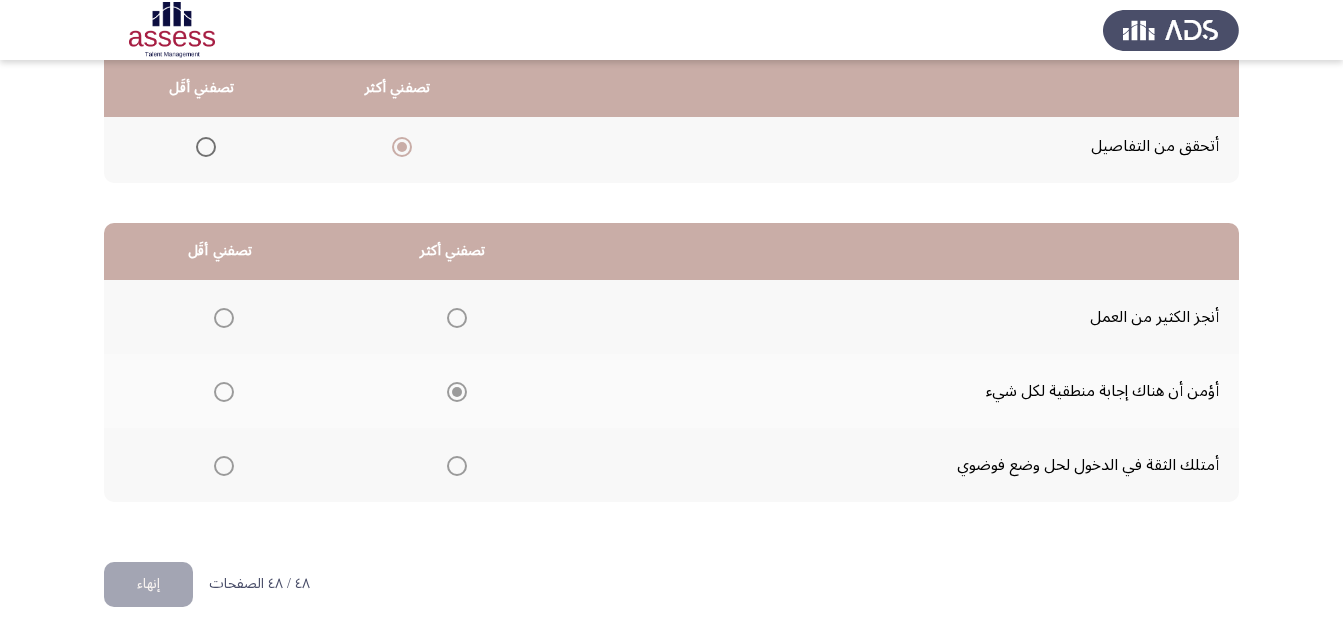 click at bounding box center [224, 466] 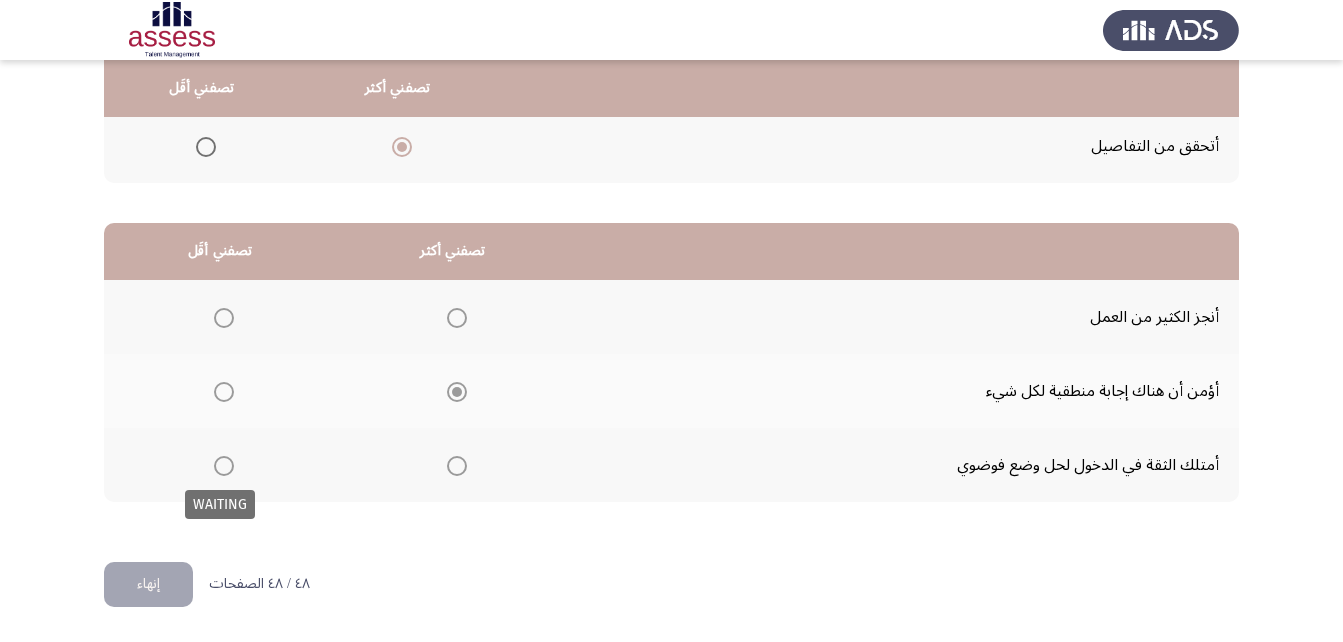 click at bounding box center [224, 466] 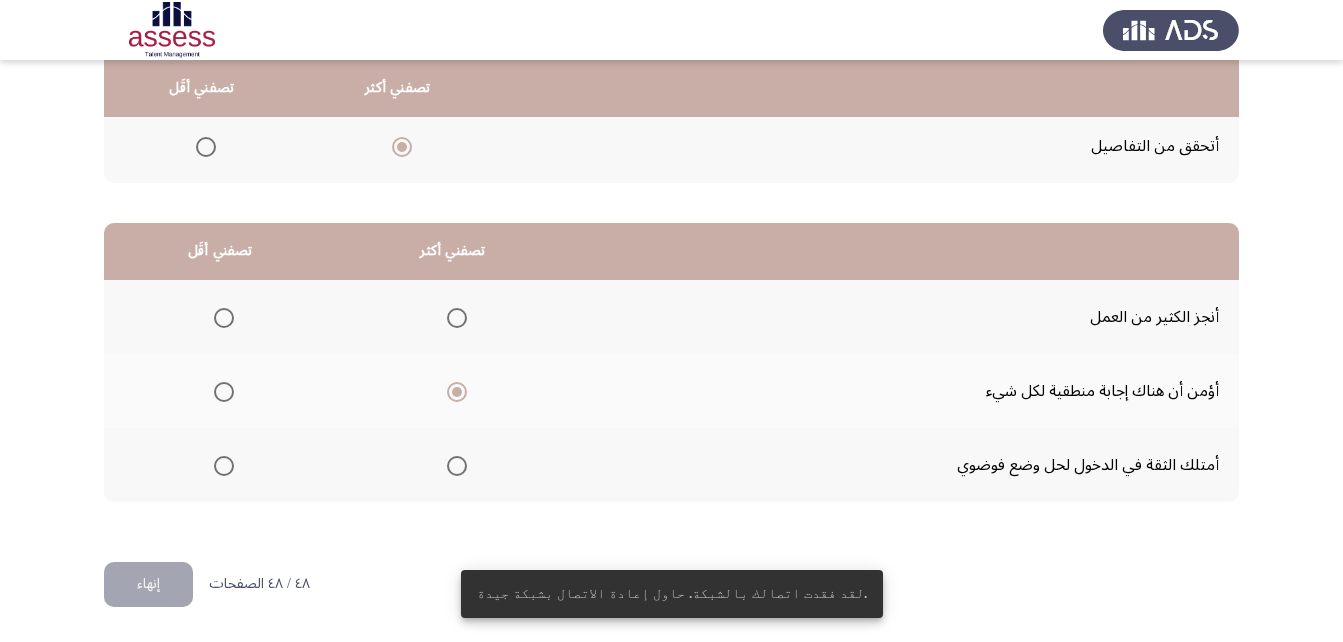click 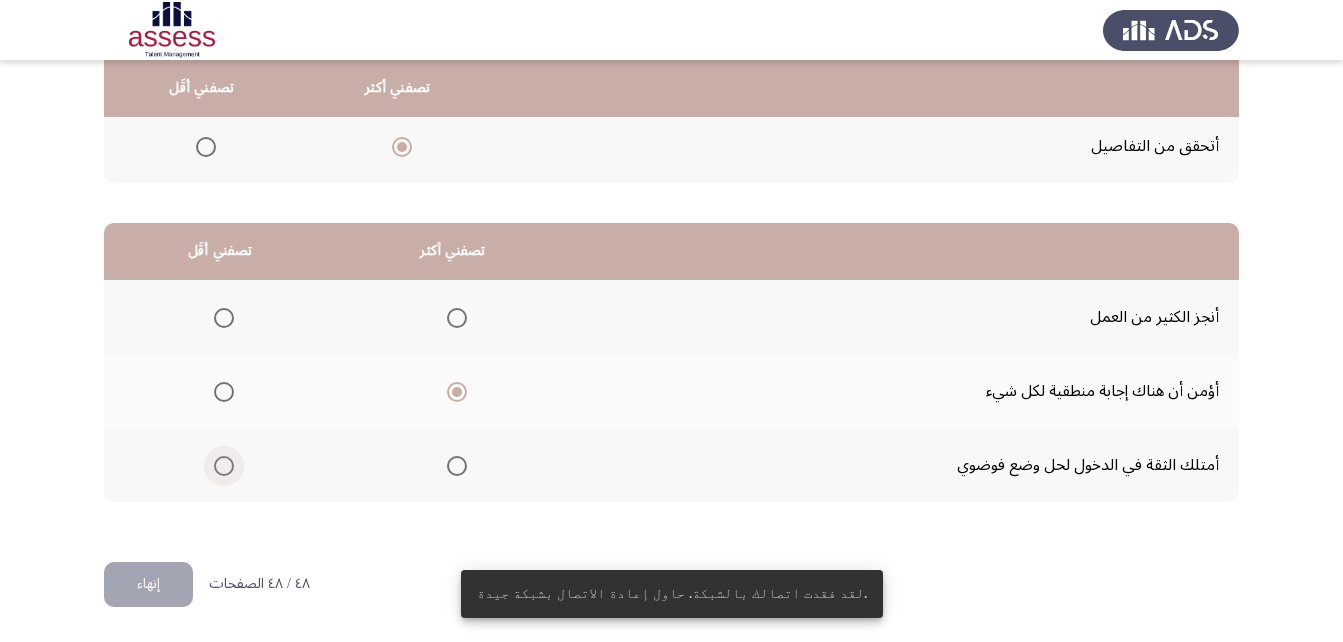 click at bounding box center (224, 466) 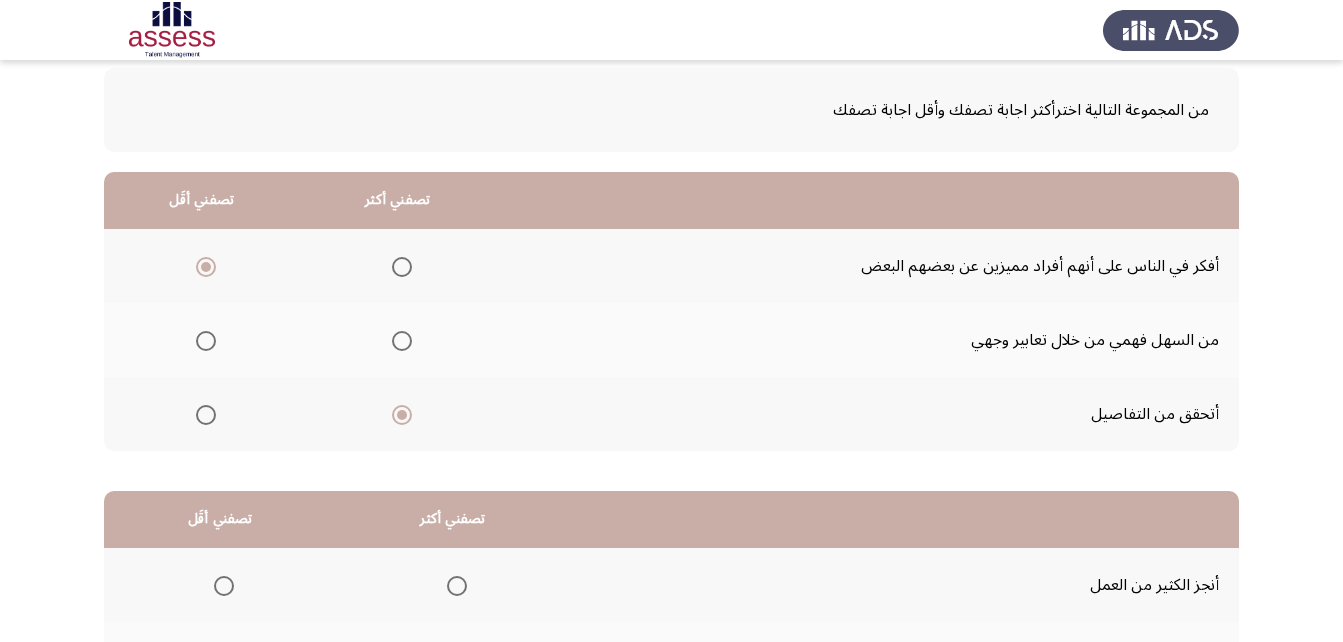 scroll, scrollTop: 368, scrollLeft: 0, axis: vertical 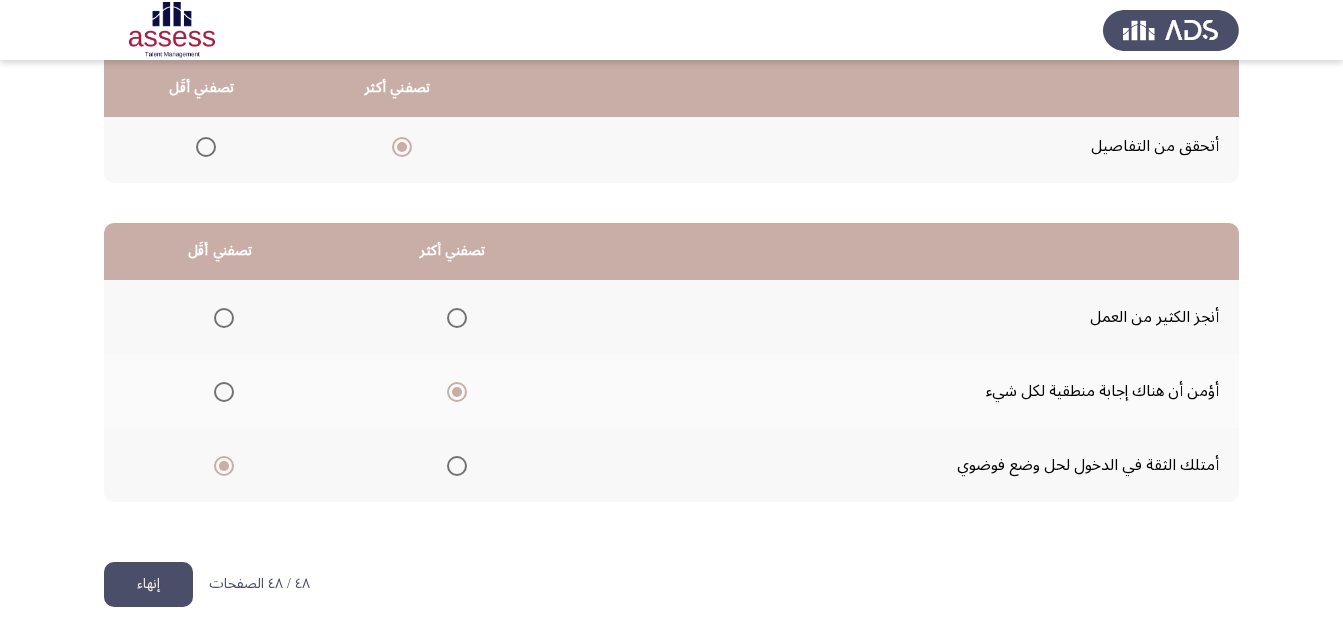 click on "إنهاء" 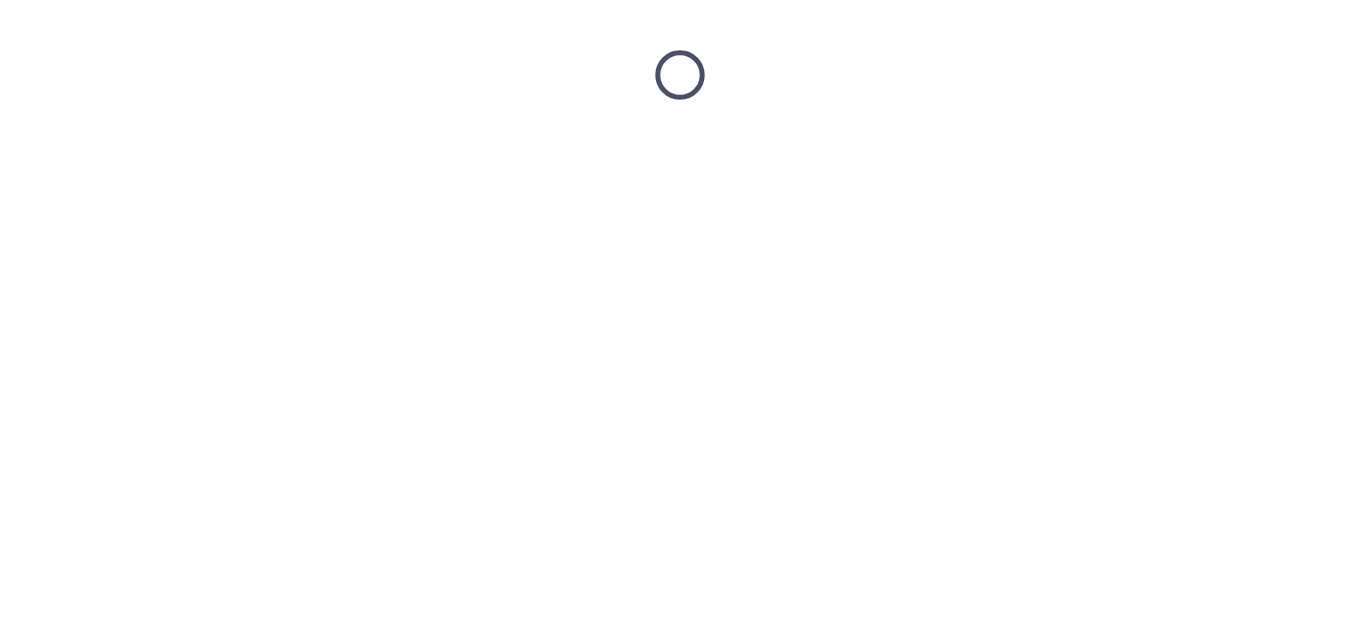 scroll, scrollTop: 0, scrollLeft: 0, axis: both 